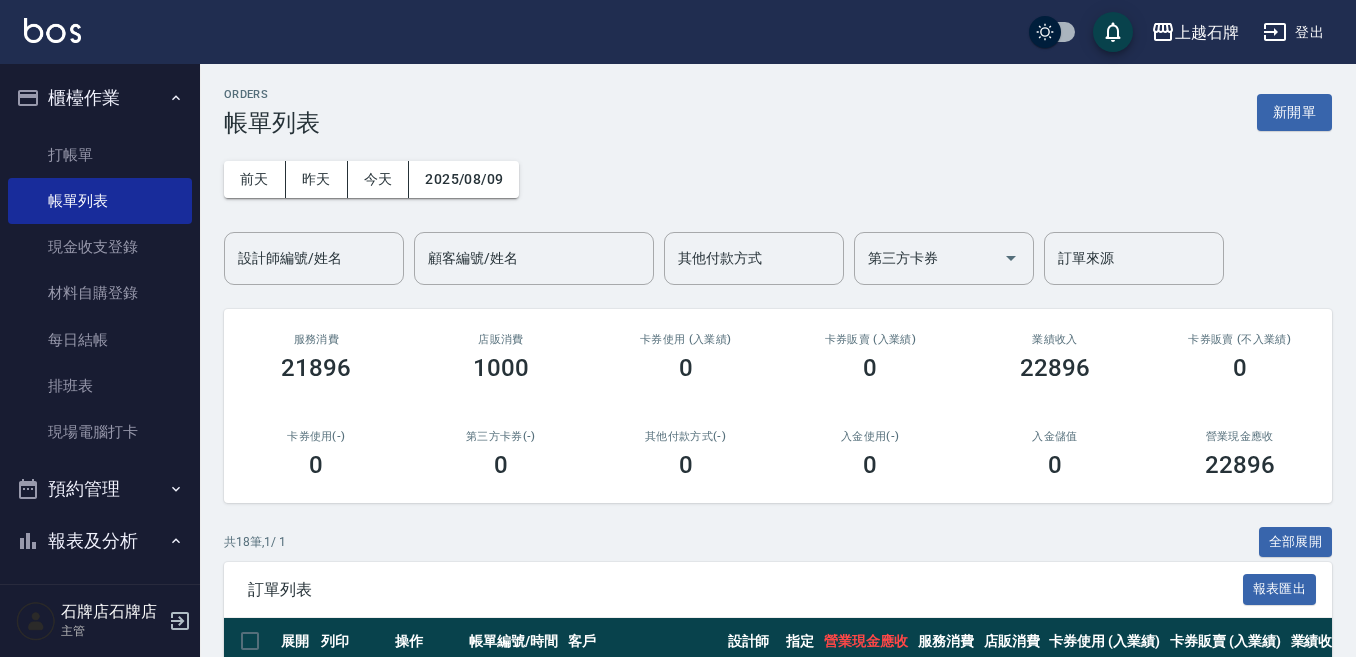 scroll, scrollTop: 200, scrollLeft: 0, axis: vertical 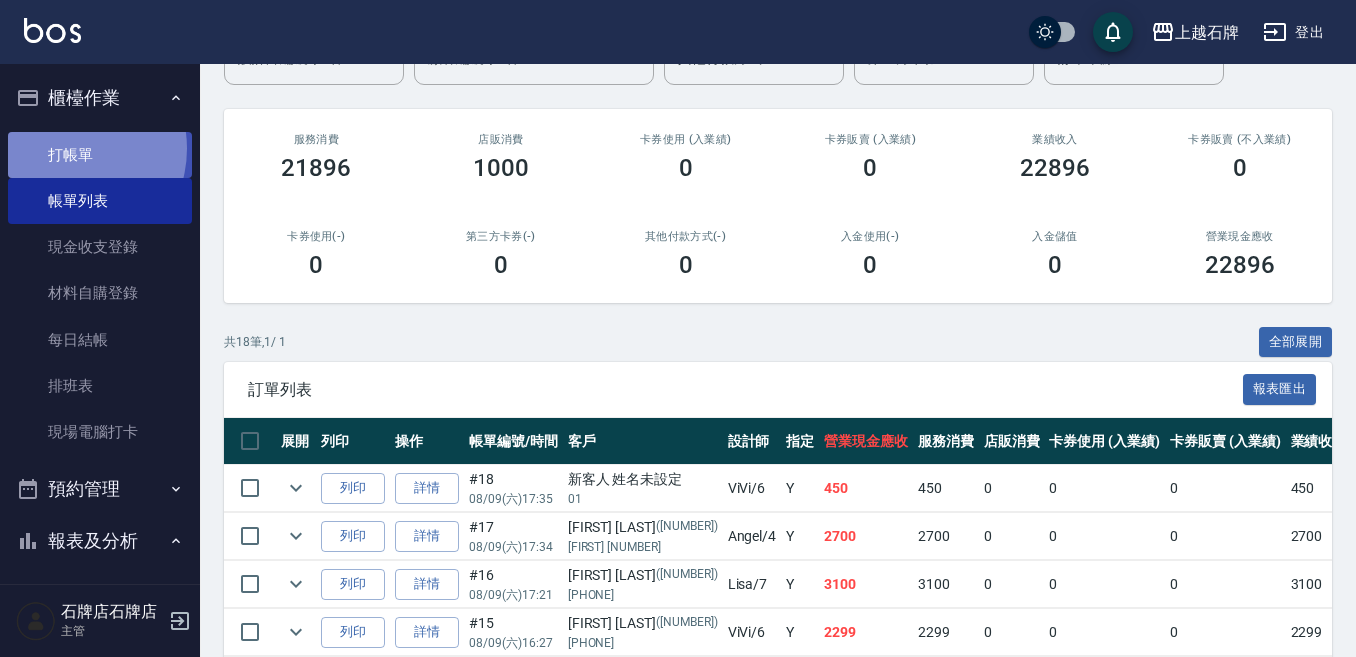 click on "打帳單" at bounding box center [100, 155] 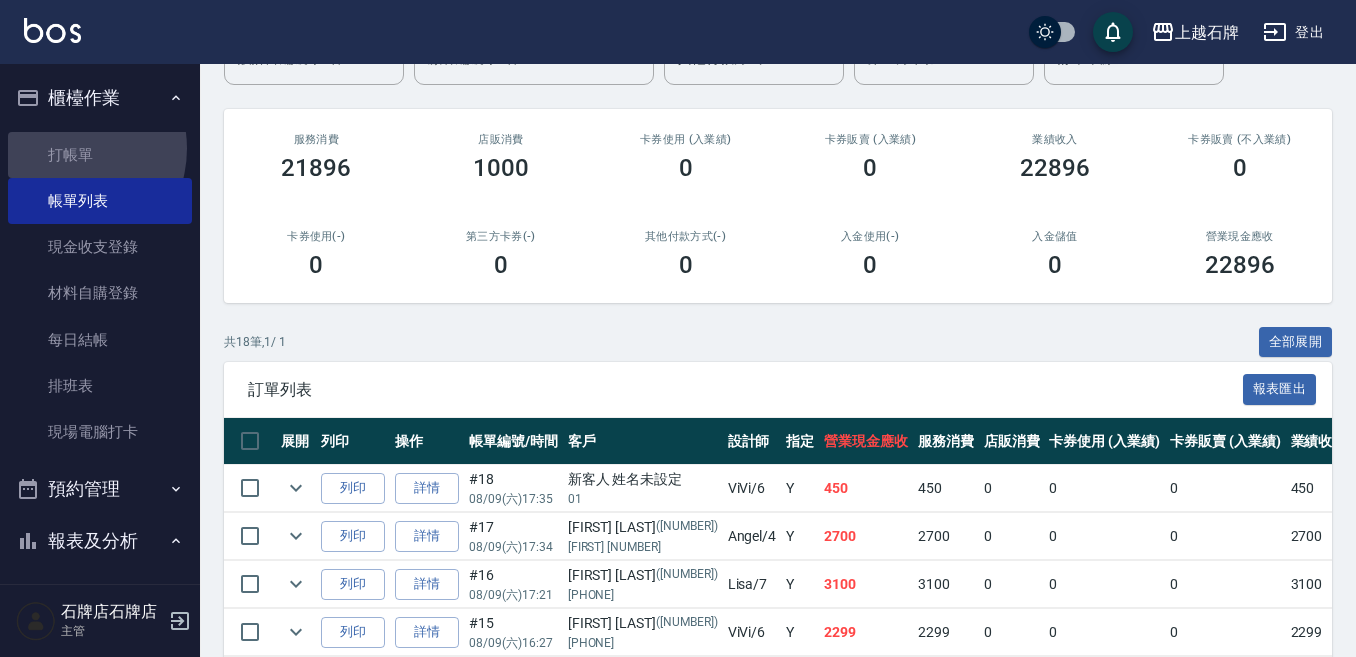 scroll, scrollTop: 0, scrollLeft: 0, axis: both 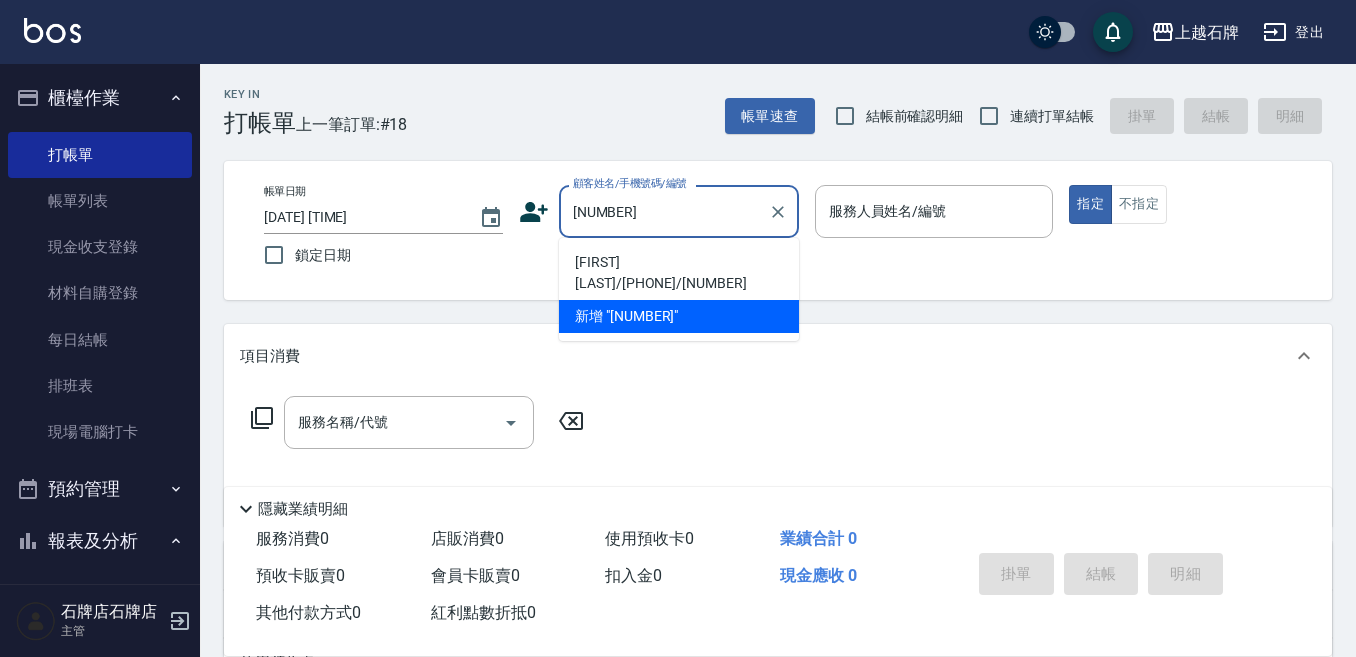 click on "[FIRST] [LAST]/[PHONE]/[NUMBER]" at bounding box center (679, 273) 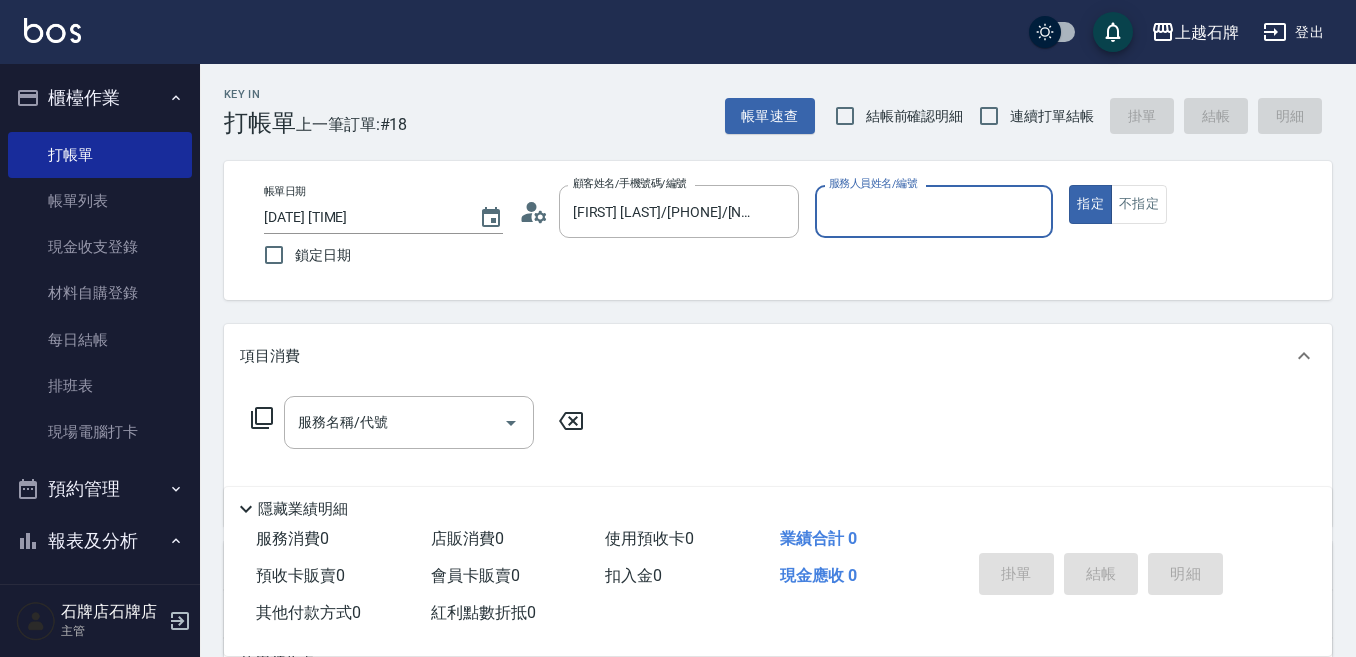 type on "[FIRST]-[NUMBER]" 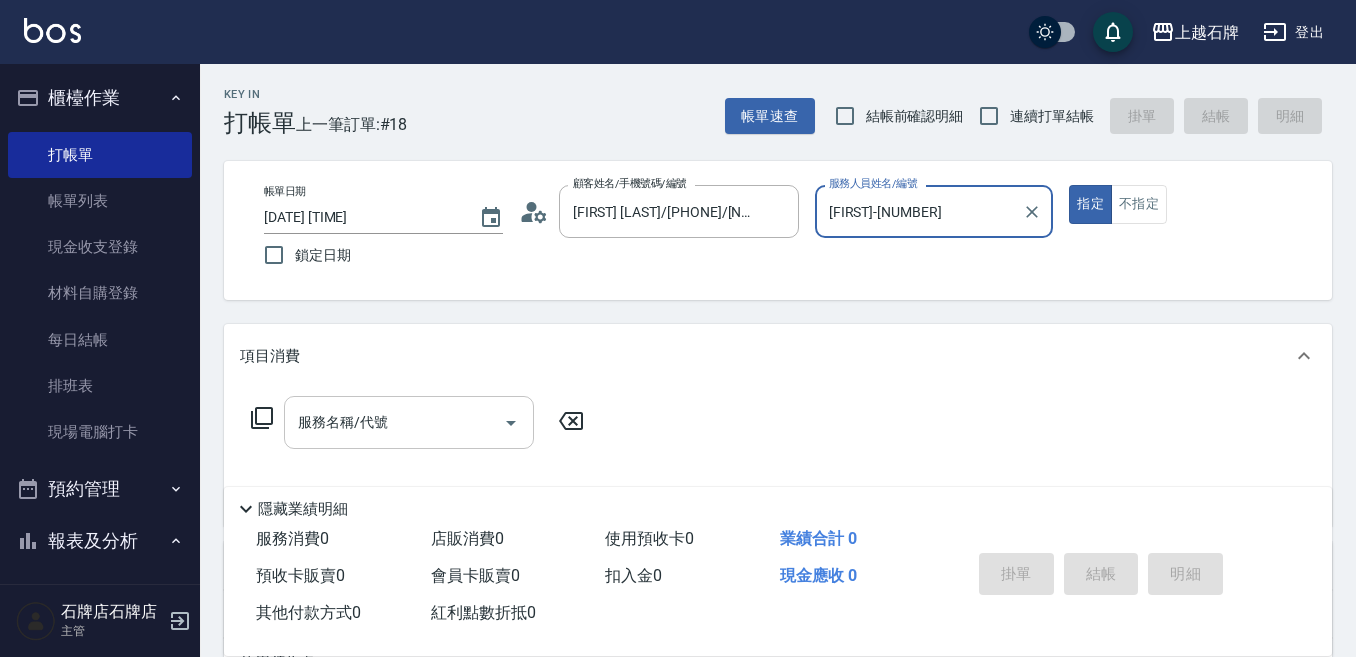 click on "服務名稱/代號" at bounding box center [409, 422] 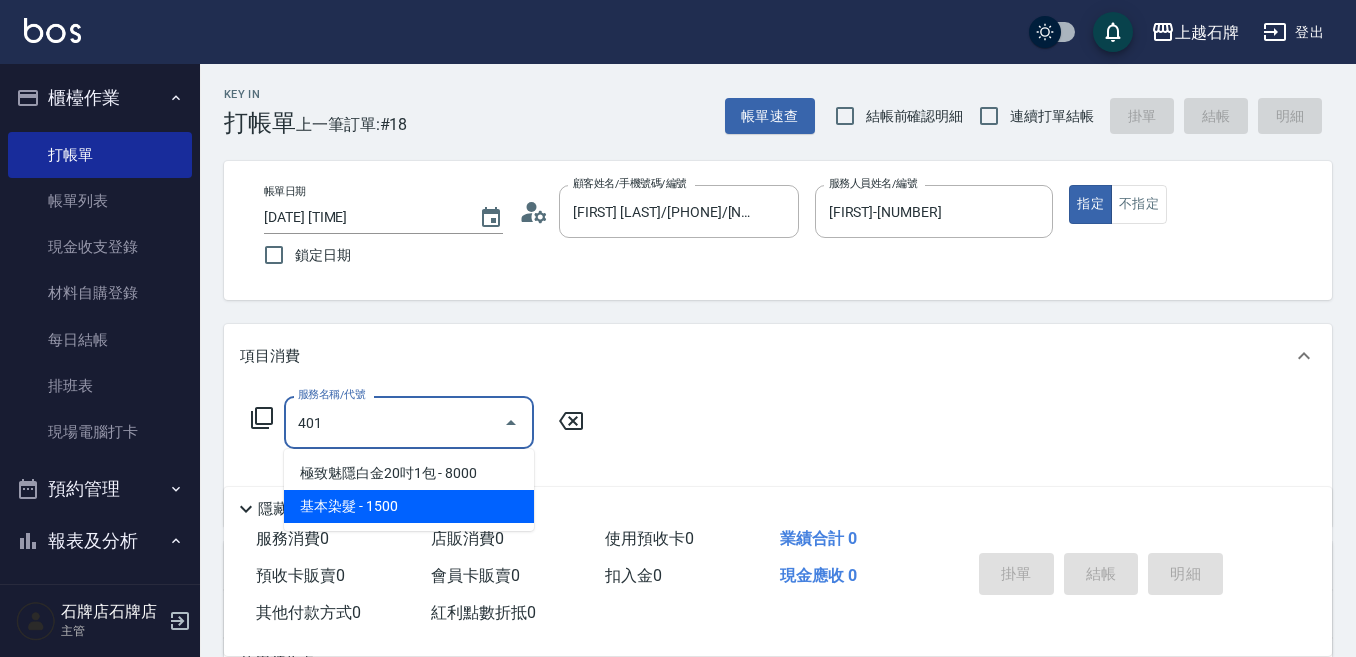 click on "基本染髮 - 1500" at bounding box center (409, 506) 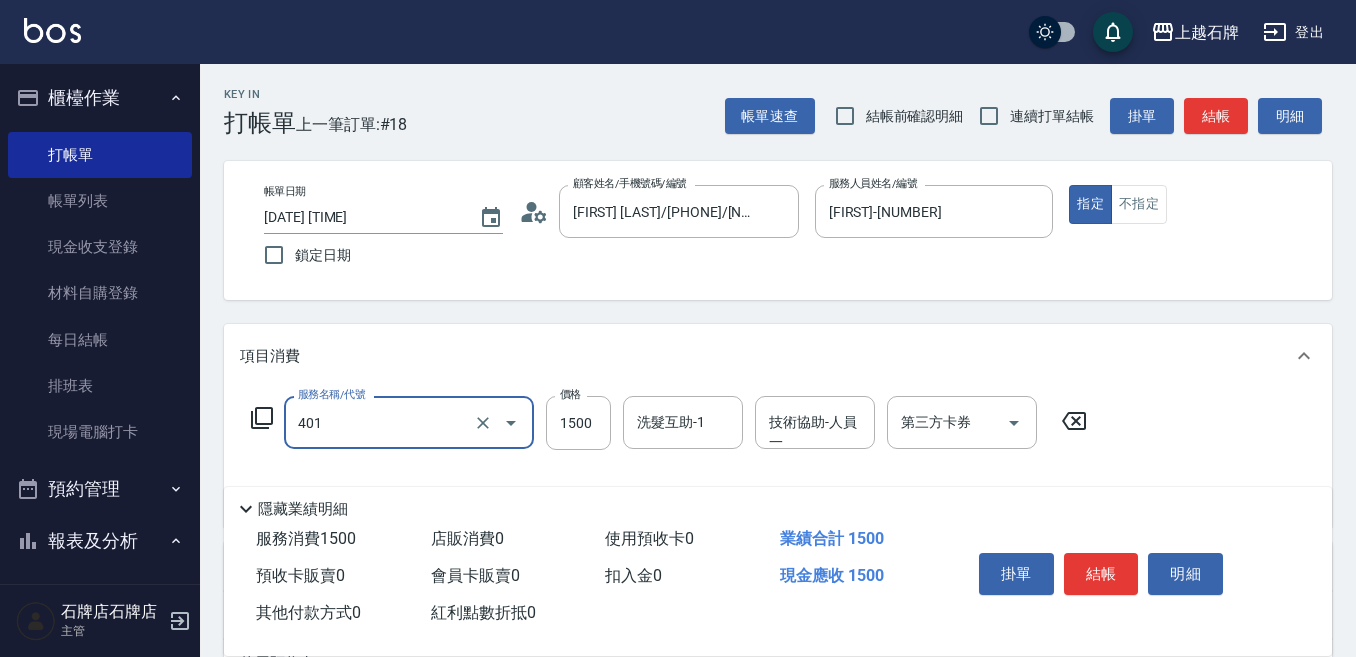 click on "401" at bounding box center [381, 422] 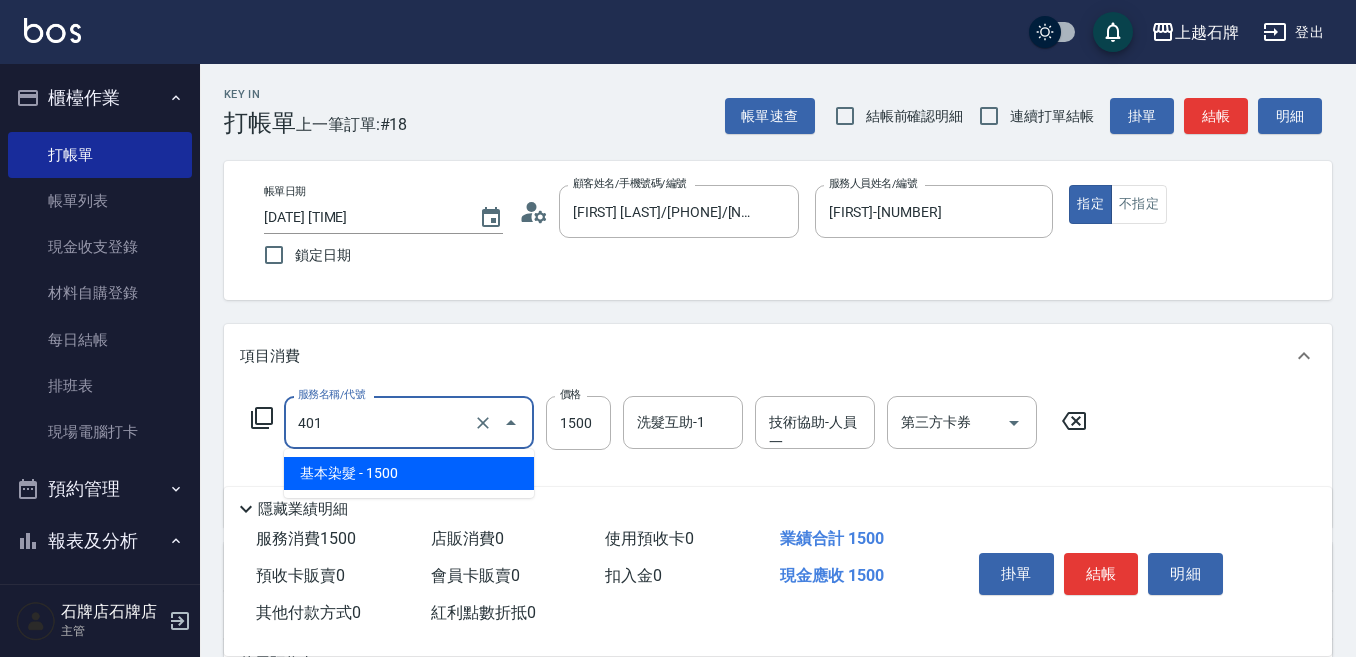click on "基本染髮 - 1500" at bounding box center (409, 473) 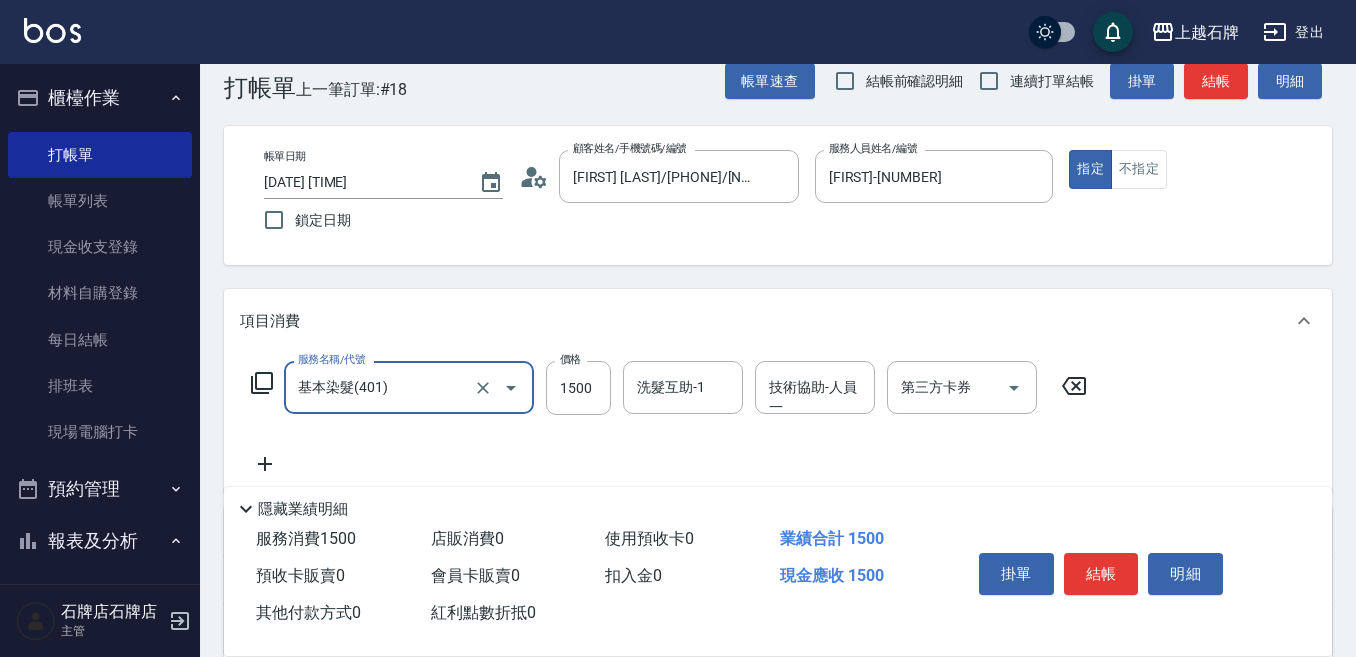 scroll, scrollTop: 0, scrollLeft: 0, axis: both 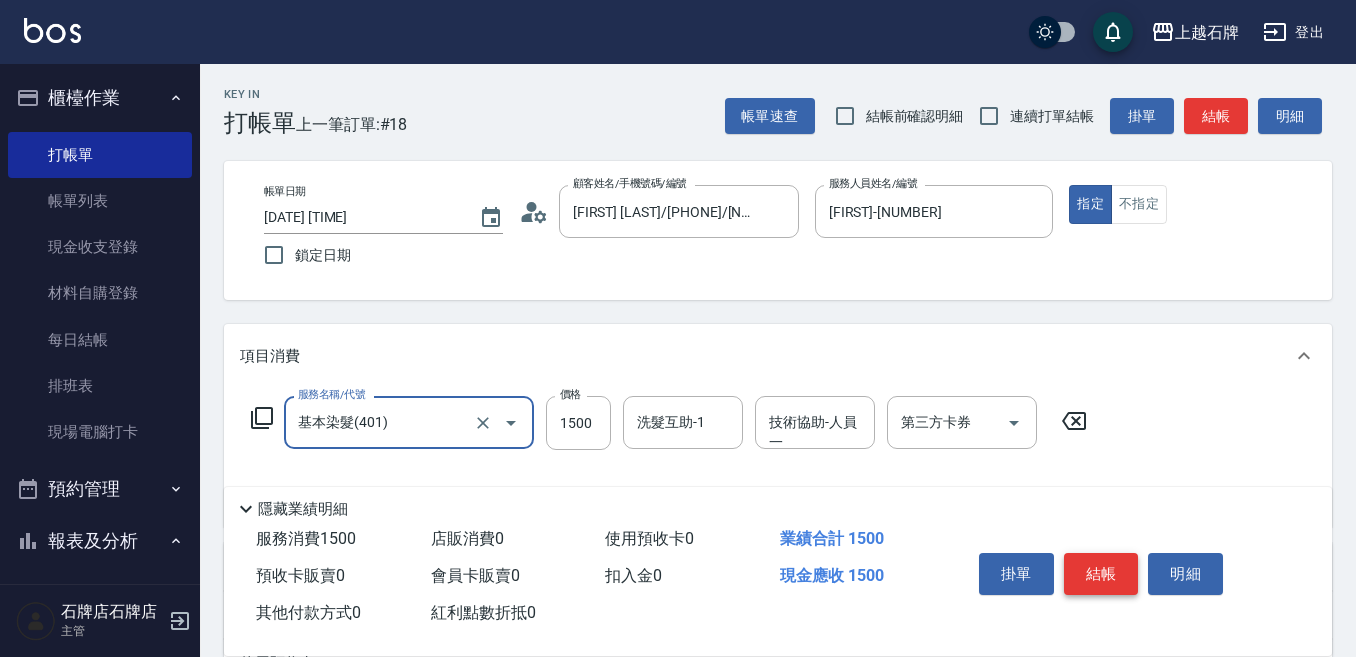 type on "基本染髮(401)" 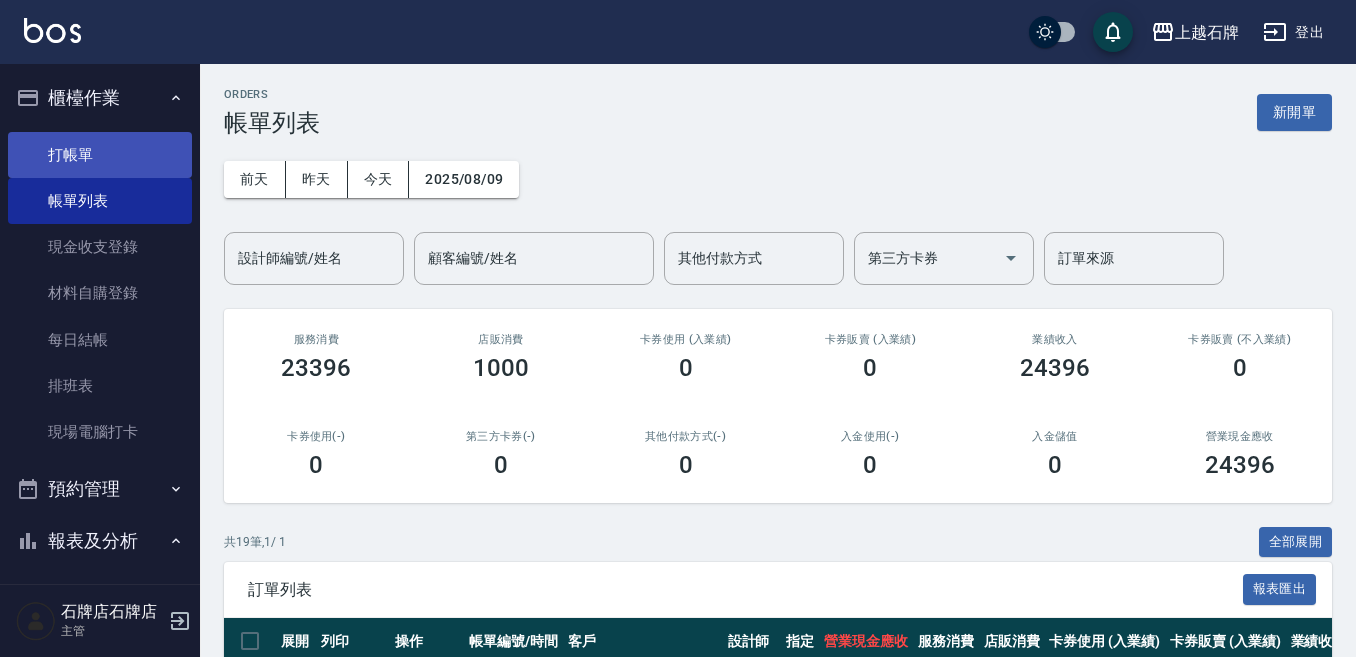 click on "打帳單" at bounding box center (100, 155) 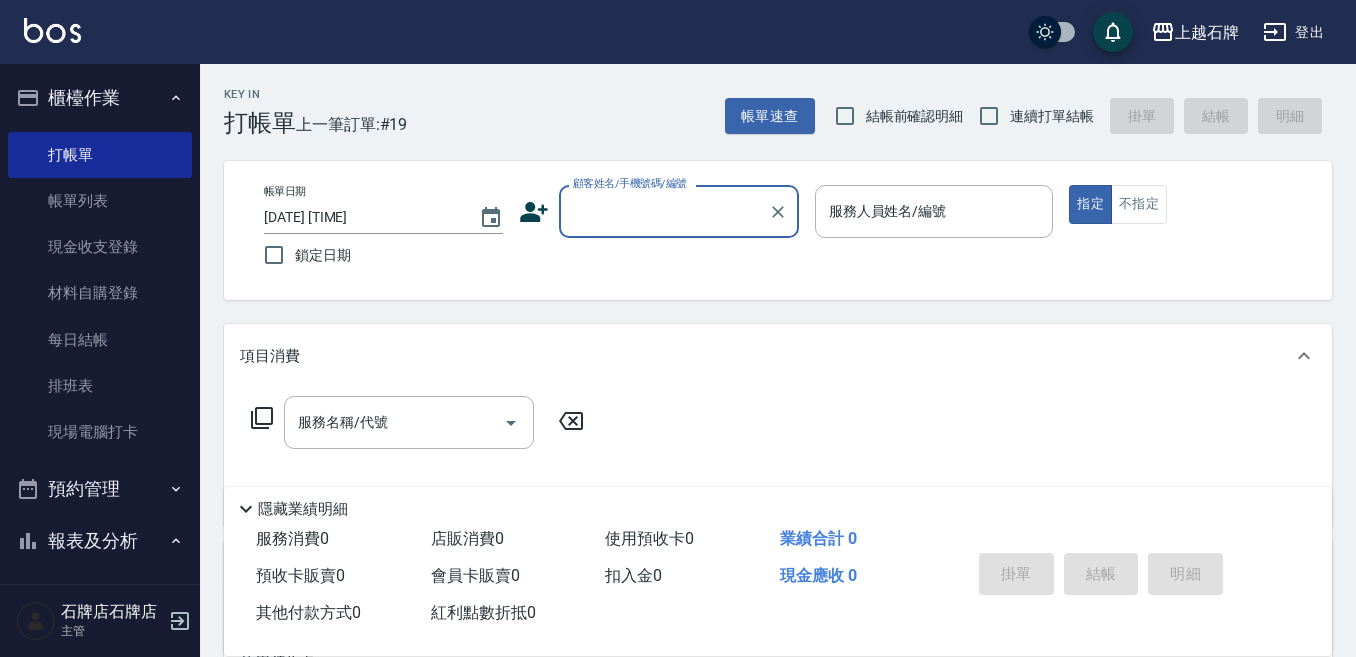 drag, startPoint x: 655, startPoint y: 239, endPoint x: 650, endPoint y: 230, distance: 10.29563 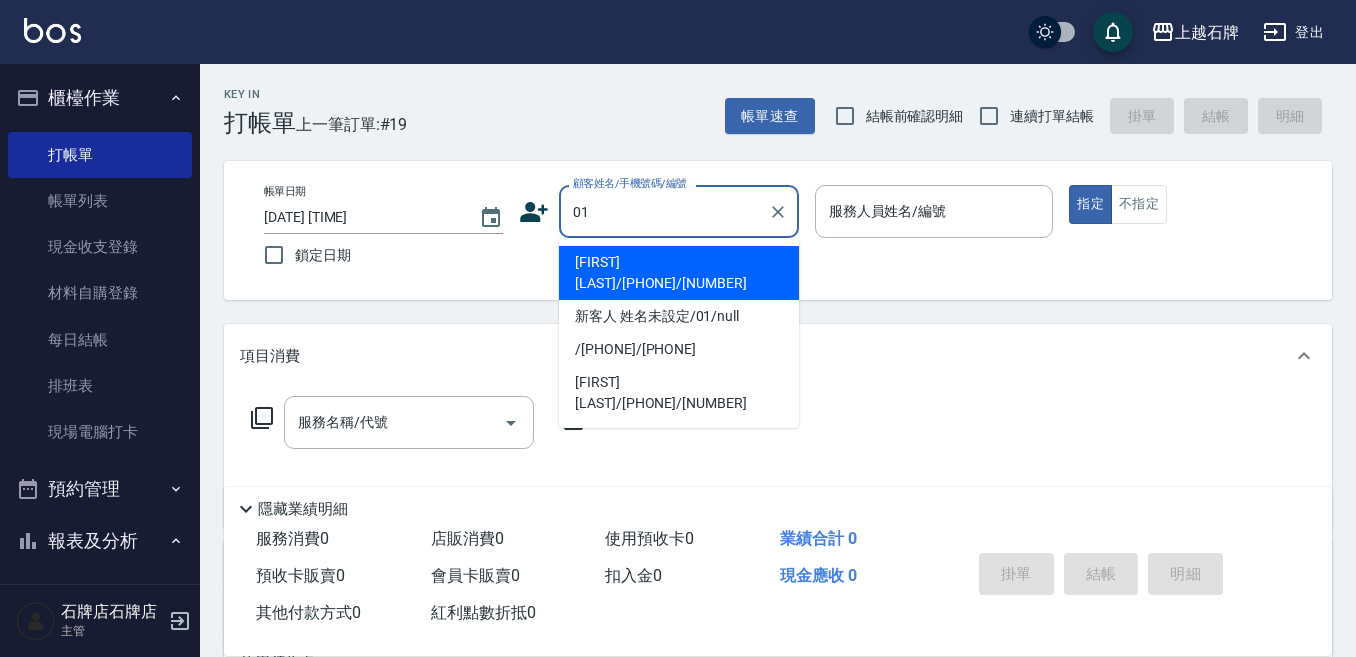 type on "[FIRST] [LAST]/[PHONE]/[NUMBER]" 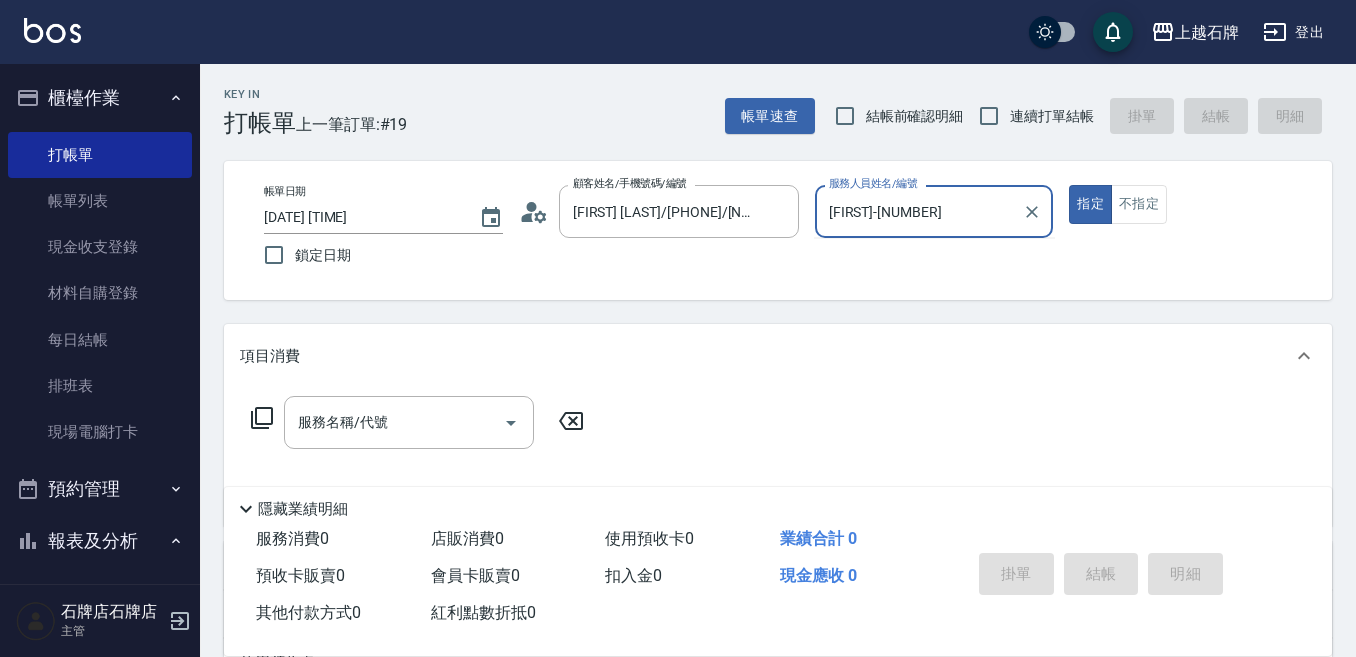 click on "指定" at bounding box center (1090, 204) 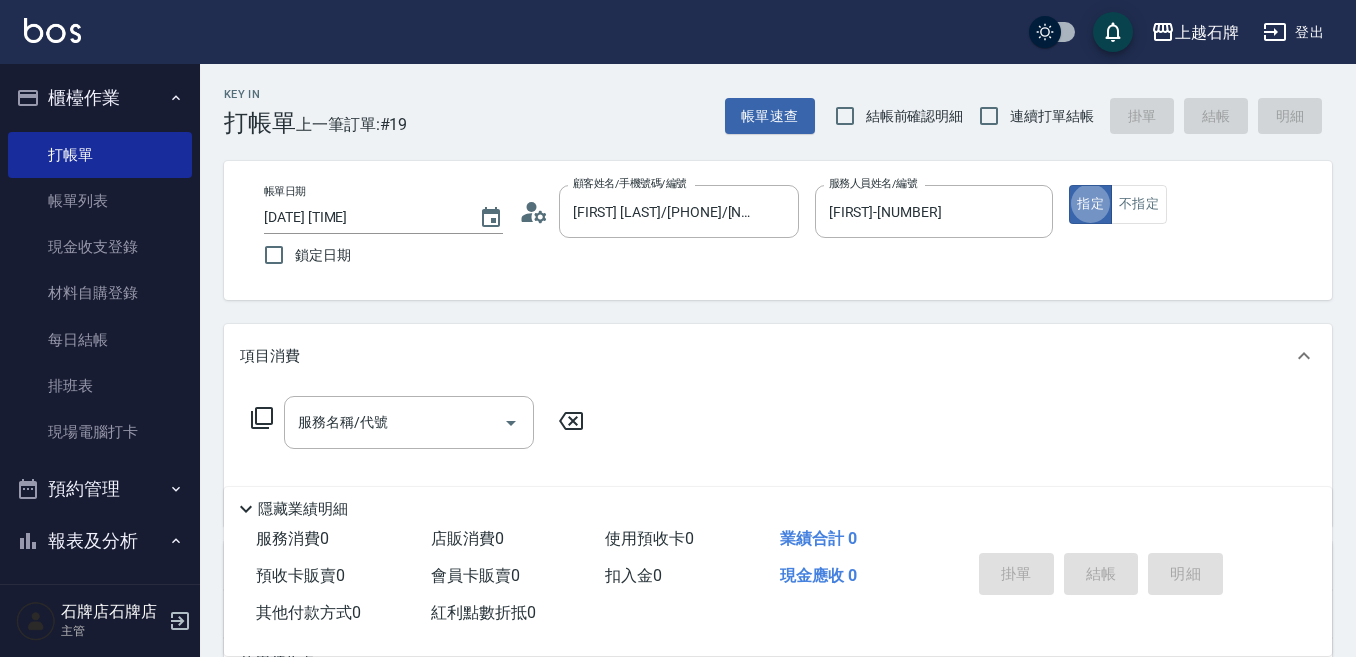 type on "true" 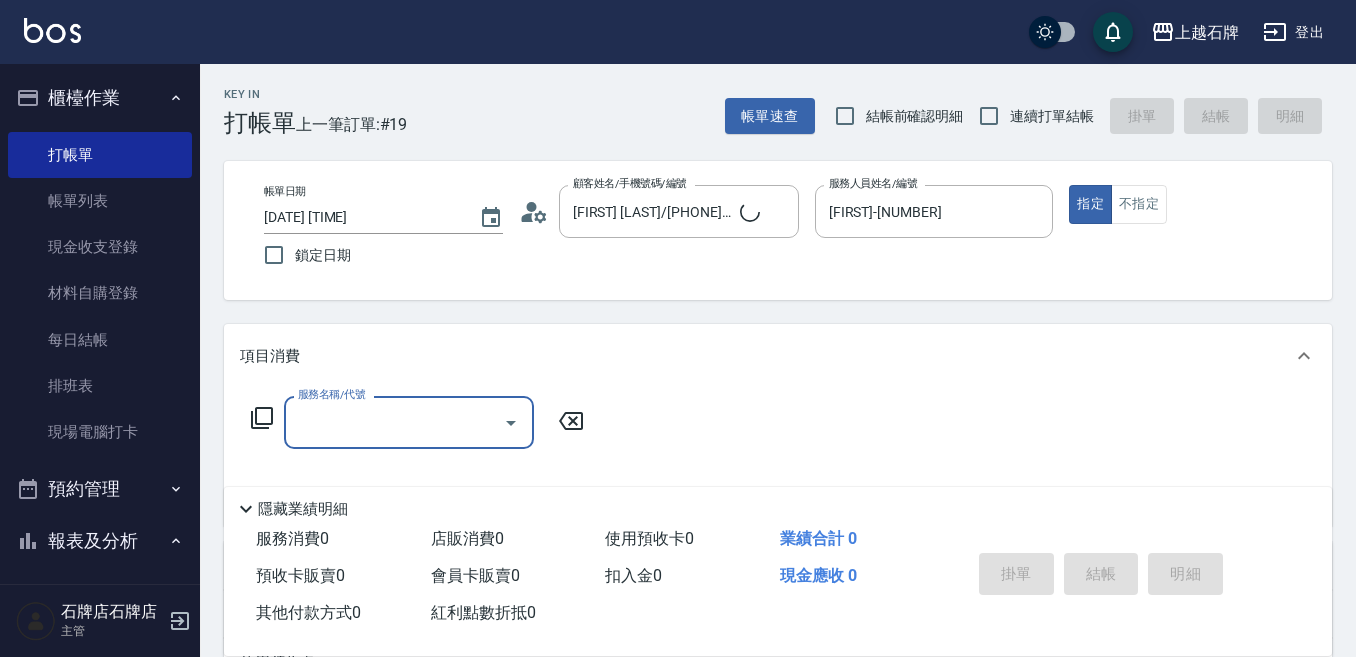 type on "新客人 姓名未設定/01/null" 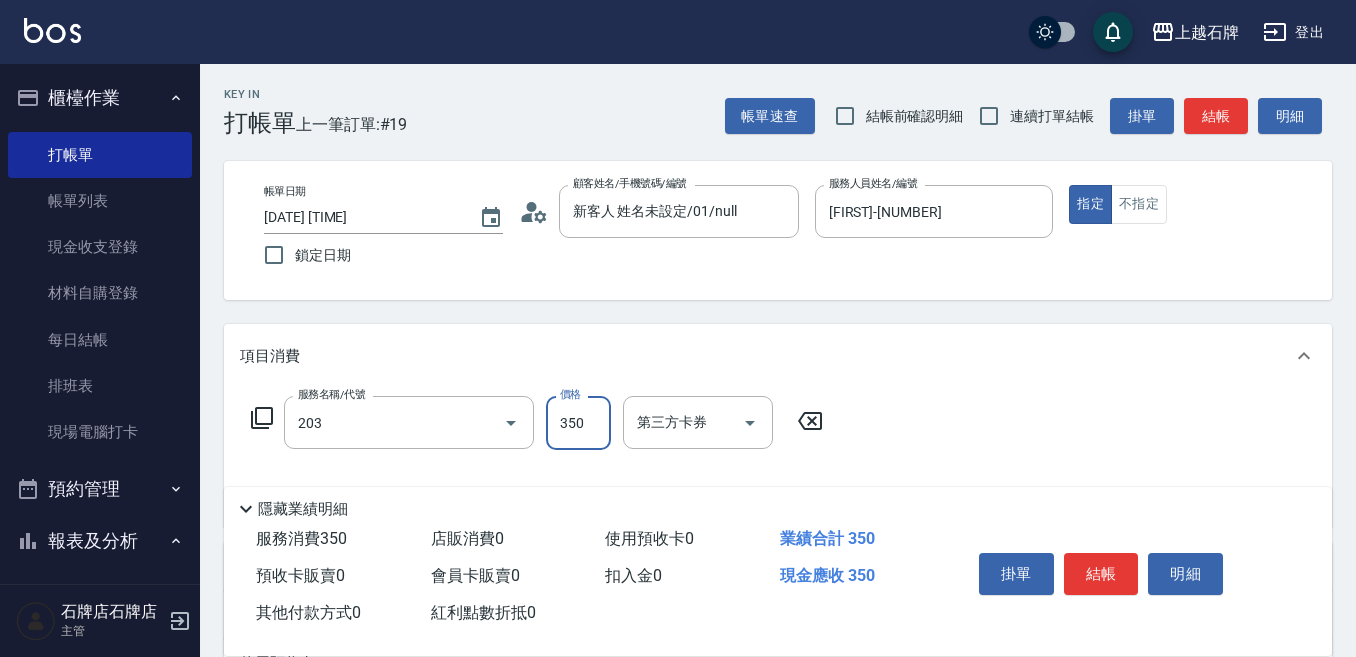 type on "B級洗+剪(203)" 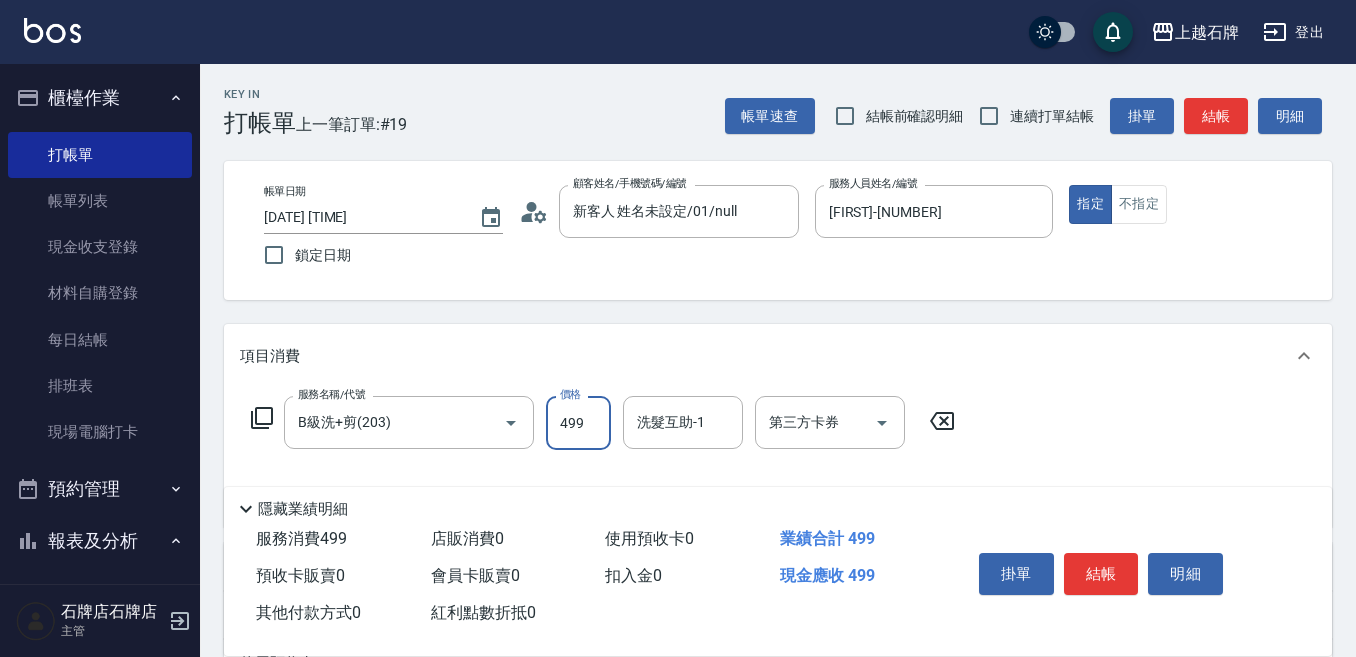 type on "499" 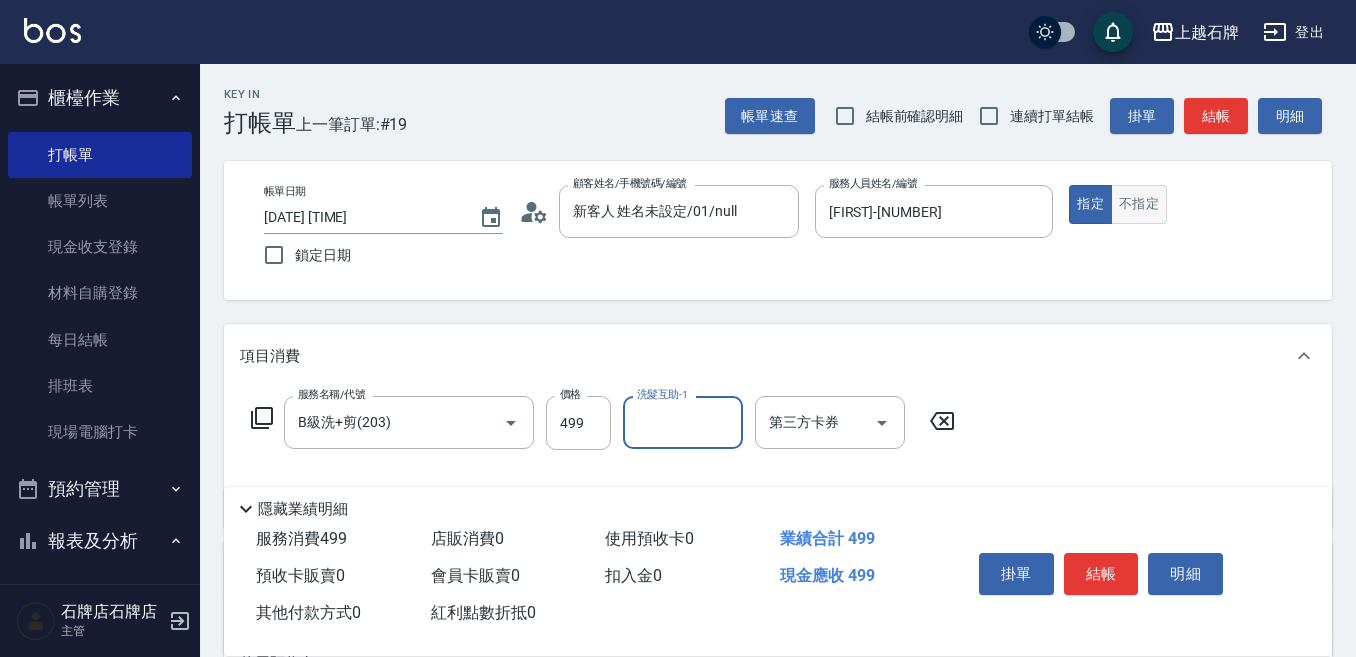click on "不指定" at bounding box center [1139, 204] 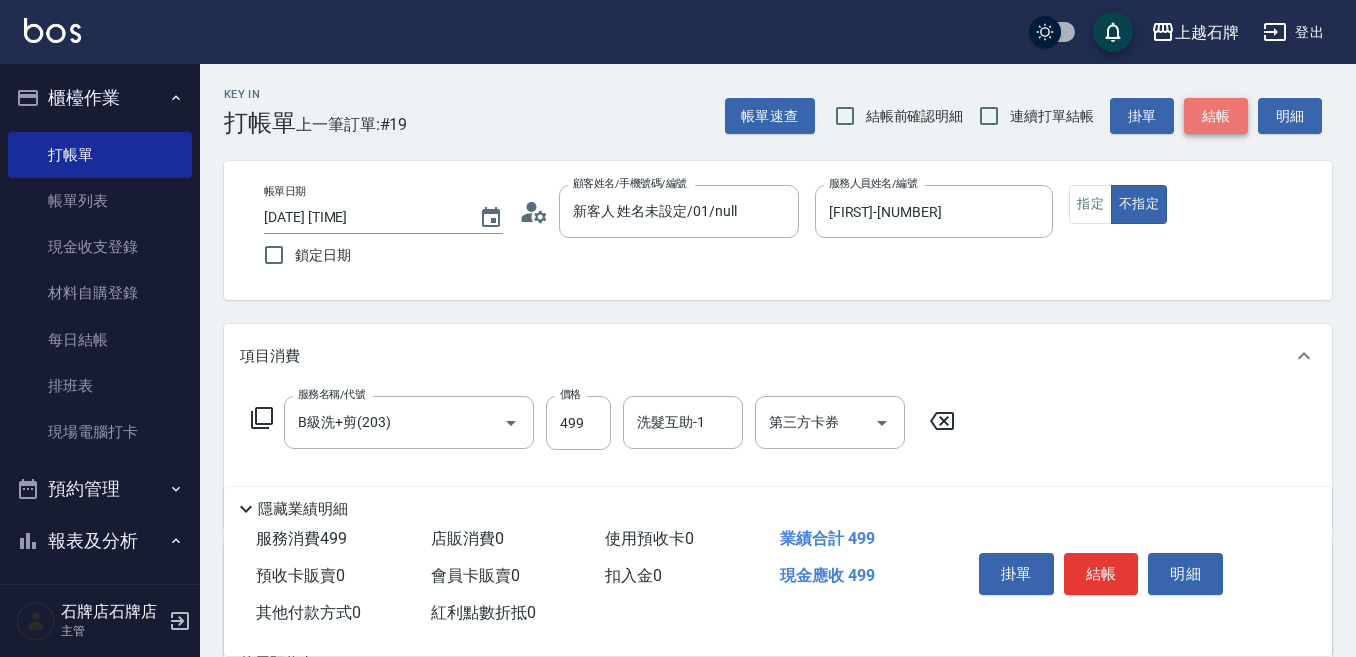 click on "結帳" at bounding box center [1216, 116] 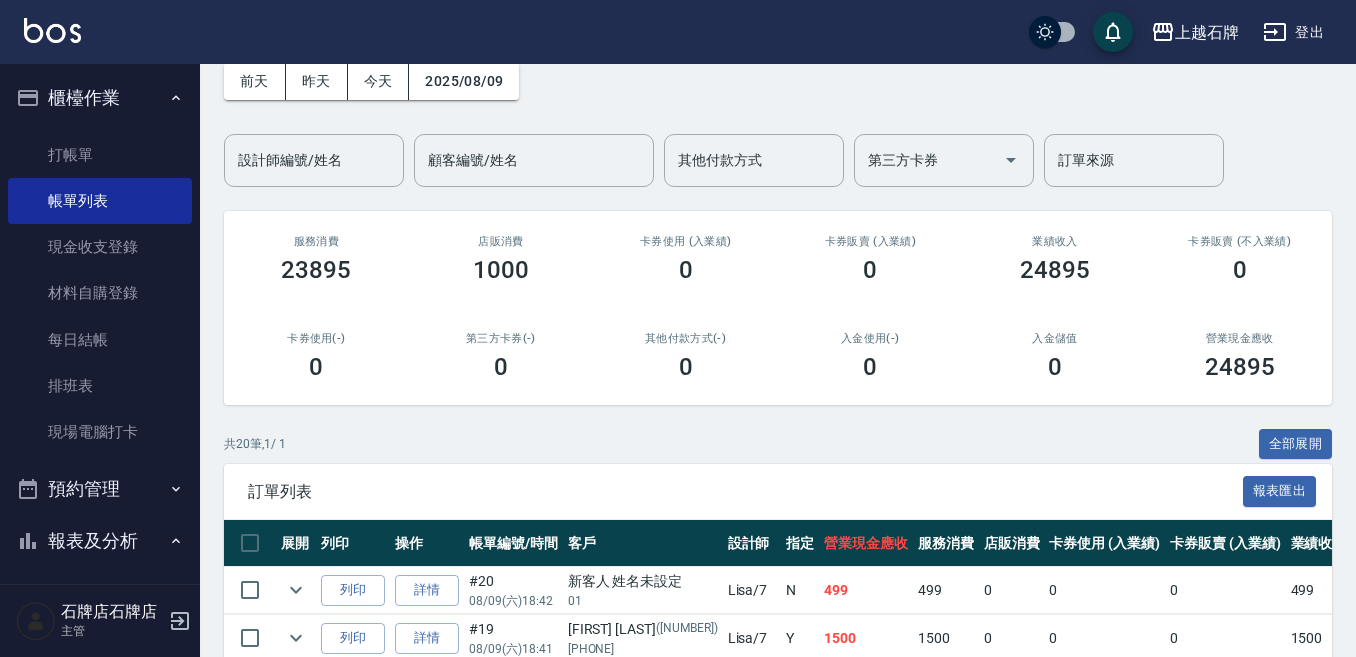 scroll, scrollTop: 300, scrollLeft: 0, axis: vertical 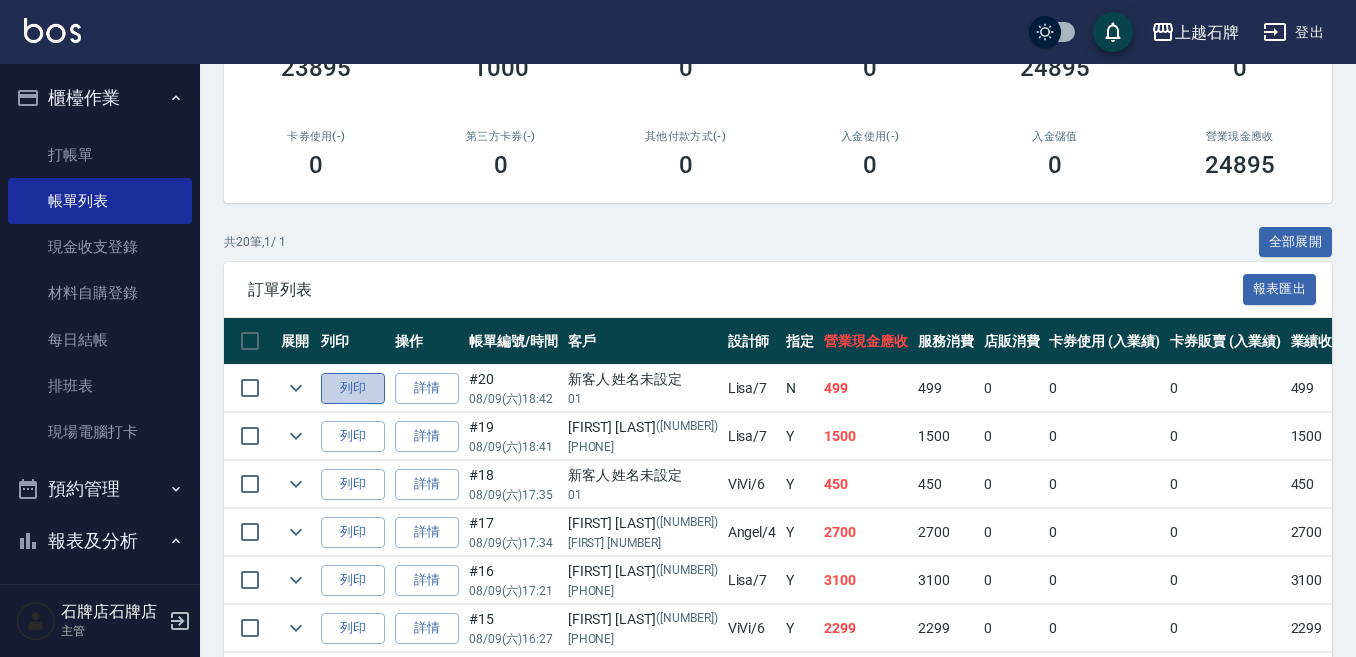 click on "列印" at bounding box center [353, 388] 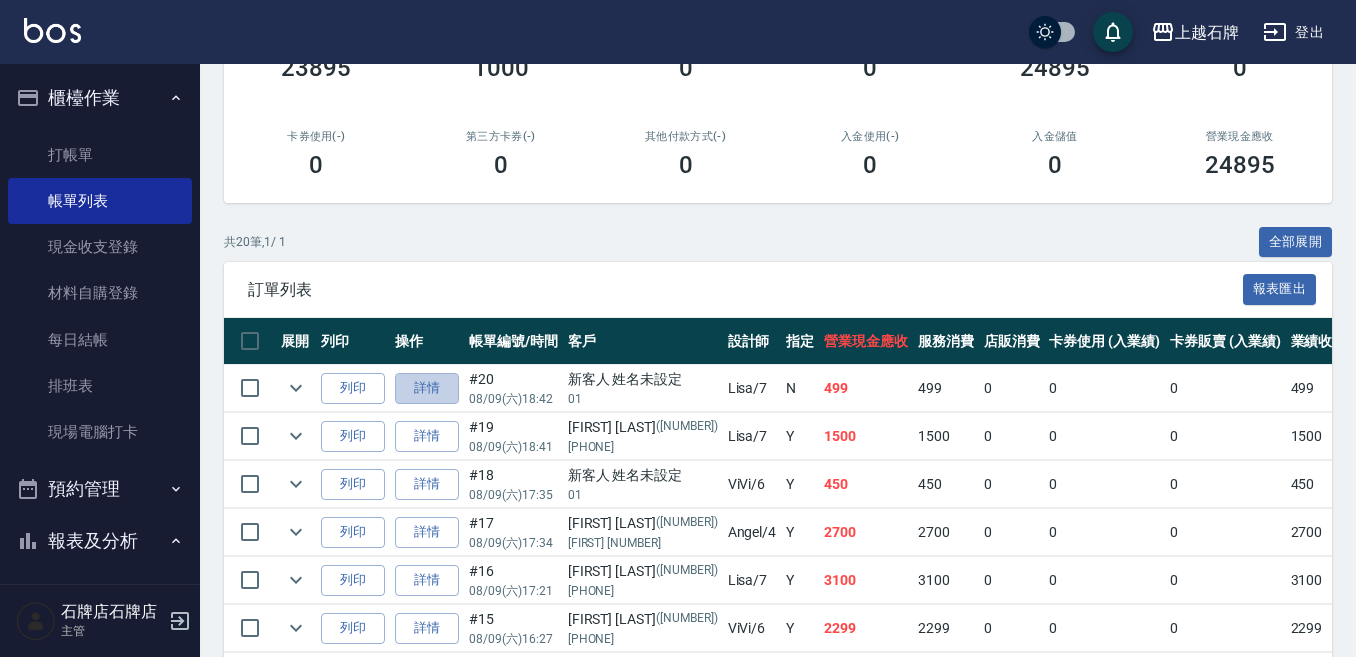 click on "詳情" at bounding box center (427, 388) 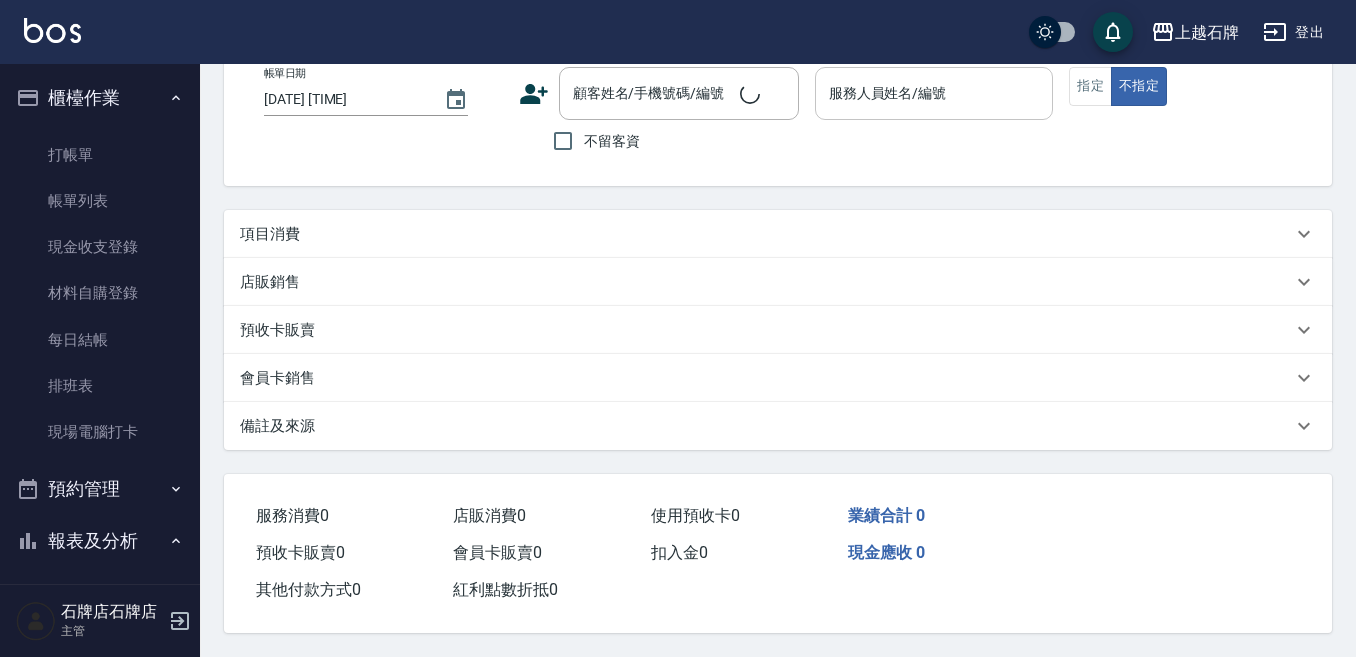 scroll, scrollTop: 0, scrollLeft: 0, axis: both 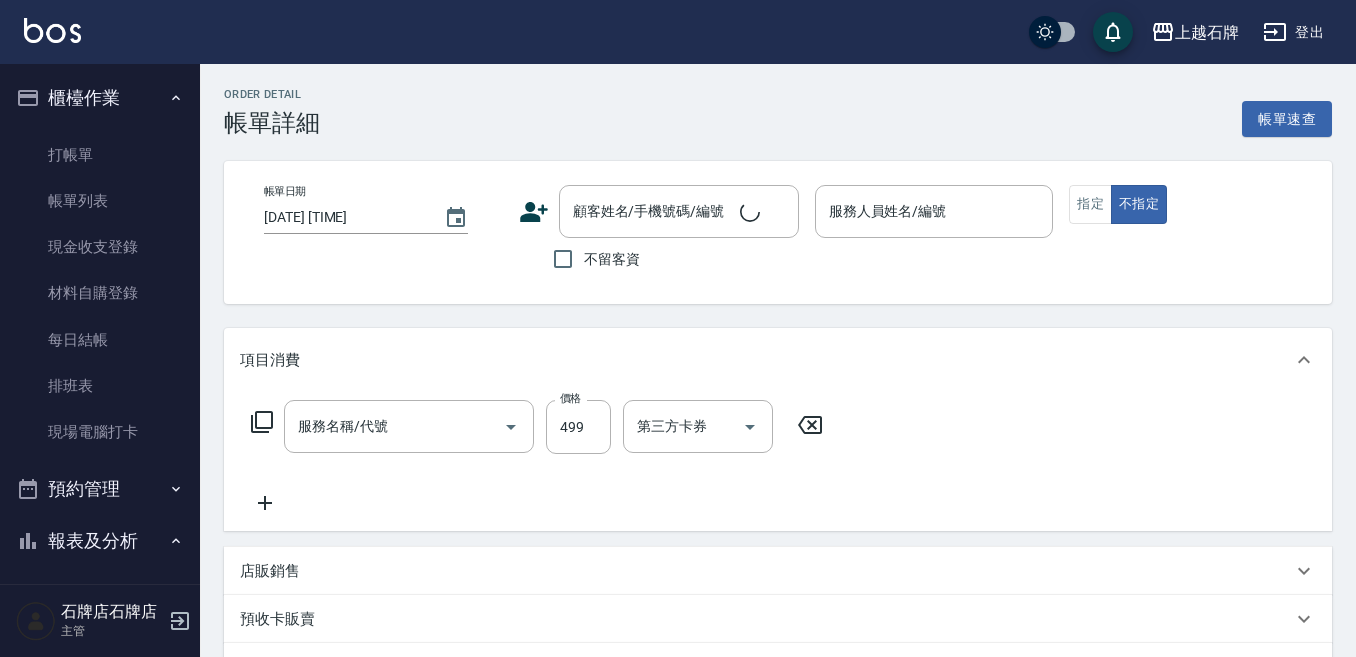 type on "[DATE] [TIME]" 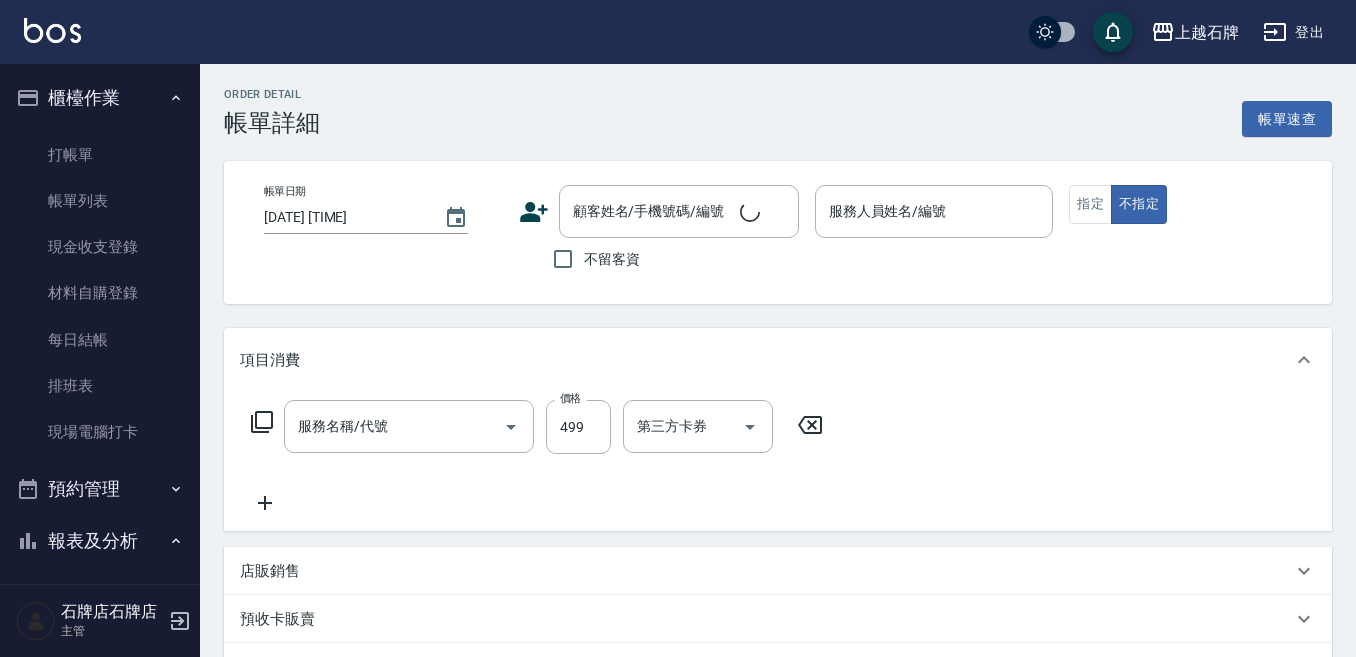 type on "[FIRST]-[NUMBER]" 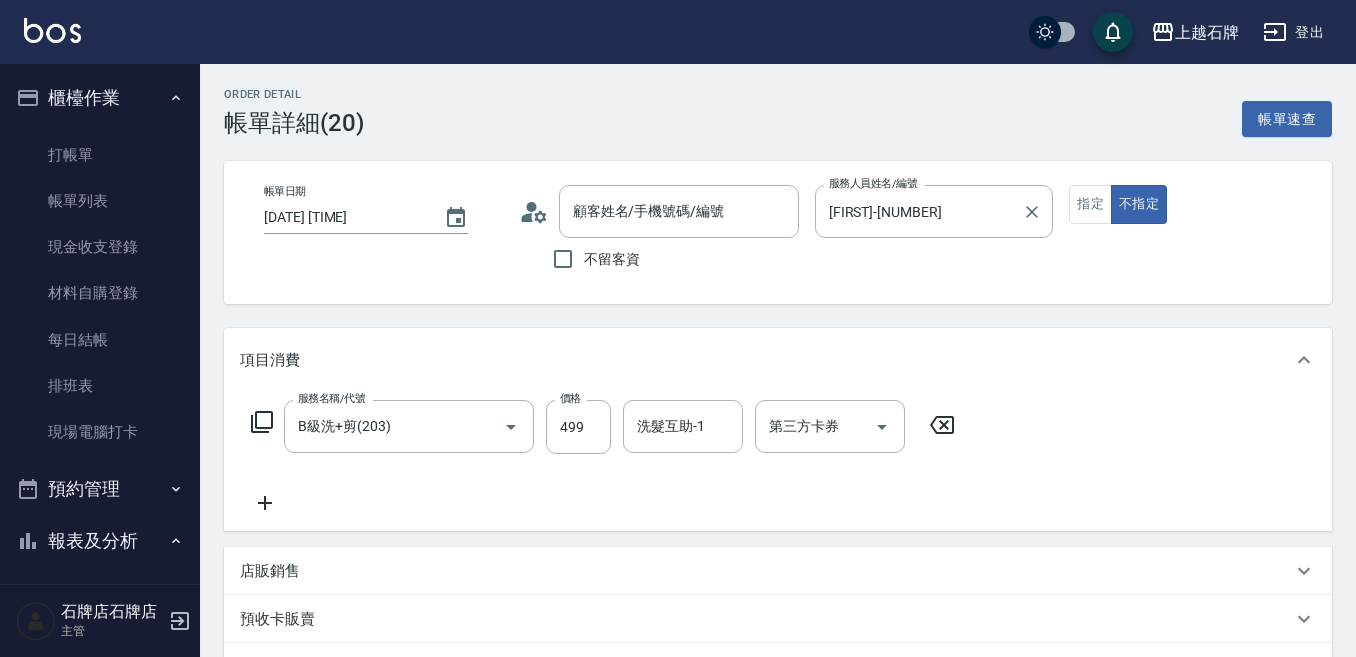 type on "B級洗+剪(203)" 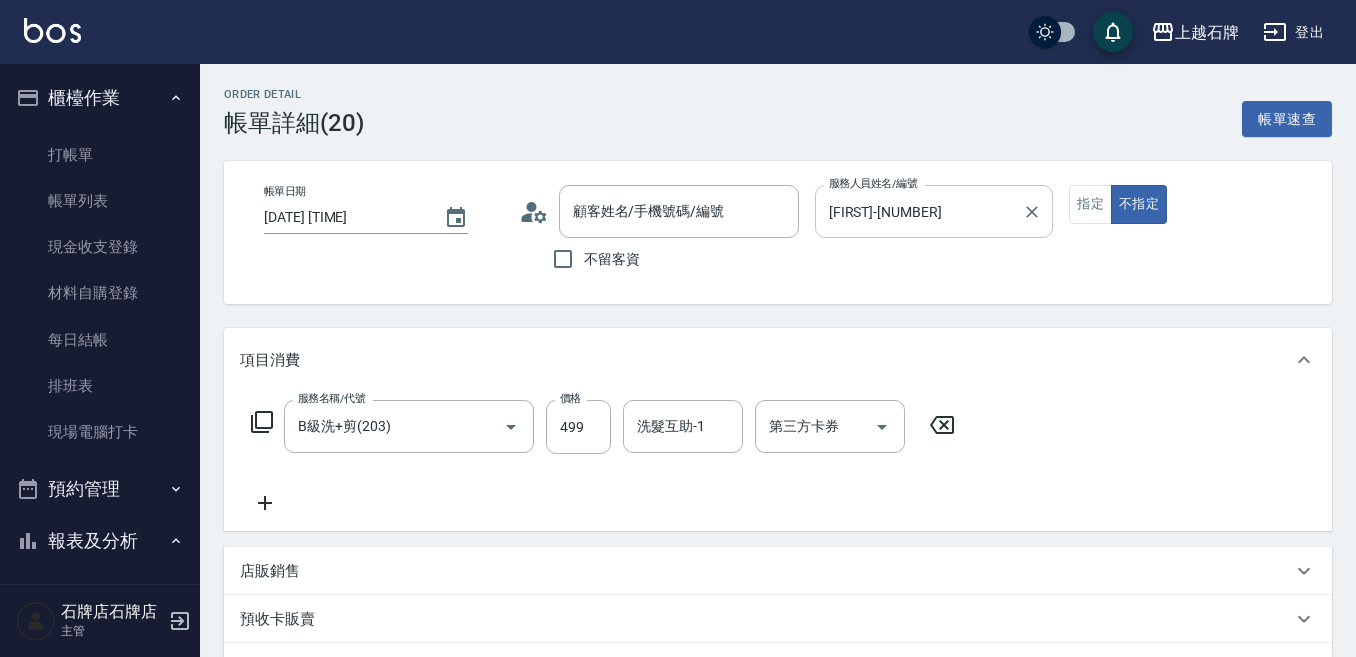type on "新客人 姓名未設定/01/null" 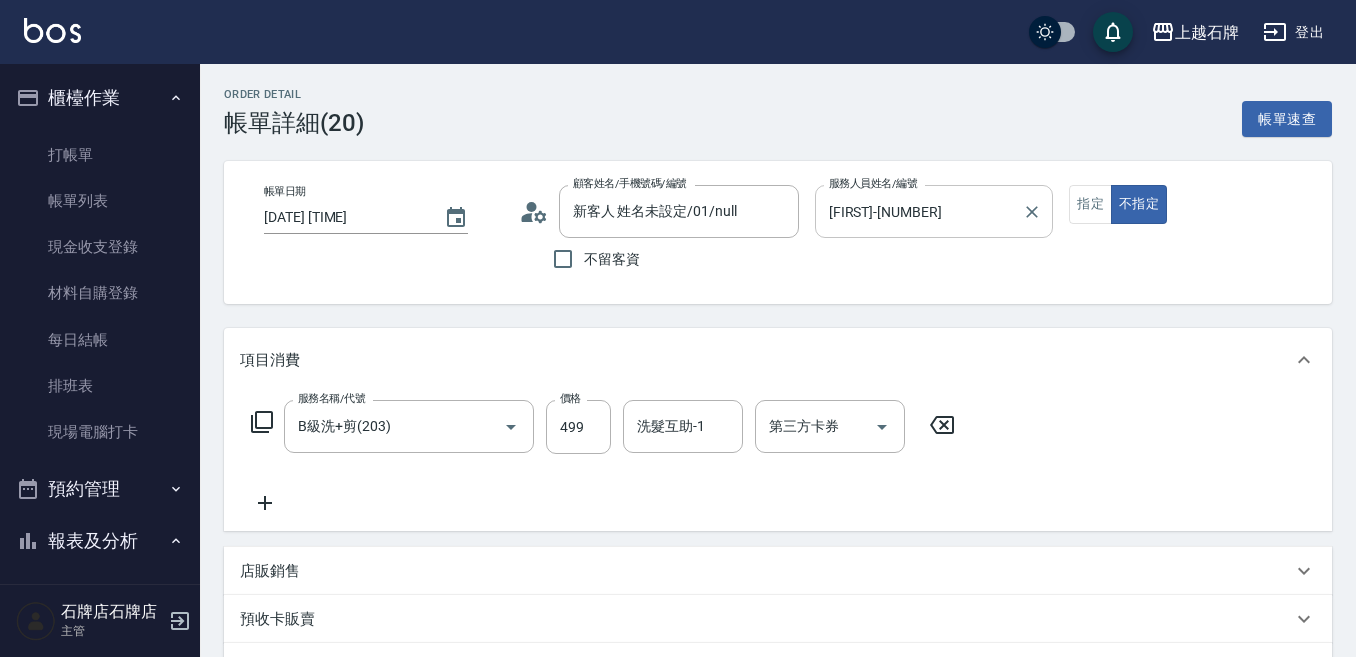 click on "[FIRST]-[NUMBER]" at bounding box center (919, 211) 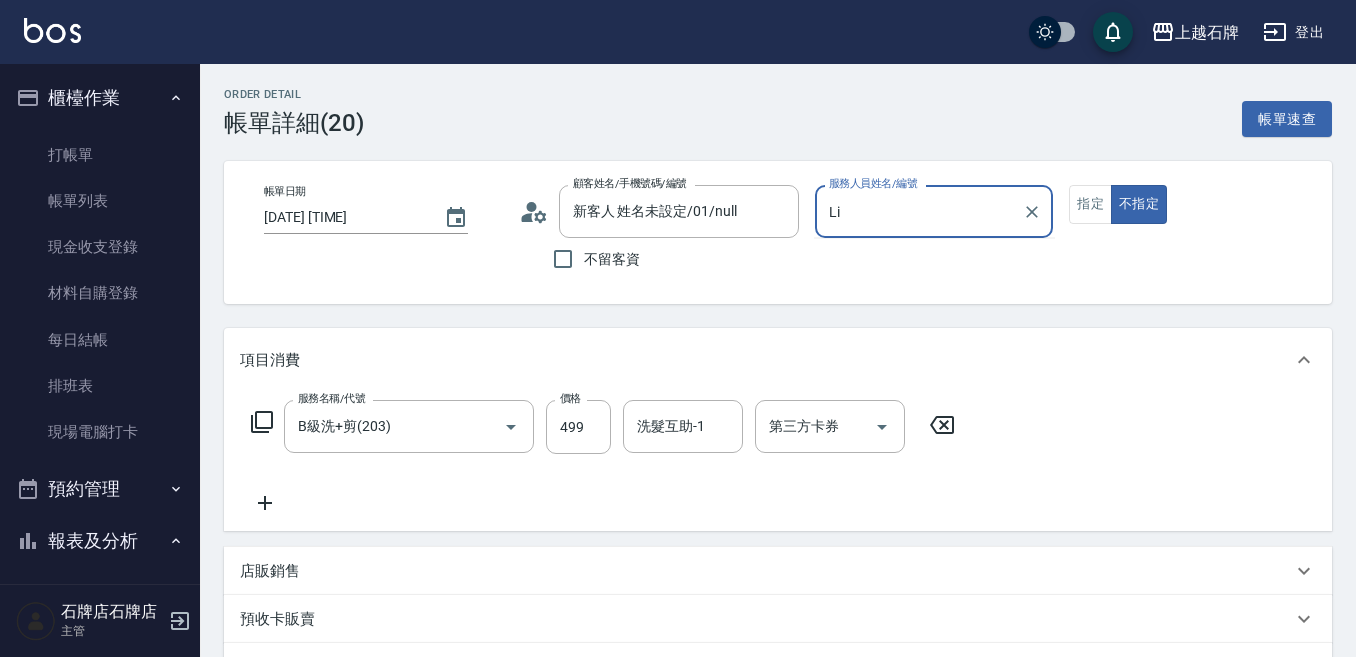 type on "L" 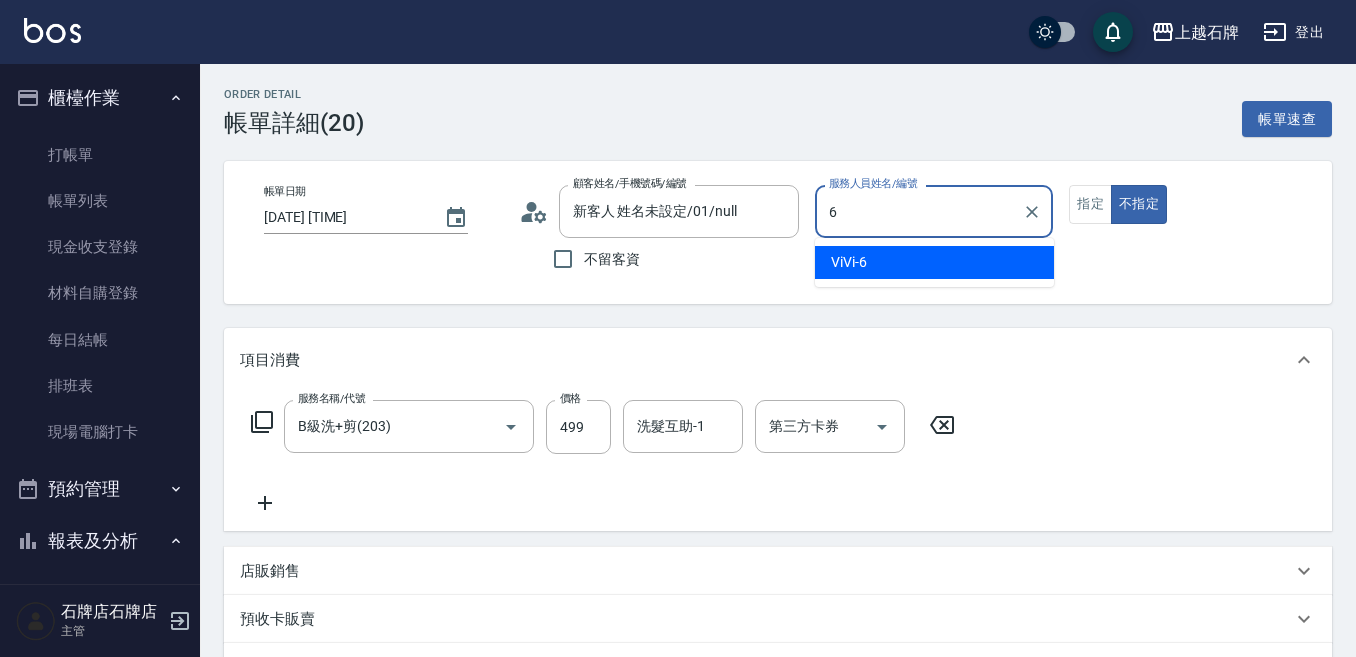 type on "ViVi-6" 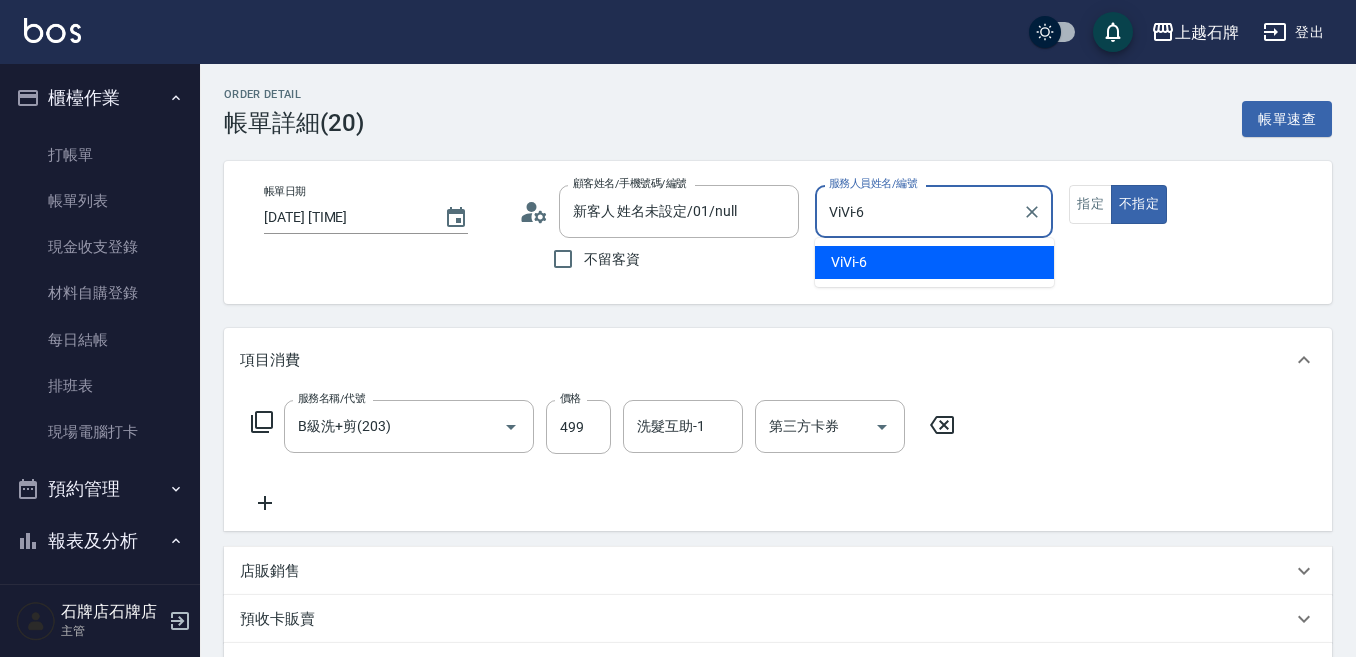 type on "false" 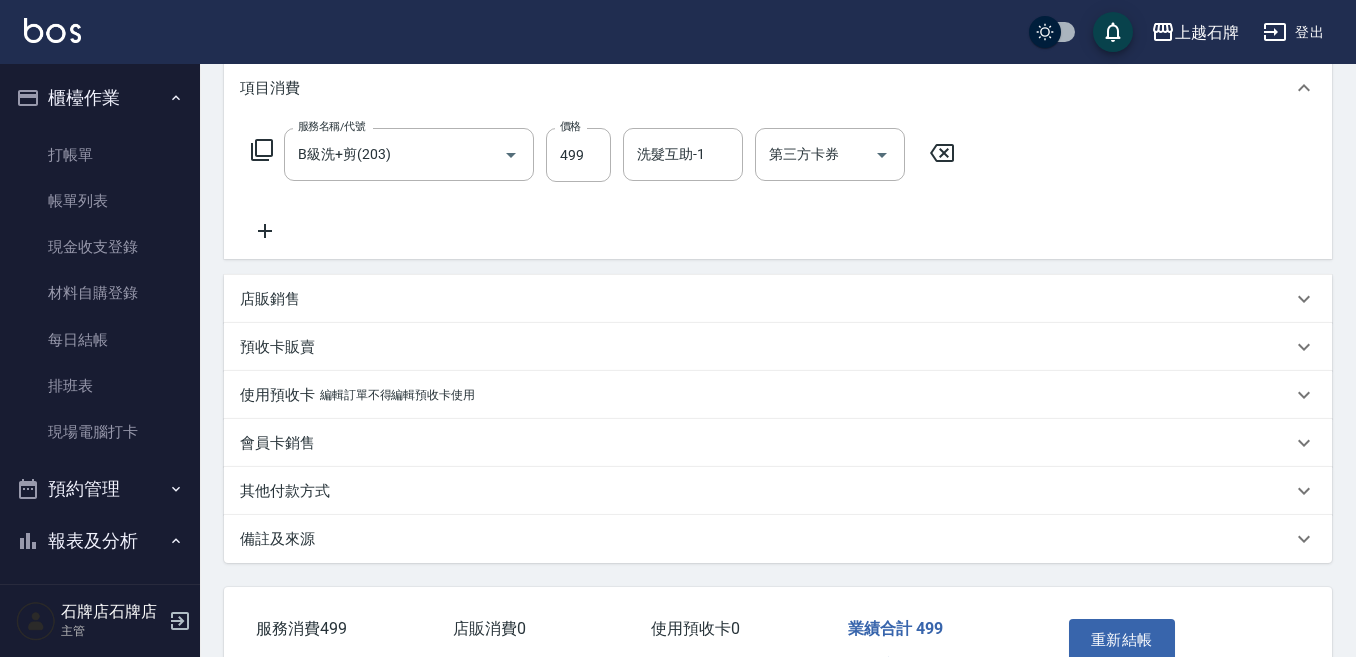 scroll, scrollTop: 394, scrollLeft: 0, axis: vertical 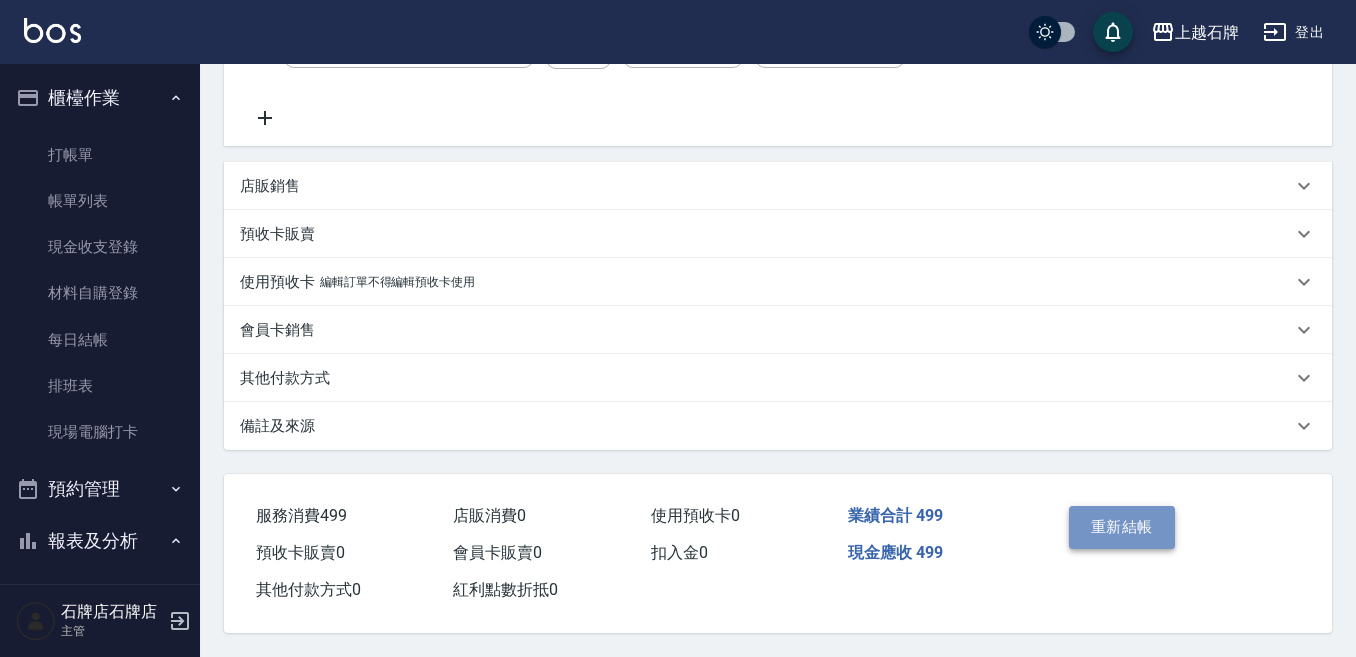 click on "重新結帳" at bounding box center (1122, 527) 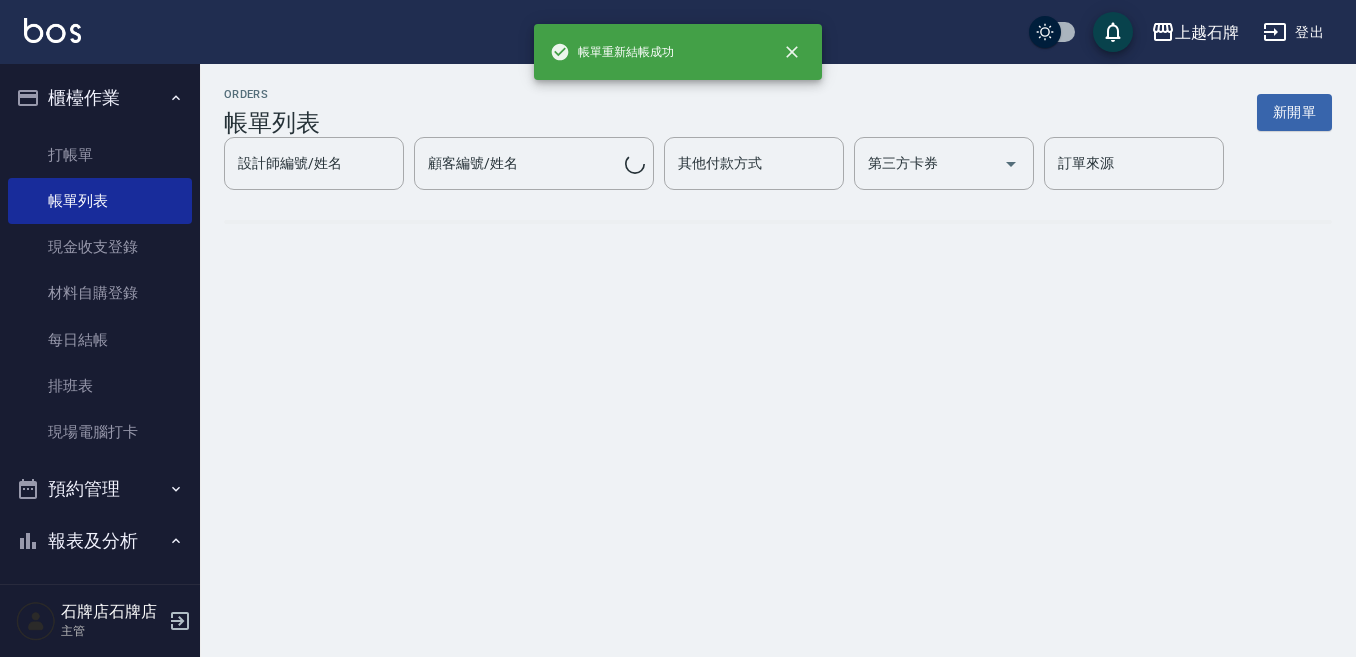 scroll, scrollTop: 0, scrollLeft: 0, axis: both 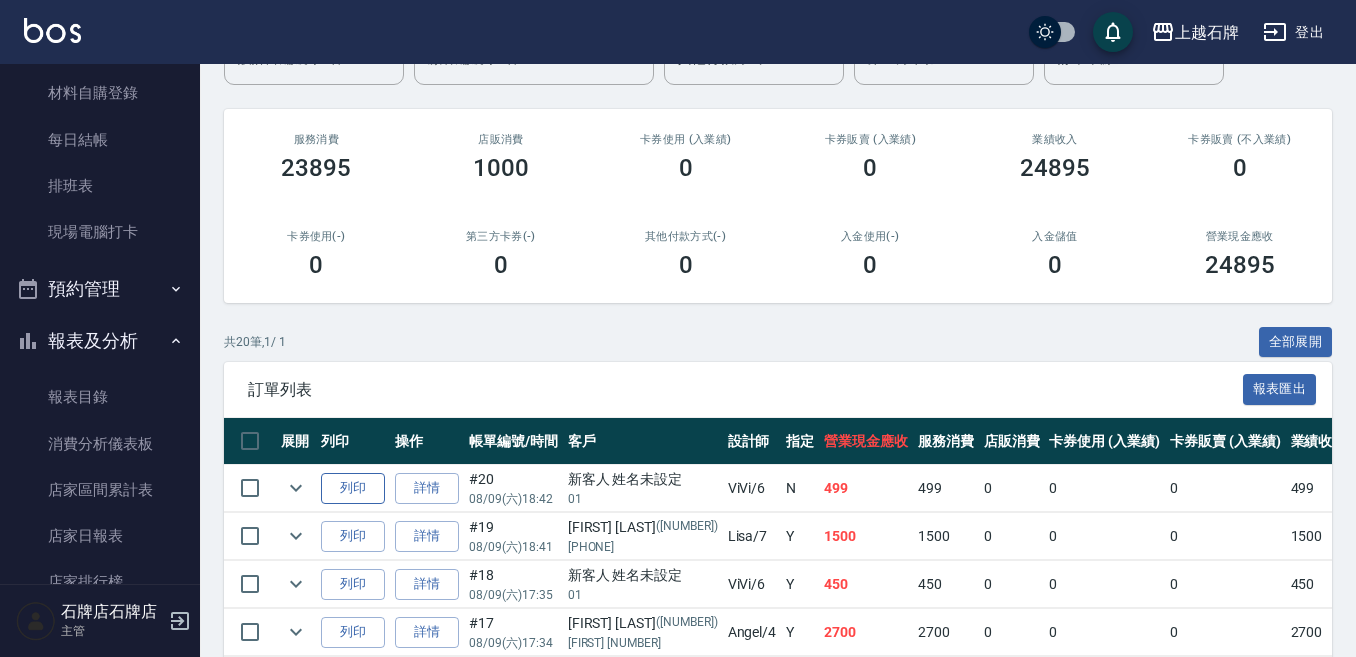 click on "列印" at bounding box center (353, 488) 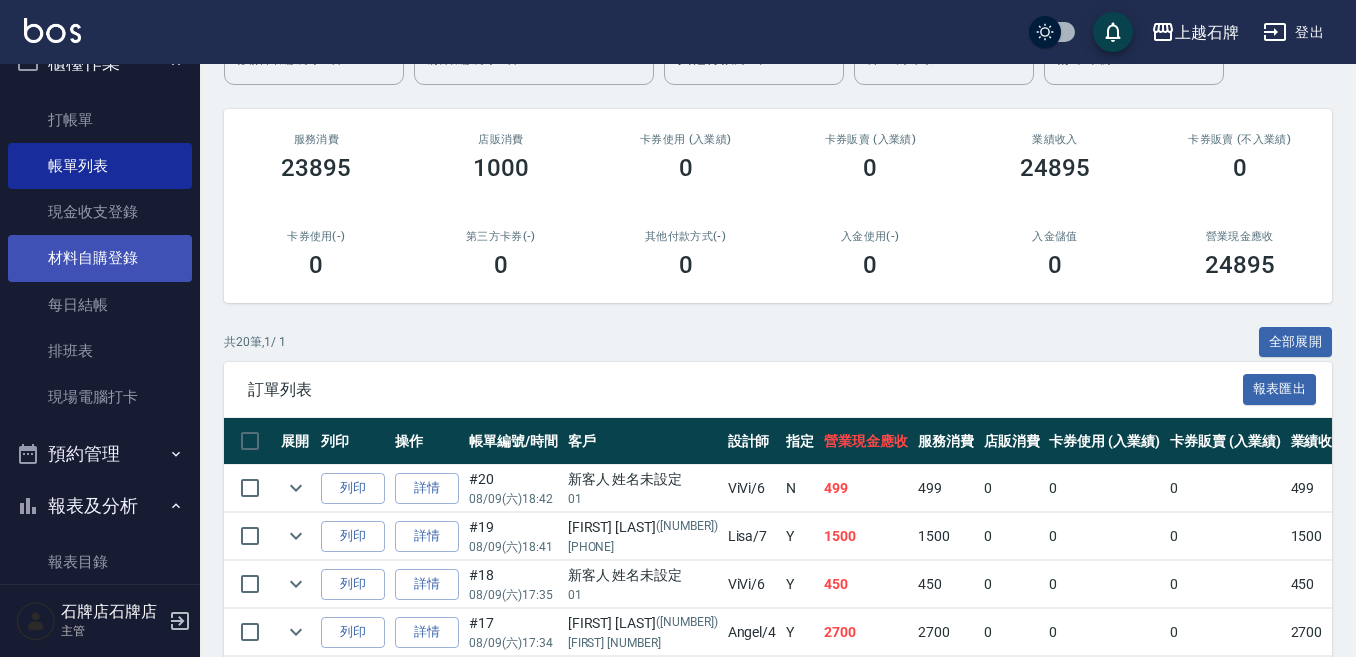 scroll, scrollTop: 0, scrollLeft: 0, axis: both 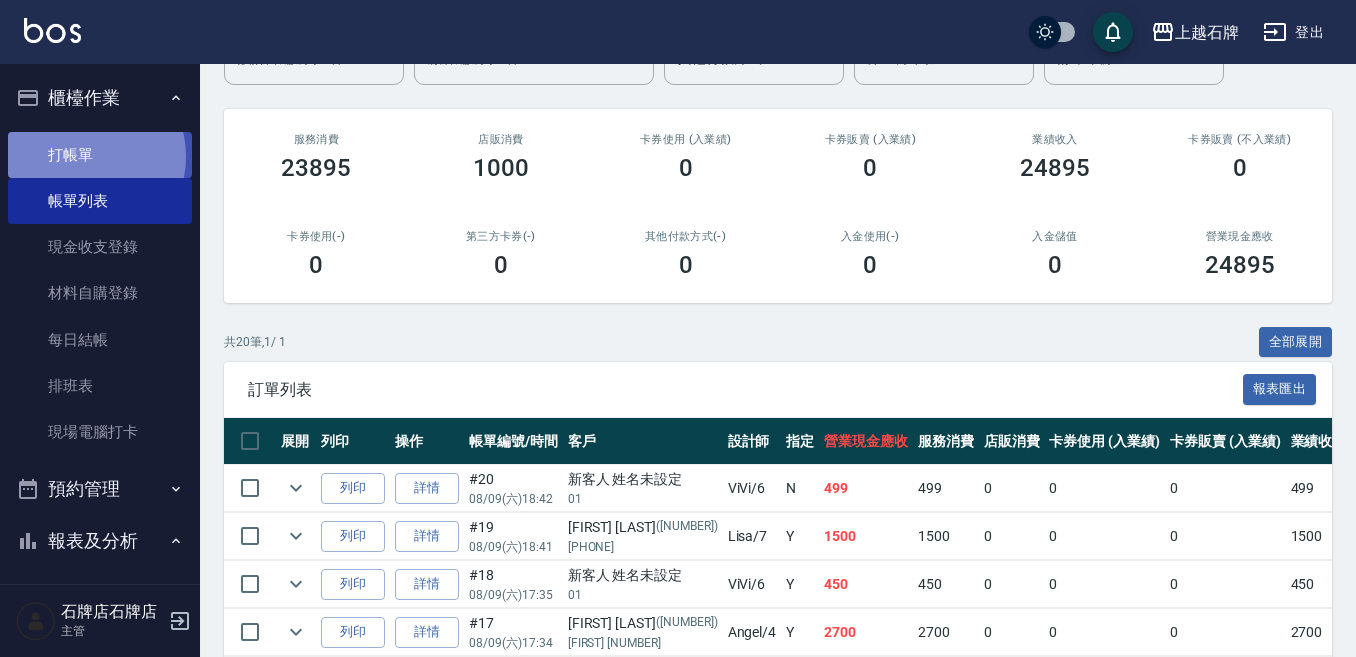 click on "打帳單" at bounding box center [100, 155] 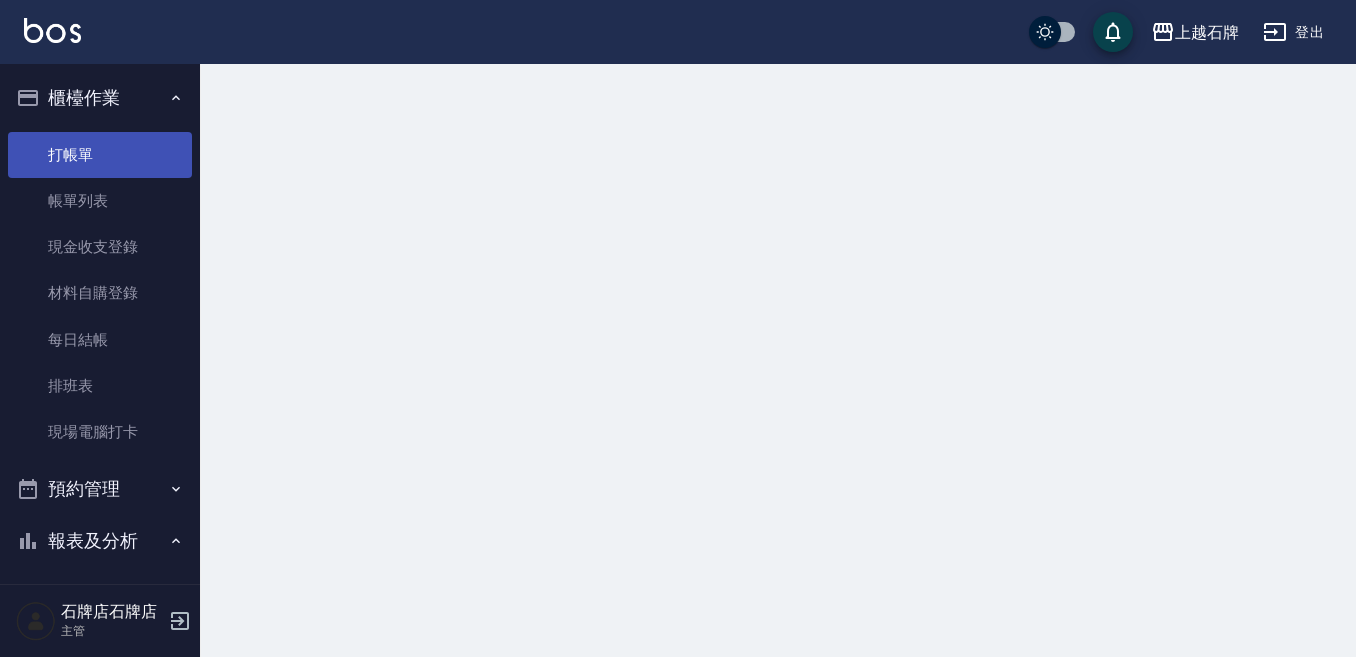 scroll, scrollTop: 0, scrollLeft: 0, axis: both 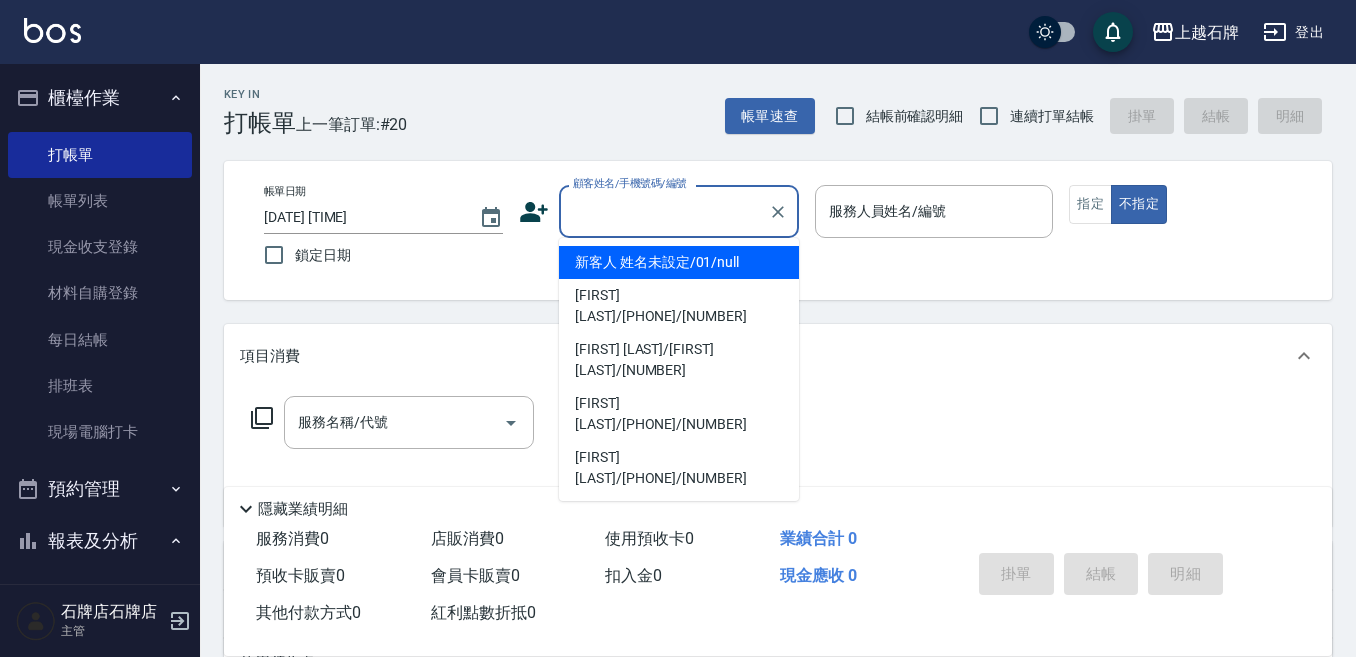 click on "顧客姓名/手機號碼/編號" at bounding box center (664, 211) 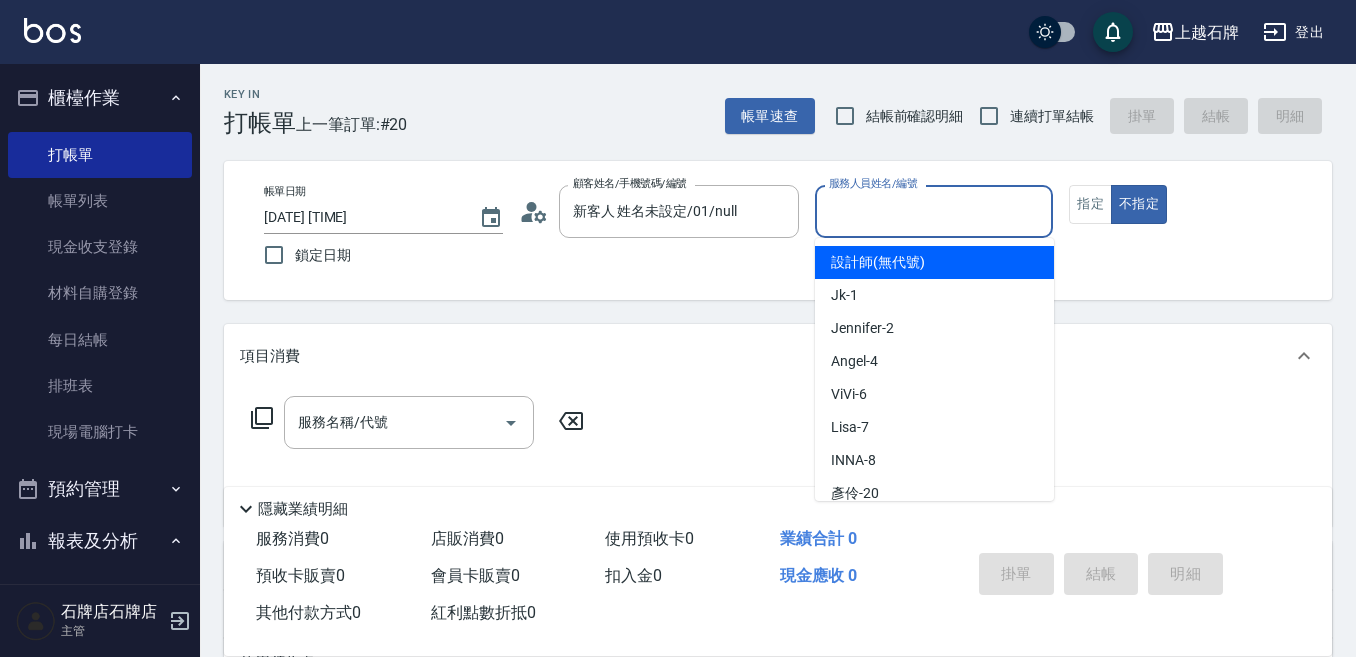 drag, startPoint x: 935, startPoint y: 204, endPoint x: 971, endPoint y: 316, distance: 117.64353 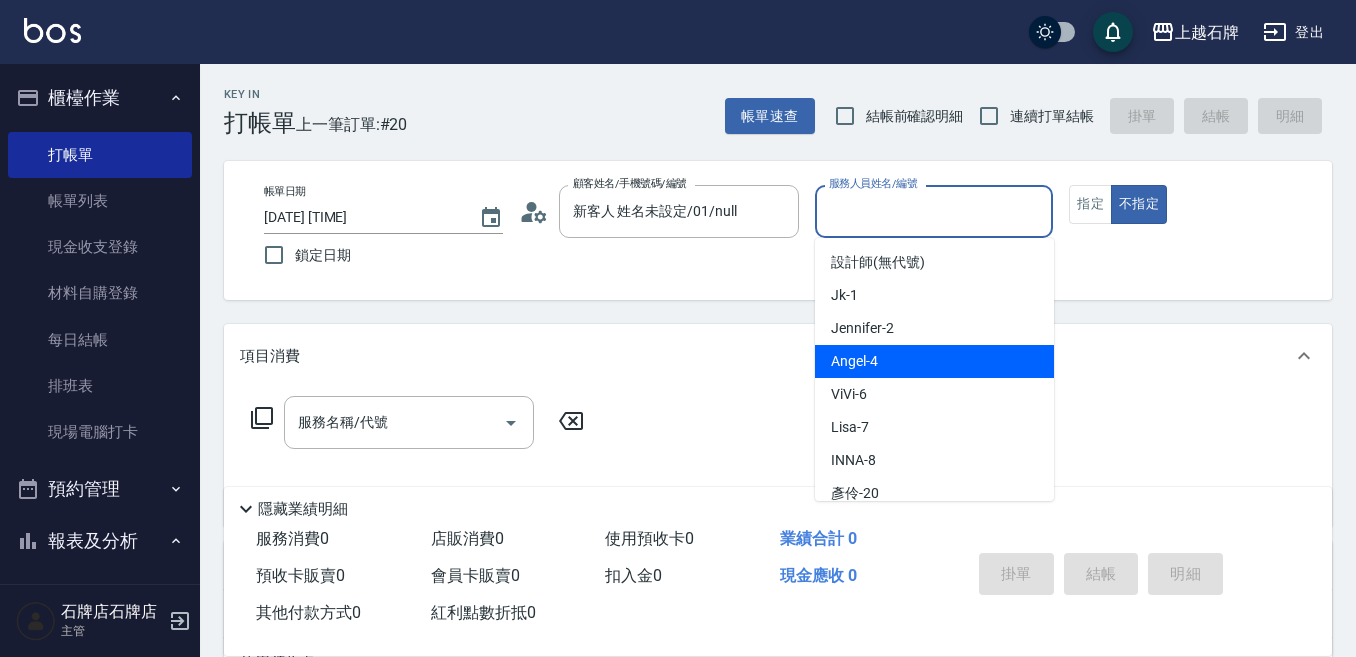 drag, startPoint x: 912, startPoint y: 364, endPoint x: 630, endPoint y: 406, distance: 285.1105 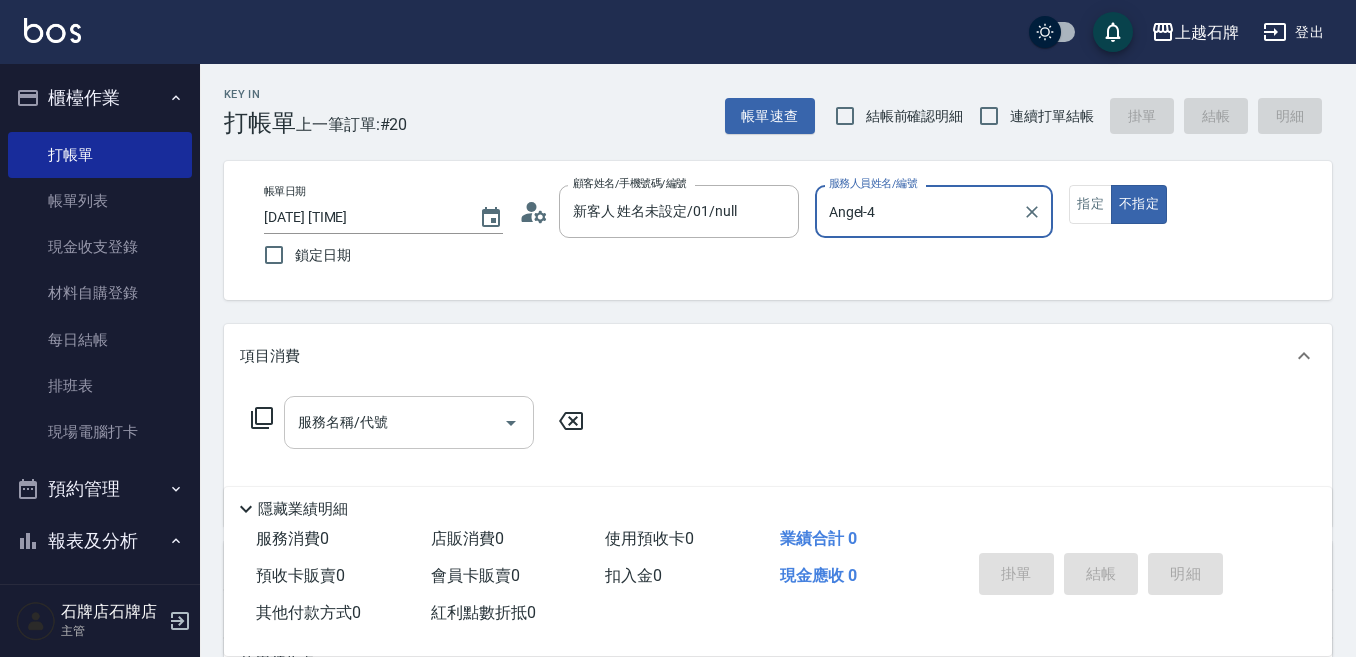 type on "Angel-4" 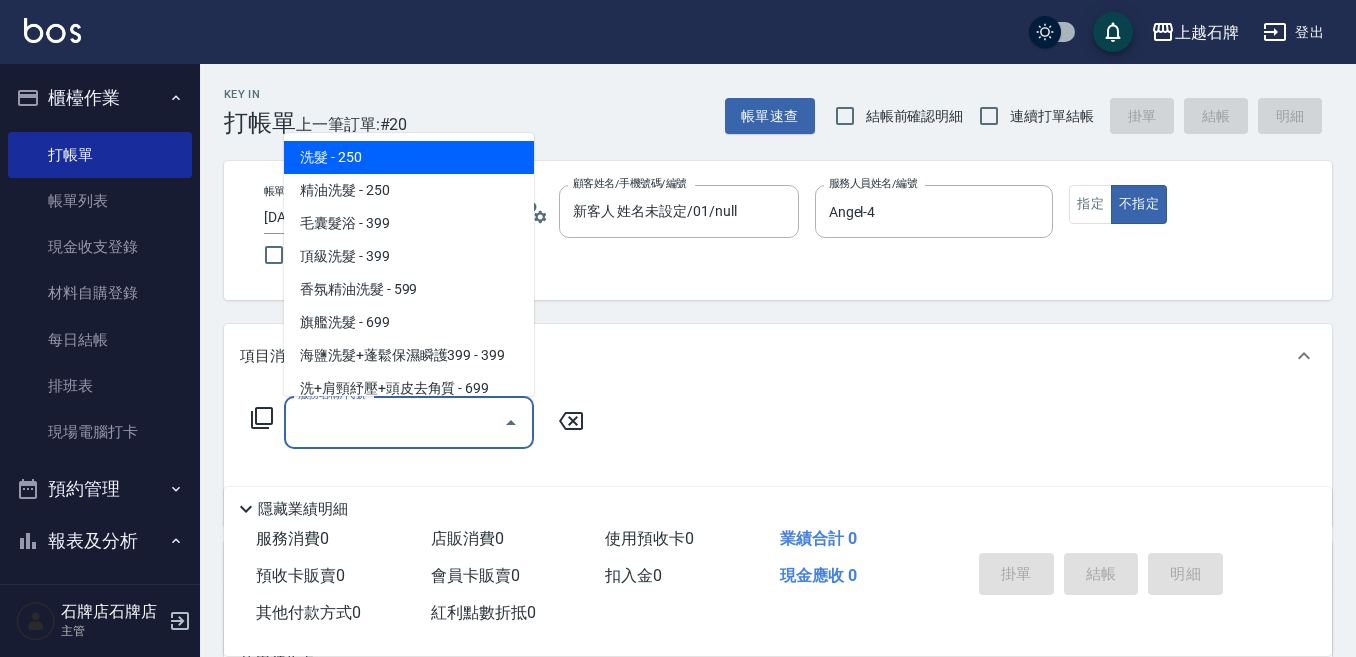 drag, startPoint x: 420, startPoint y: 434, endPoint x: 419, endPoint y: 268, distance: 166.003 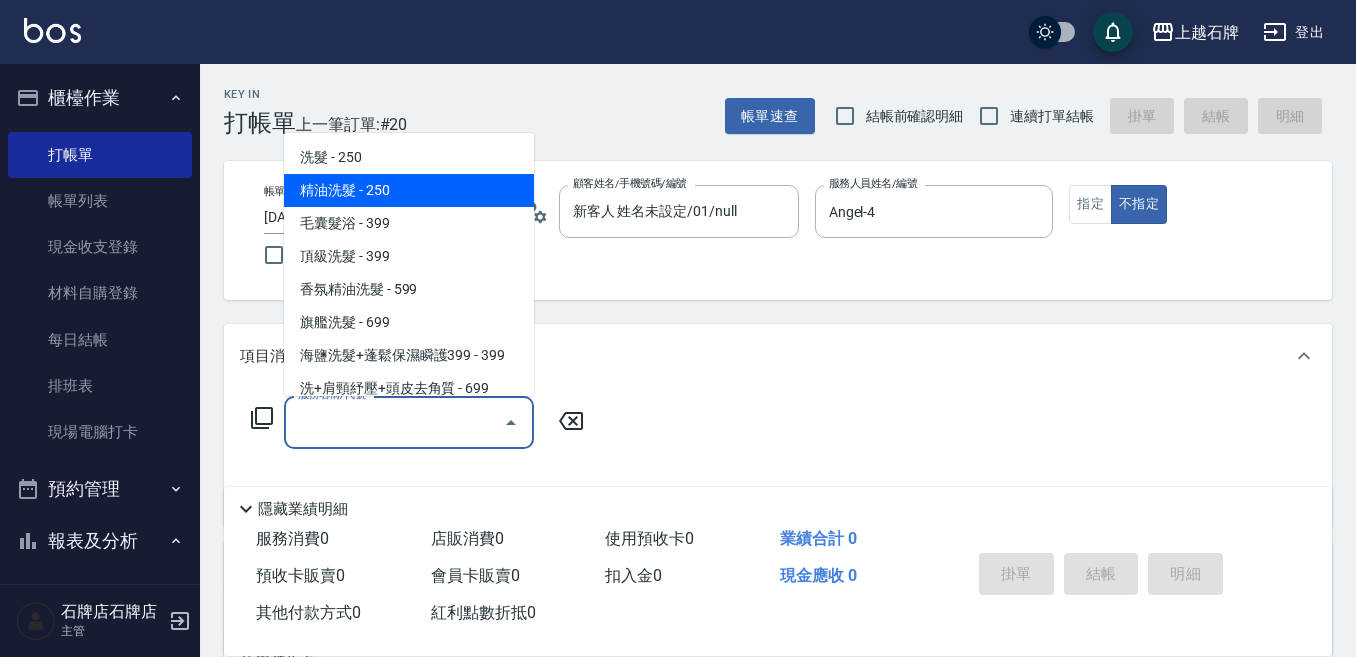 click on "精油洗髮 - 250" at bounding box center (409, 190) 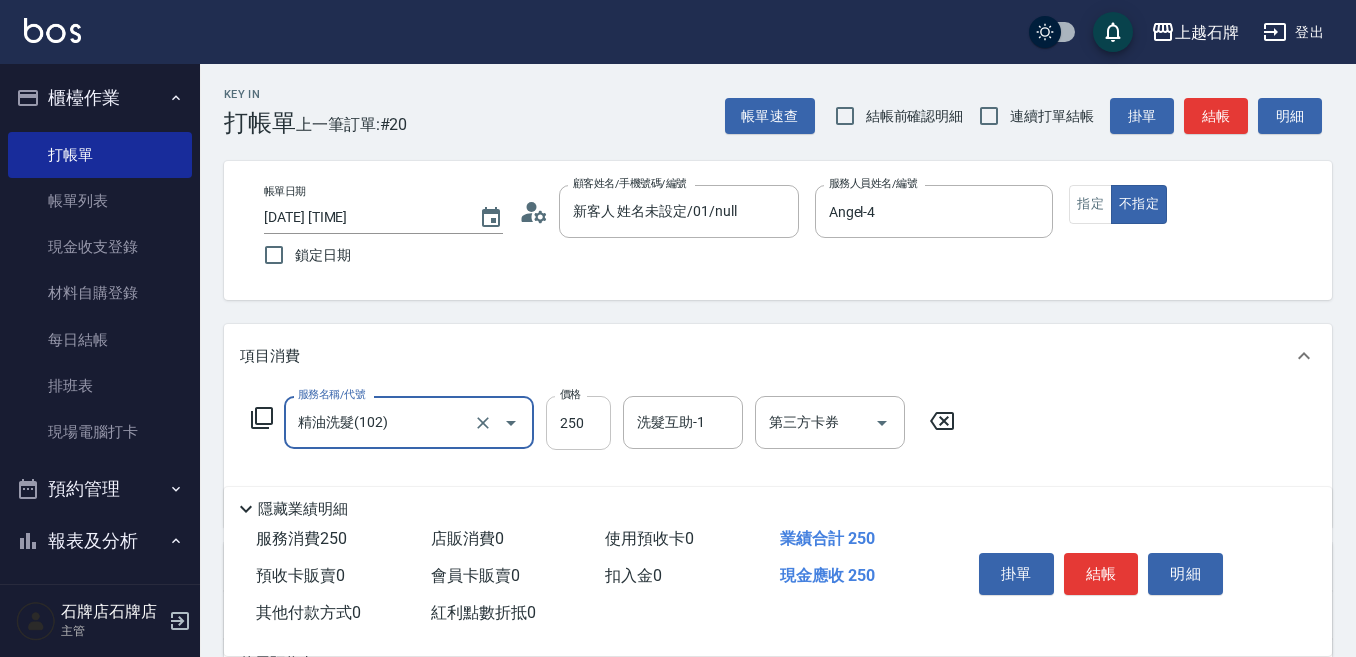 click on "250" at bounding box center (578, 423) 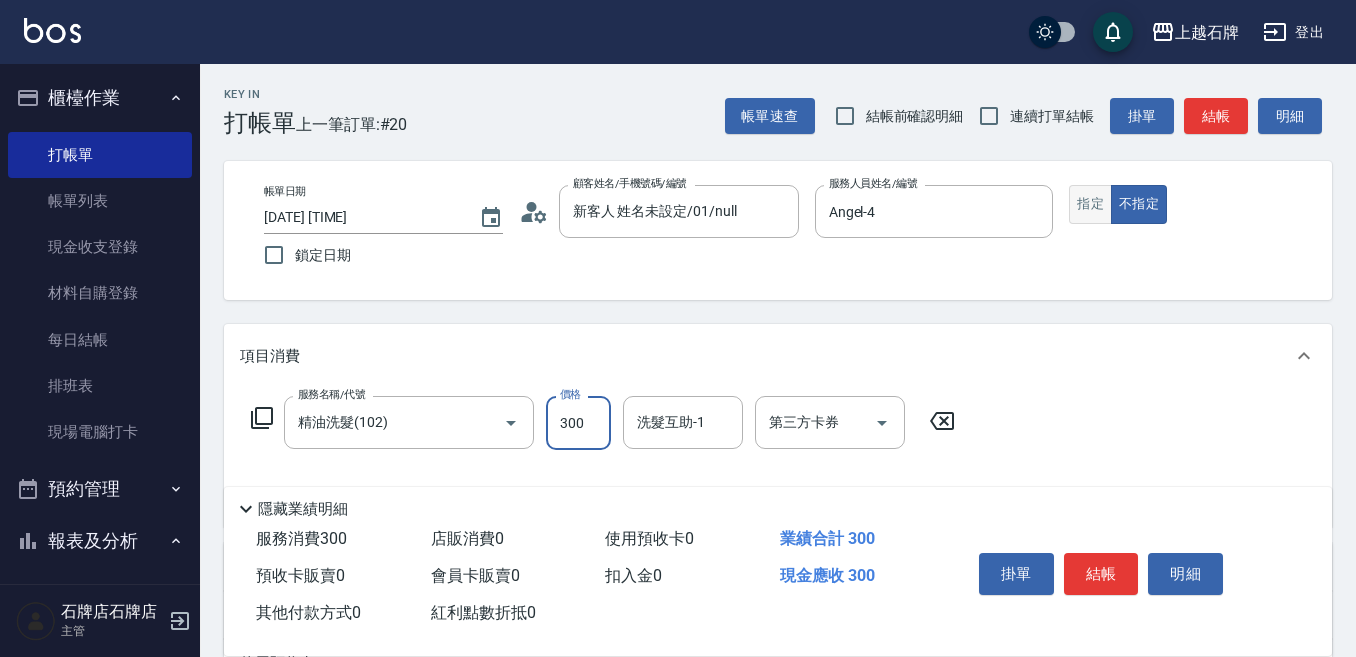 type on "300" 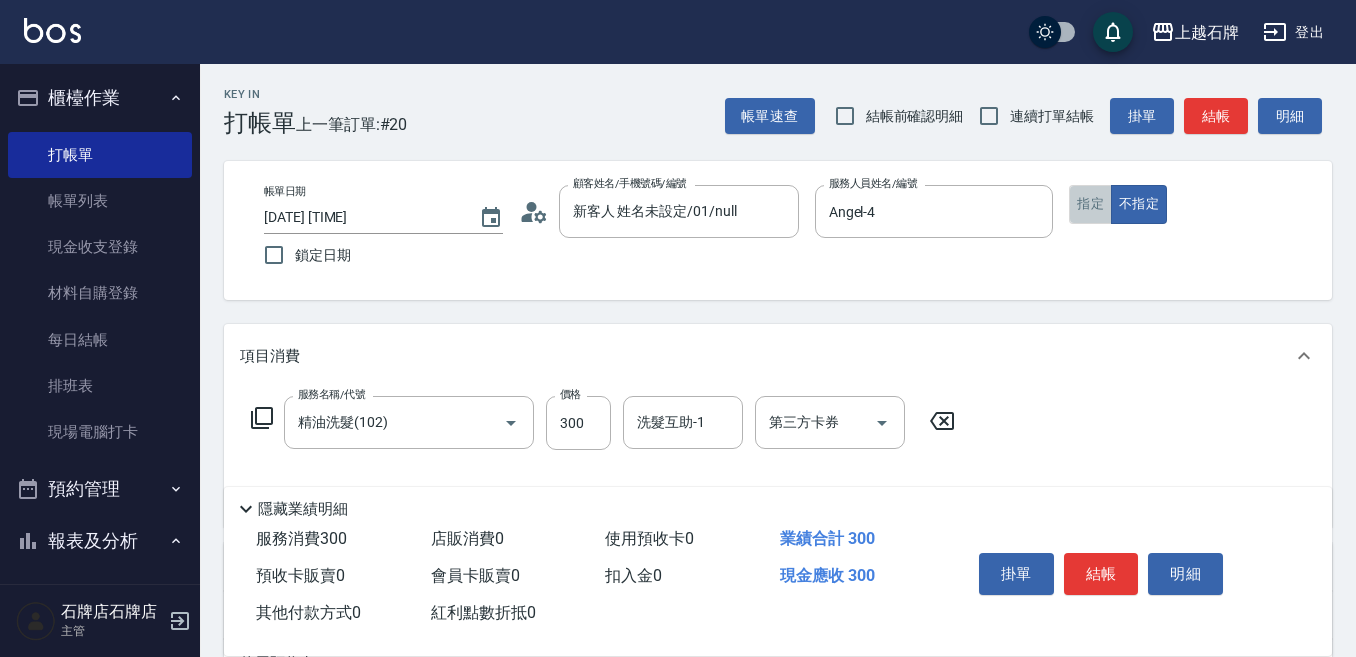 click on "指定" at bounding box center (1090, 204) 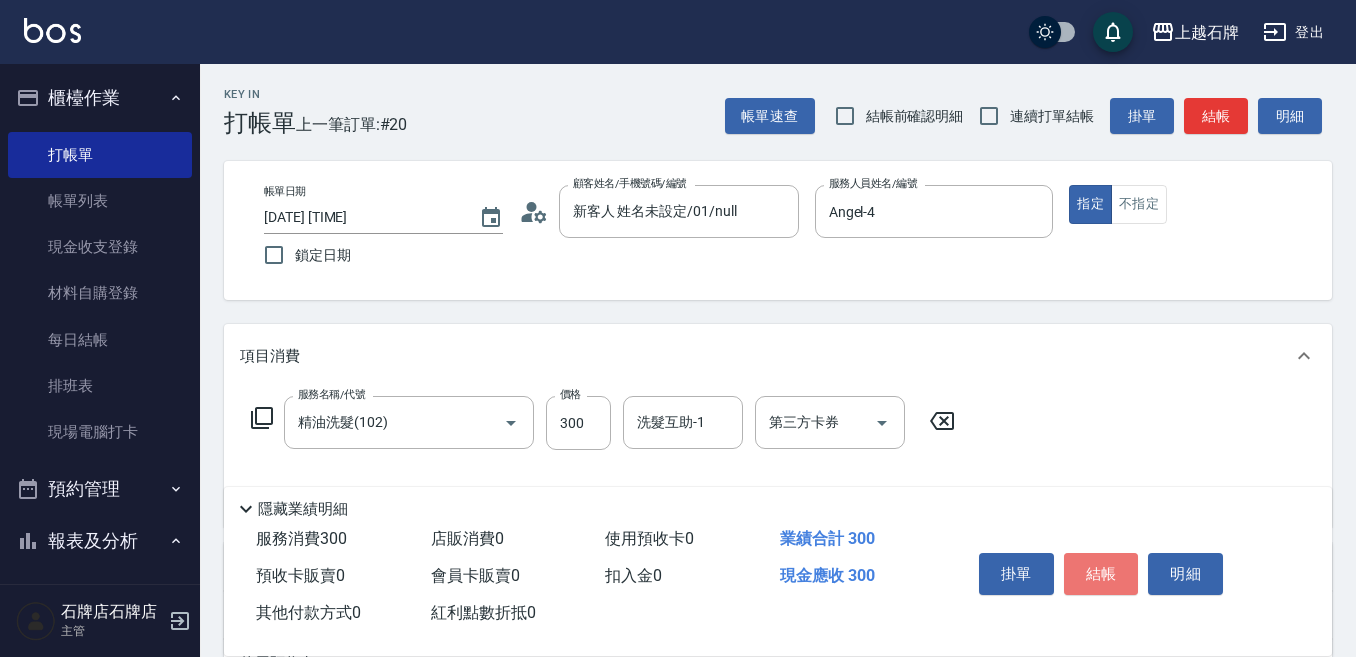 click on "結帳" at bounding box center (1101, 574) 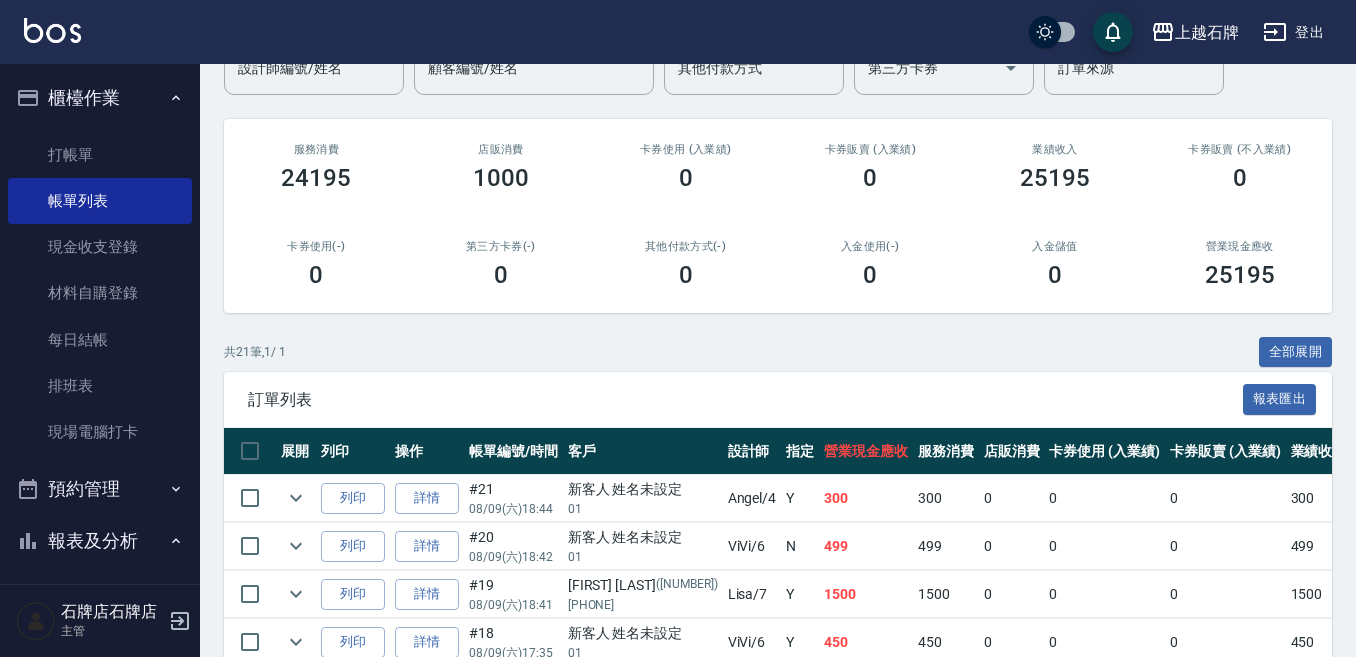 scroll, scrollTop: 200, scrollLeft: 0, axis: vertical 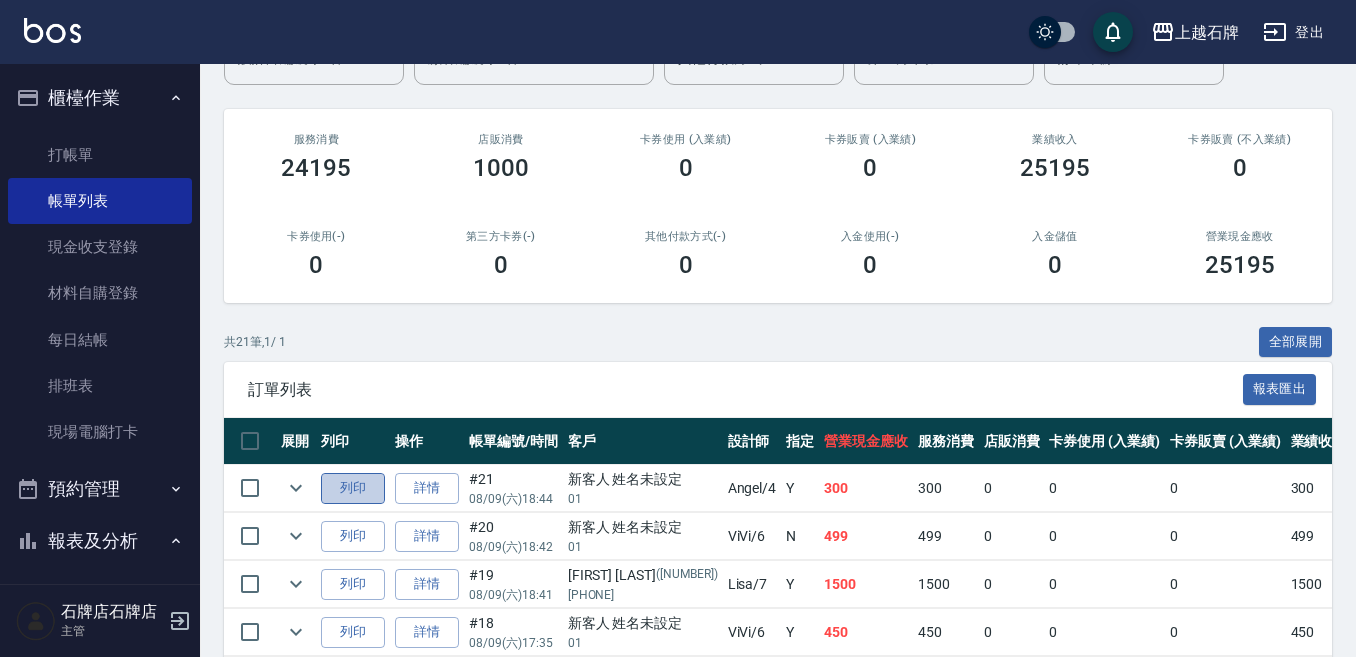 click on "列印" at bounding box center (353, 488) 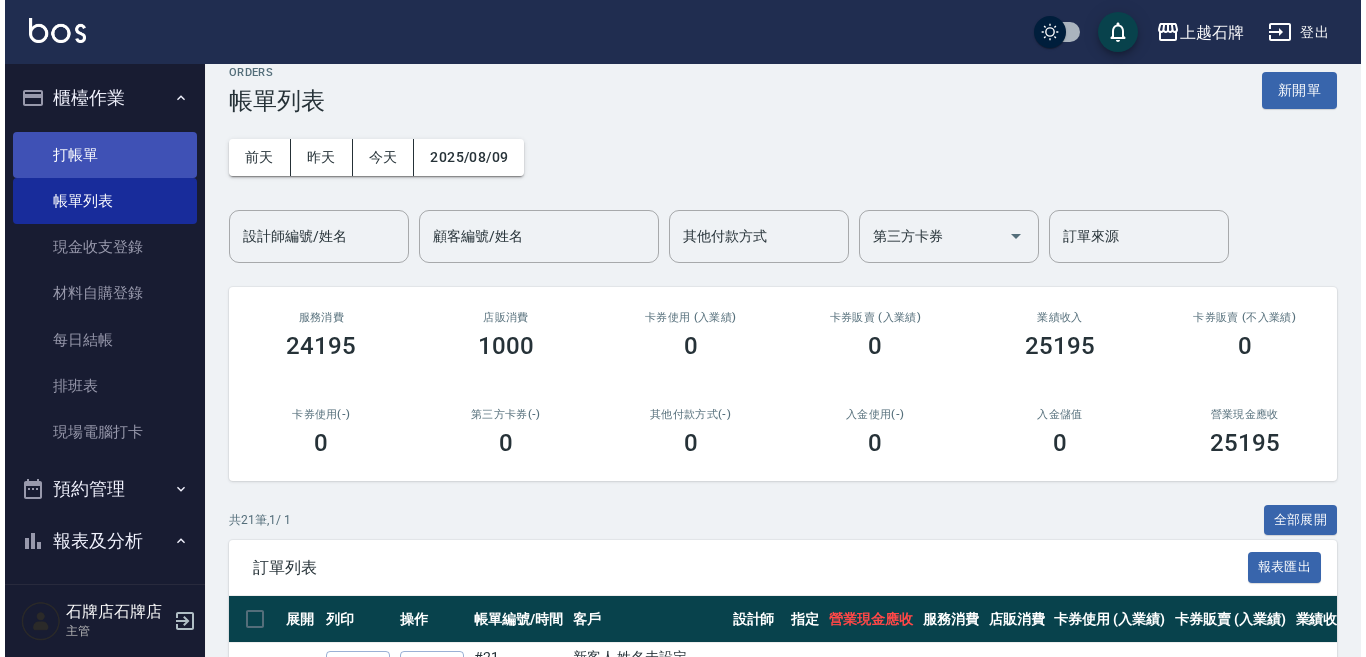 scroll, scrollTop: 0, scrollLeft: 0, axis: both 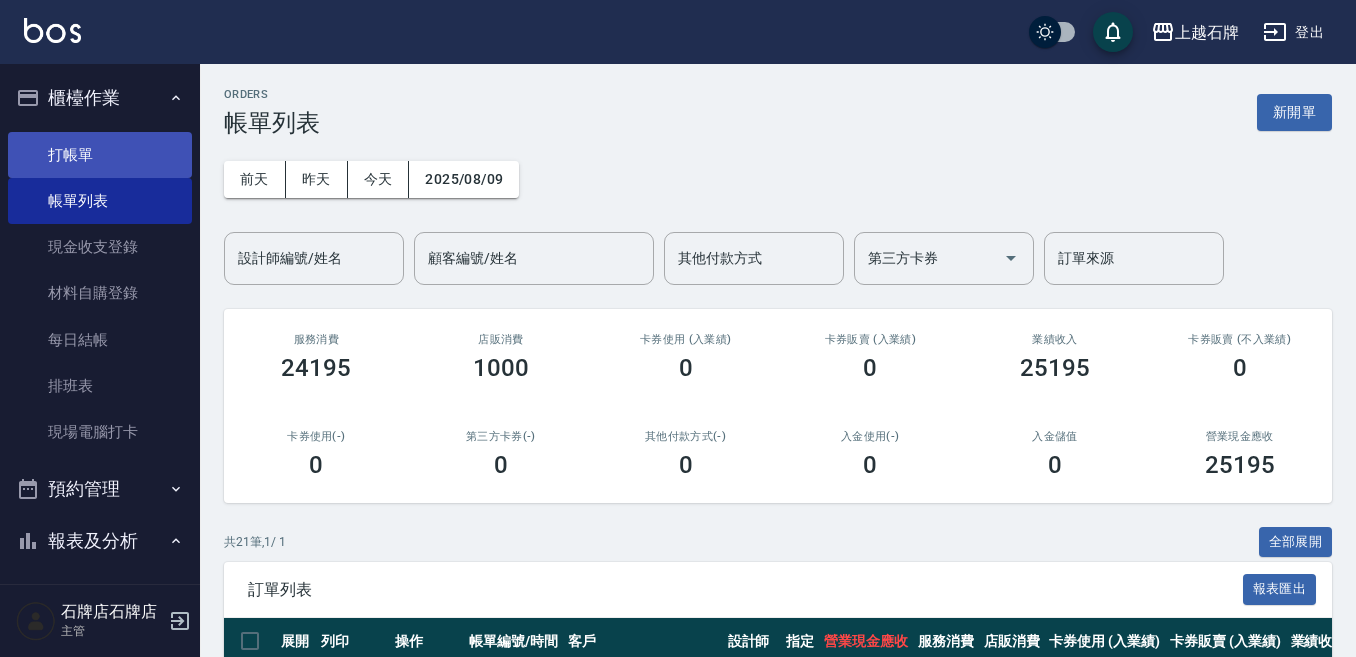drag, startPoint x: 81, startPoint y: 128, endPoint x: 89, endPoint y: 137, distance: 12.0415945 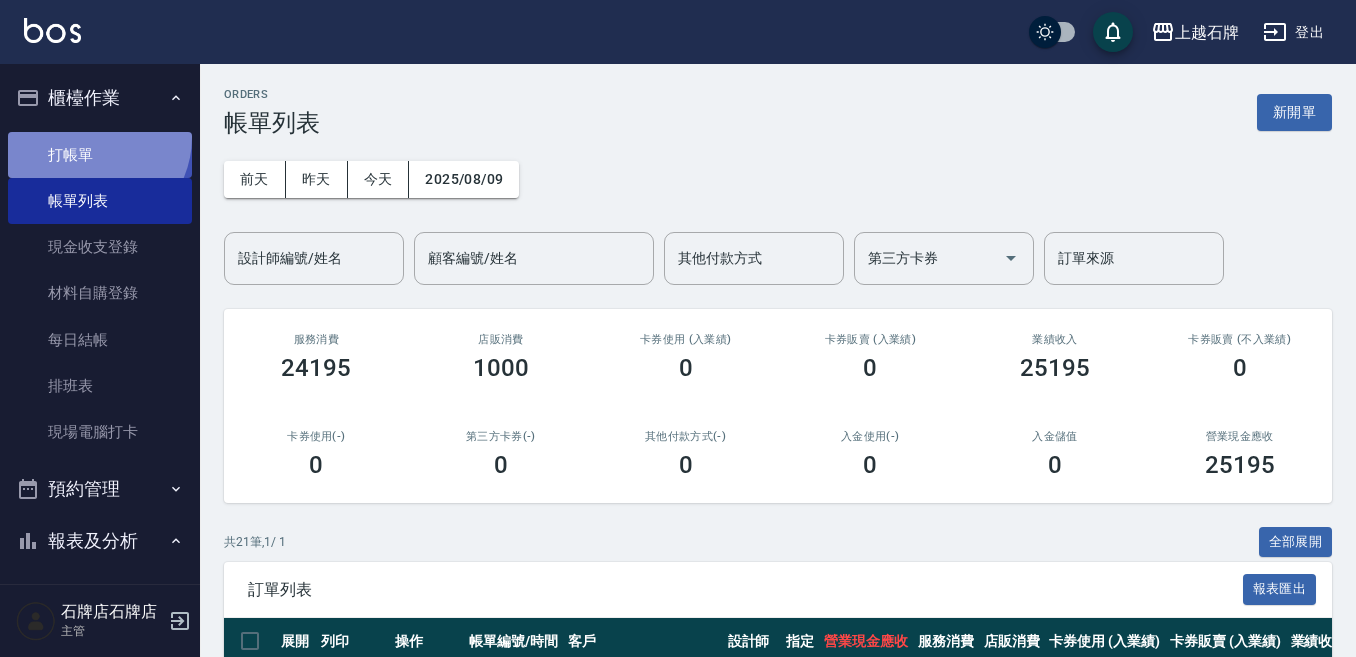 click on "打帳單" at bounding box center (100, 155) 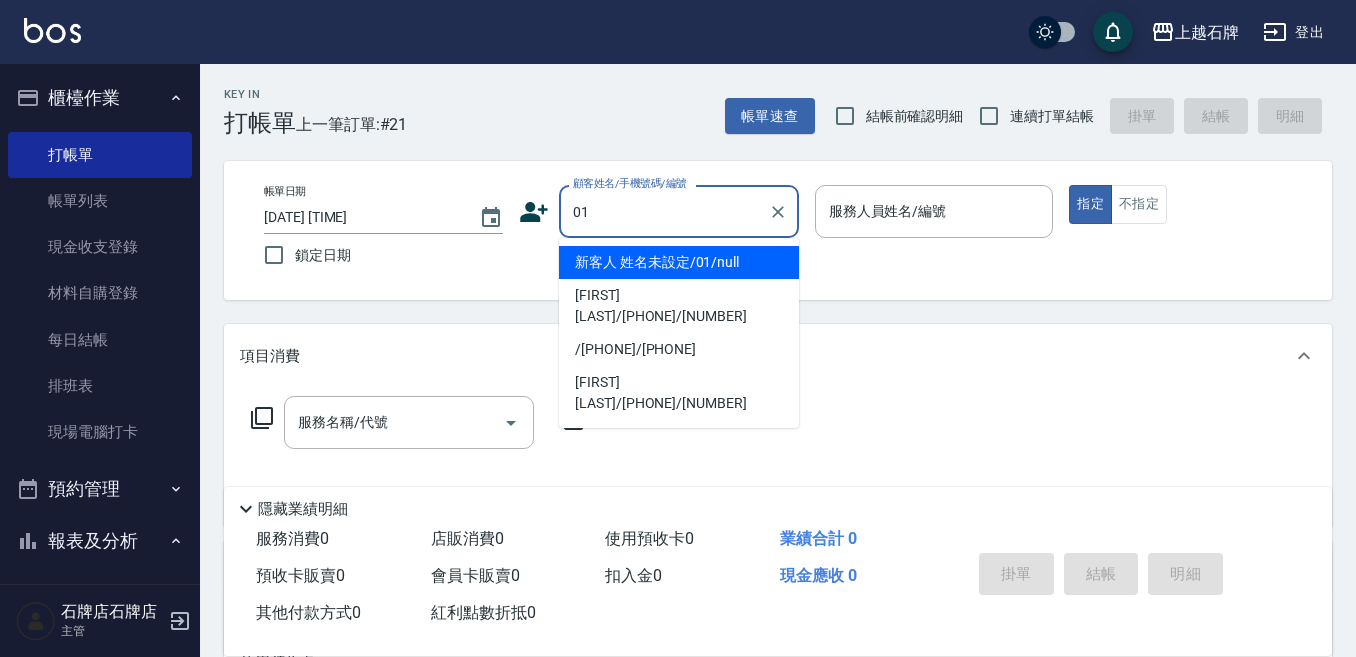 click on "新客人 姓名未設定/[NUMBER]/null [FIRST] [LAST]/[PHONE]/[NUMBER]  /[PHONE]/[PHONE] [FIRST] [LAST]/[PHONE]/[NUMBER]" at bounding box center (679, 333) 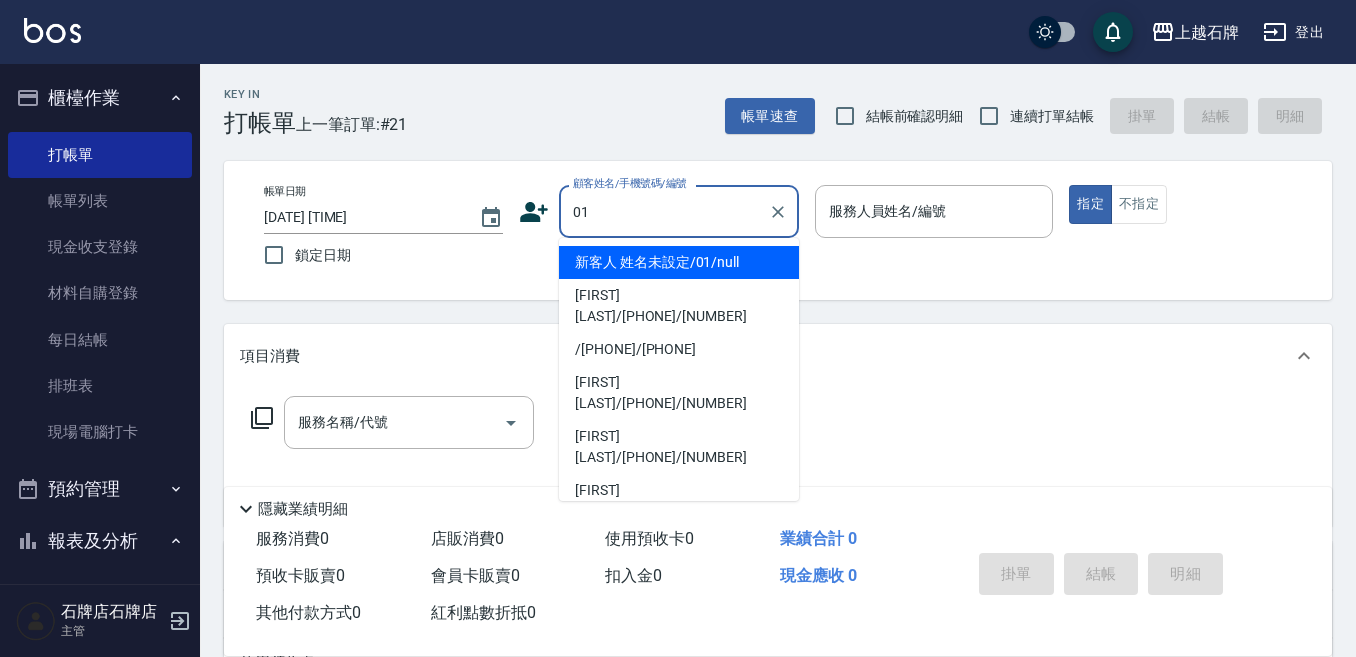 click on "新客人 姓名未設定/01/null" at bounding box center (679, 262) 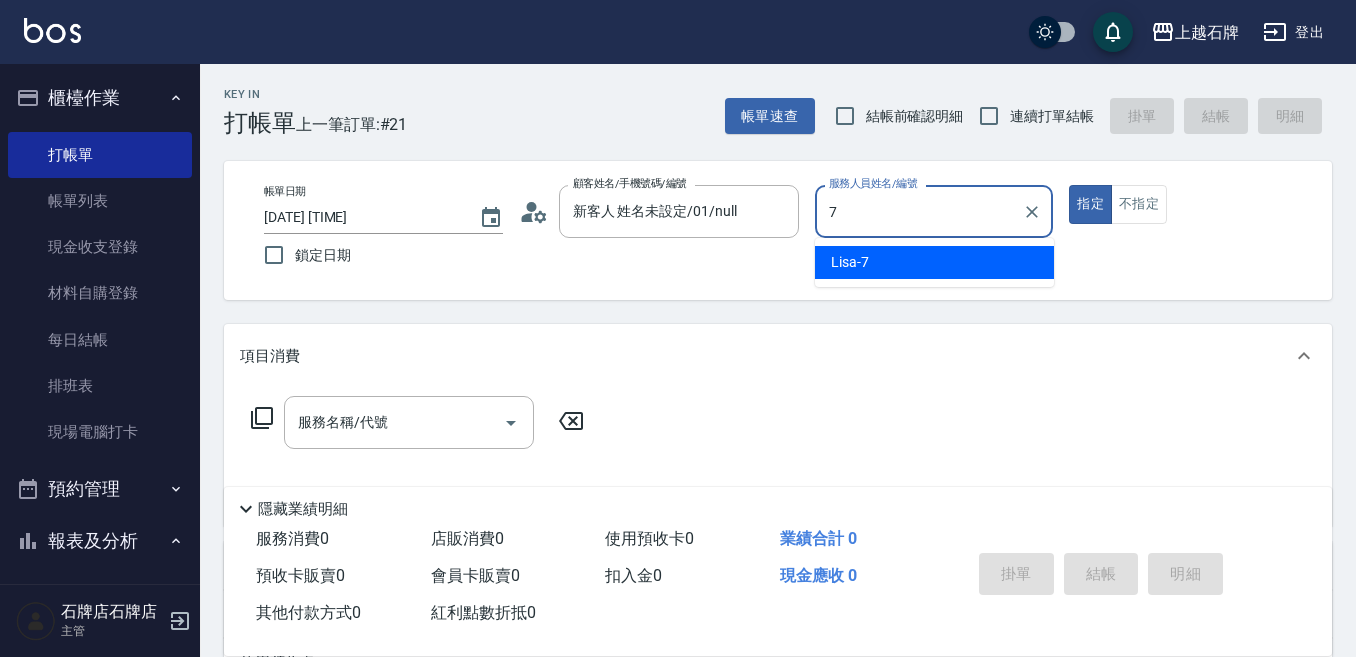 click on "Lisa -7" at bounding box center (934, 262) 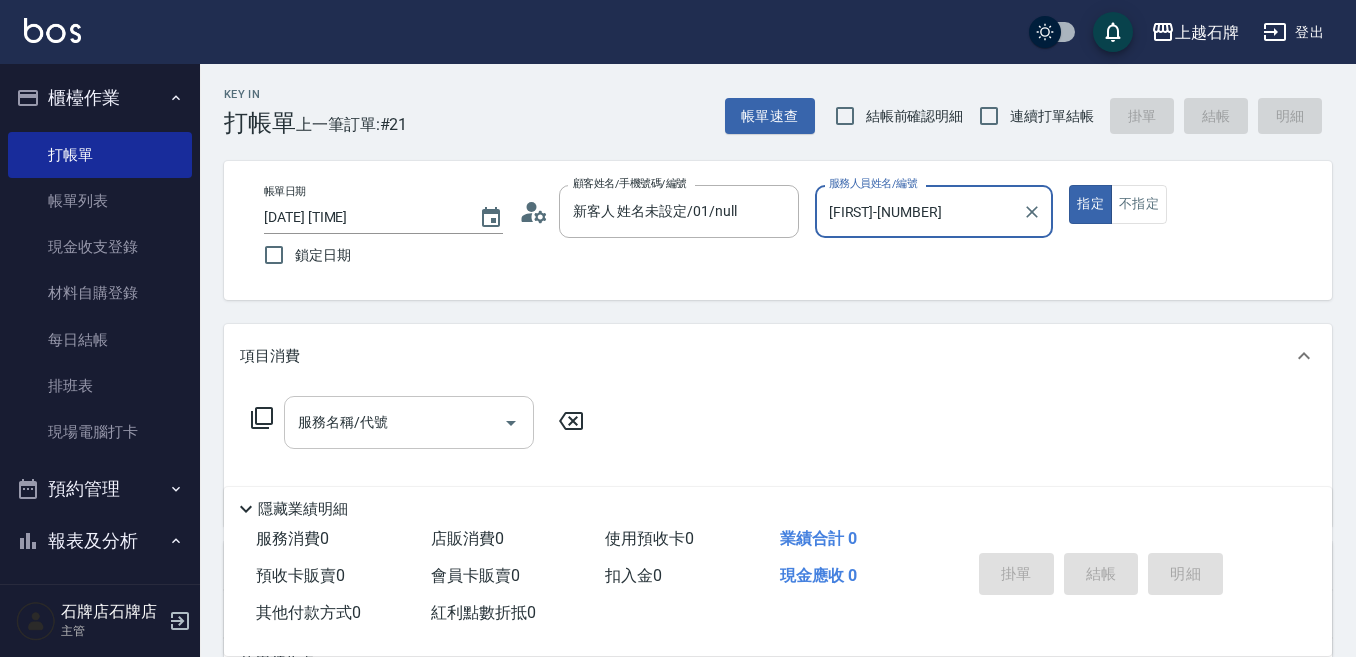 type on "[FIRST]-[NUMBER]" 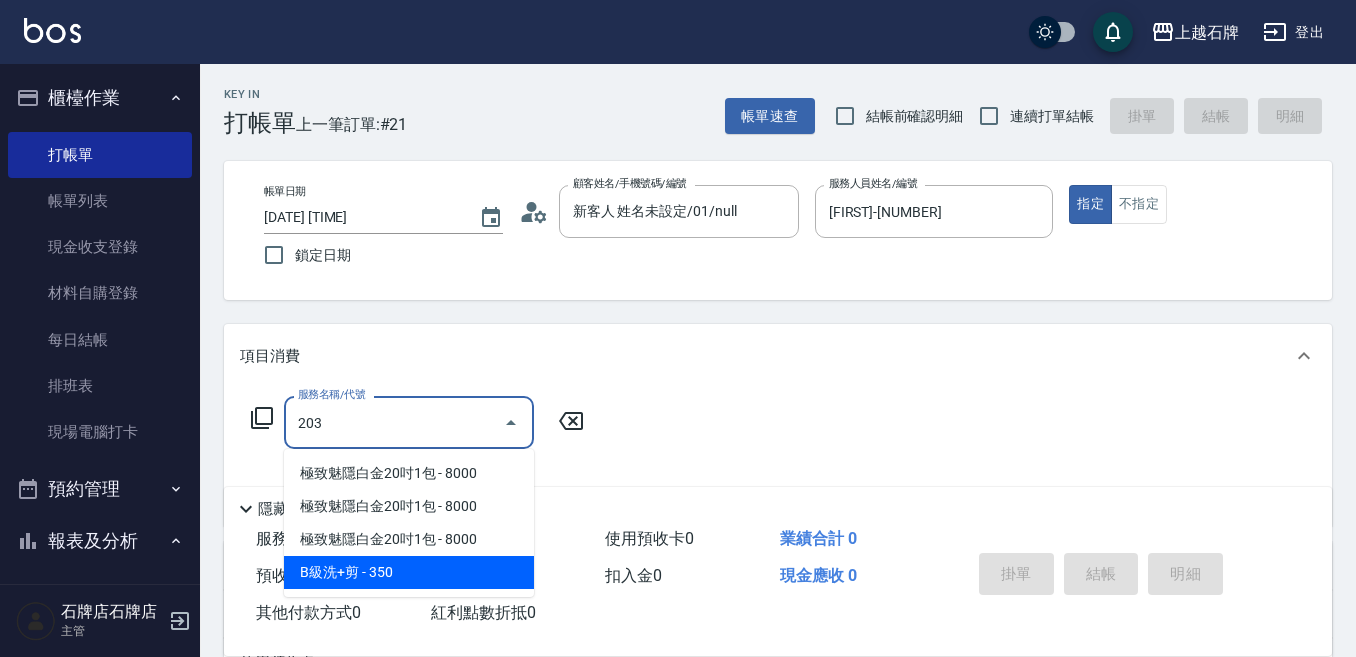 click on "B級洗+剪 - 350" at bounding box center (409, 572) 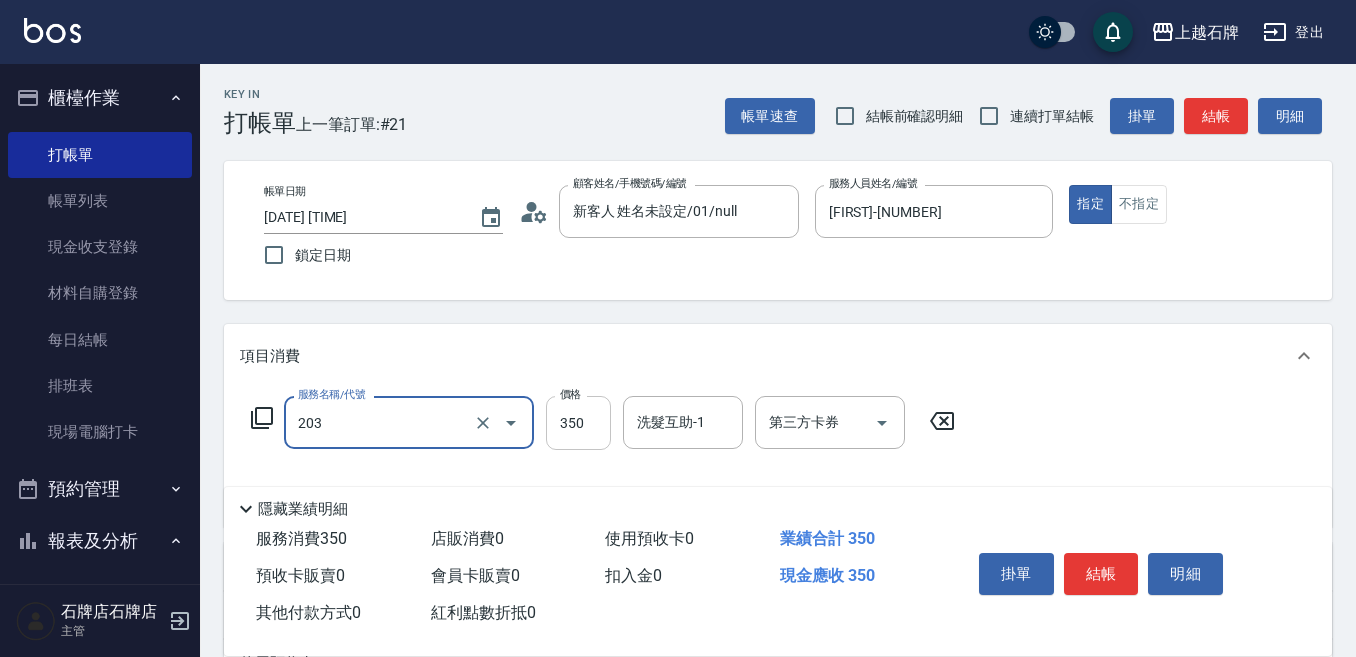 type on "B級洗+剪(203)" 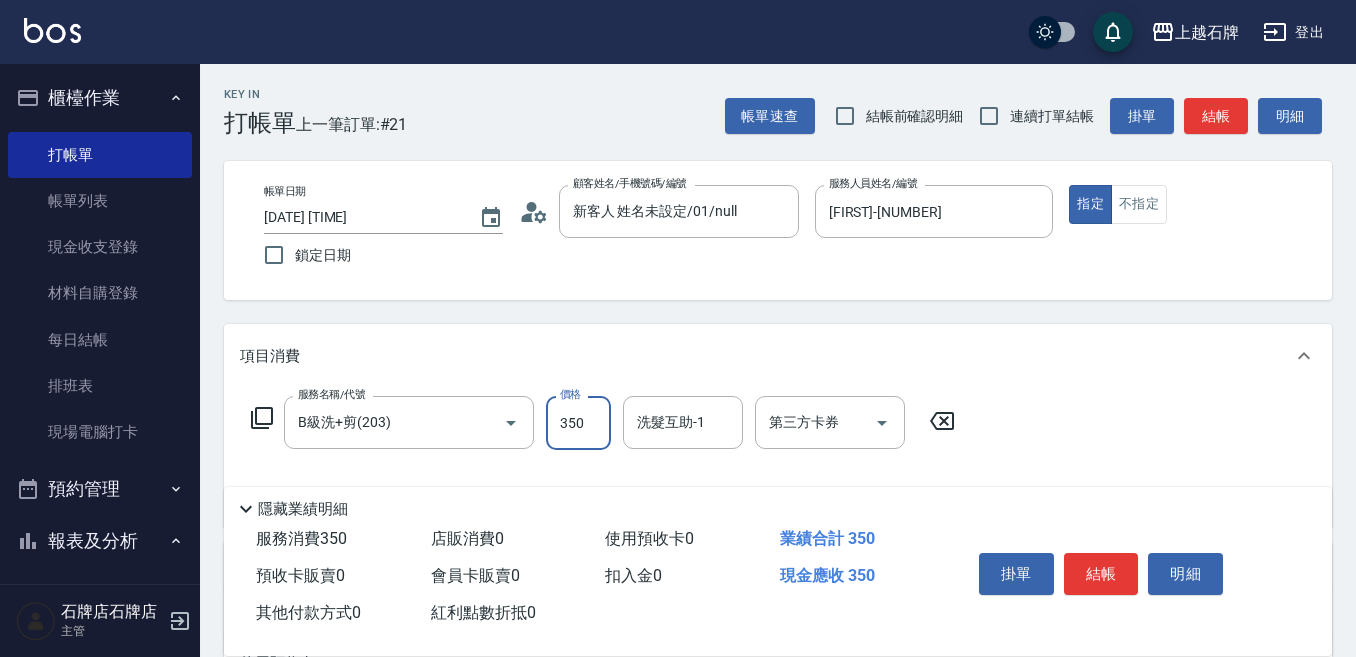 click on "350" at bounding box center (578, 423) 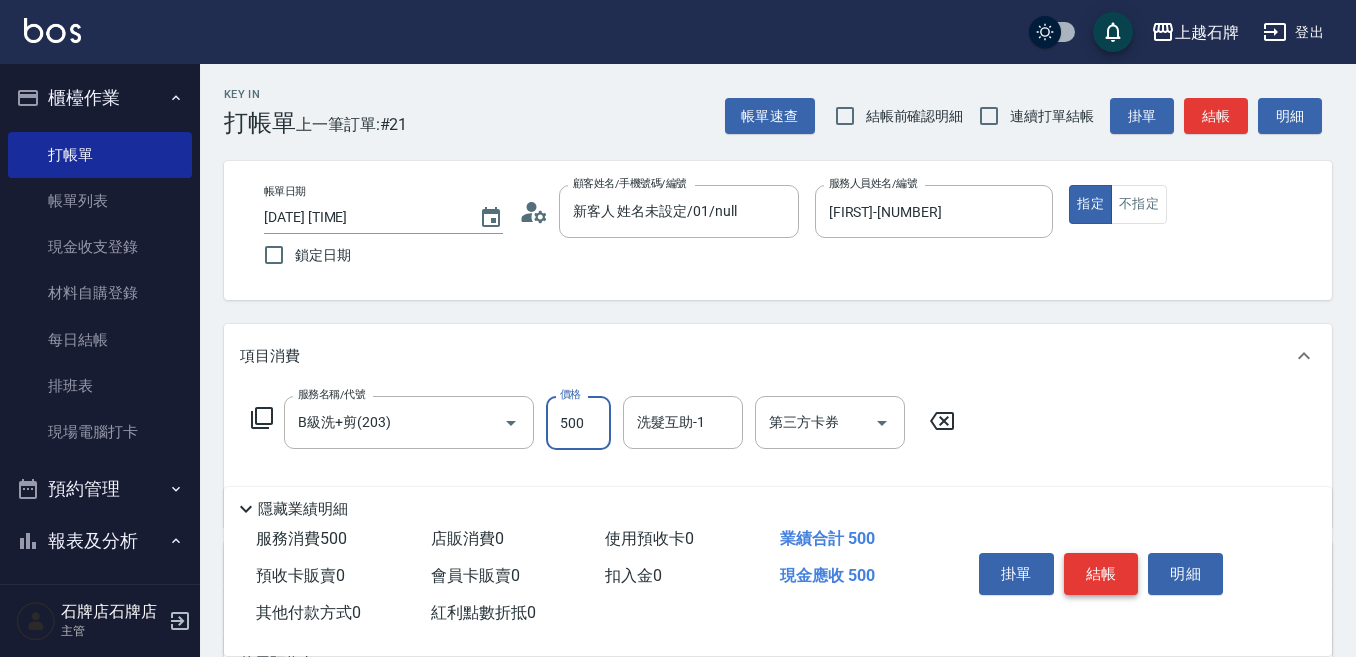 type on "500" 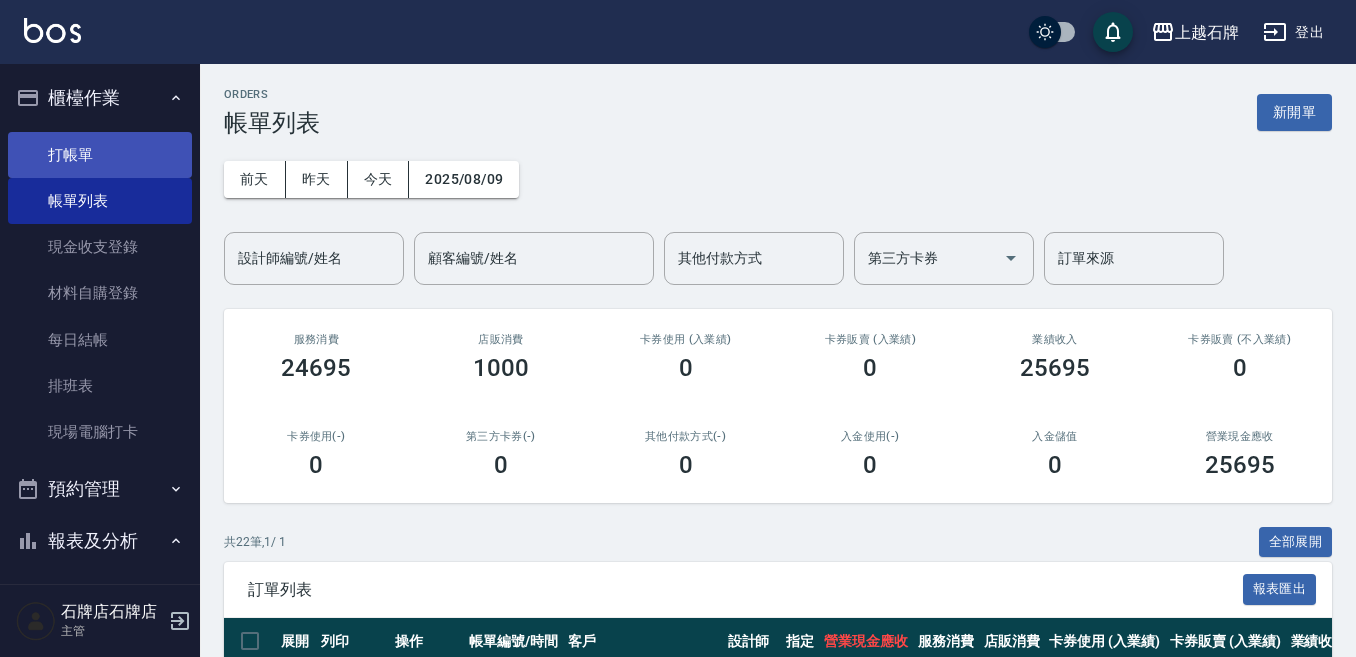 click on "打帳單" at bounding box center [100, 155] 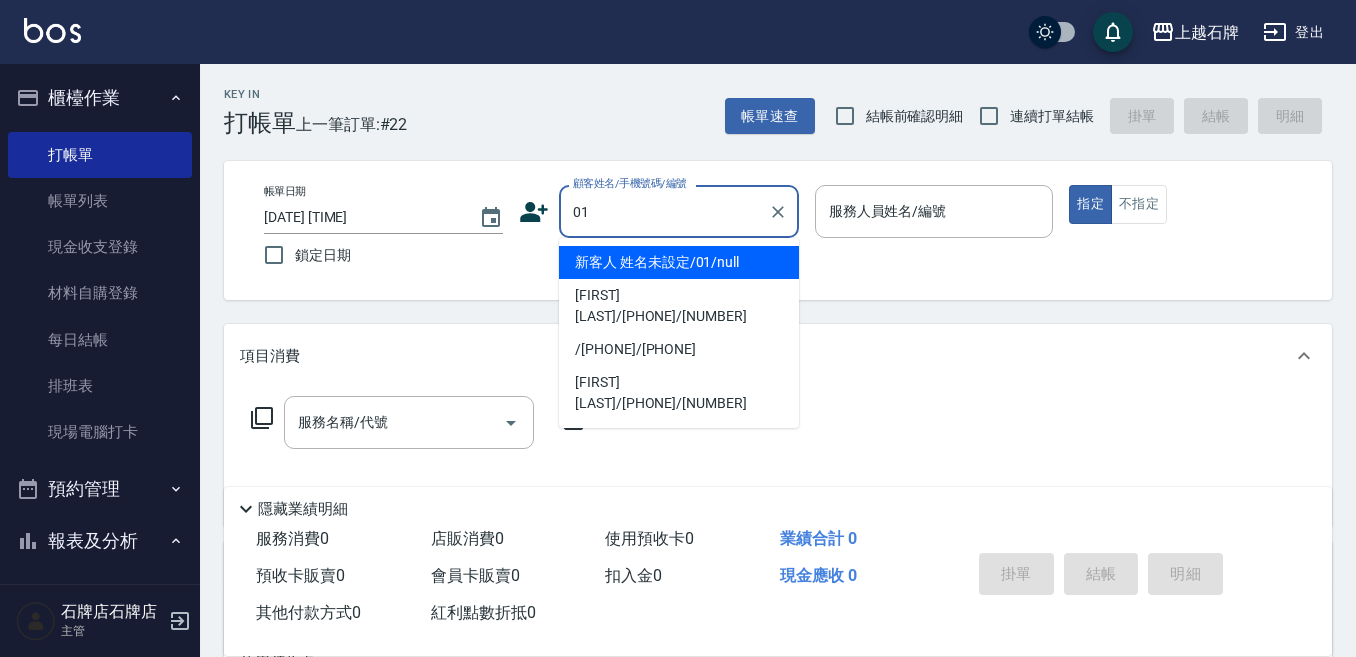 click on "新客人 姓名未設定/01/null" at bounding box center [679, 262] 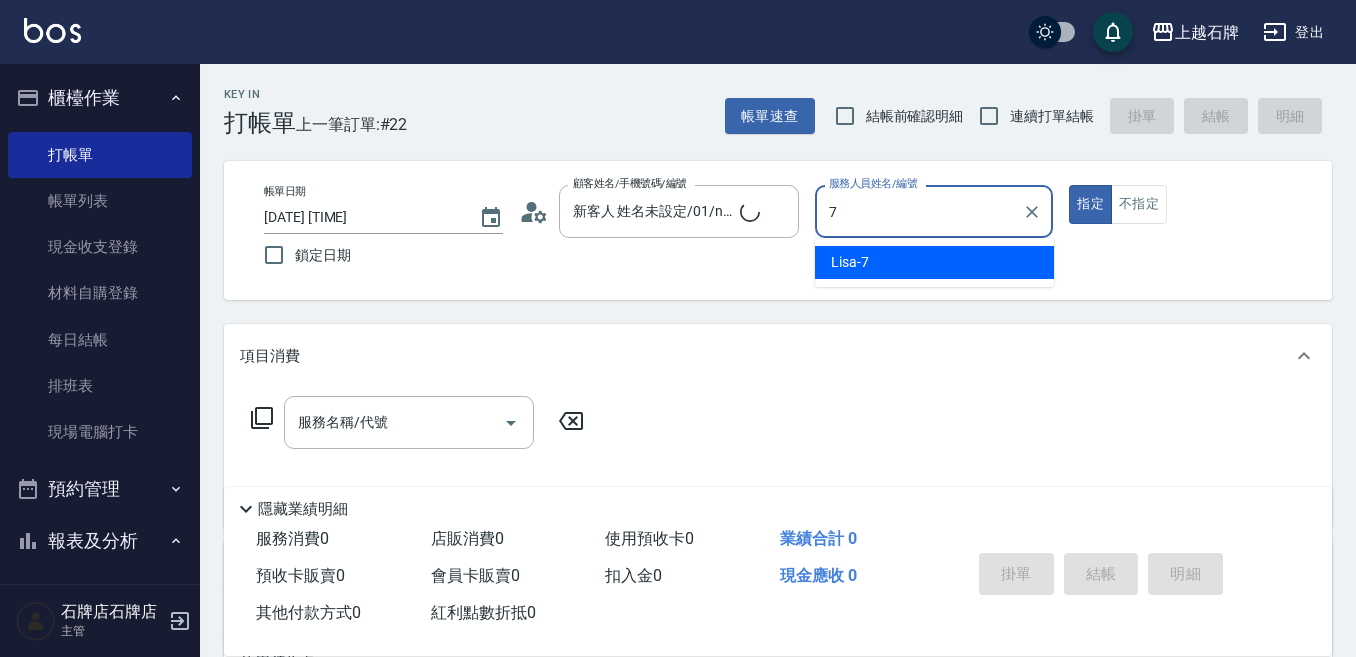 click on "Lisa -7" at bounding box center [934, 262] 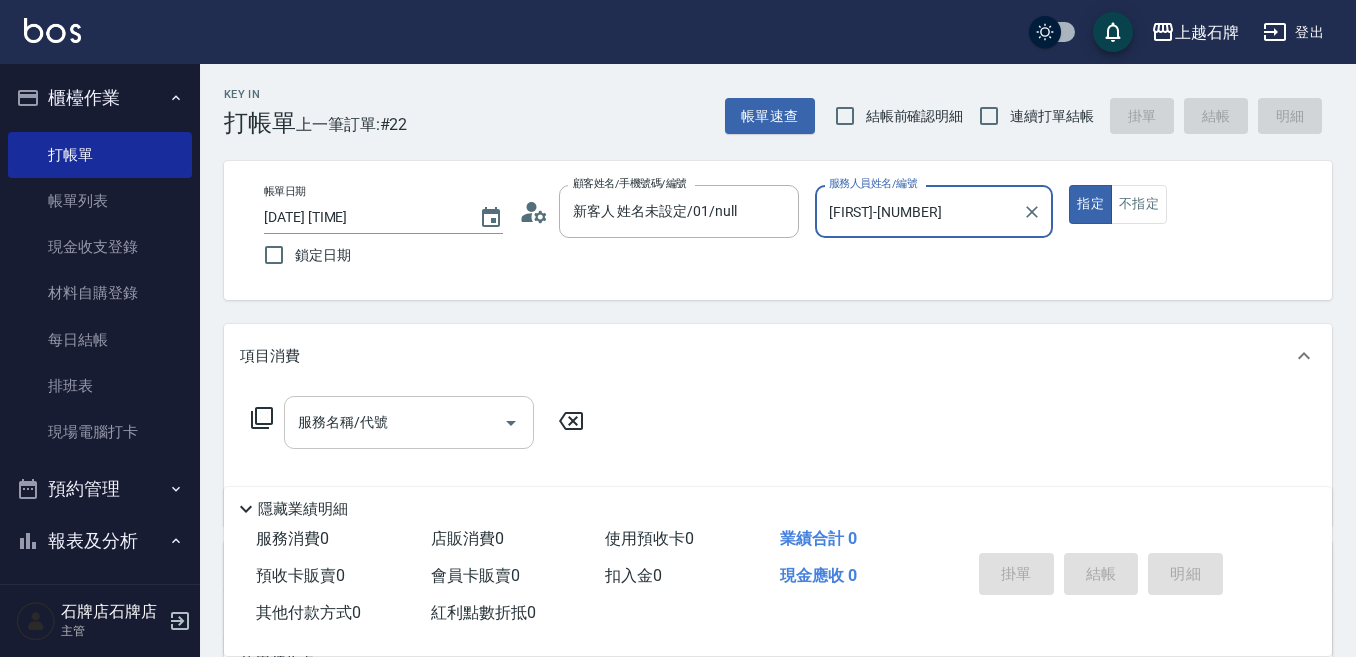 type on "[FIRST]-[NUMBER]" 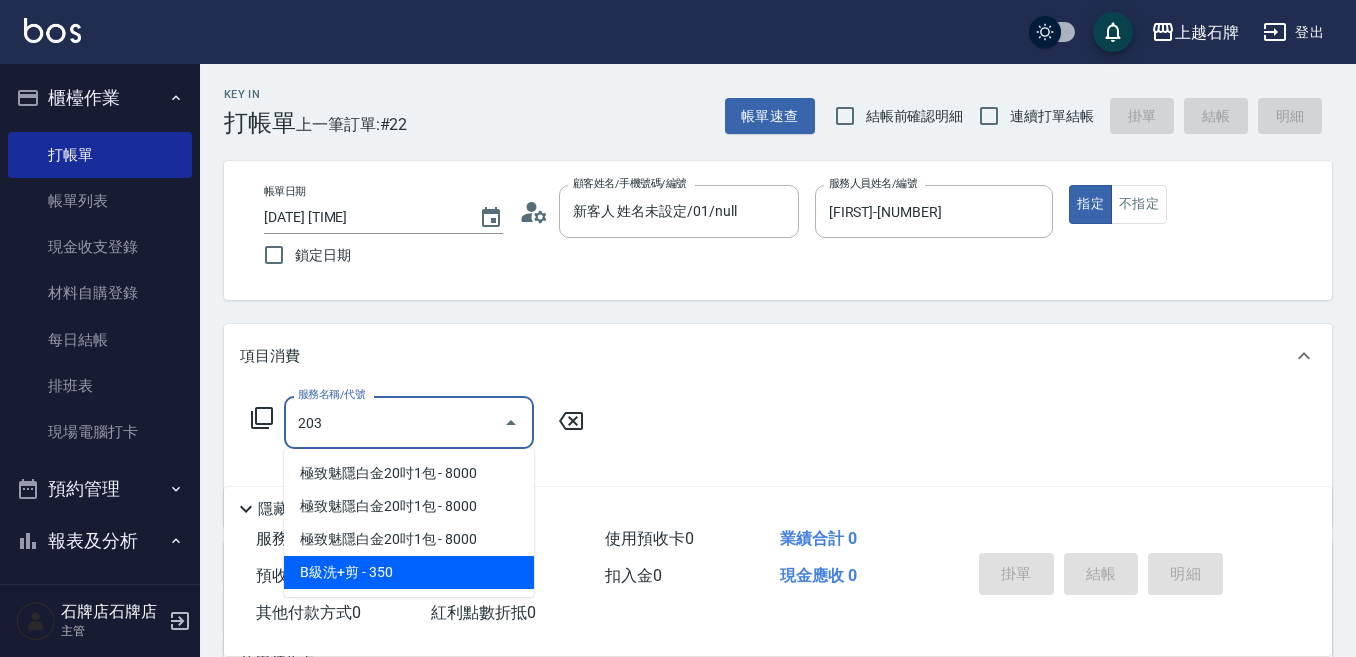 click on "B級洗+剪 - 350" at bounding box center [409, 572] 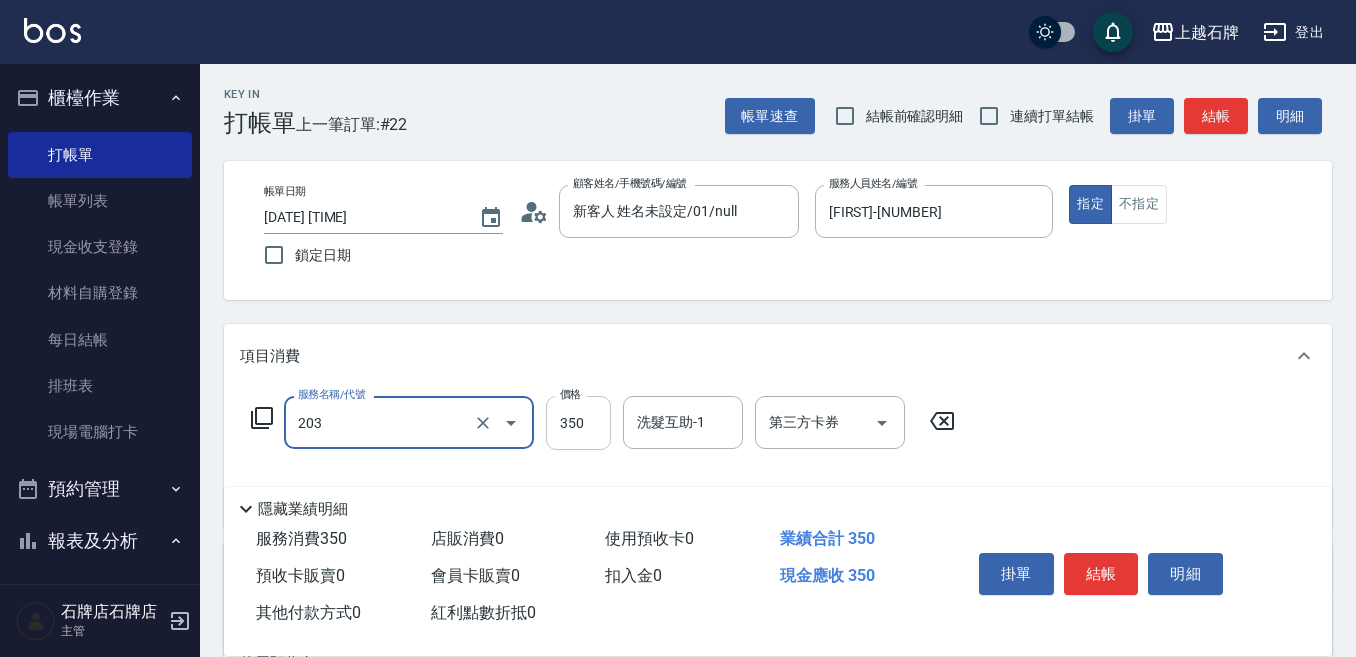 type on "B級洗+剪(203)" 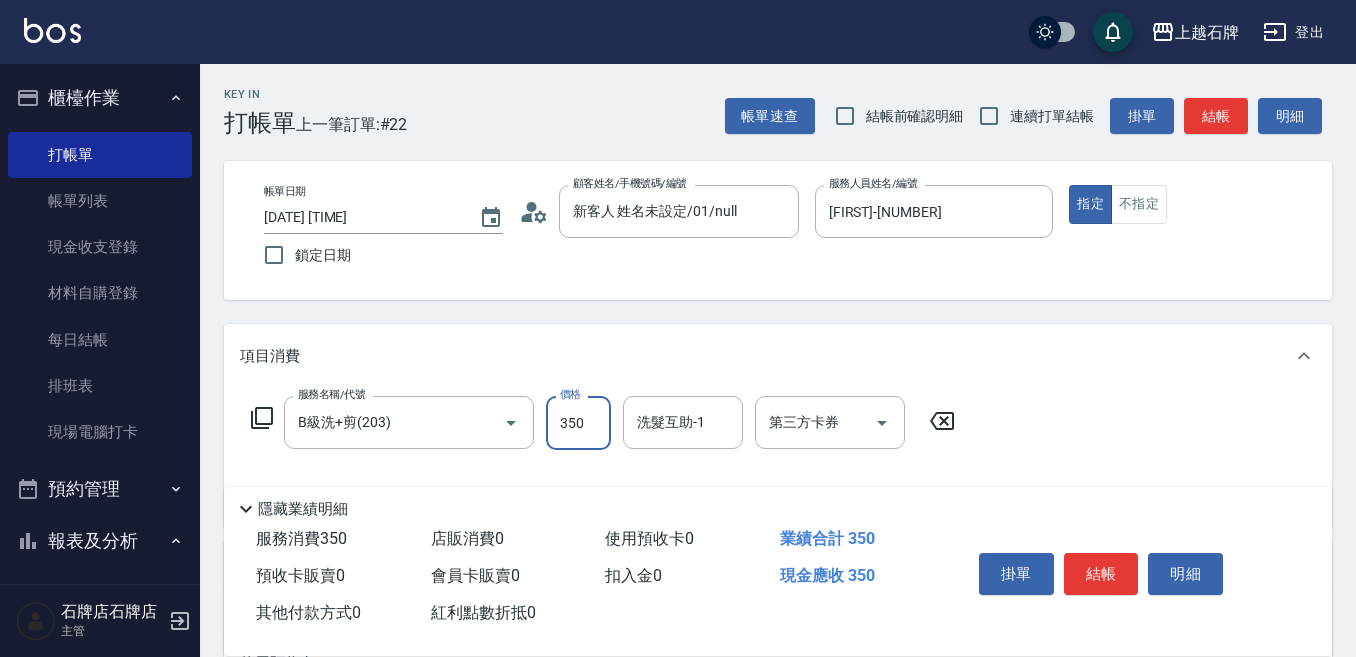 click on "350" at bounding box center [578, 423] 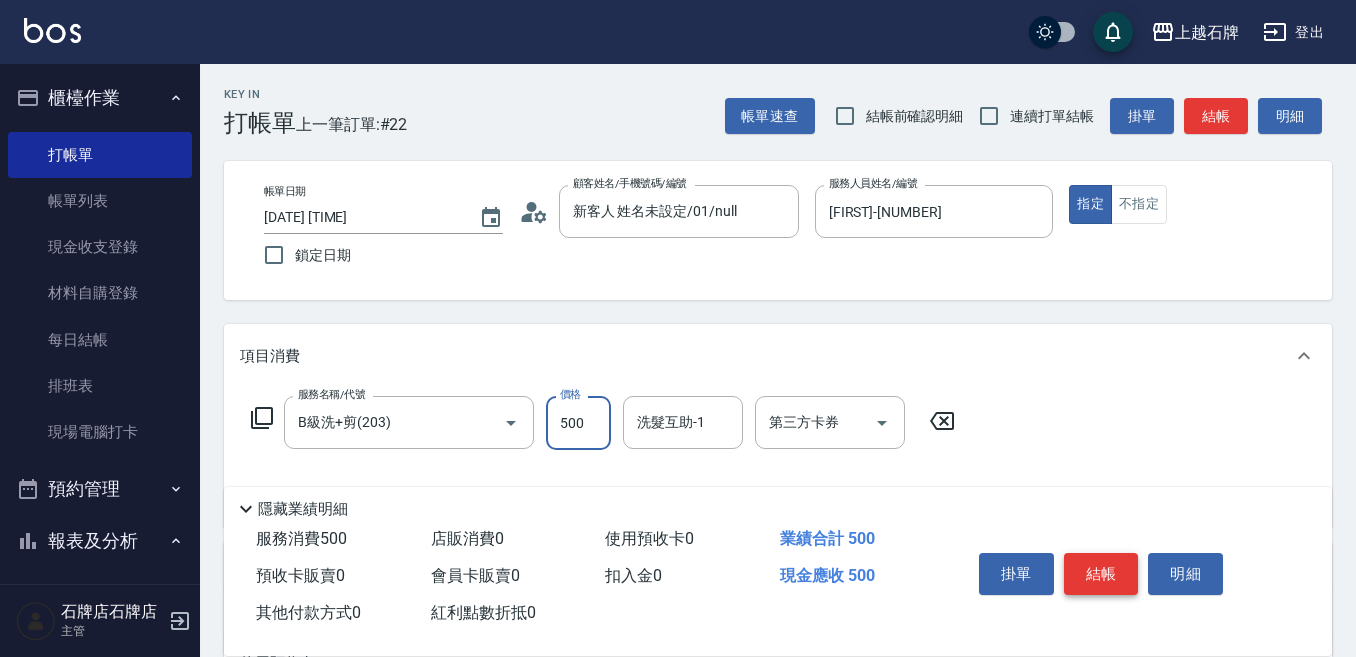 type on "500" 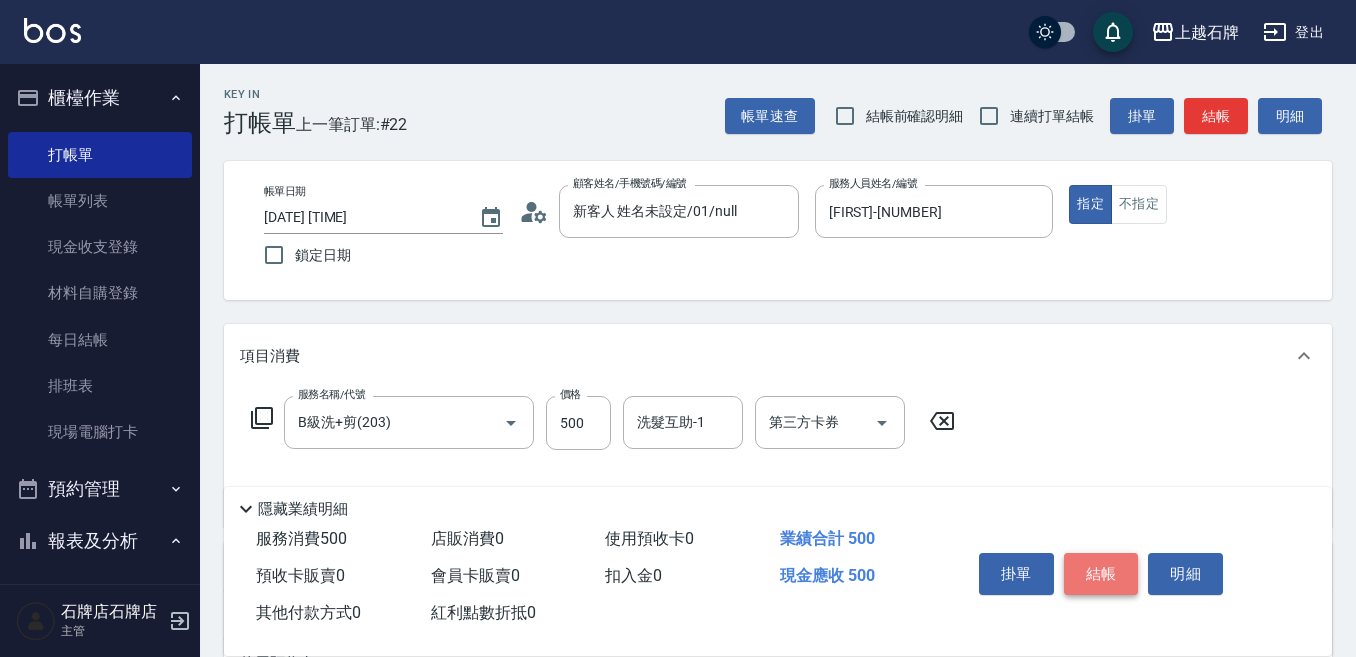 click on "結帳" at bounding box center (1101, 574) 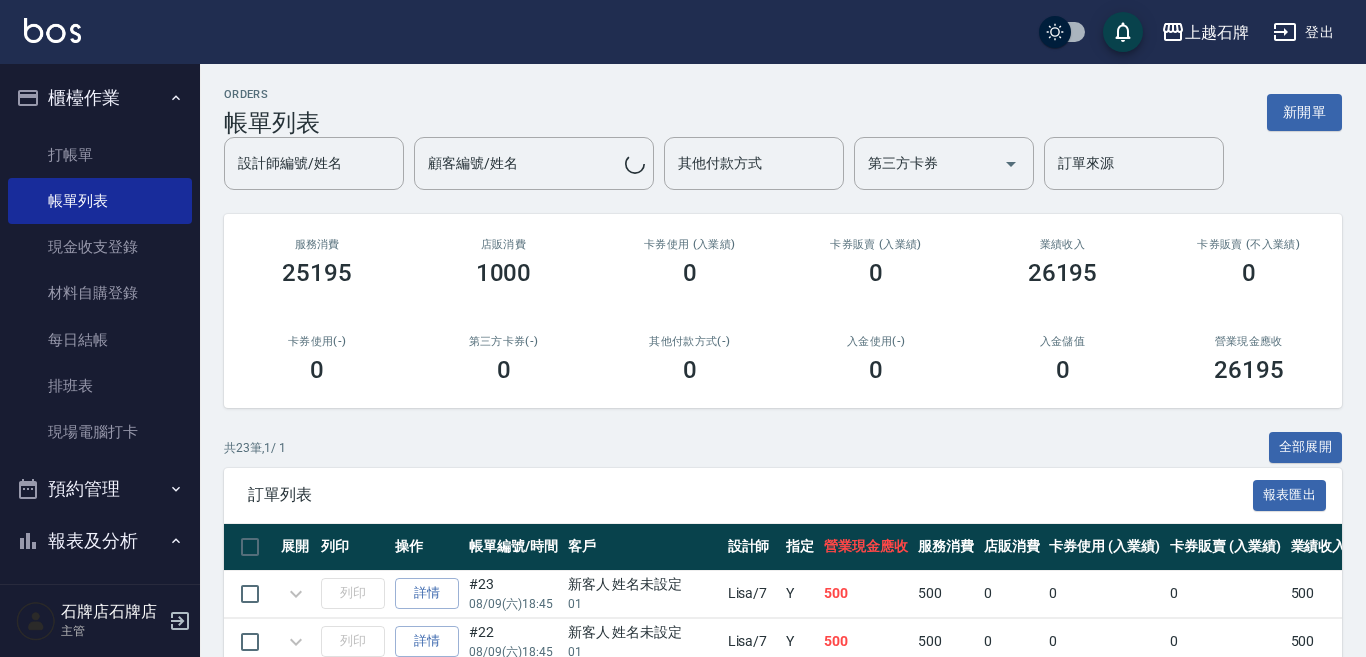 click on "打帳單" at bounding box center [100, 155] 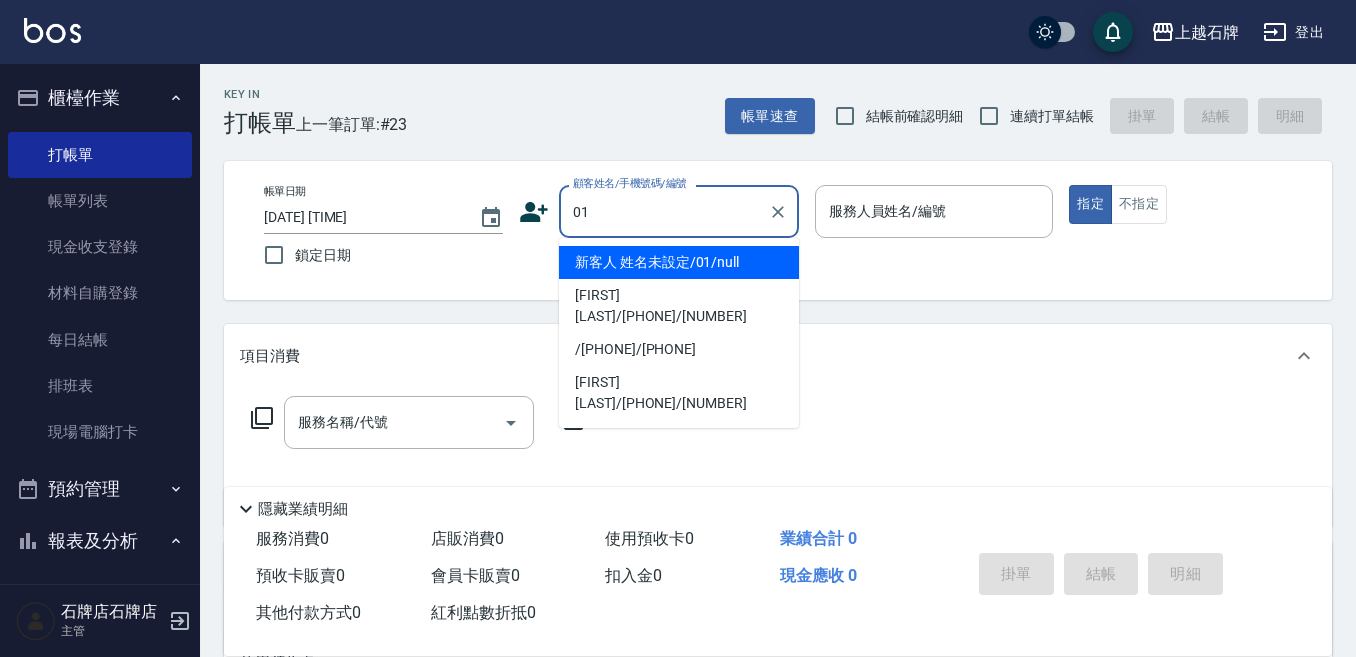 click on "新客人 姓名未設定/01/null" at bounding box center [679, 262] 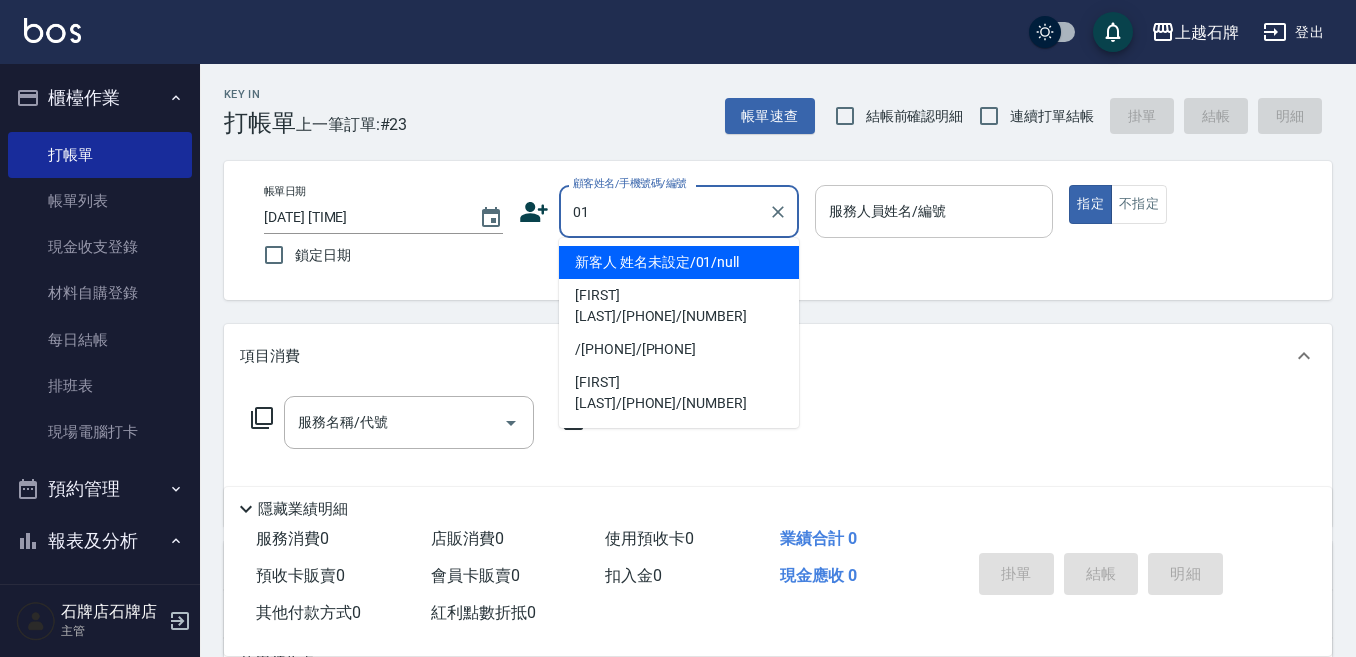 type on "新客人 姓名未設定/01/null" 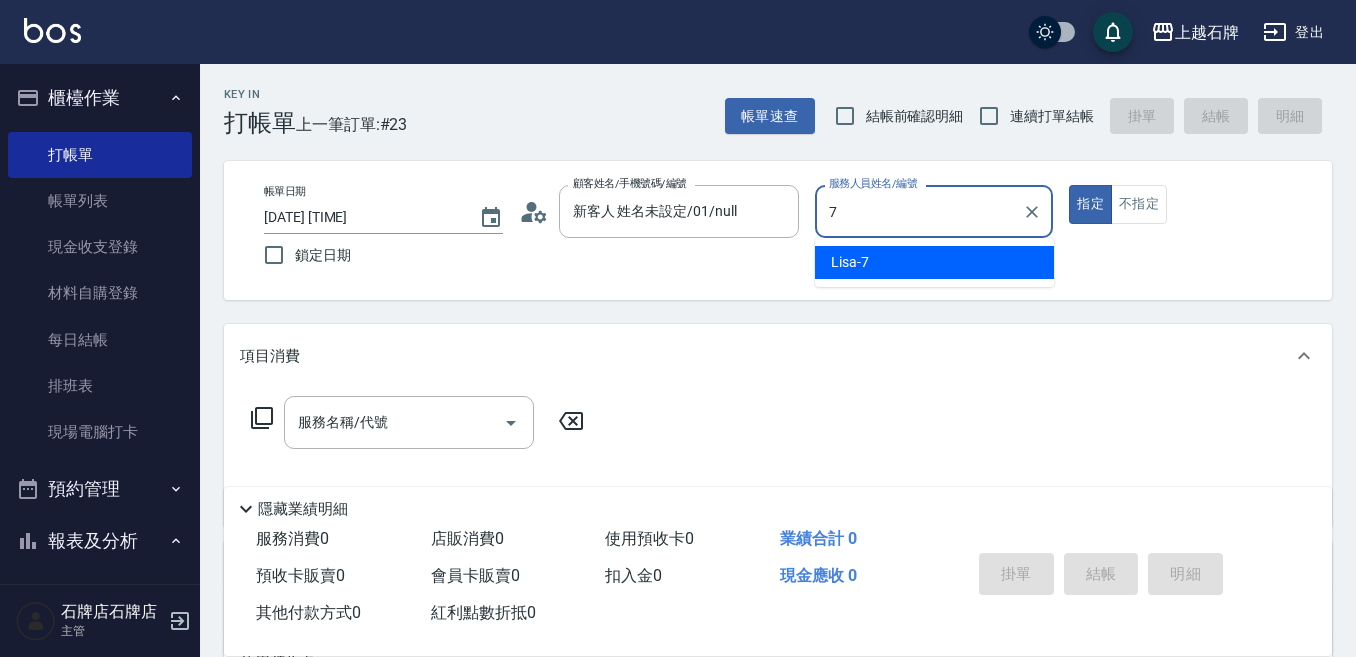 click on "Lisa -7" at bounding box center (934, 262) 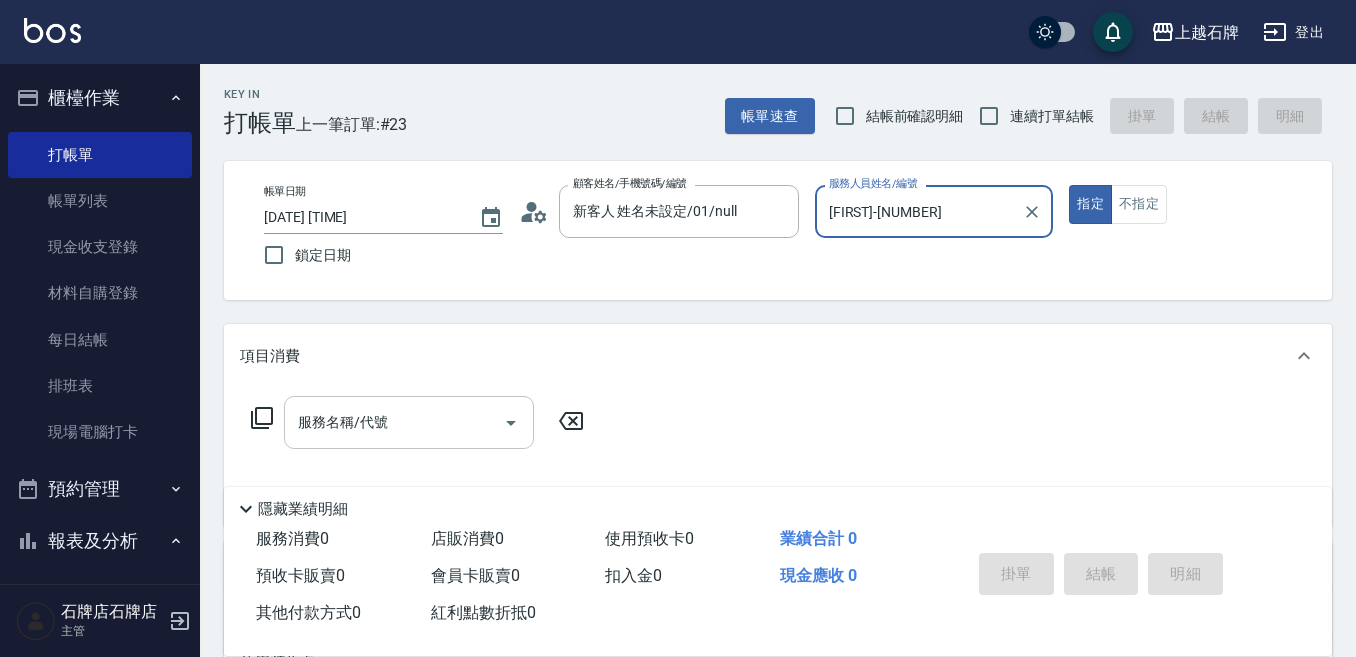 type on "[FIRST]-[NUMBER]" 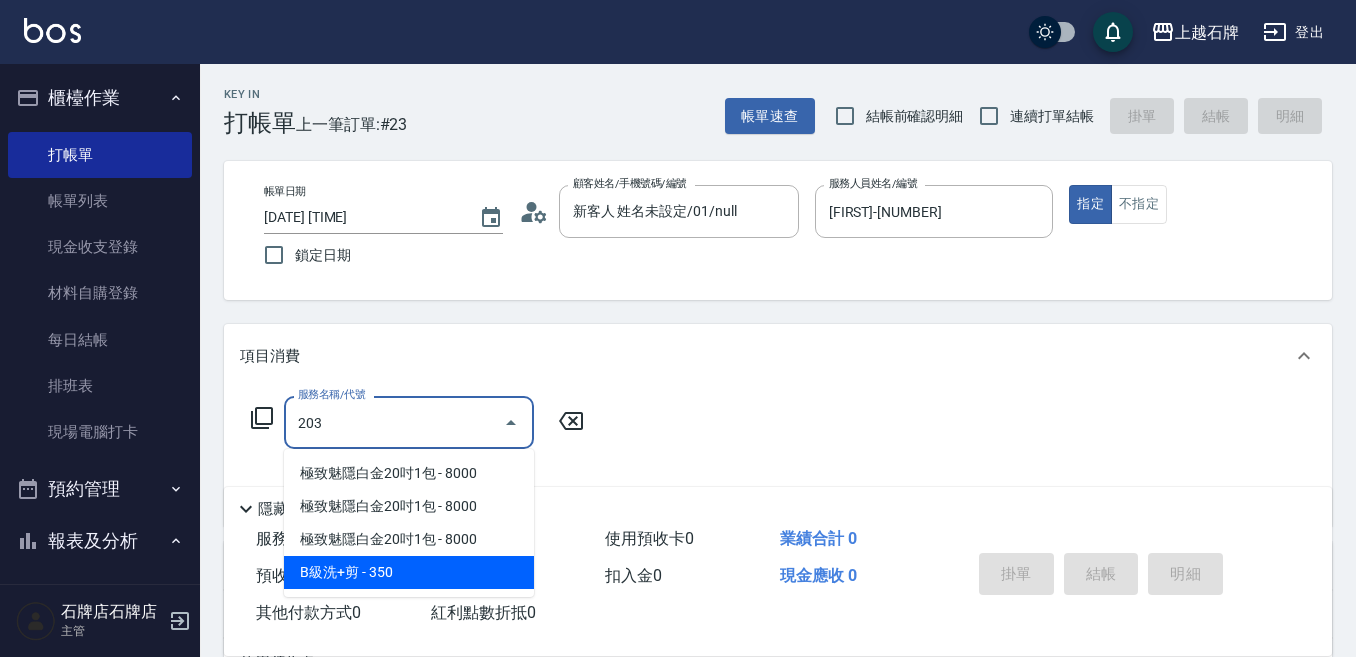 click on "B級洗+剪 - 350" at bounding box center (409, 572) 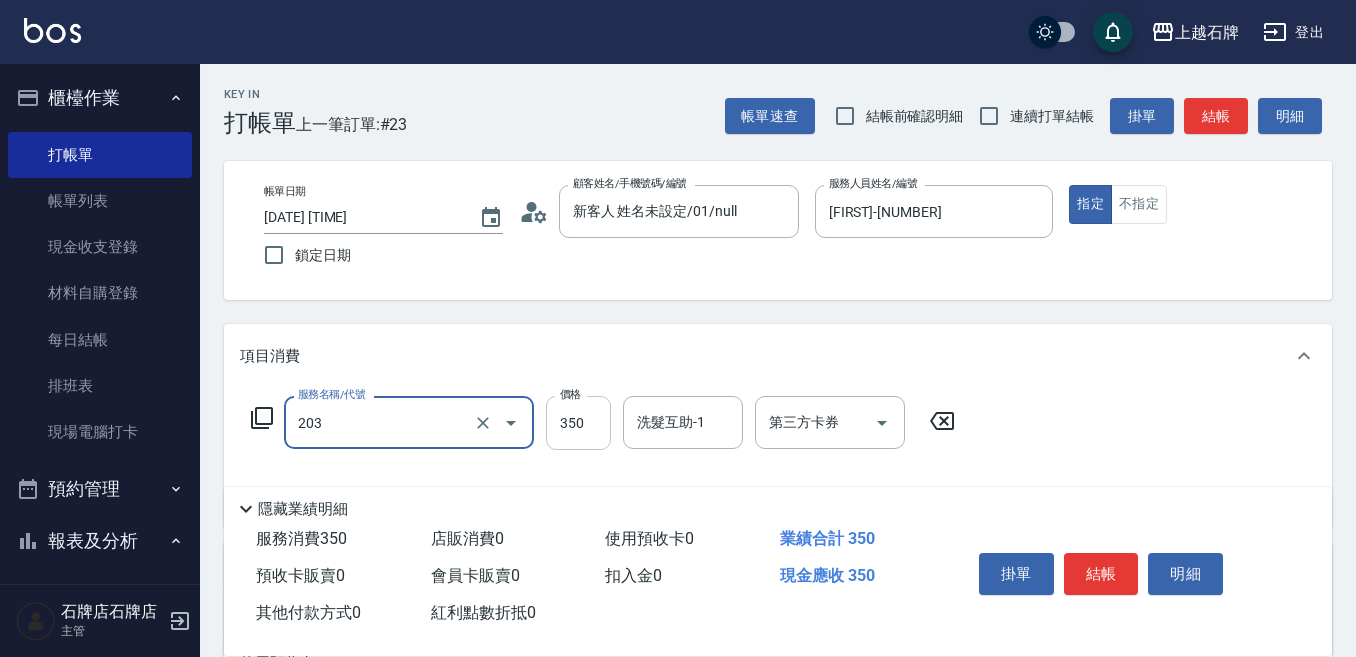 type on "B級洗+剪(203)" 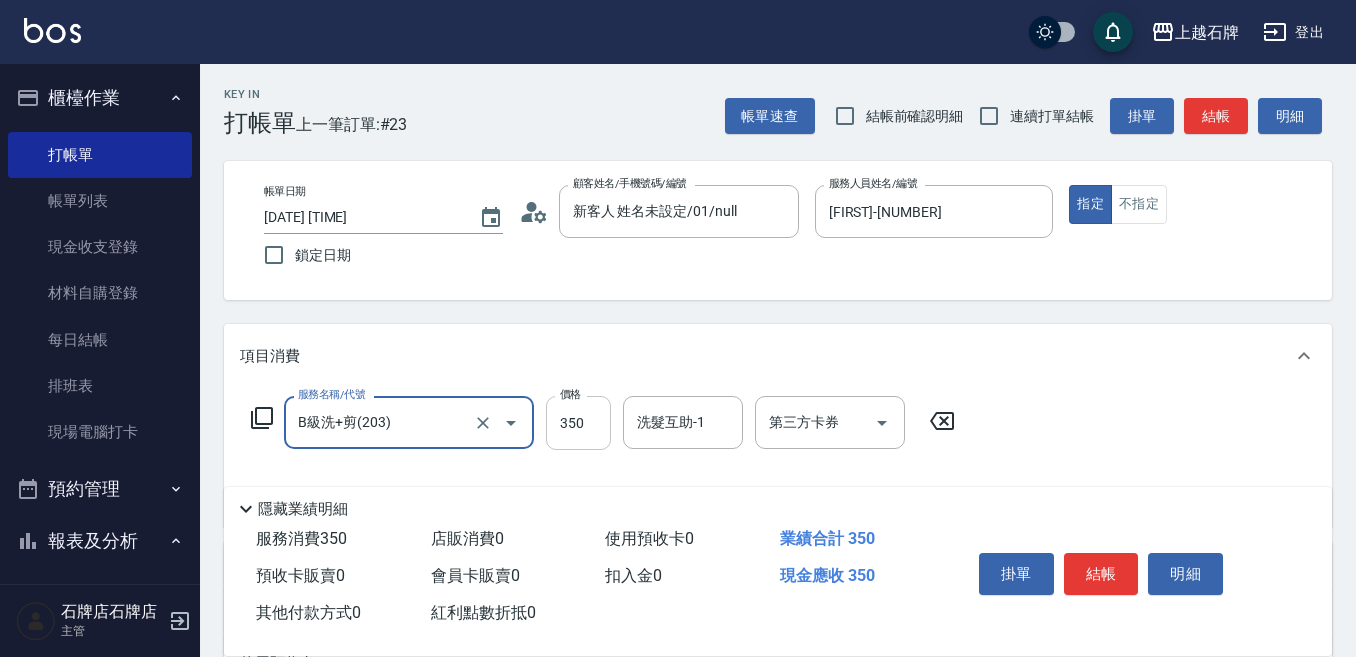 click on "350" at bounding box center (578, 423) 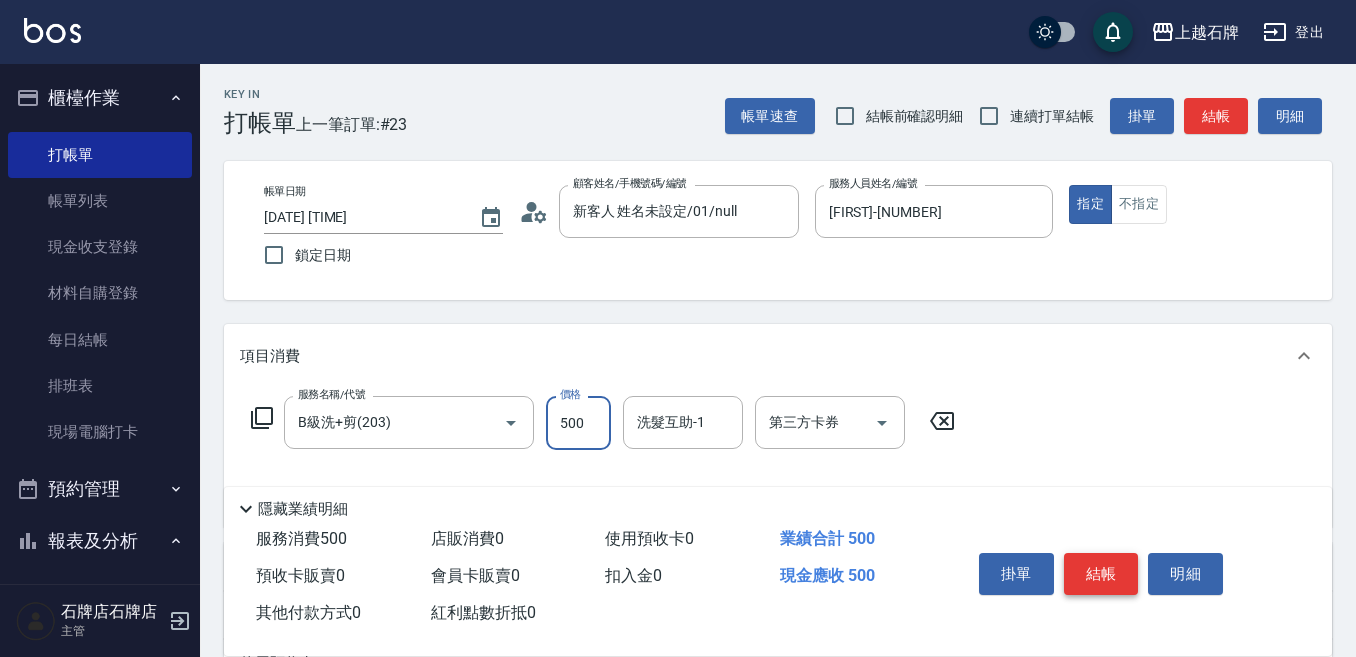type on "500" 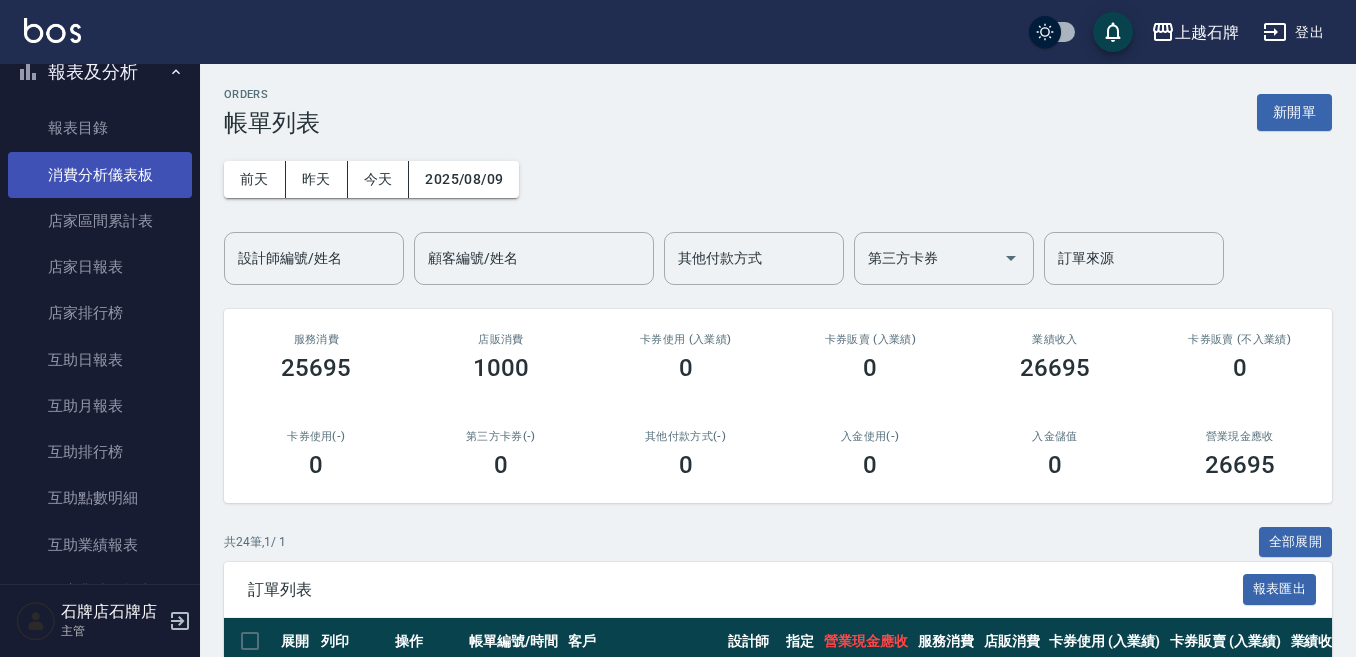 scroll, scrollTop: 400, scrollLeft: 0, axis: vertical 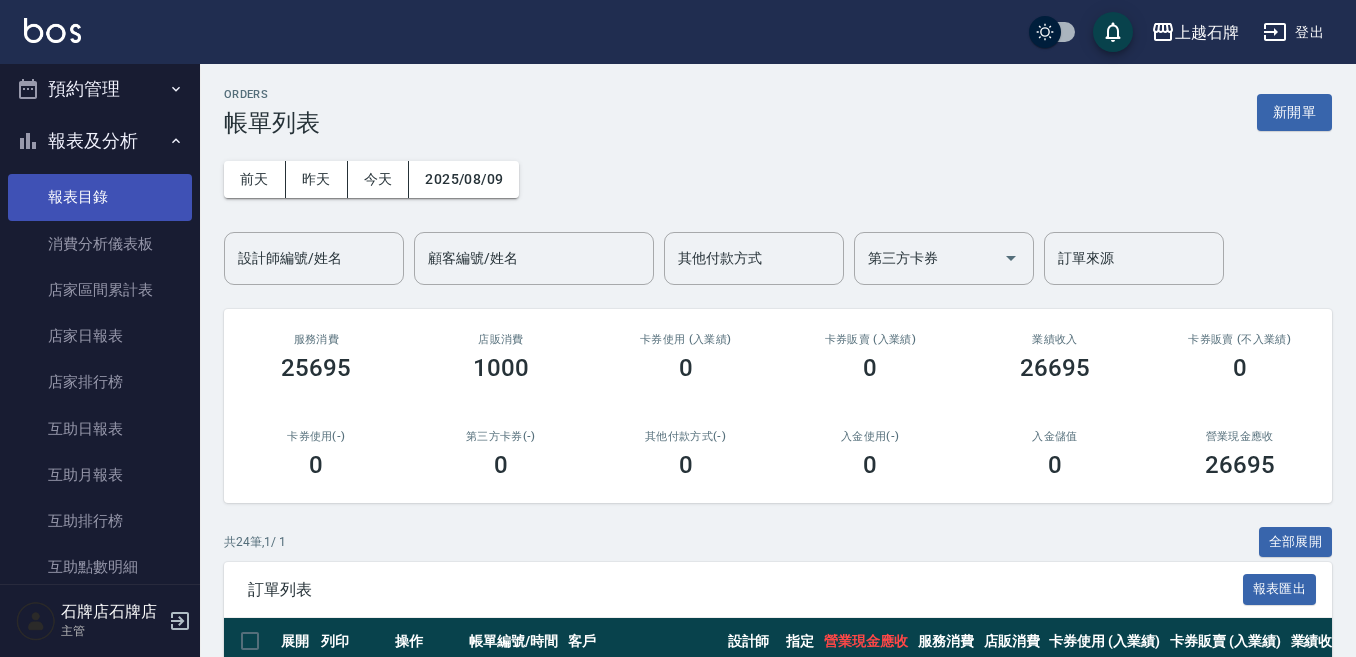 click on "報表目錄" at bounding box center [100, 197] 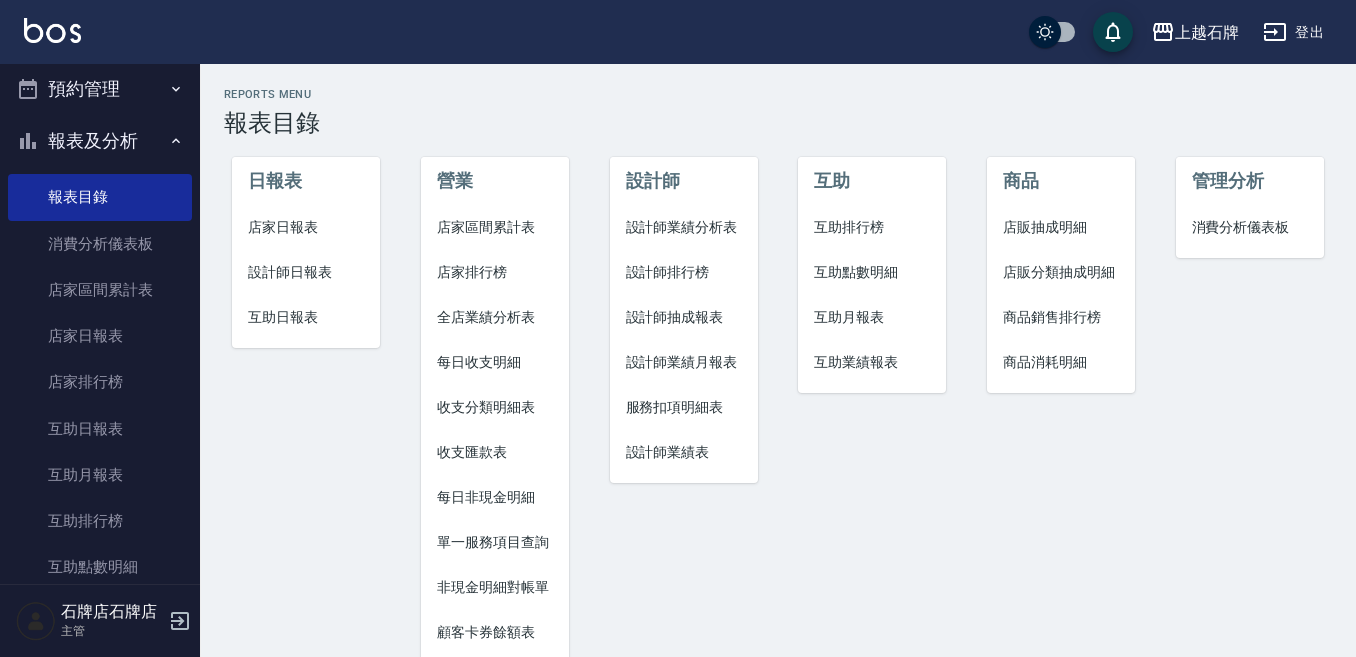 click on "設計師日報表" at bounding box center [306, 272] 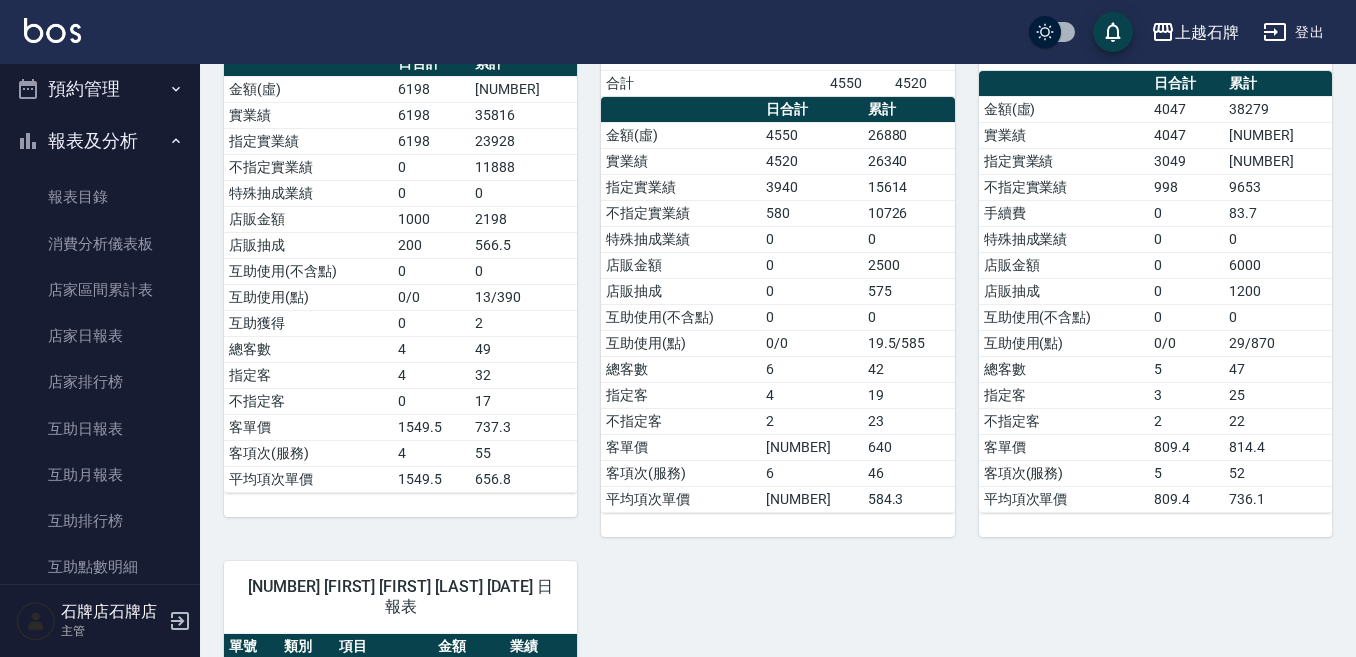 scroll, scrollTop: 400, scrollLeft: 0, axis: vertical 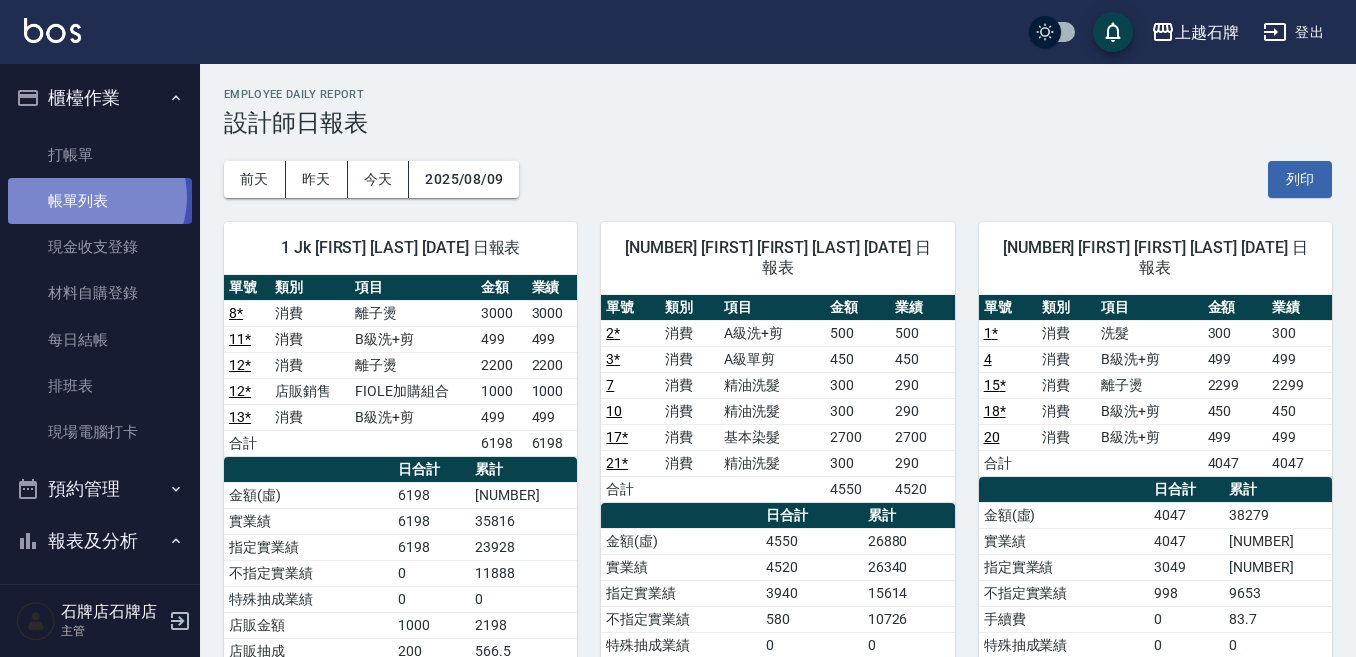 click on "帳單列表" at bounding box center (100, 201) 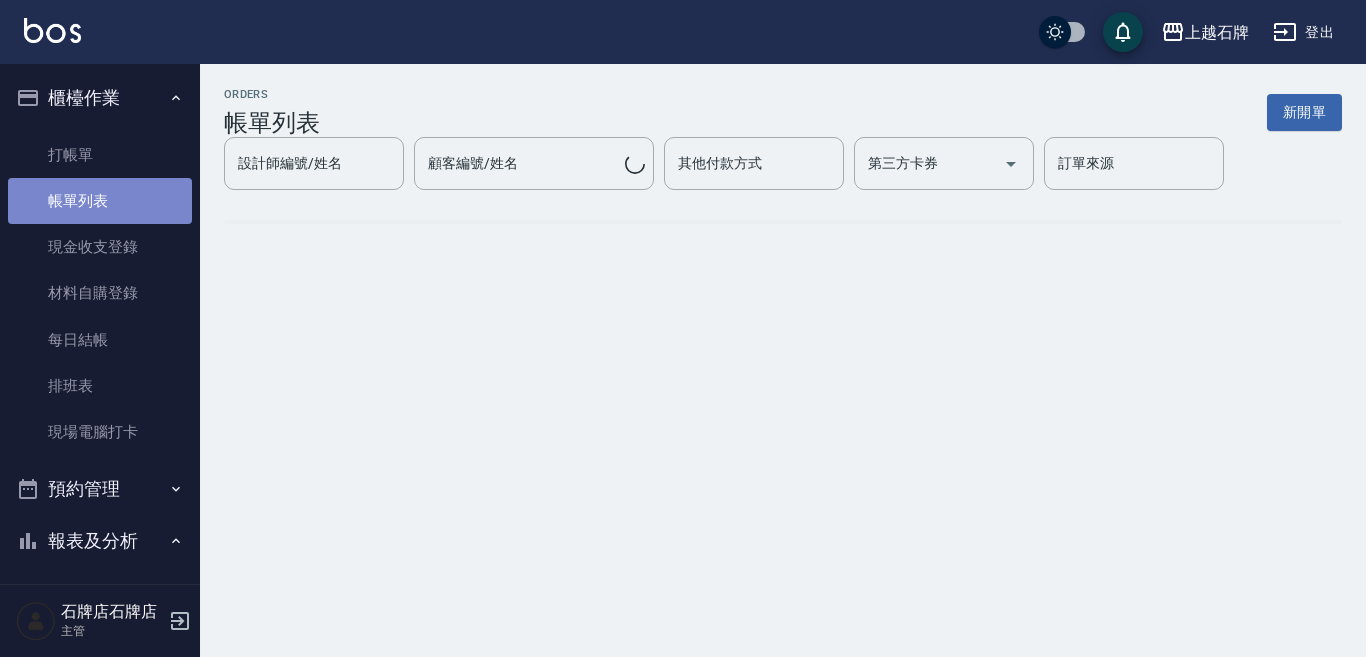 click on "帳單列表" at bounding box center (100, 201) 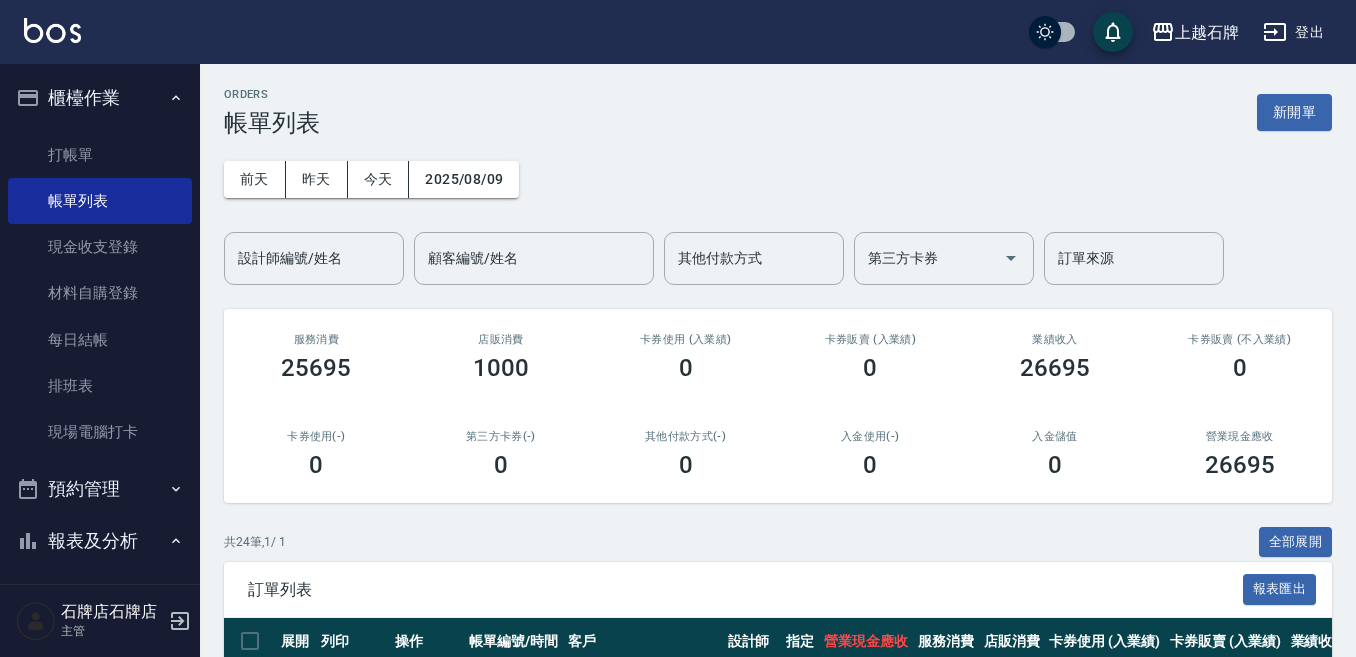 scroll, scrollTop: 200, scrollLeft: 0, axis: vertical 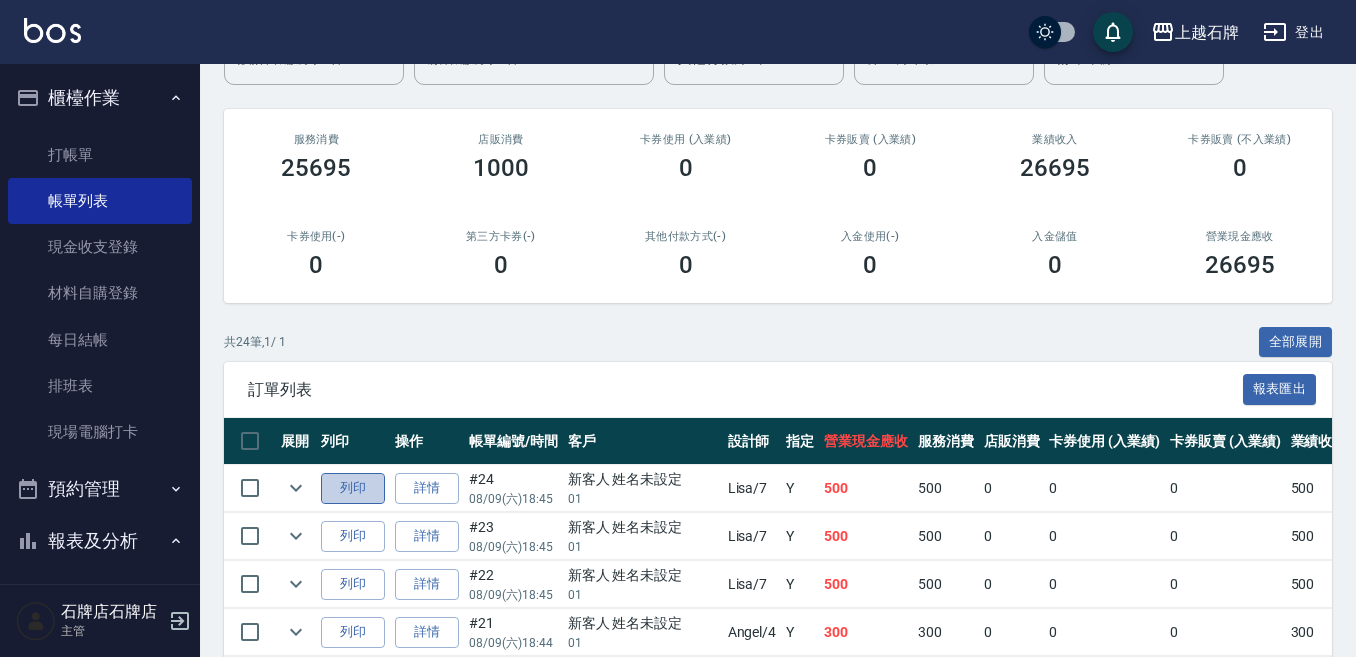 click on "列印" at bounding box center [353, 488] 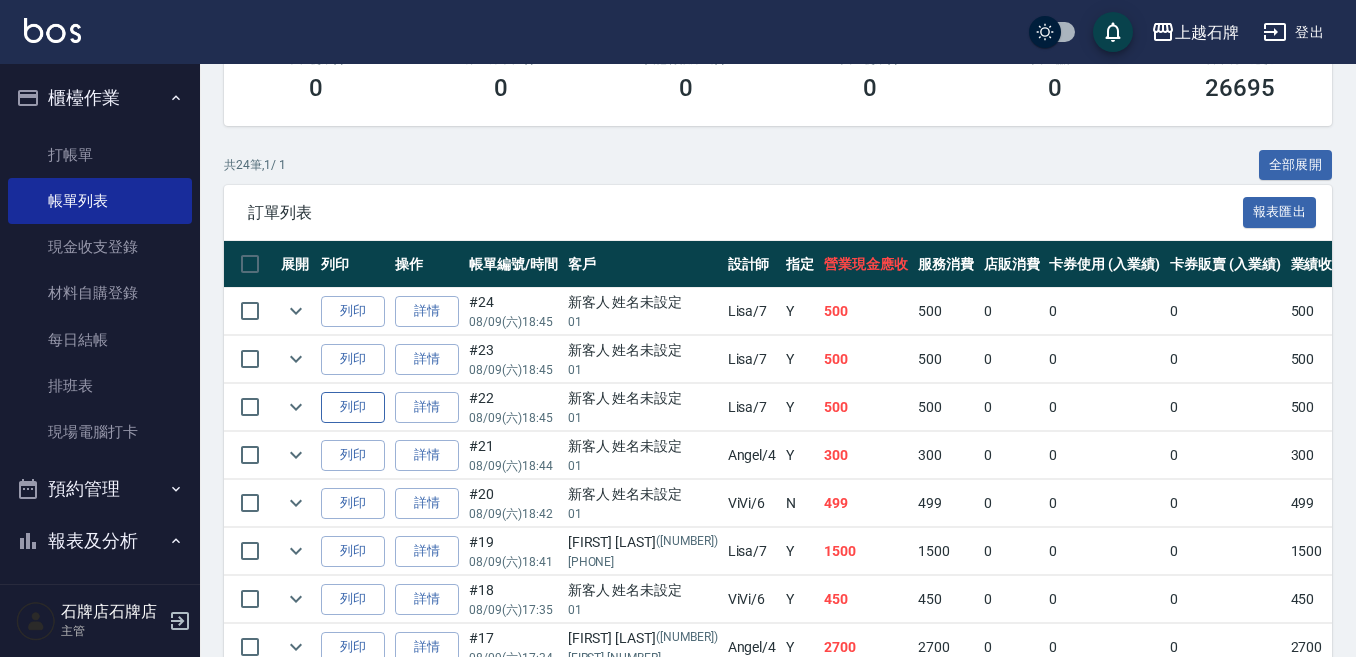 scroll, scrollTop: 400, scrollLeft: 0, axis: vertical 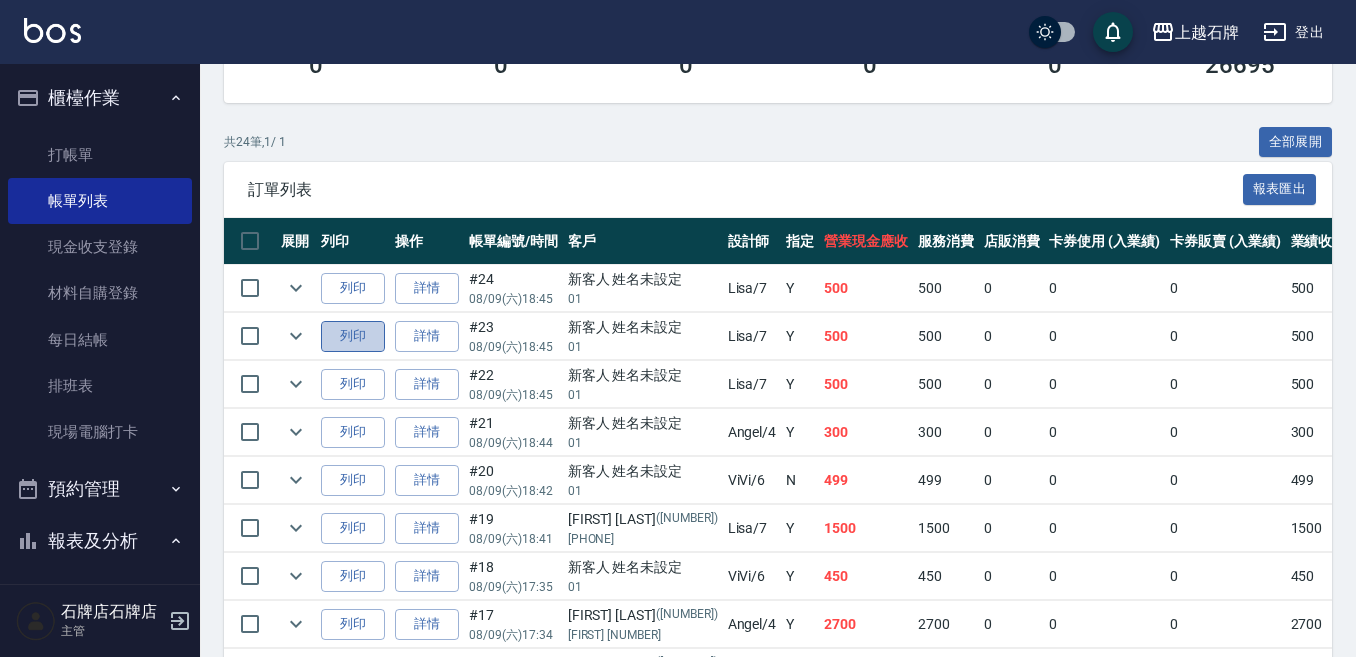 click on "列印" at bounding box center (353, 336) 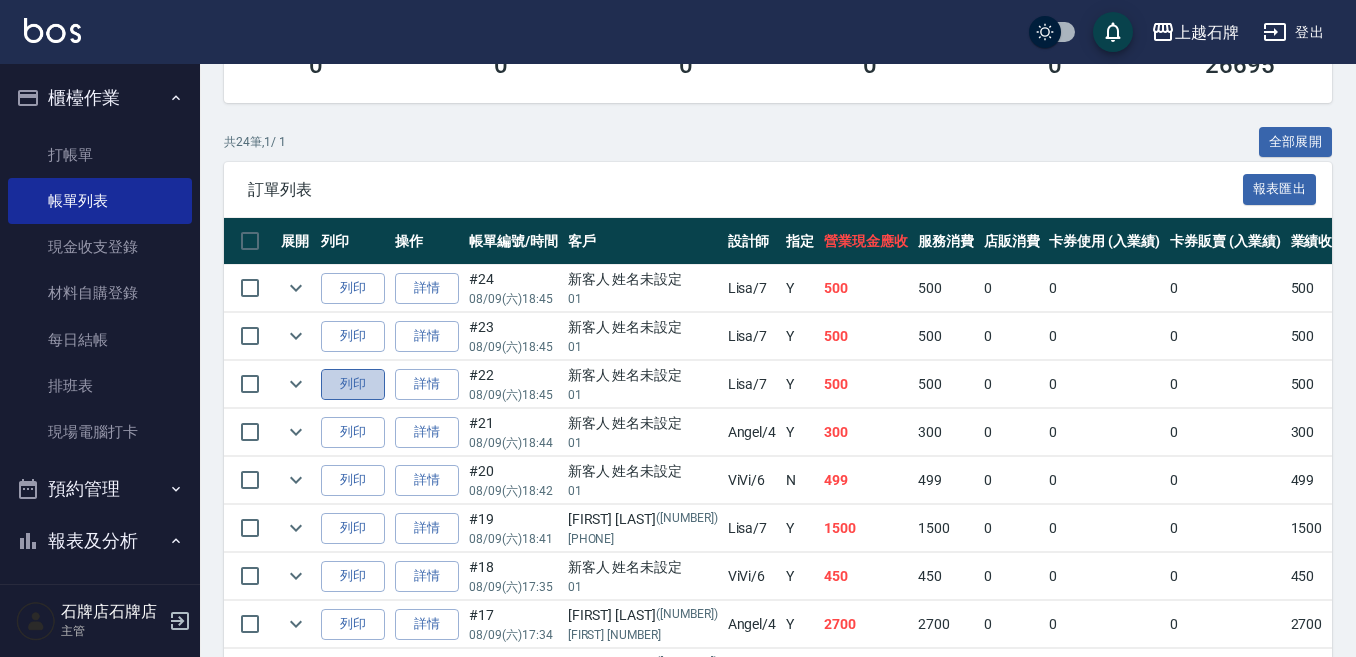 click on "列印" at bounding box center [353, 384] 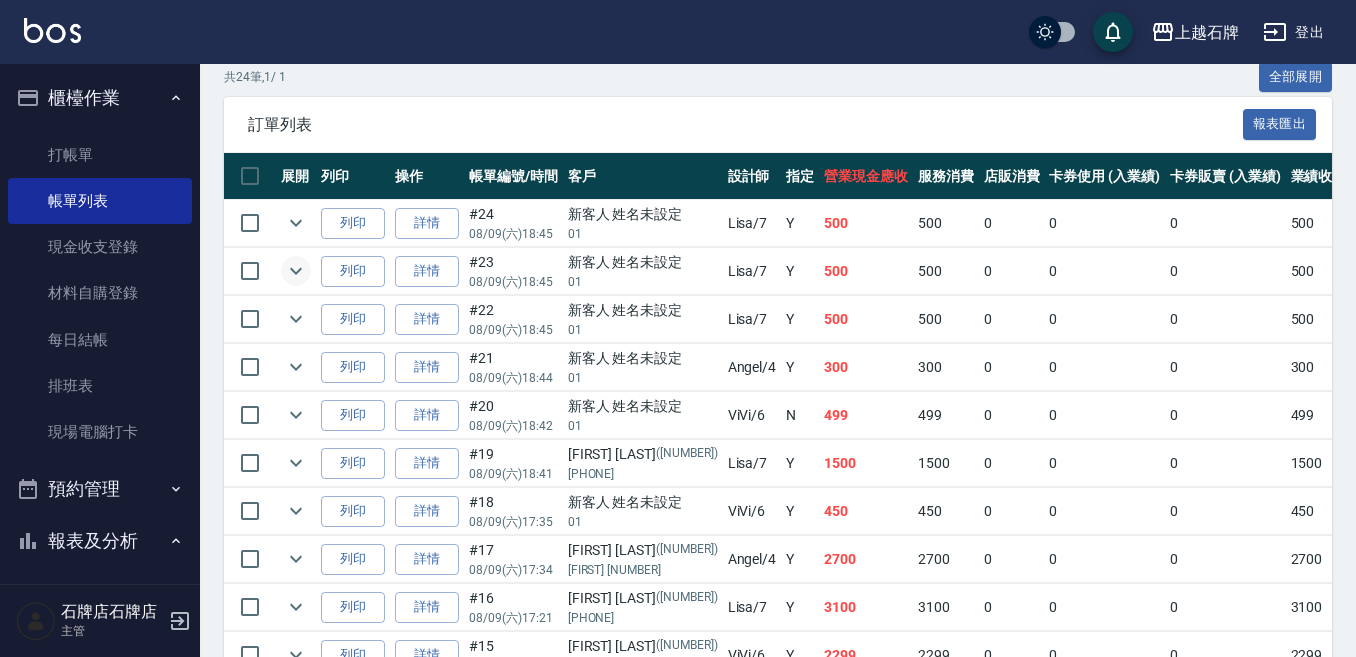 scroll, scrollTop: 500, scrollLeft: 0, axis: vertical 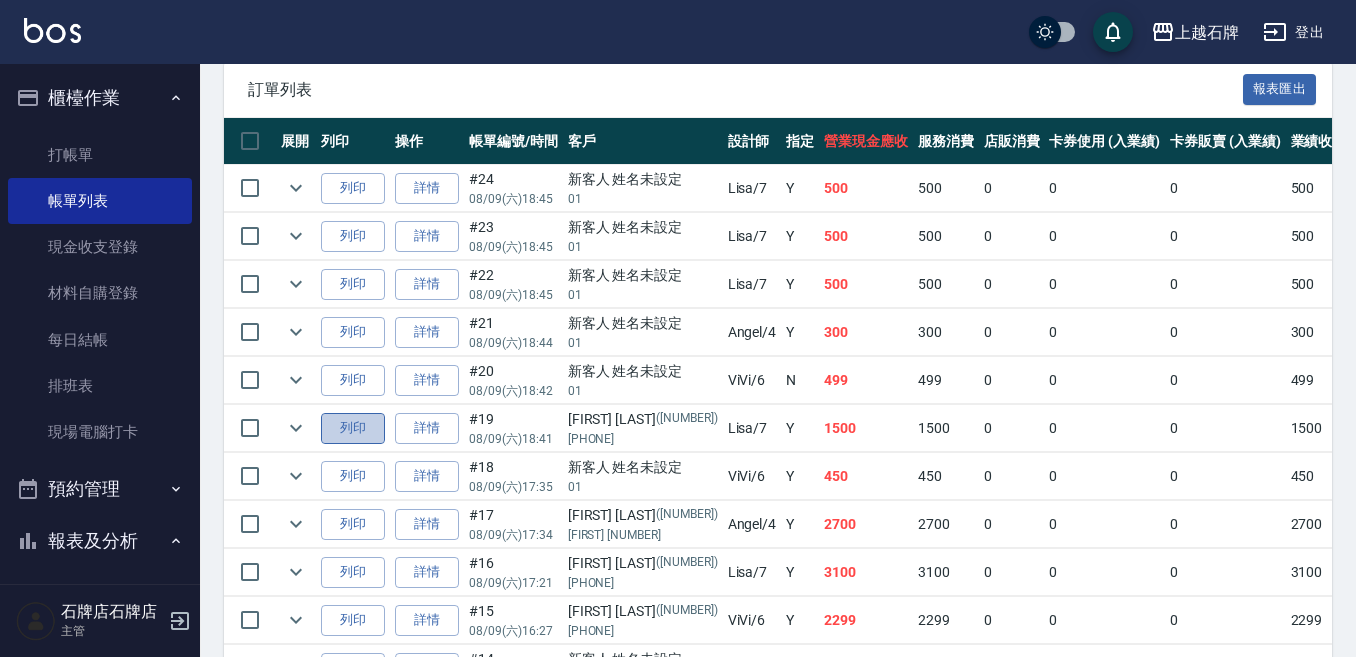click on "列印" at bounding box center [353, 428] 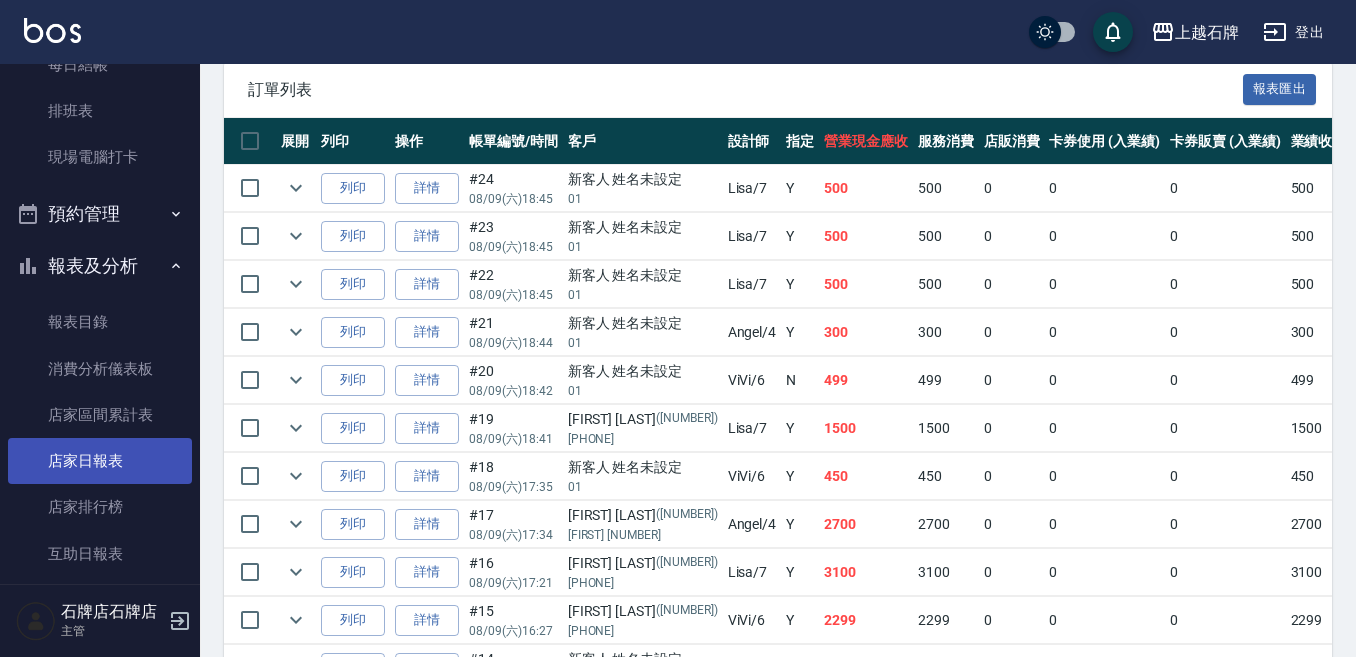 scroll, scrollTop: 300, scrollLeft: 0, axis: vertical 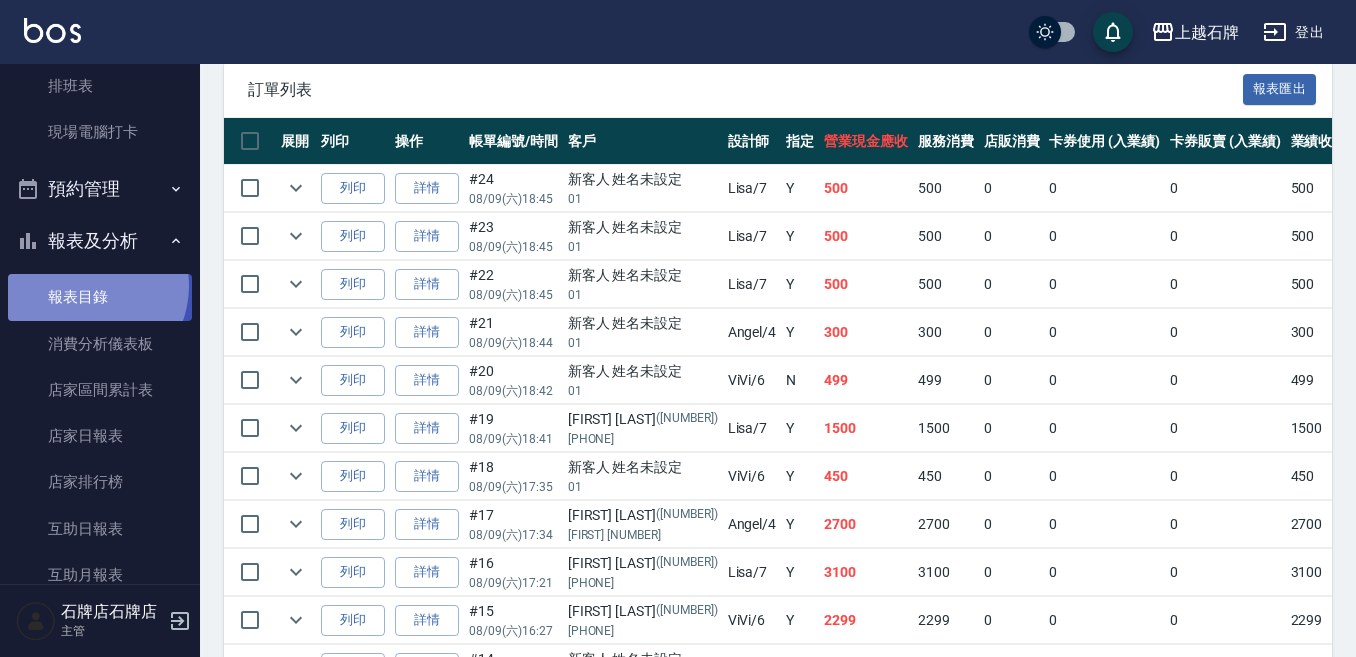 click on "報表目錄" at bounding box center [100, 297] 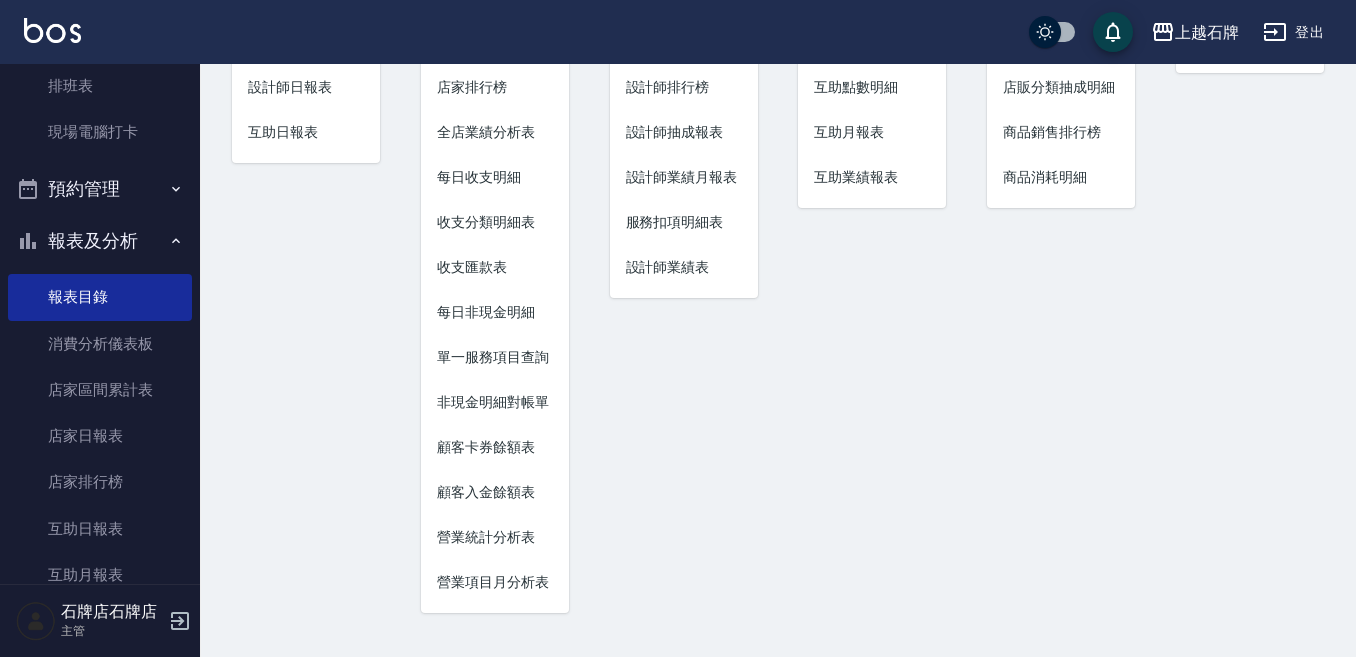 scroll, scrollTop: 0, scrollLeft: 0, axis: both 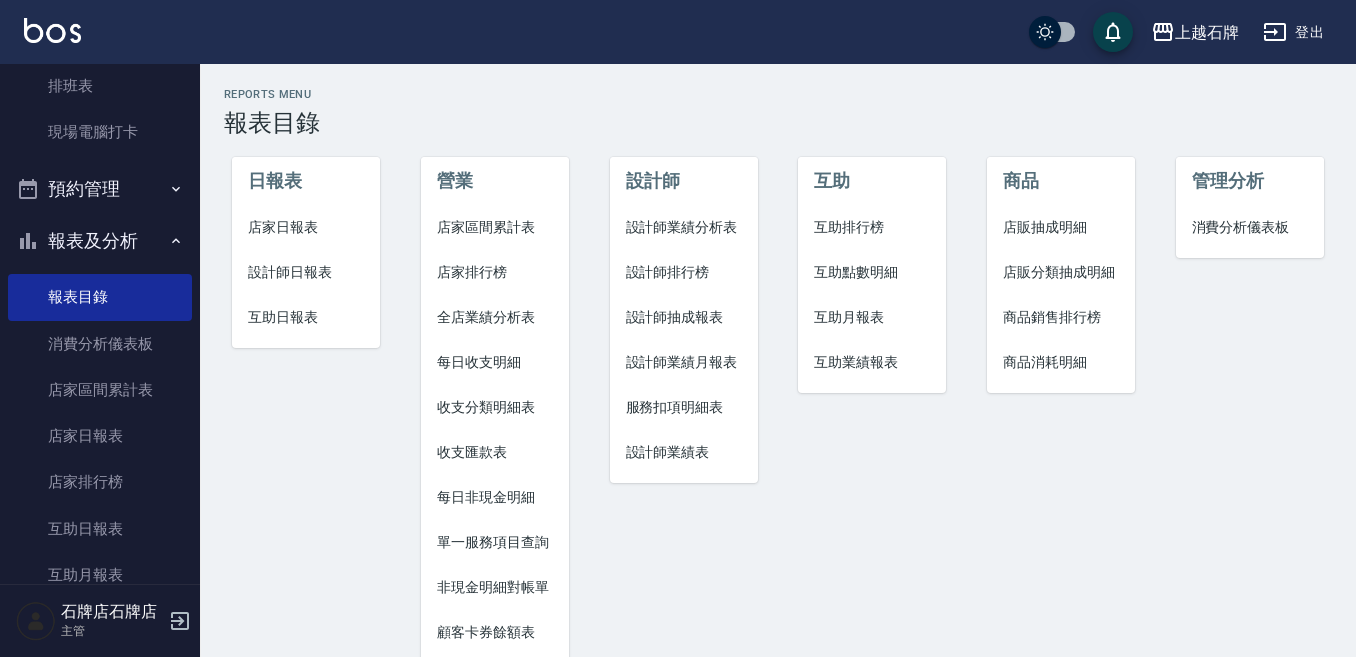 click on "設計師日報表" at bounding box center (306, 272) 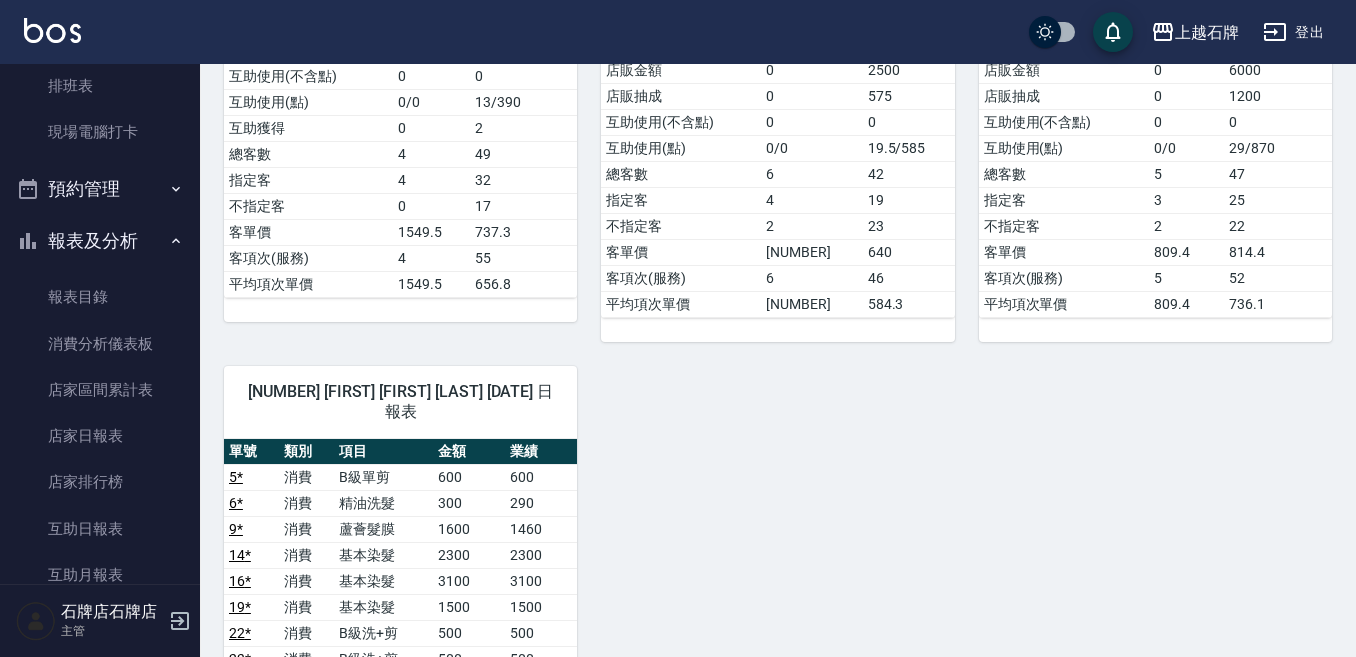 scroll, scrollTop: 800, scrollLeft: 0, axis: vertical 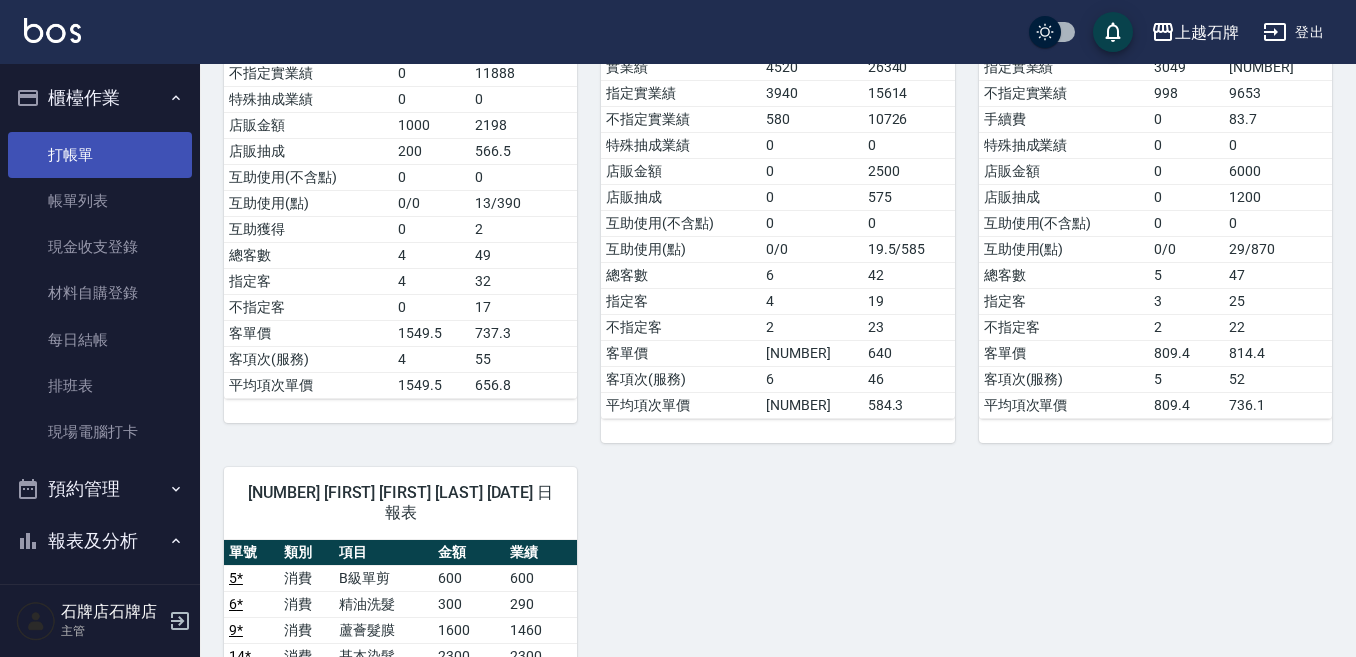 click on "打帳單" at bounding box center [100, 155] 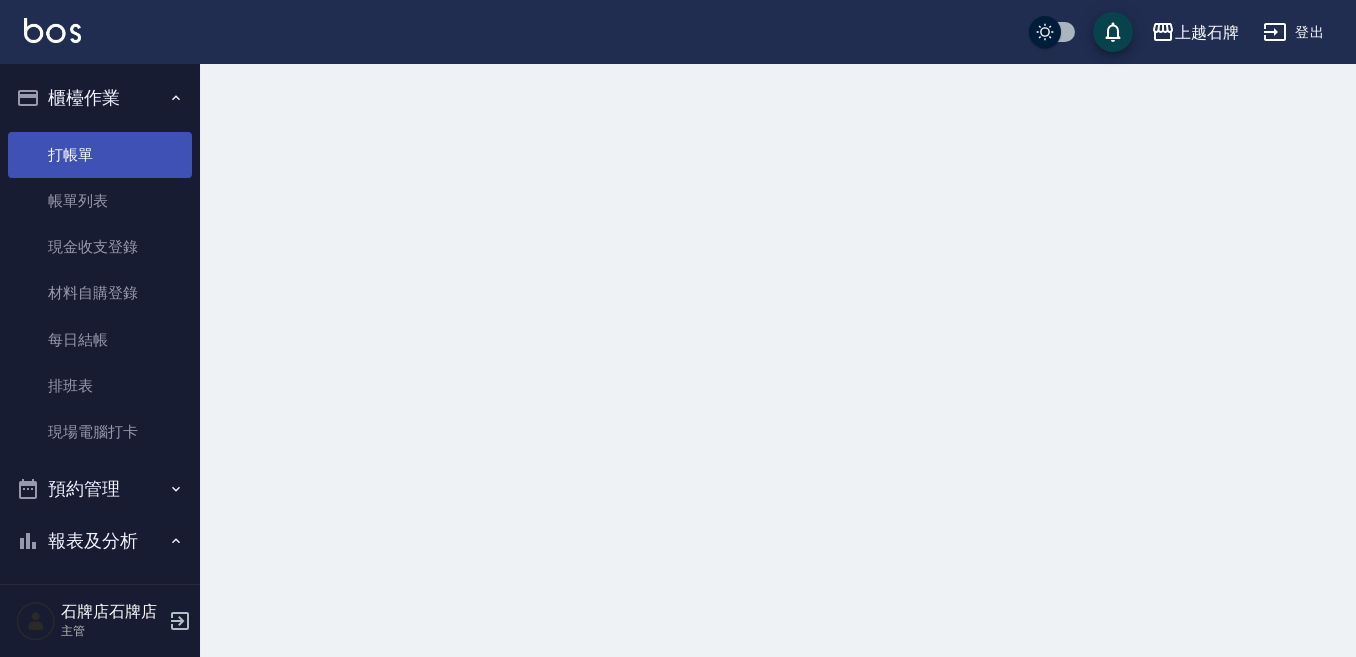 scroll, scrollTop: 0, scrollLeft: 0, axis: both 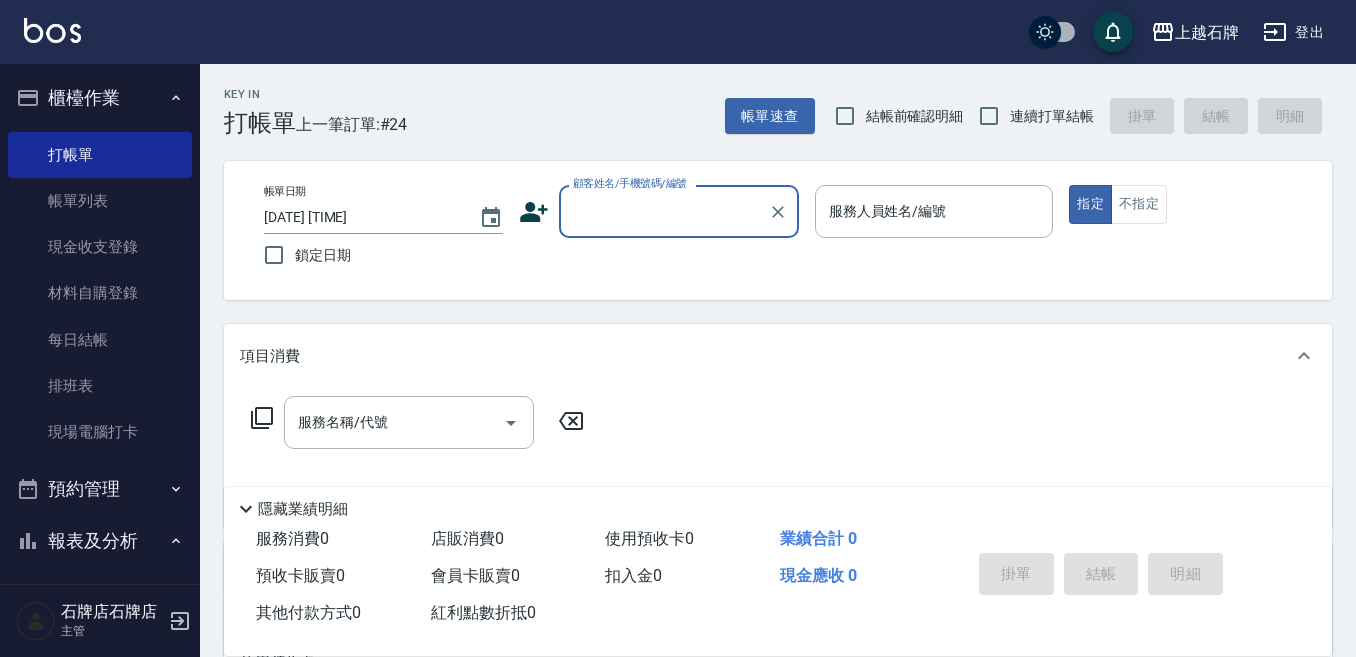 click on "顧客姓名/手機號碼/編號" at bounding box center (630, 183) 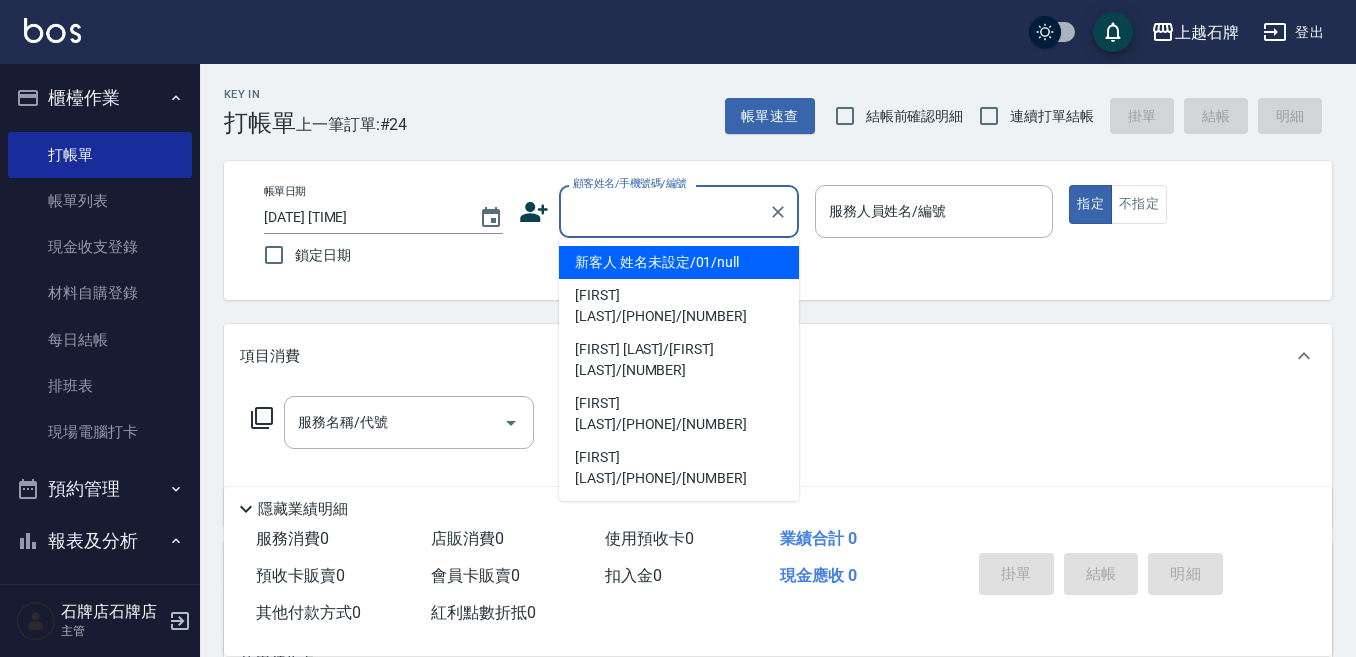 click on "顧客姓名/手機號碼/編號" at bounding box center (664, 211) 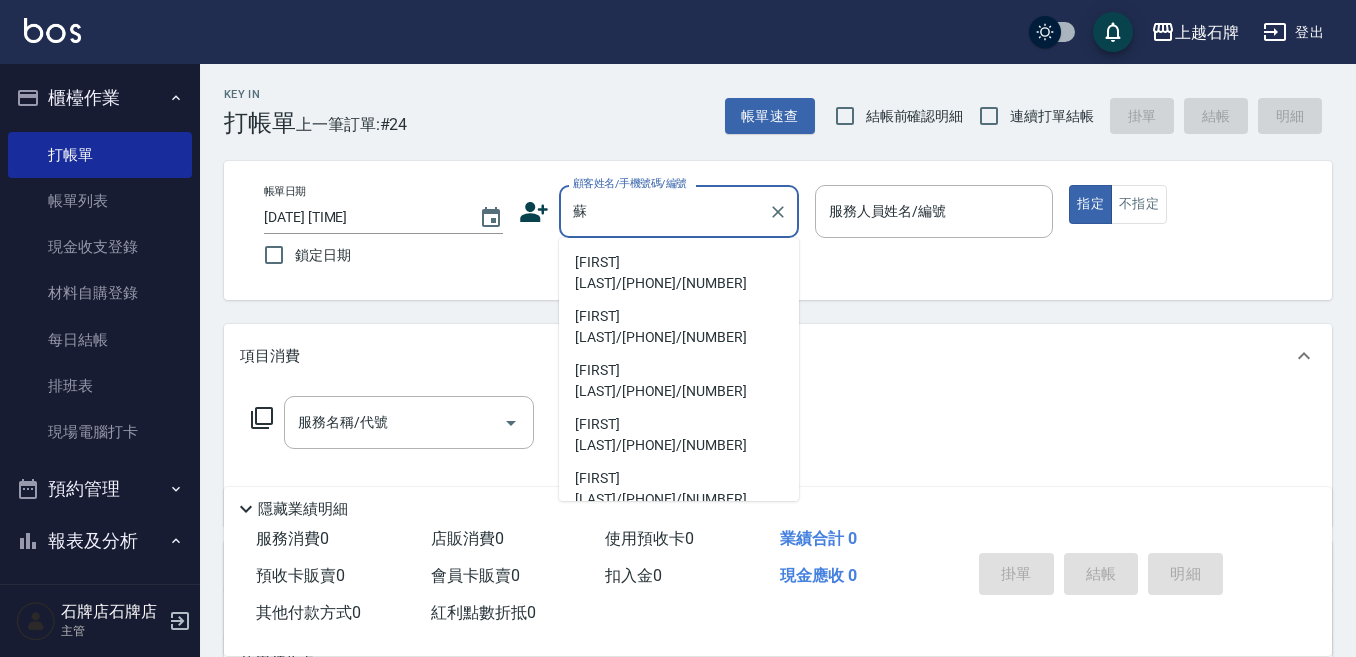 click on "[FIRST] [LAST]/[PHONE]/[NUMBER]" at bounding box center (679, 543) 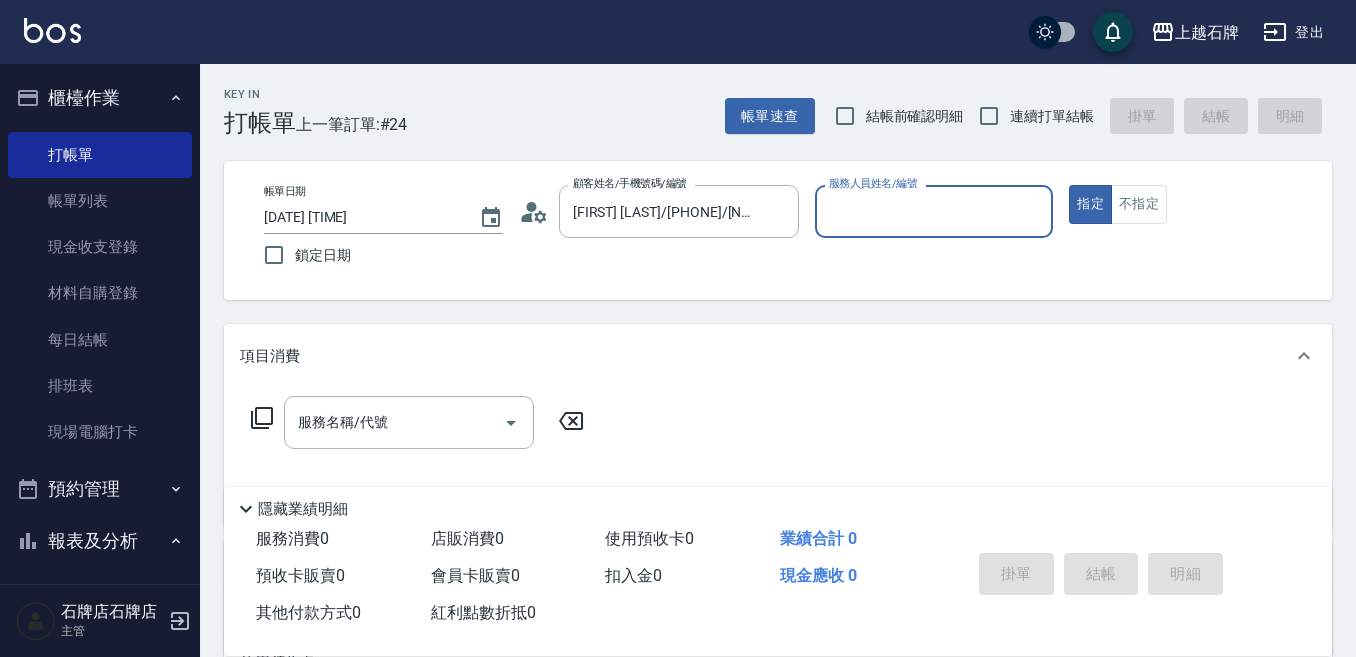 type on "Jk-1" 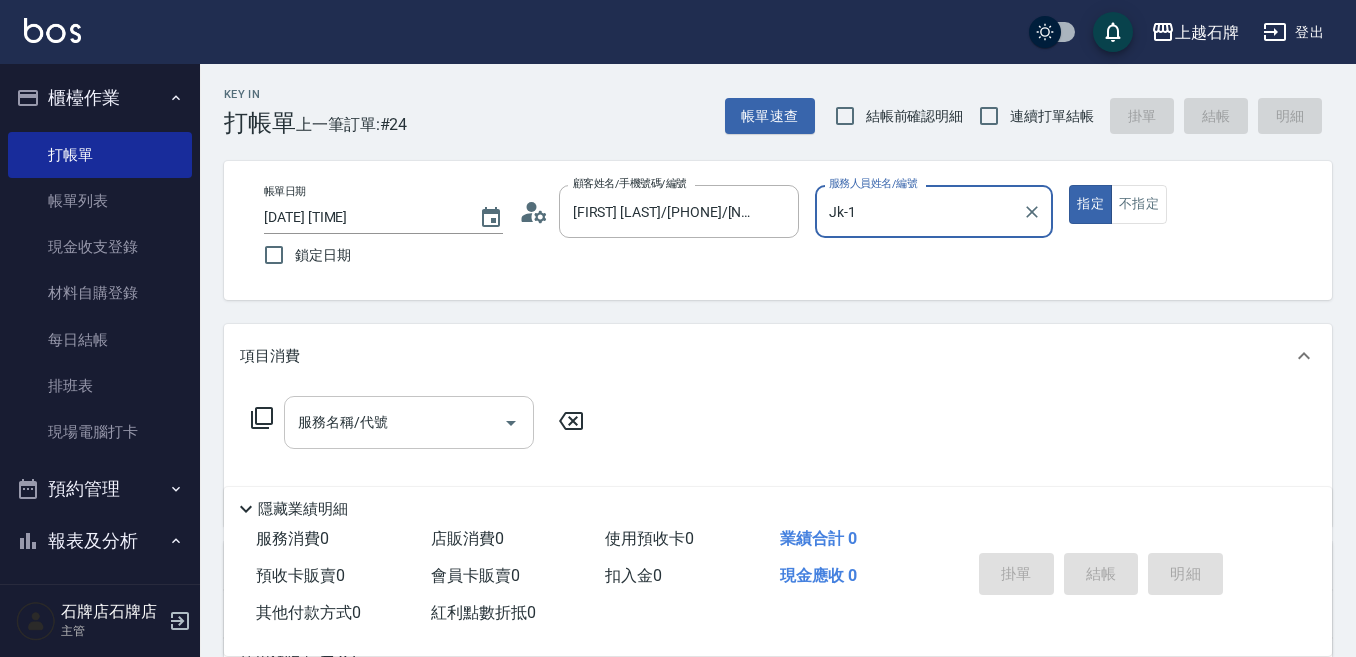 click on "服務名稱/代號" at bounding box center [409, 422] 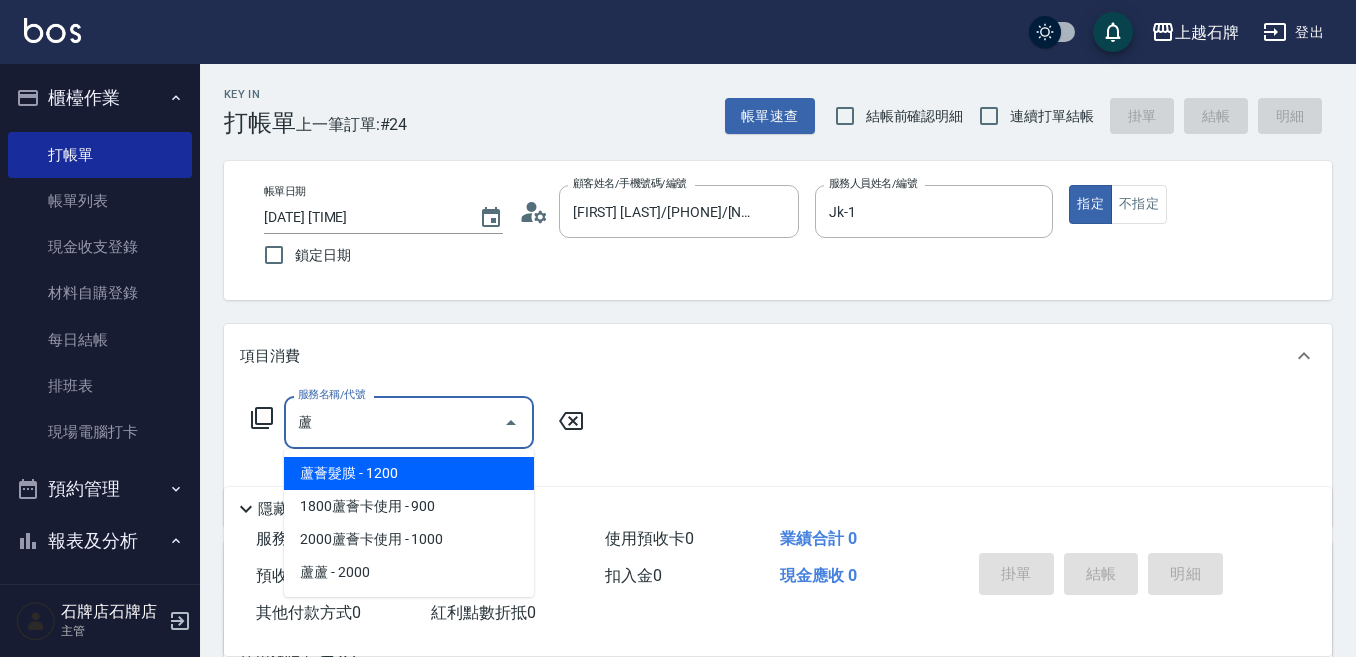 click on "蘆薈髮膜 - 1200" at bounding box center [409, 473] 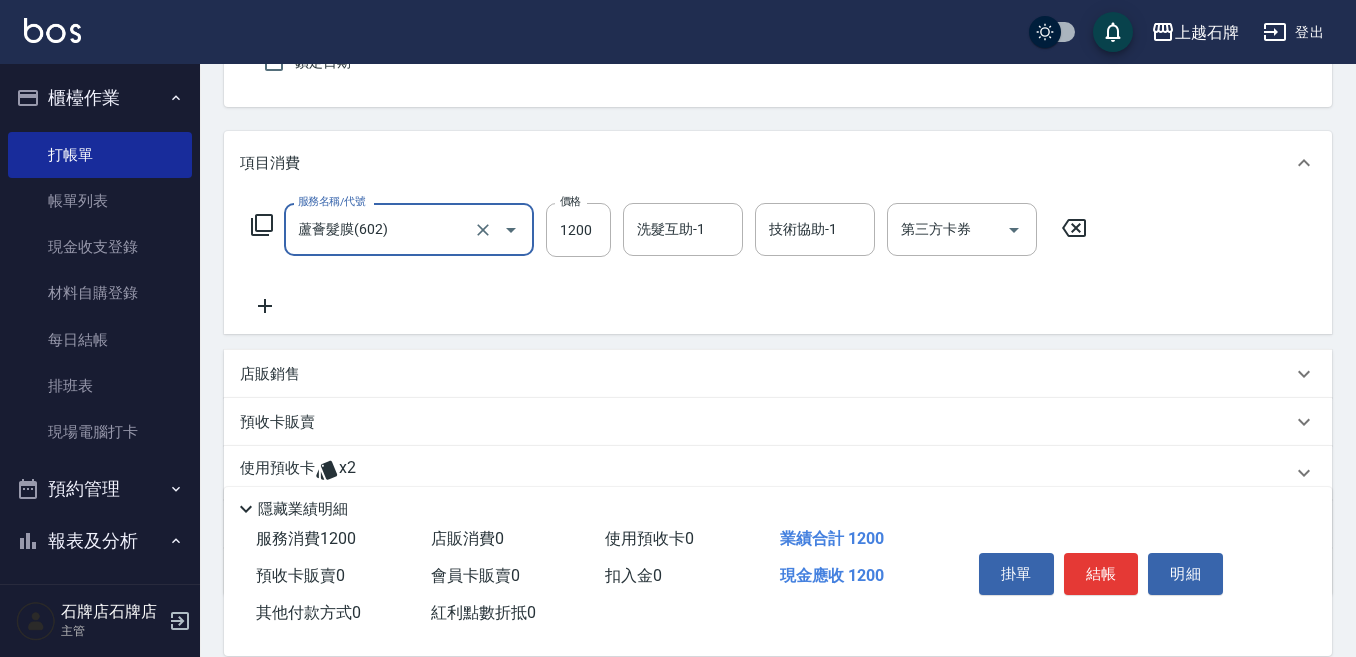 scroll, scrollTop: 200, scrollLeft: 0, axis: vertical 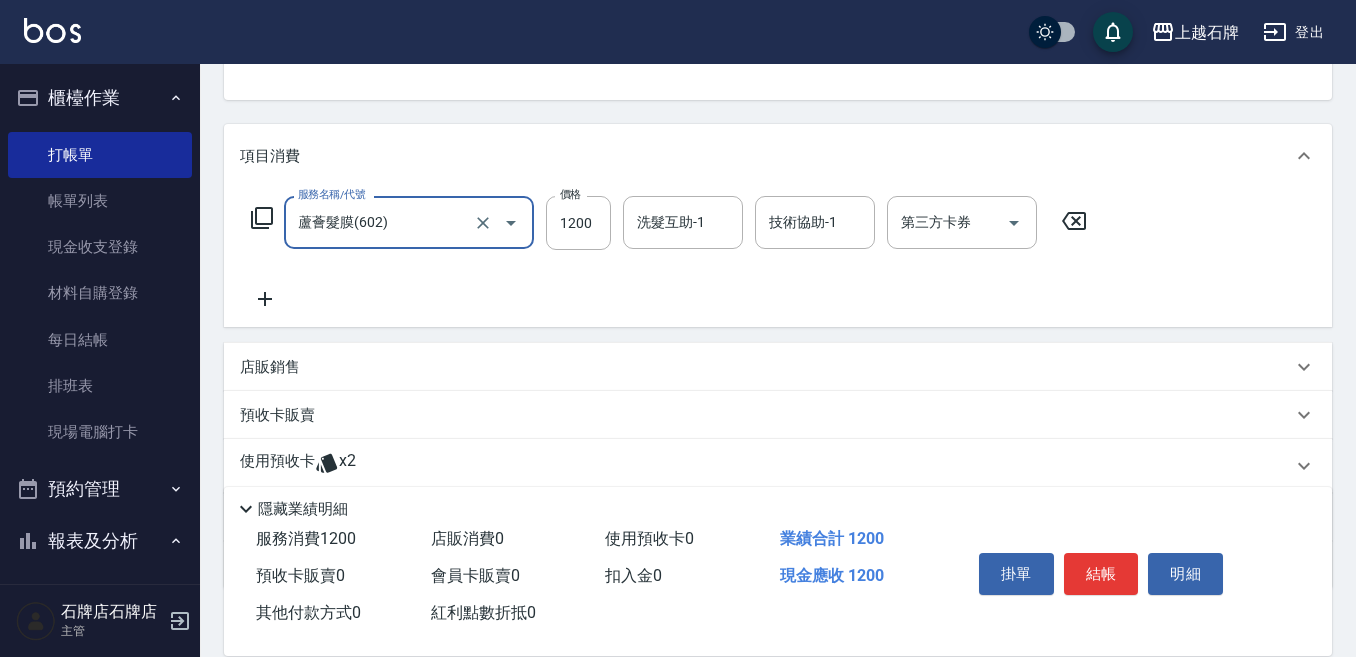 type on "蘆薈髮膜(602)" 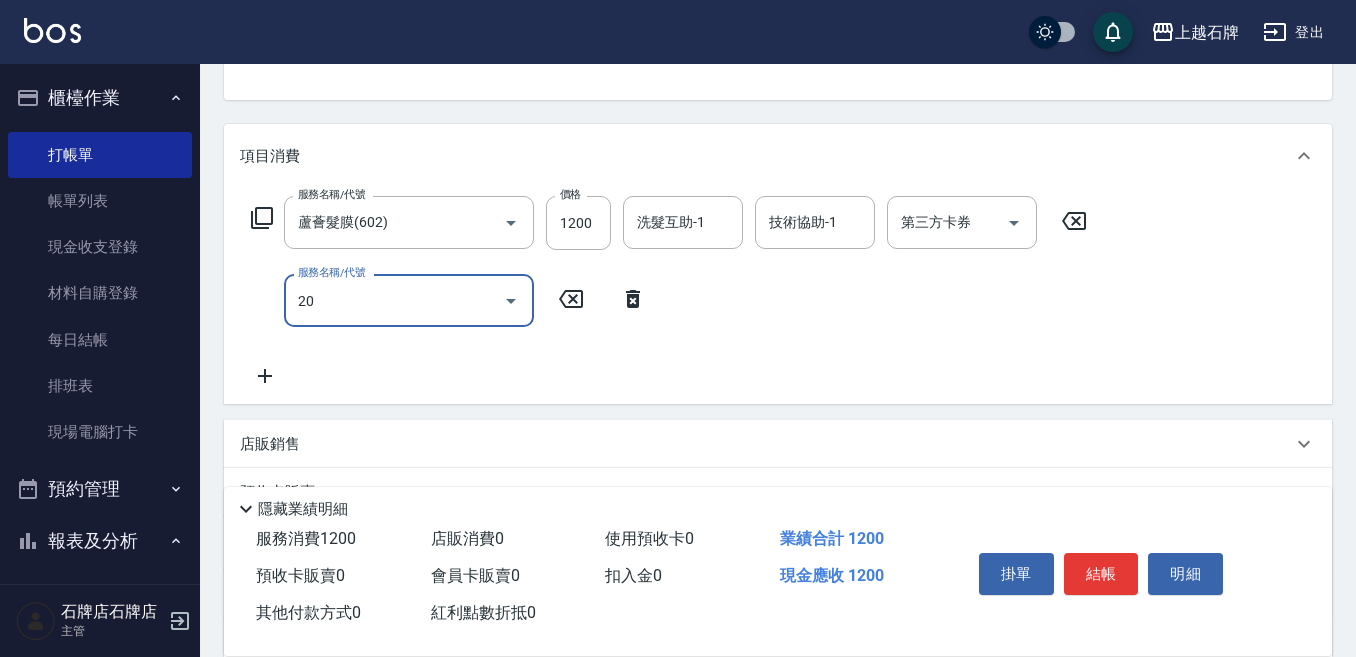 type on "201" 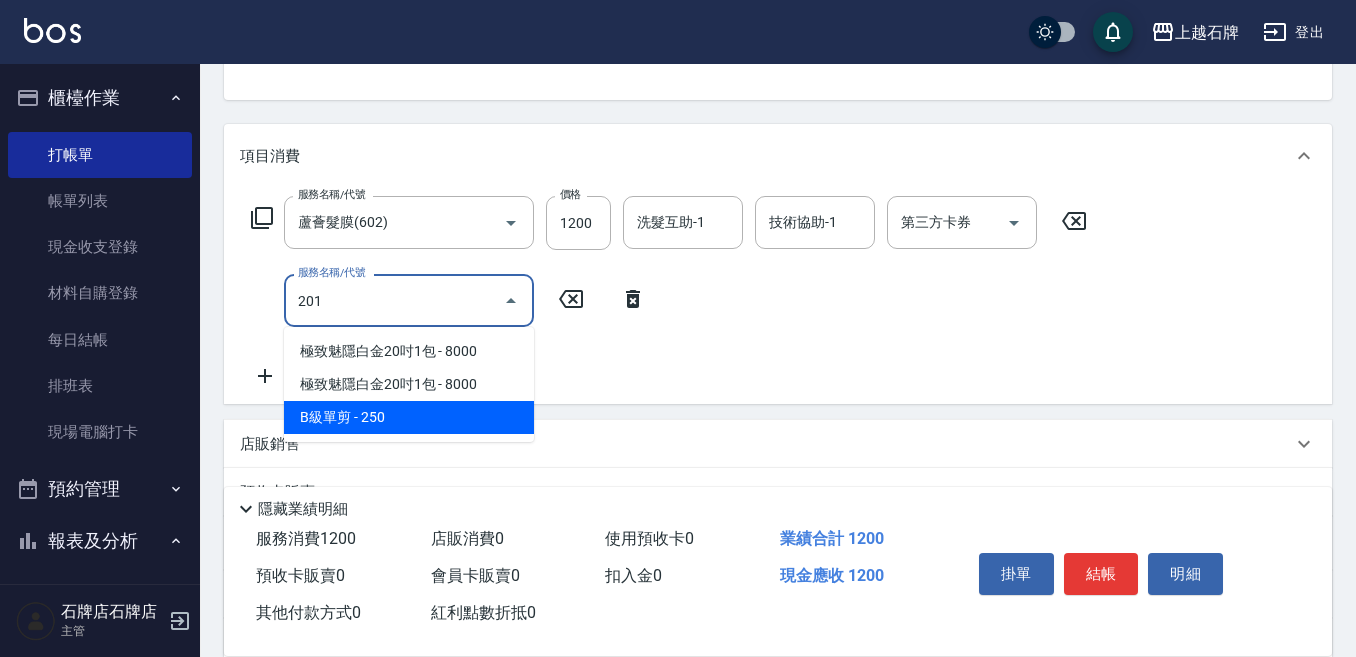 click on "B級單剪 - 250" at bounding box center (409, 417) 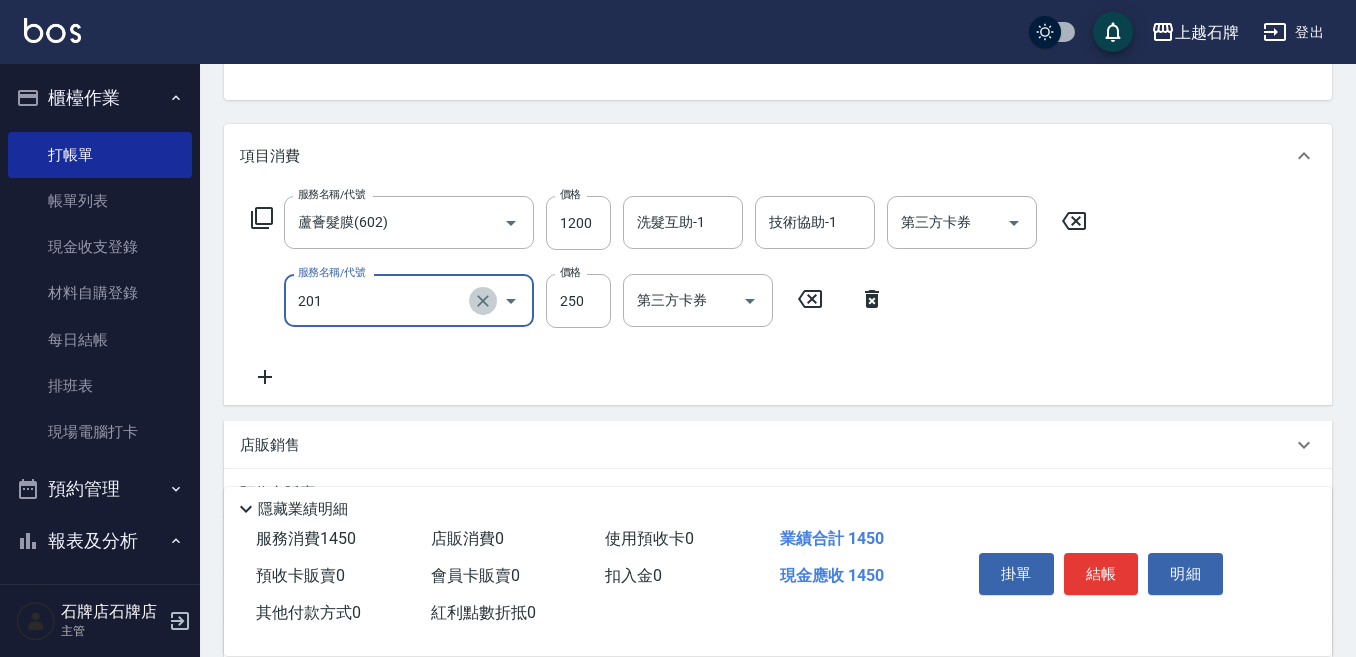 click 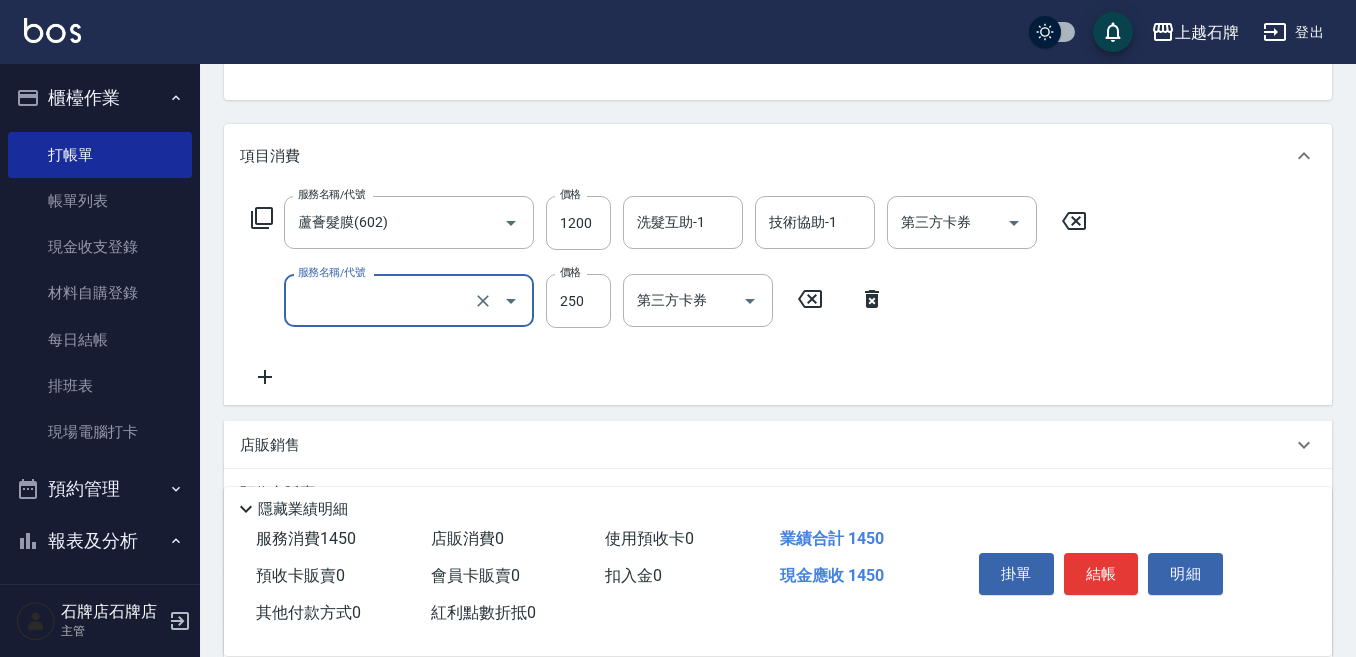 click on "服務名稱/代號" at bounding box center [381, 300] 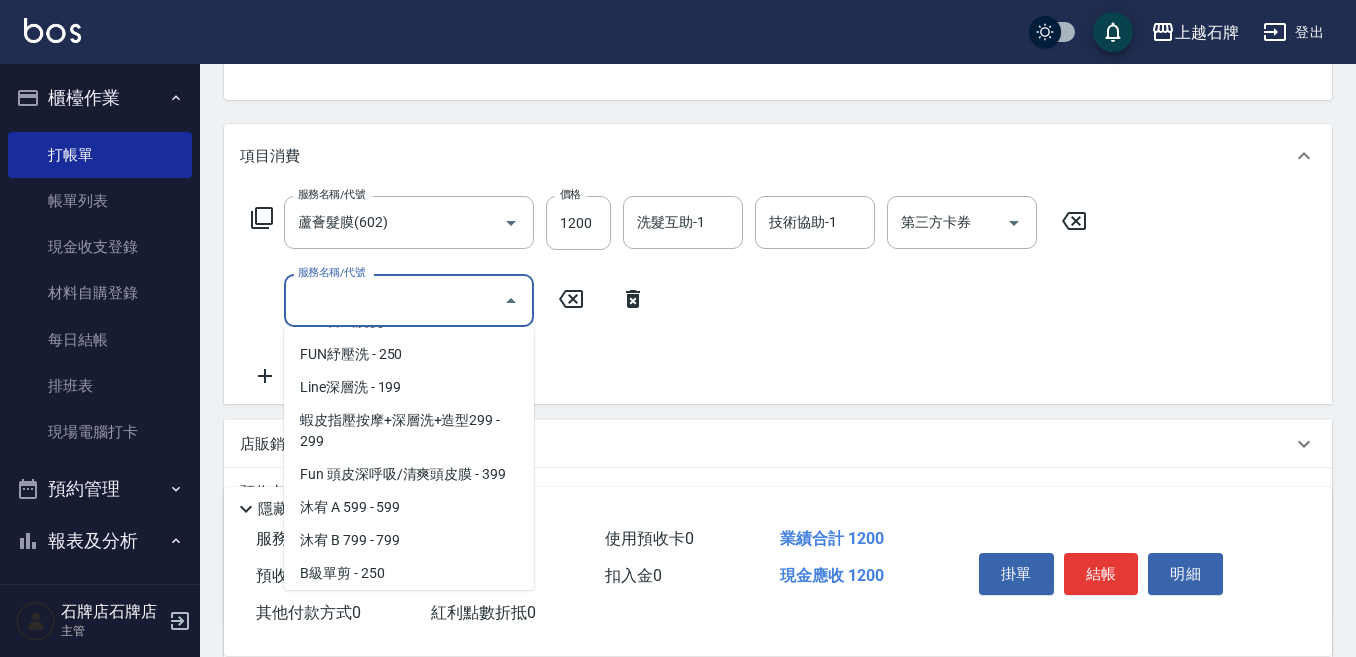 scroll, scrollTop: 0, scrollLeft: 0, axis: both 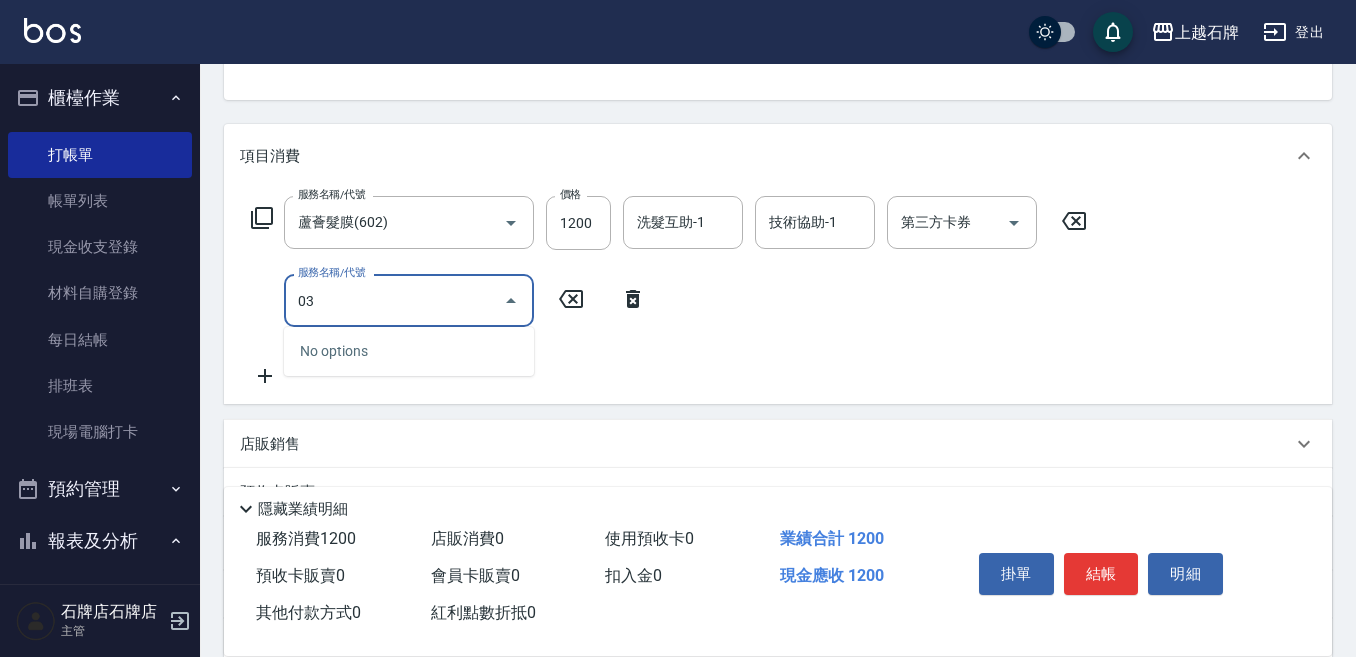 type on "0" 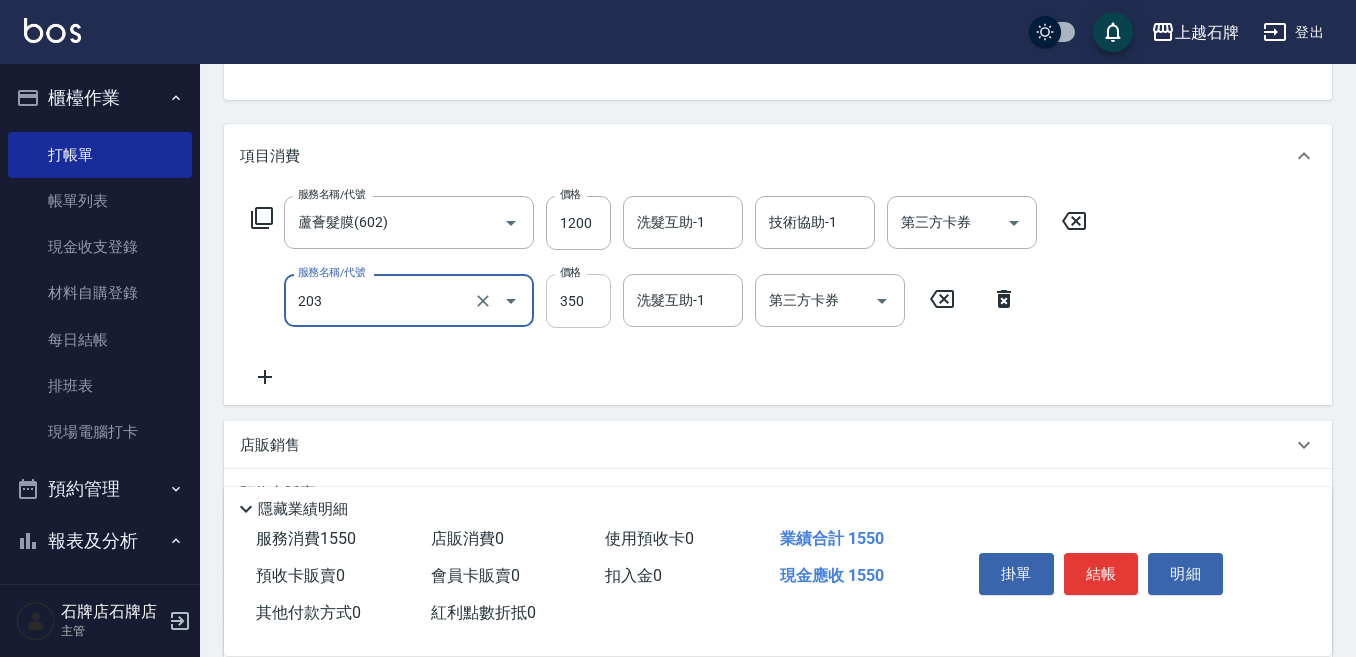 type on "B級洗+剪(203)" 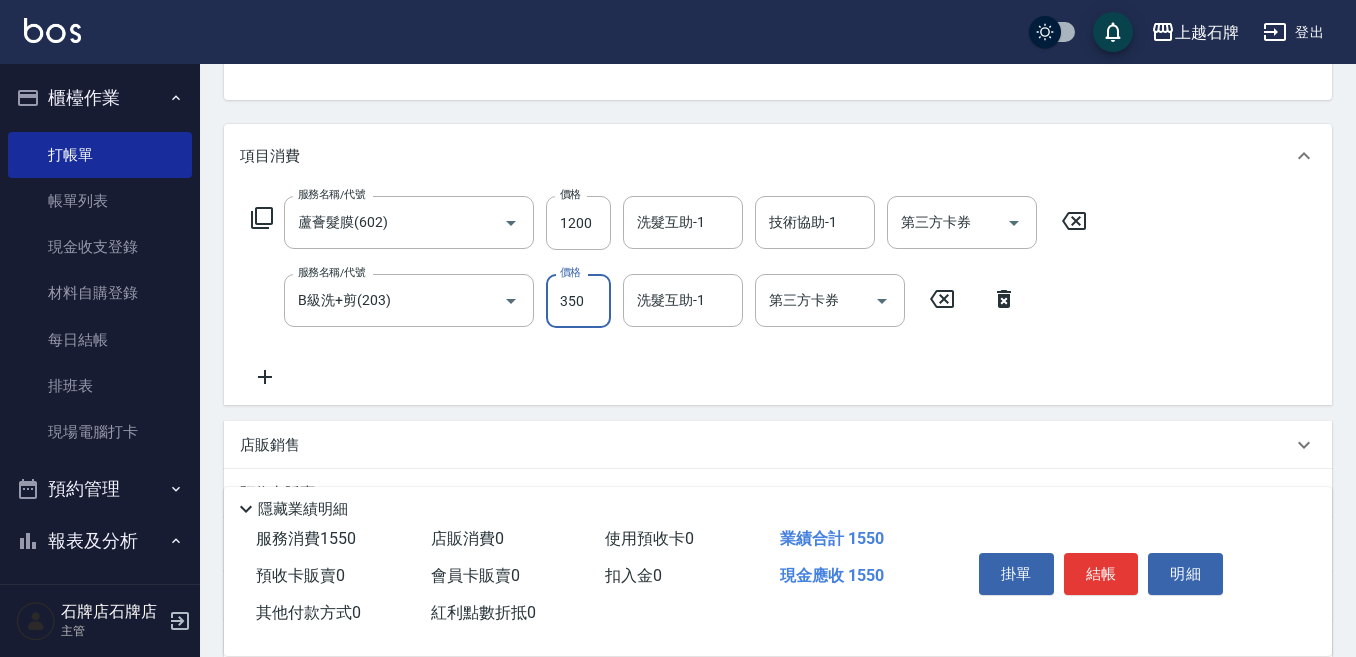 click on "350" at bounding box center [578, 301] 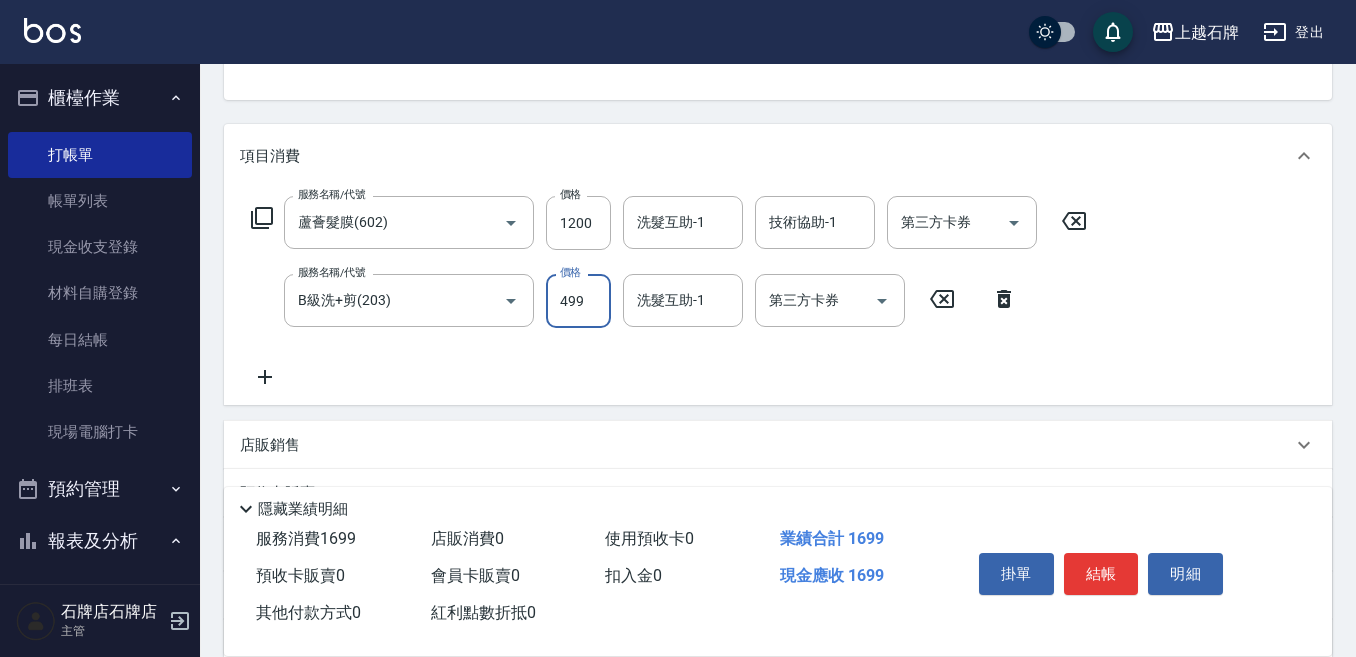 click 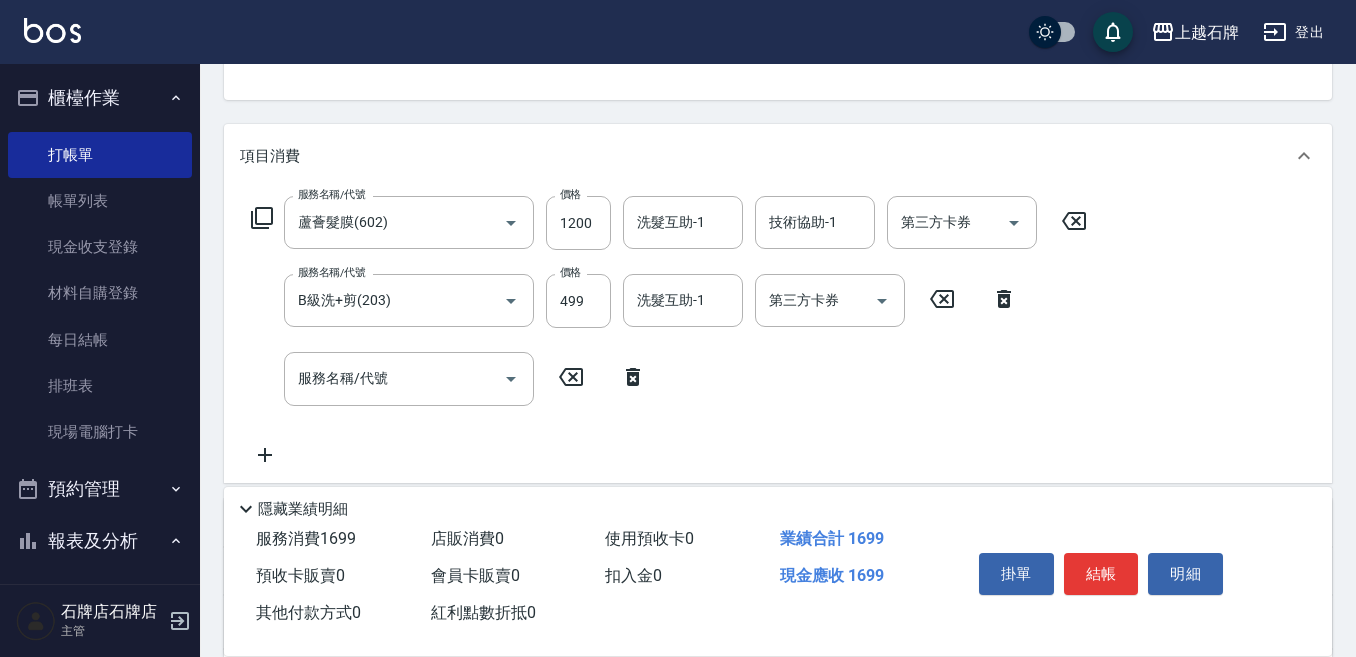 click 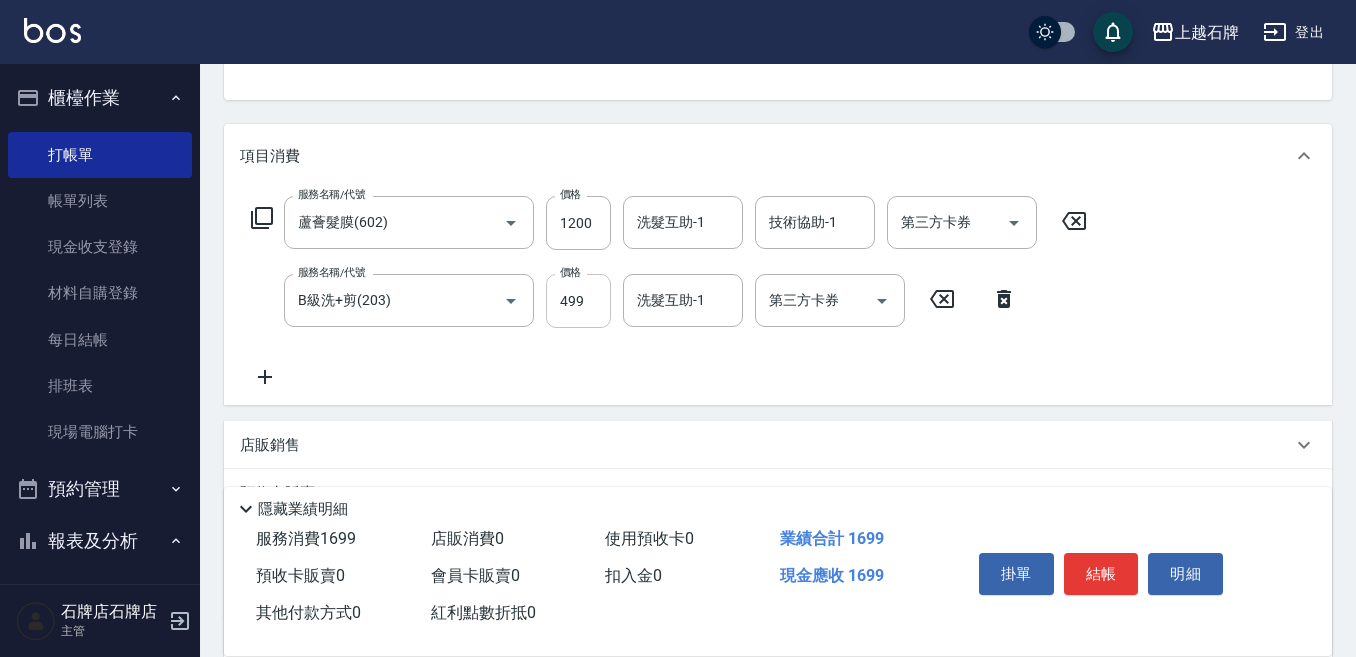 click on "499" at bounding box center (578, 301) 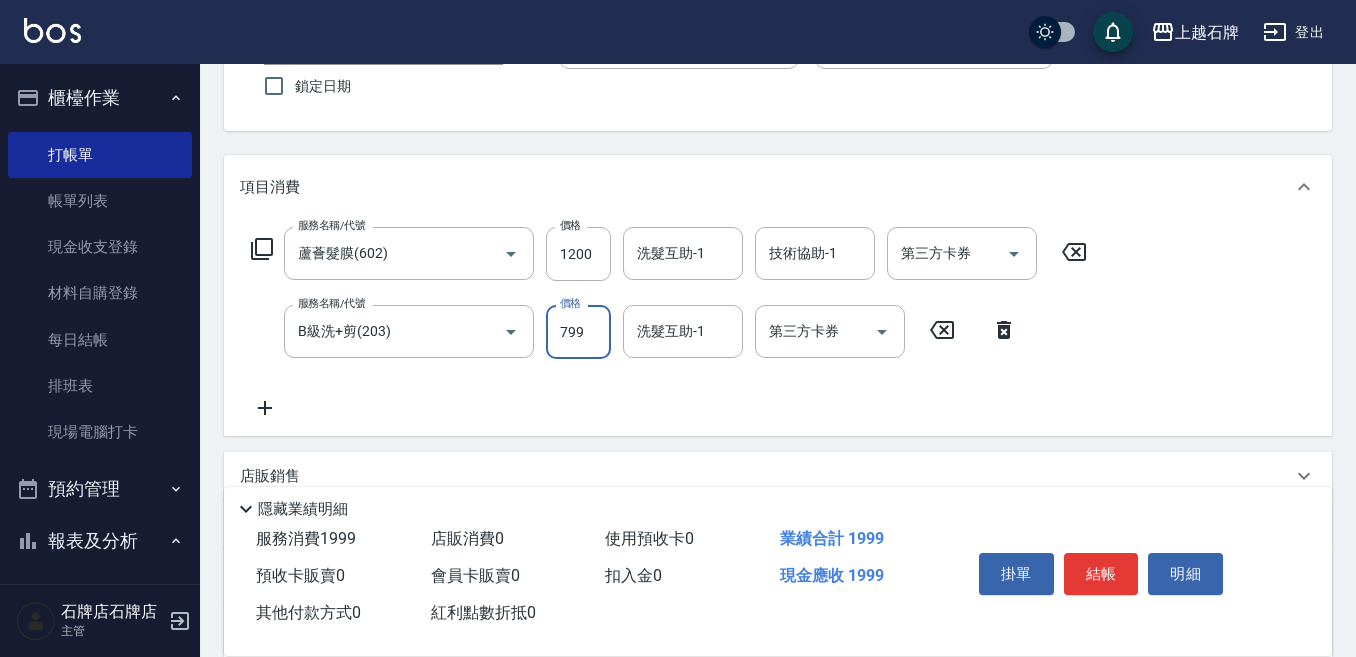 scroll, scrollTop: 0, scrollLeft: 0, axis: both 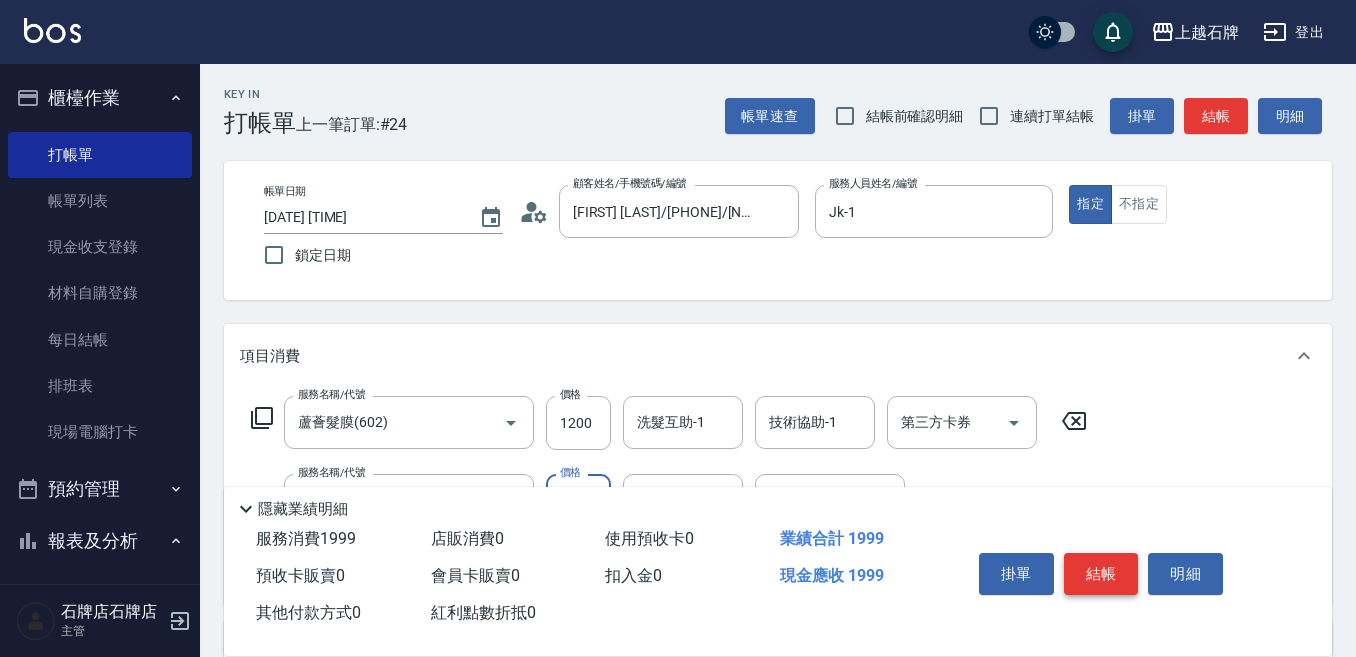 type on "799" 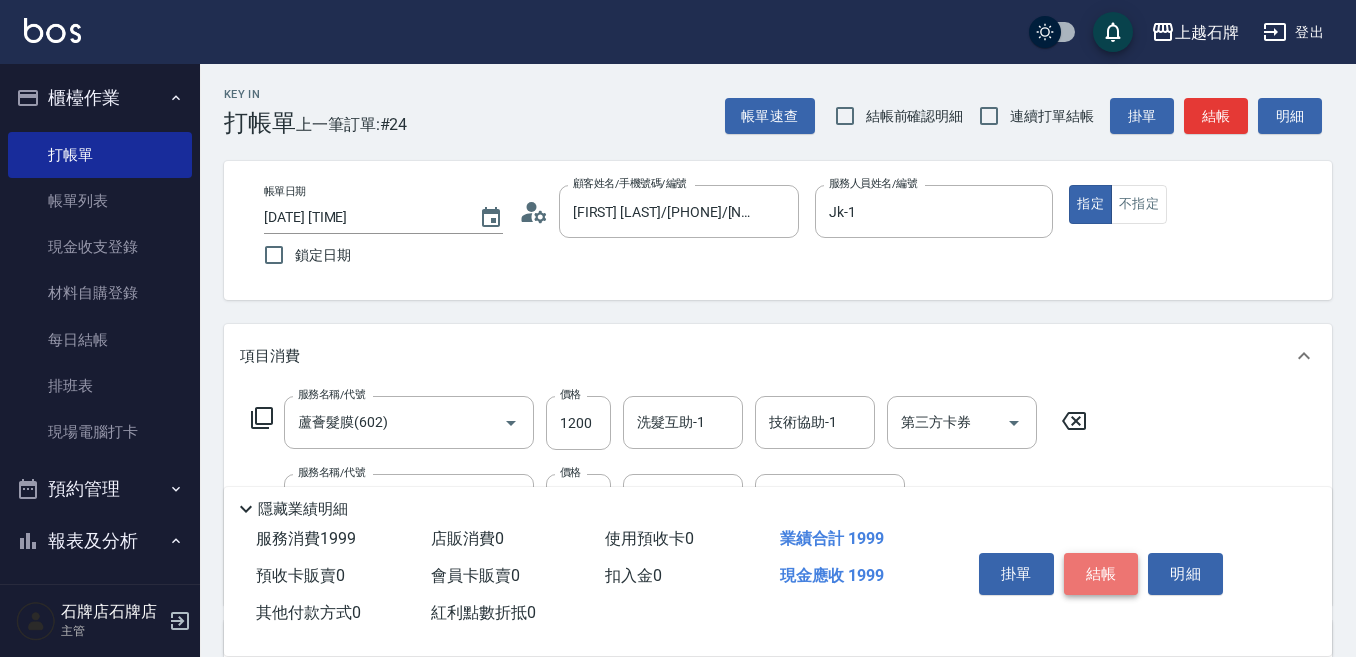 click on "結帳" at bounding box center (1101, 574) 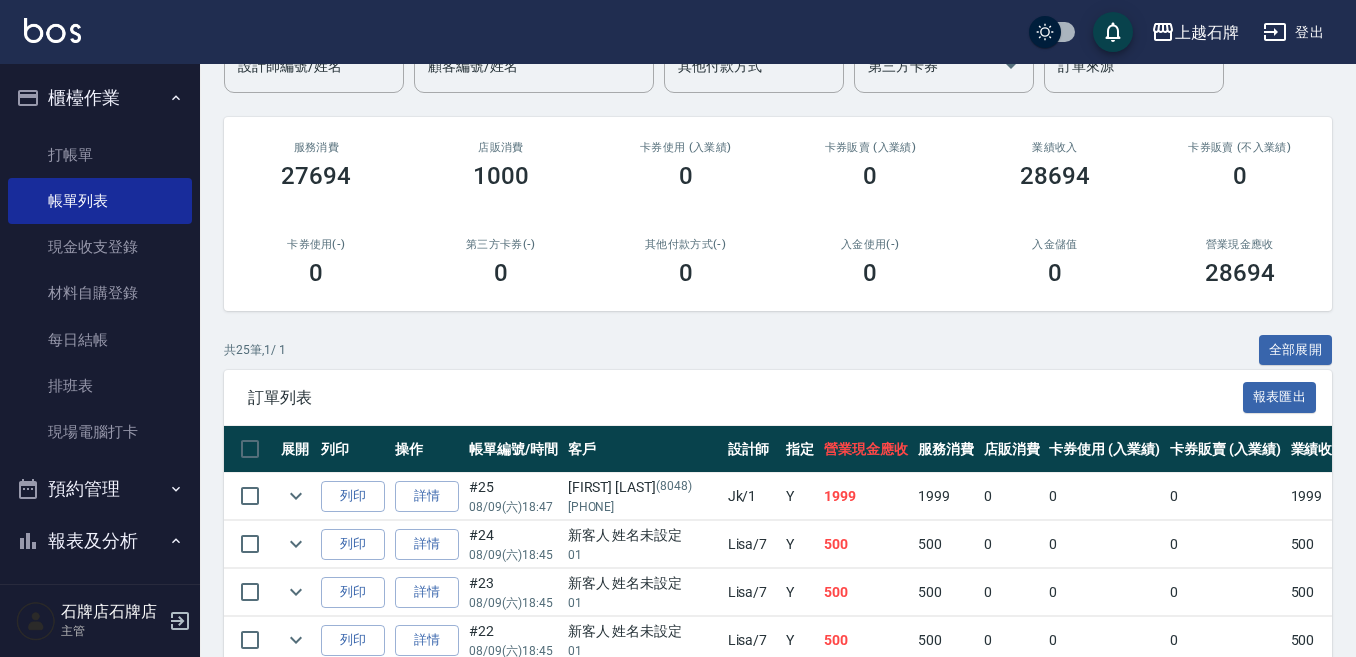 scroll, scrollTop: 200, scrollLeft: 0, axis: vertical 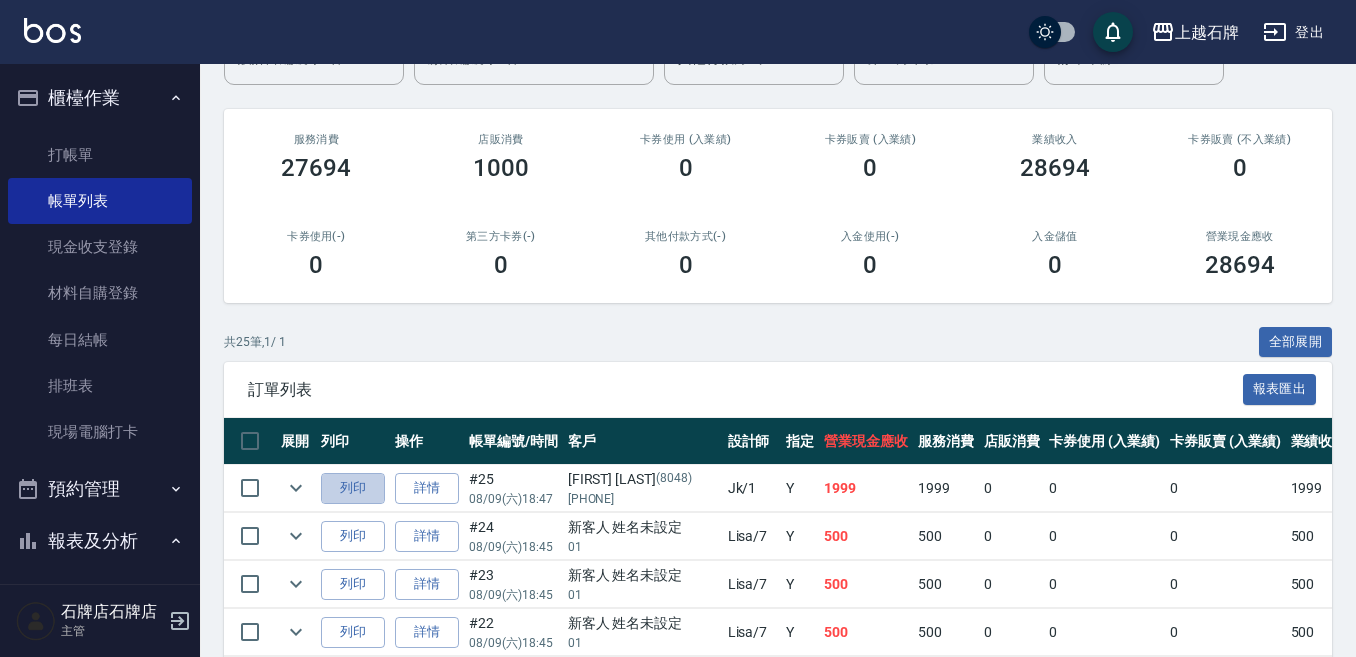 click on "列印" at bounding box center (353, 488) 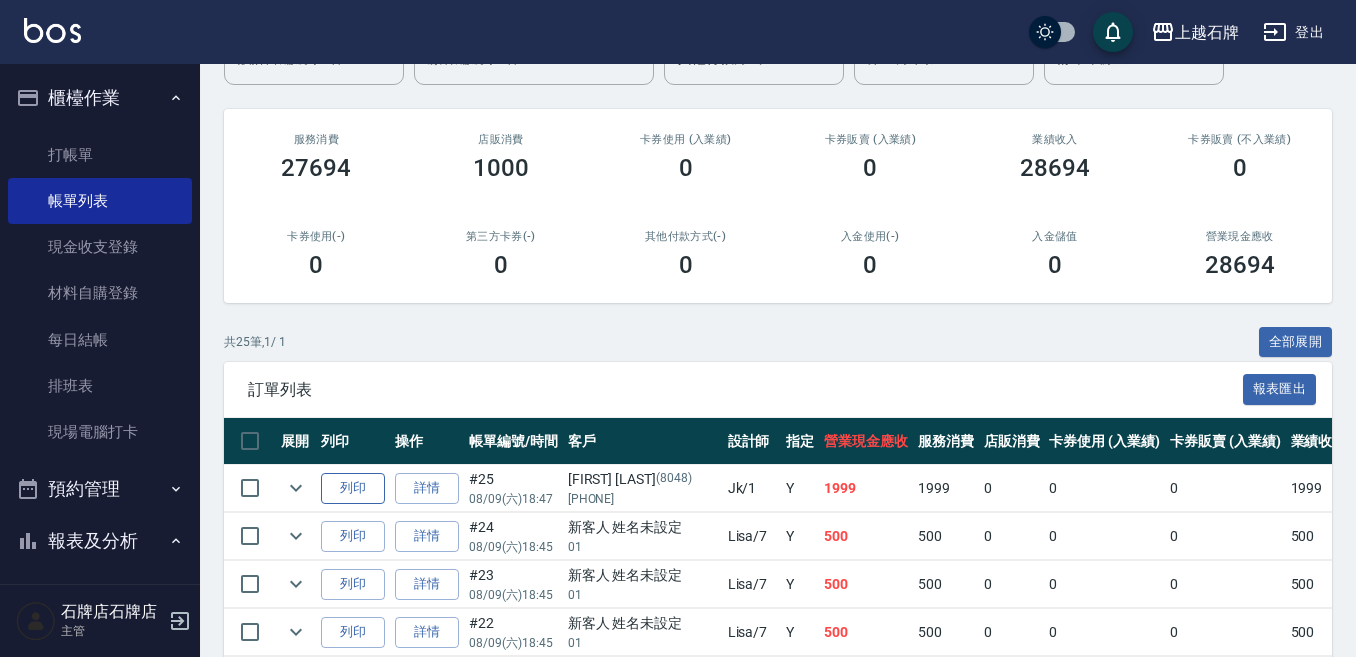 click on "列印" at bounding box center (353, 488) 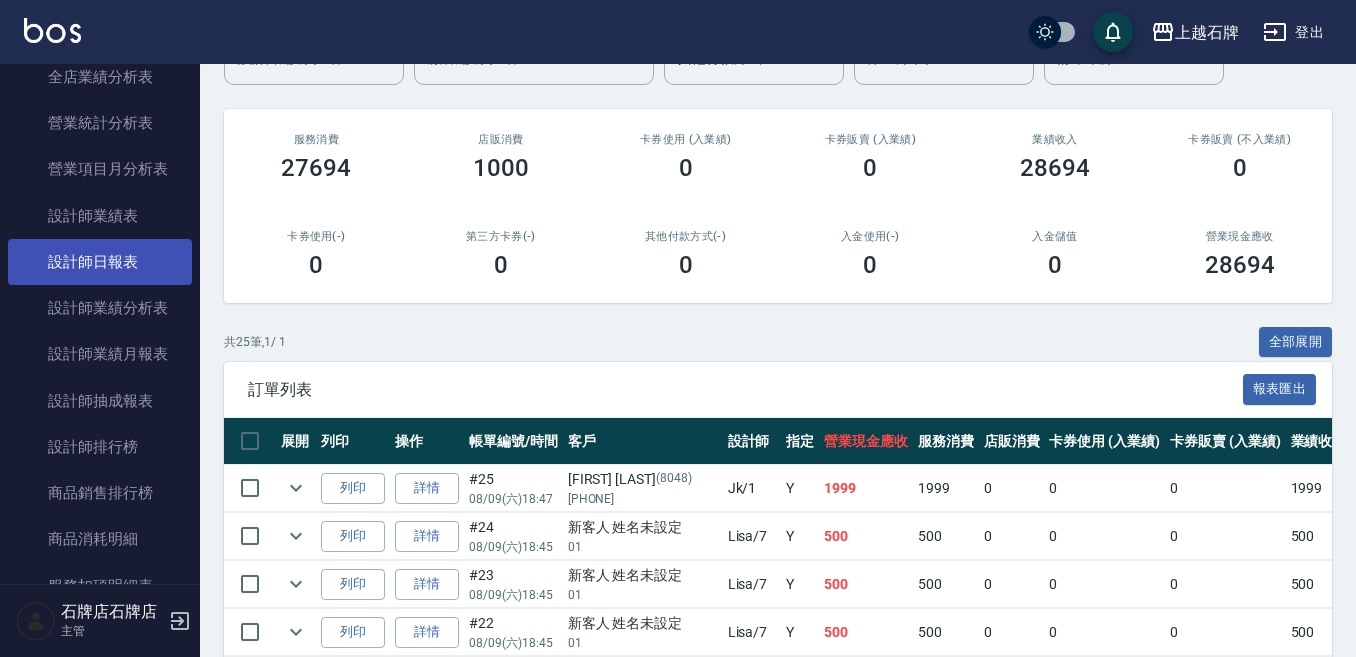 scroll, scrollTop: 1000, scrollLeft: 0, axis: vertical 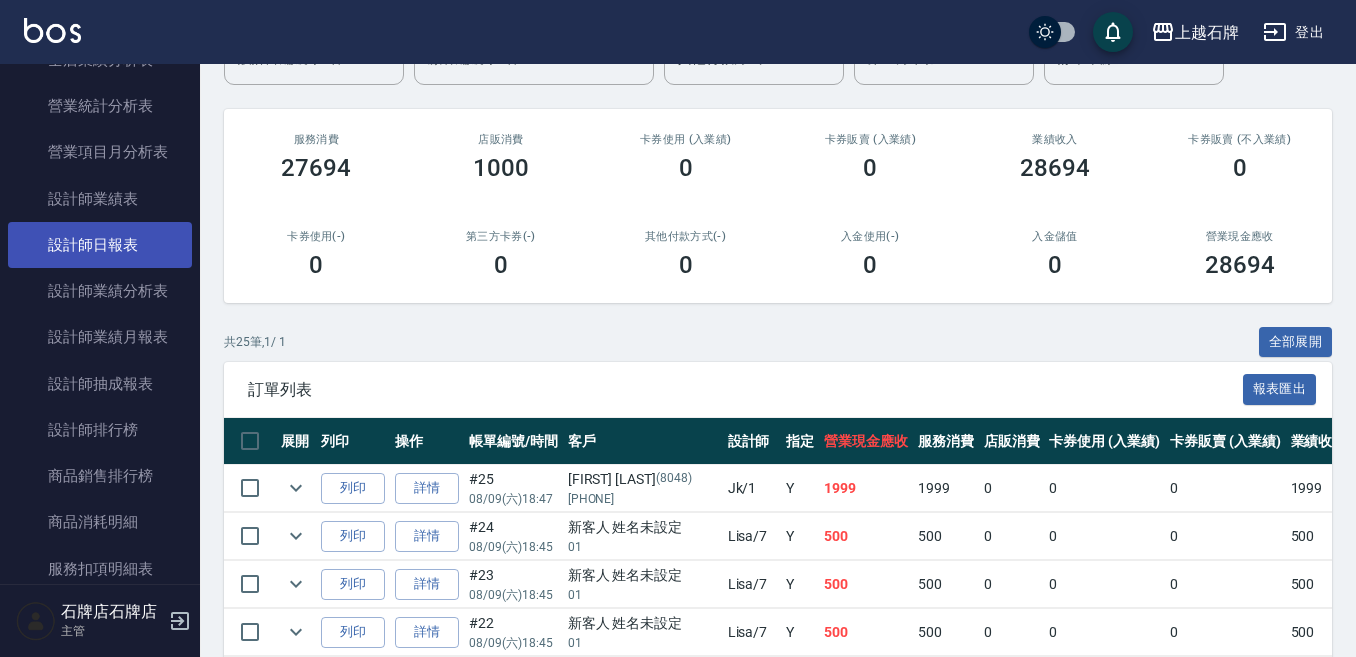 click on "設計師日報表" at bounding box center [100, 245] 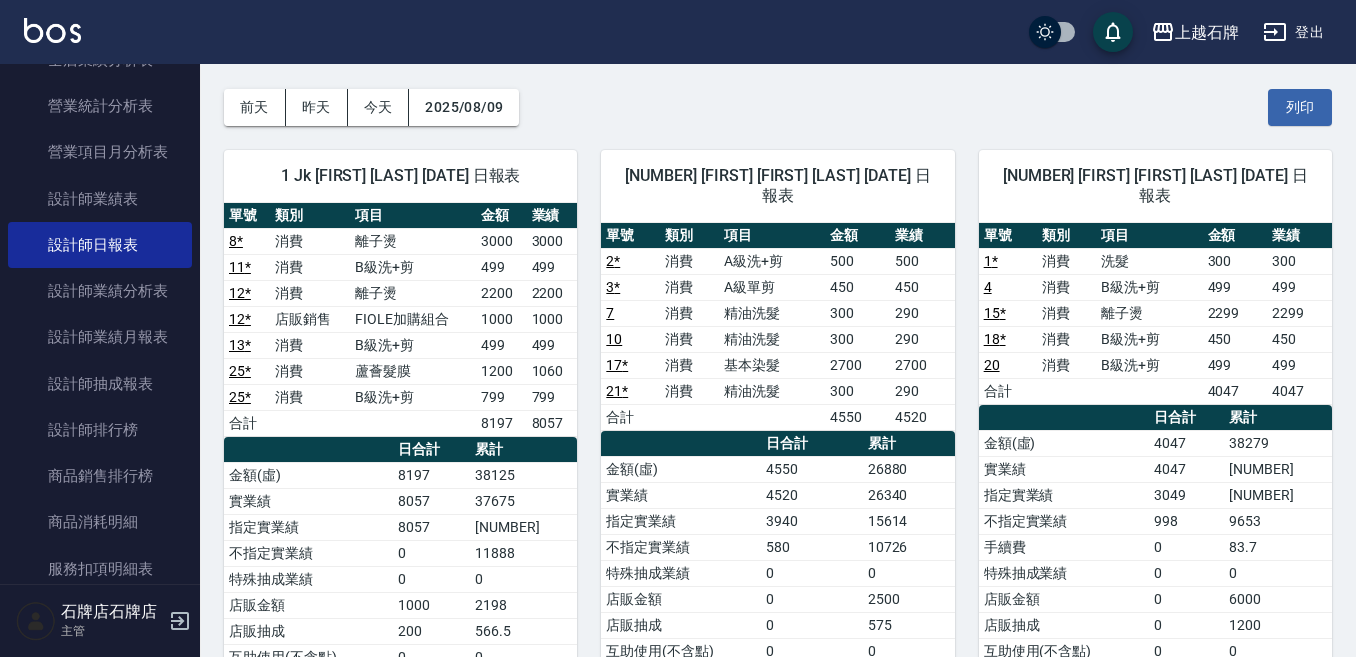 scroll, scrollTop: 0, scrollLeft: 0, axis: both 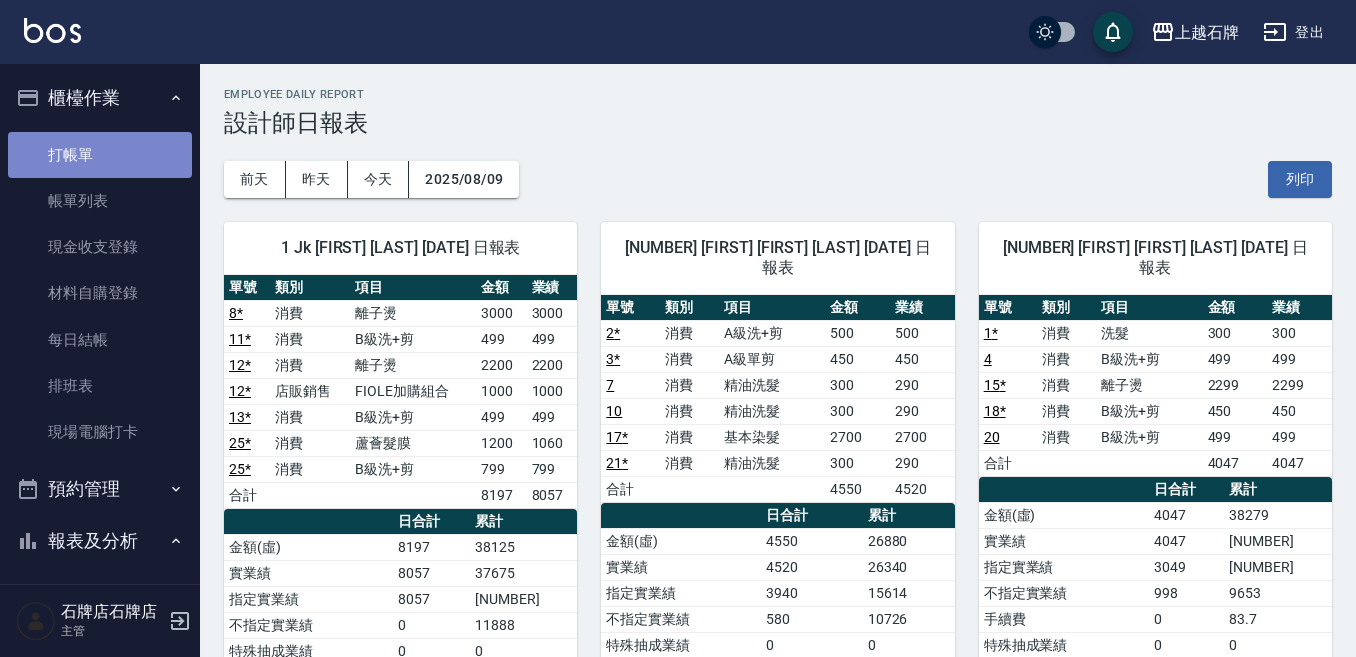 click on "打帳單" at bounding box center (100, 155) 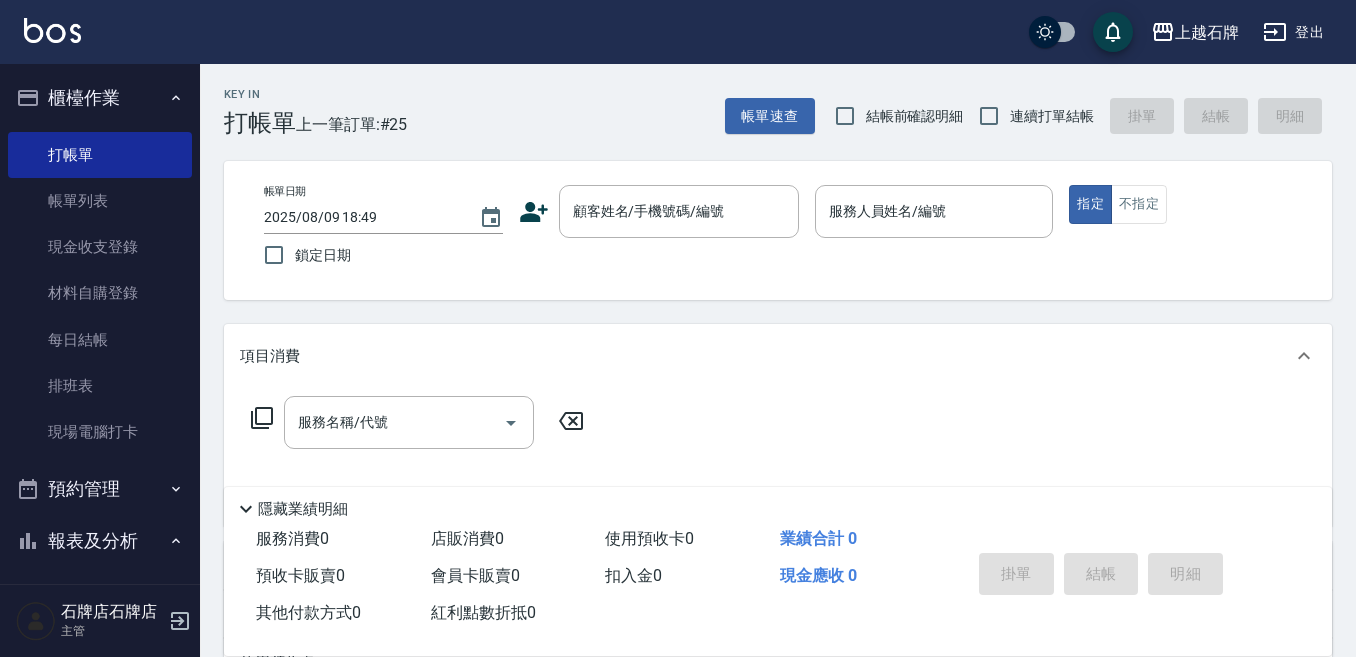 drag, startPoint x: 643, startPoint y: 134, endPoint x: 570, endPoint y: 77, distance: 92.61749 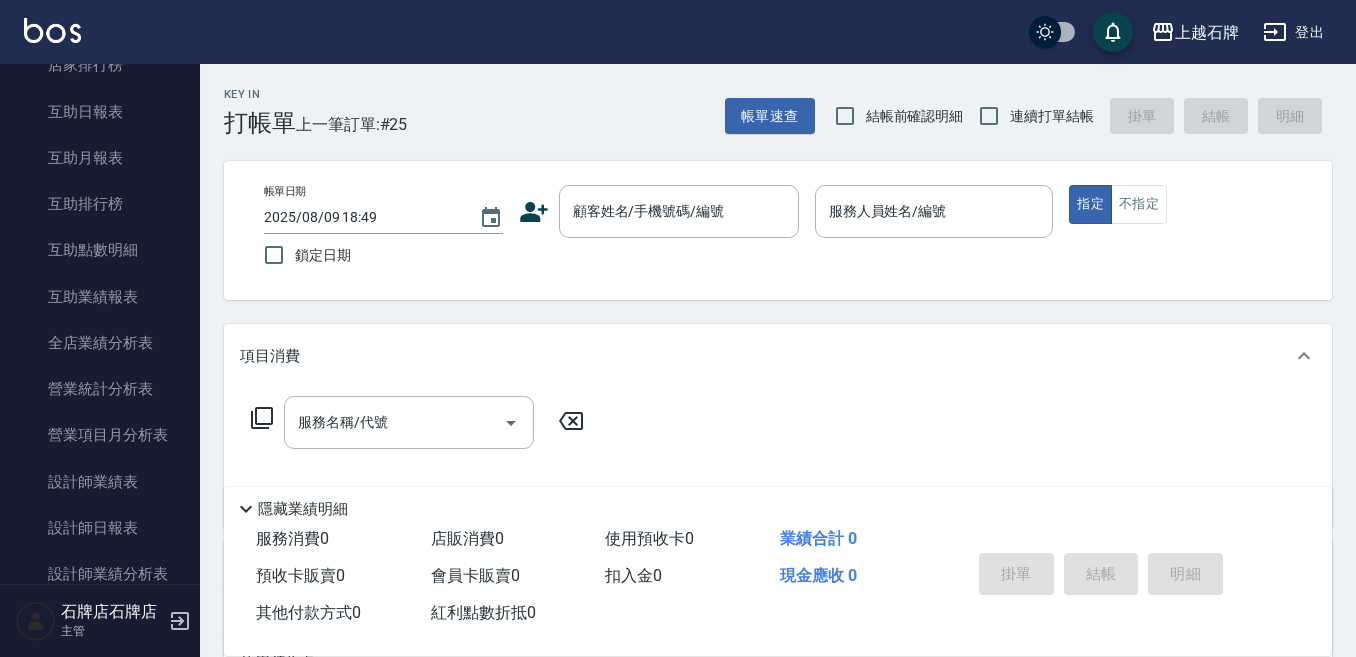 scroll, scrollTop: 800, scrollLeft: 0, axis: vertical 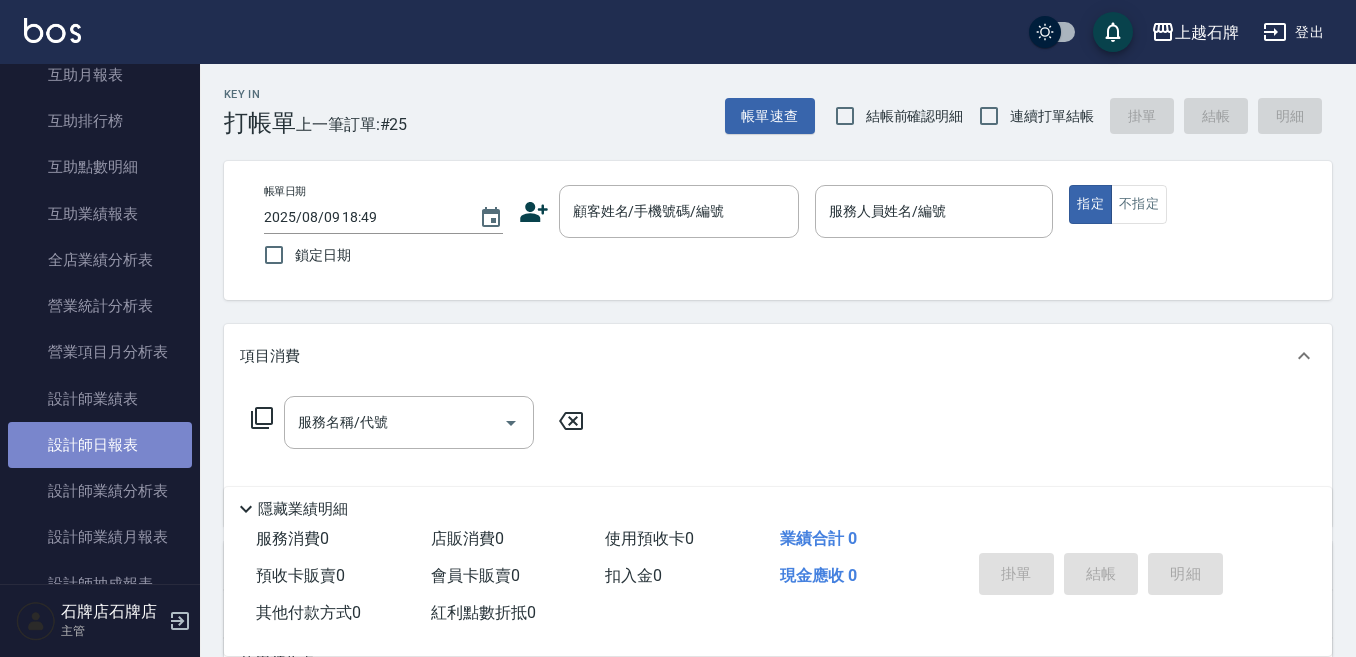 click on "設計師日報表" at bounding box center (100, 445) 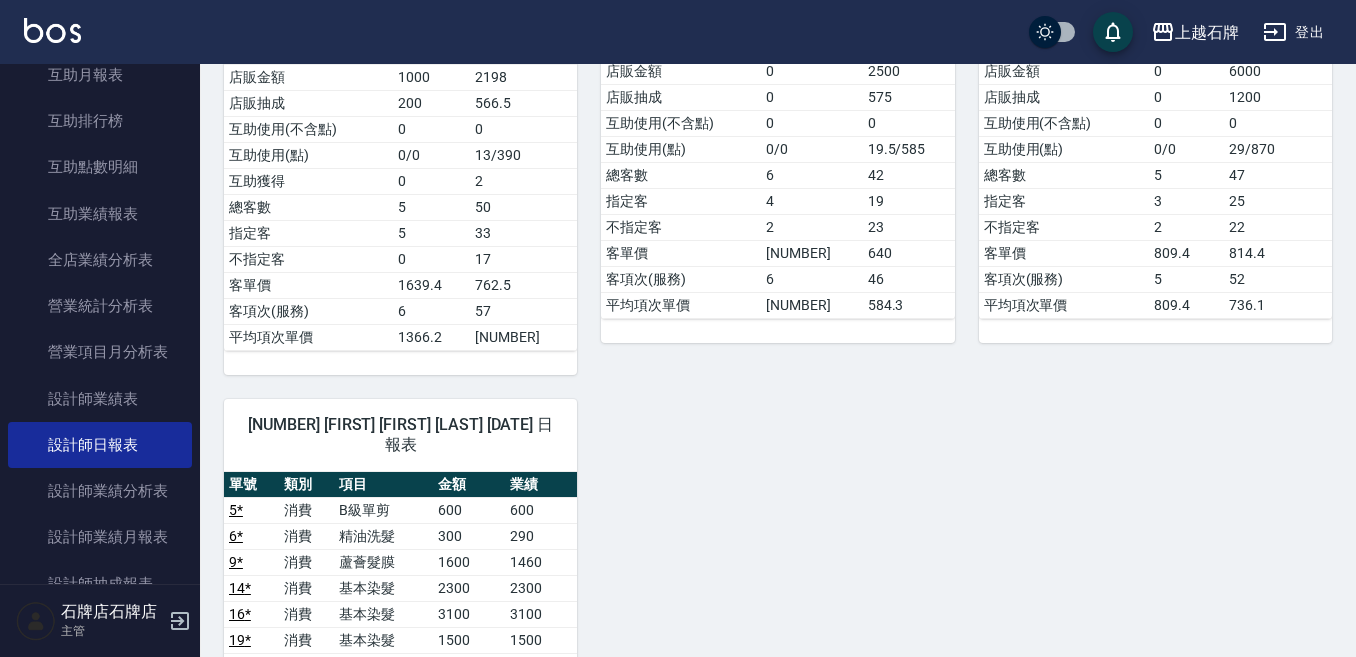 scroll, scrollTop: 900, scrollLeft: 0, axis: vertical 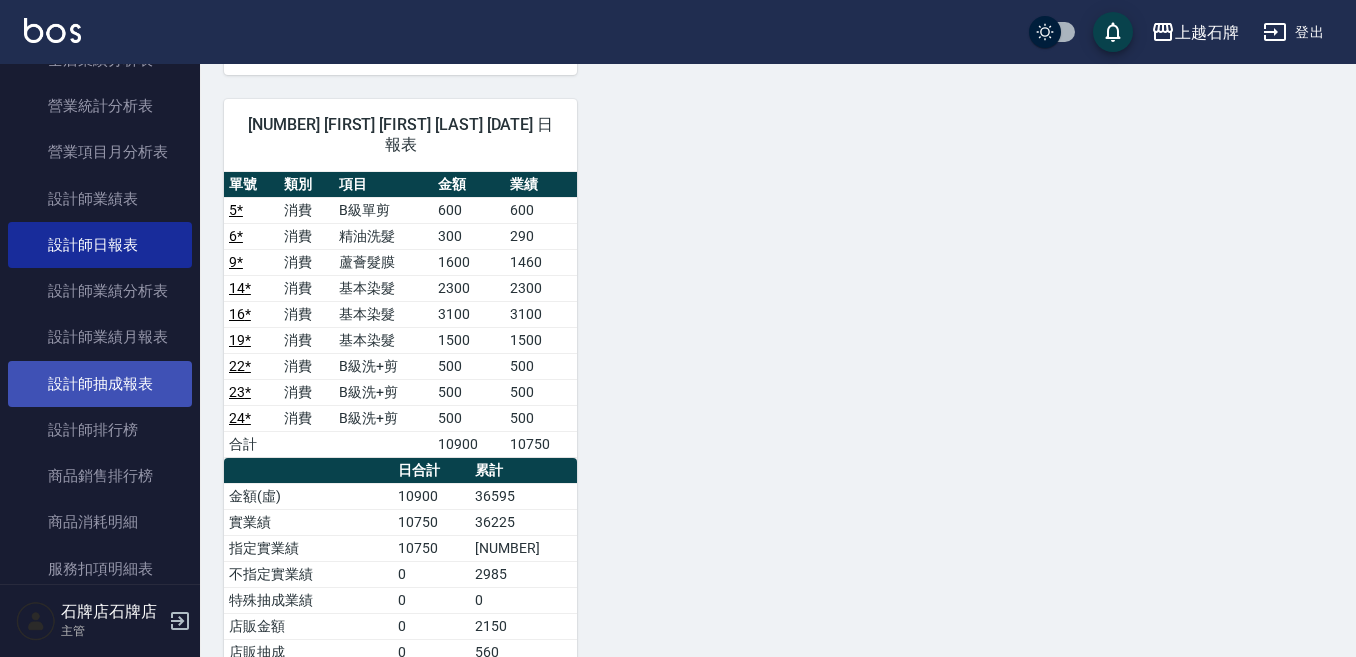 click on "設計師抽成報表" at bounding box center [100, 384] 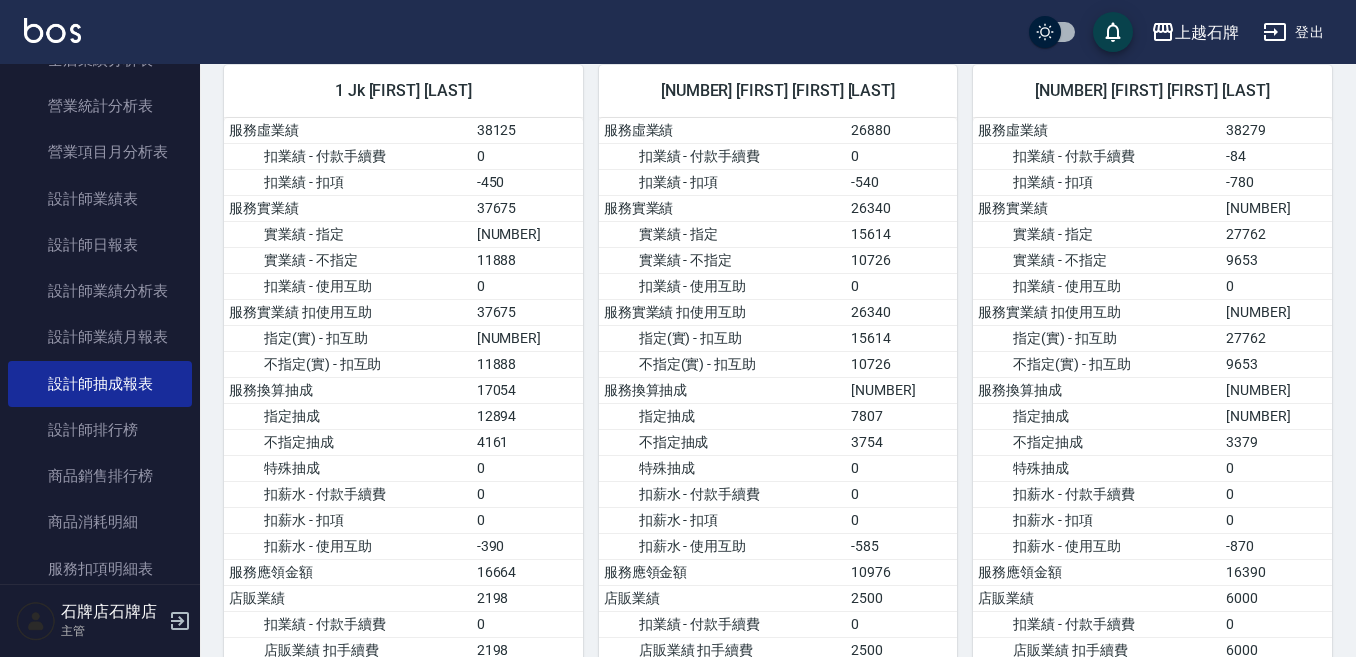 scroll, scrollTop: 147, scrollLeft: 0, axis: vertical 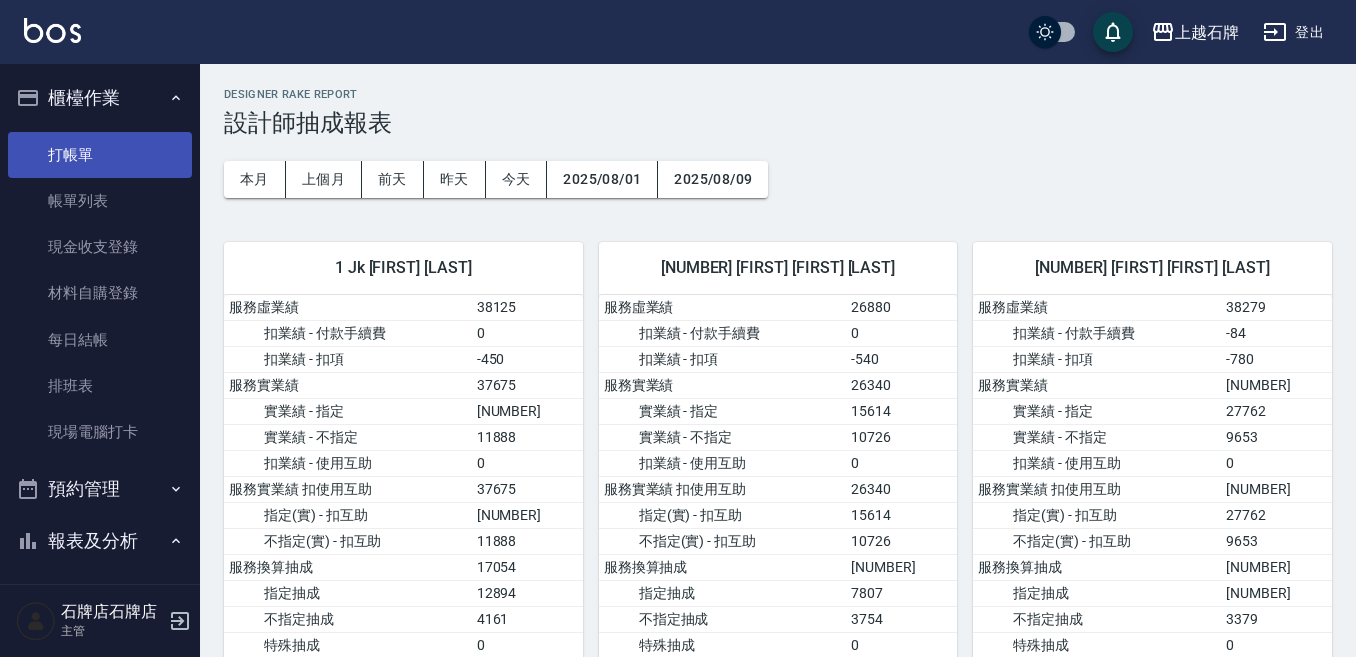 click on "打帳單" at bounding box center [100, 155] 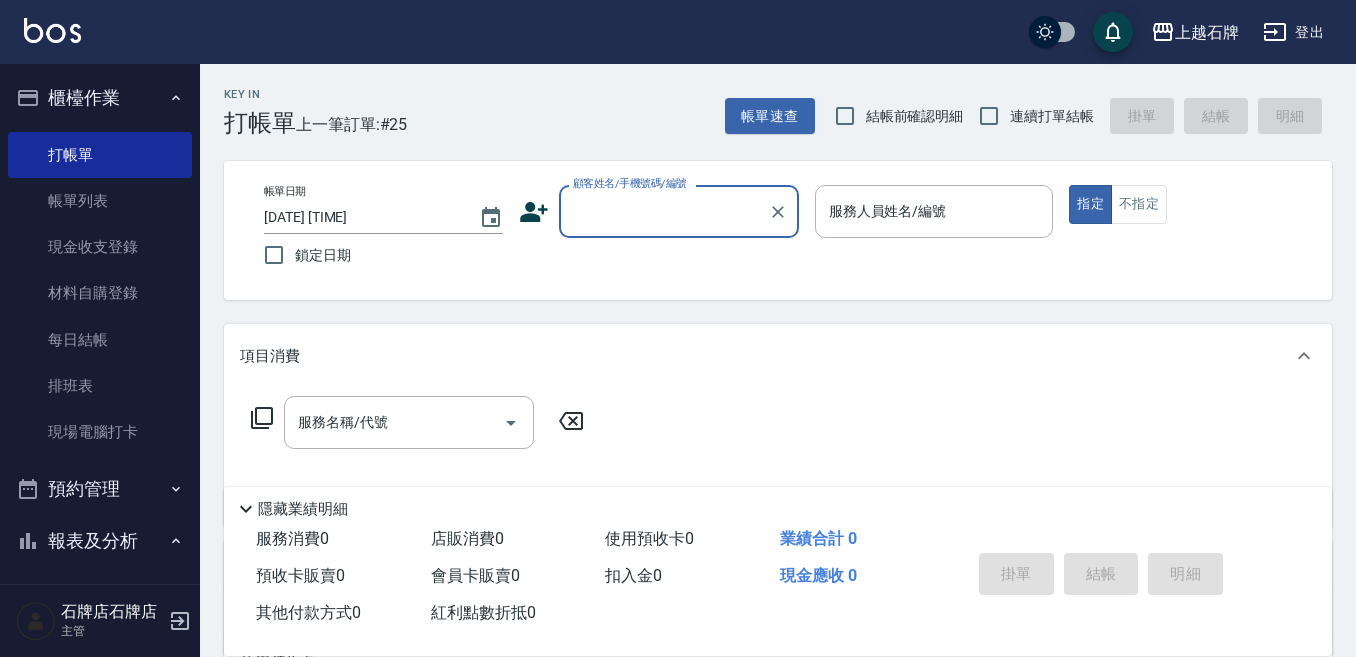 click on "Key In 打帳單 上一筆訂單:#[NUMBER] 帳單速查 結帳前確認明細 連續打單結帳 掛單 結帳 明細" at bounding box center [766, 100] 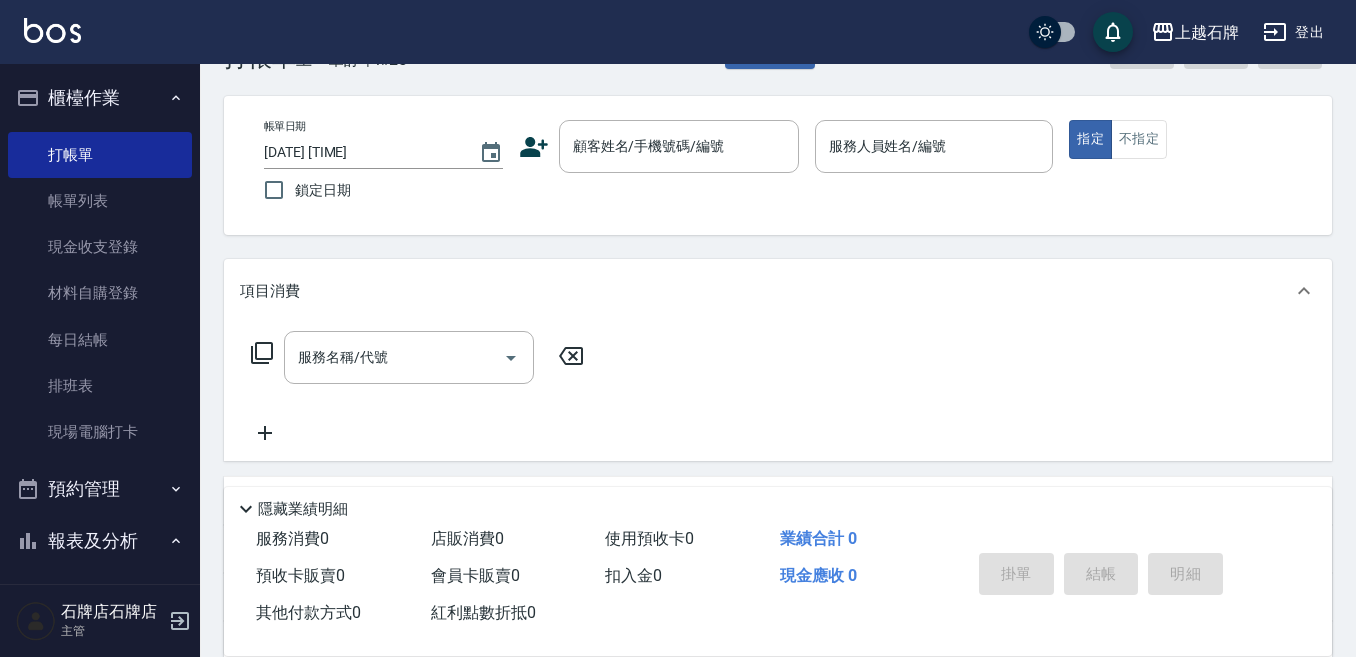 scroll, scrollTop: 100, scrollLeft: 0, axis: vertical 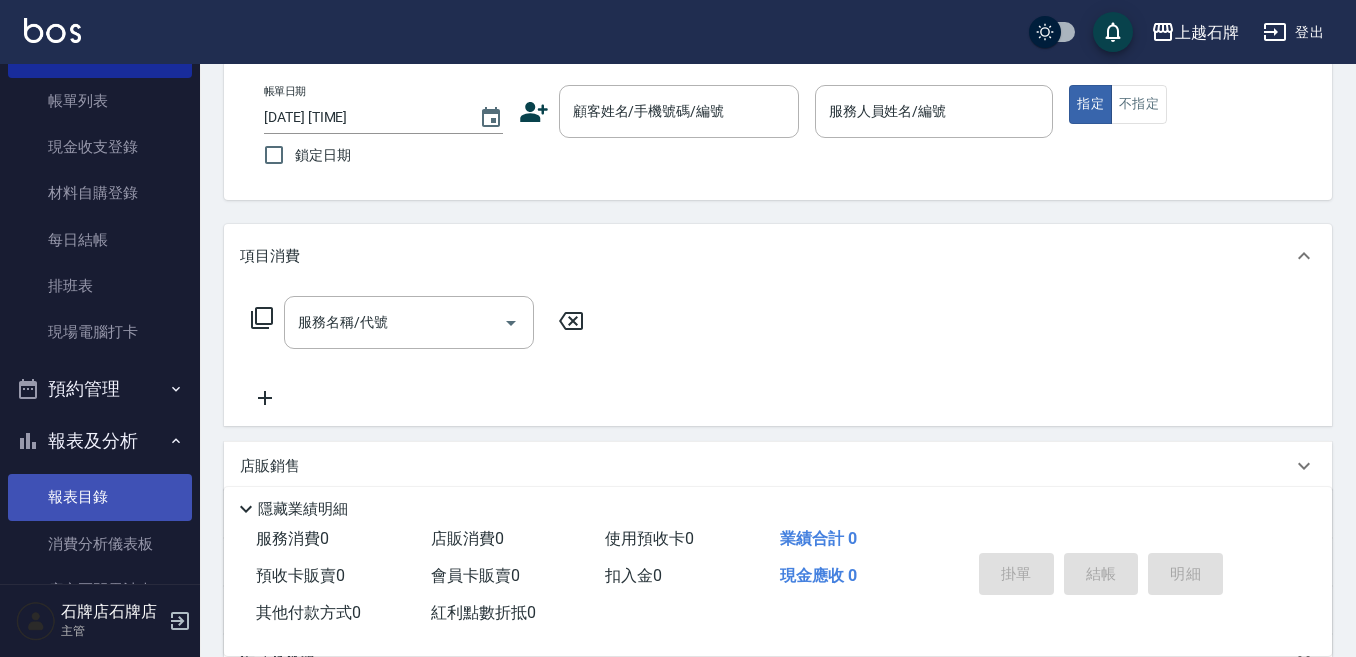 click on "報表目錄" at bounding box center (100, 497) 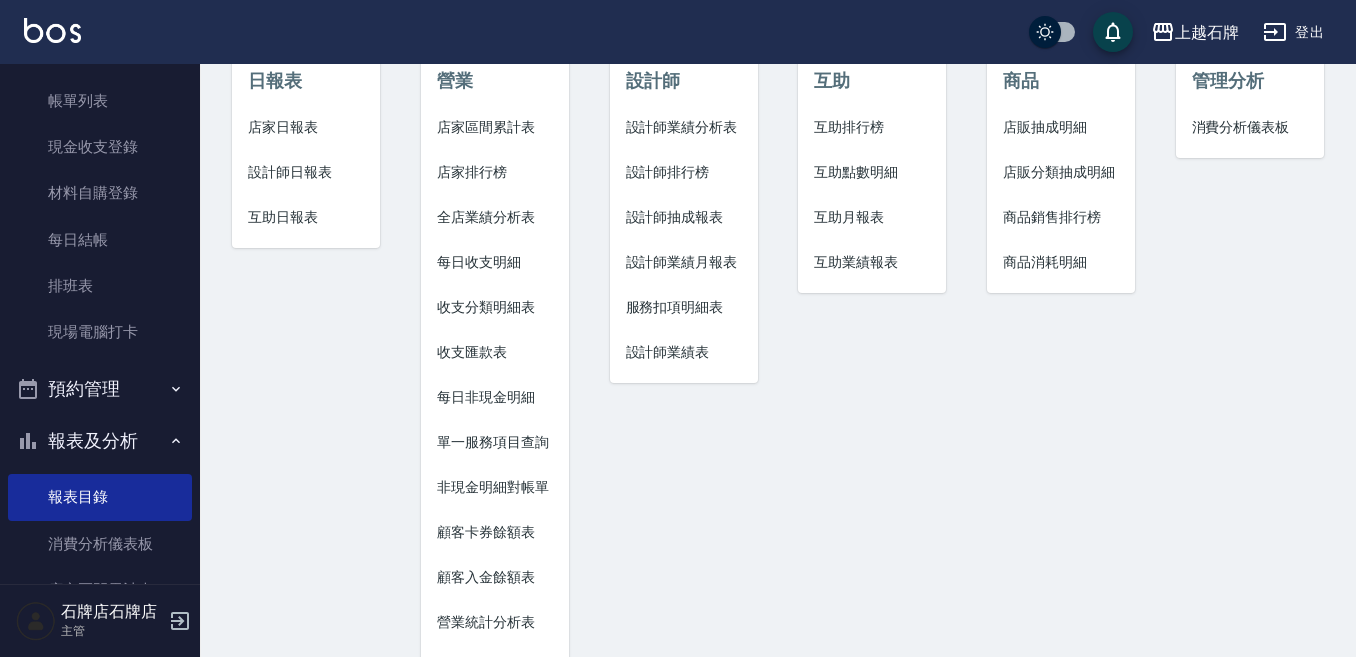 scroll, scrollTop: 0, scrollLeft: 0, axis: both 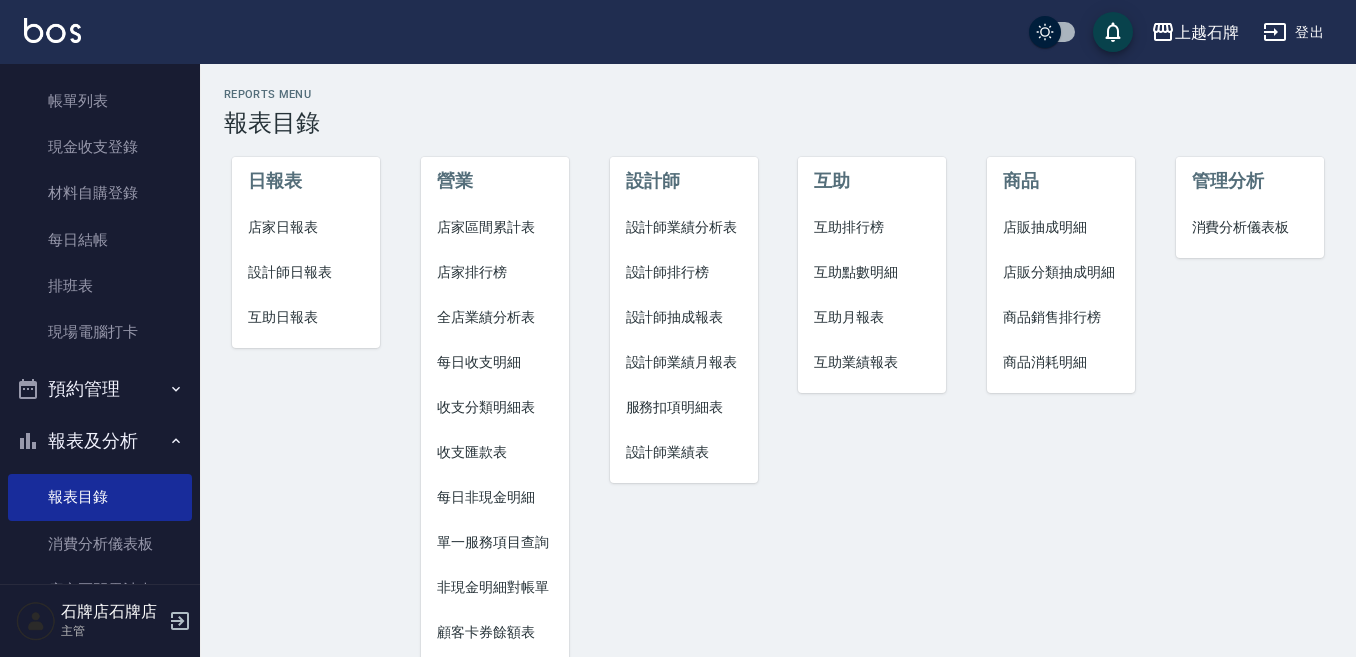 click on "設計師日報表" at bounding box center [306, 272] 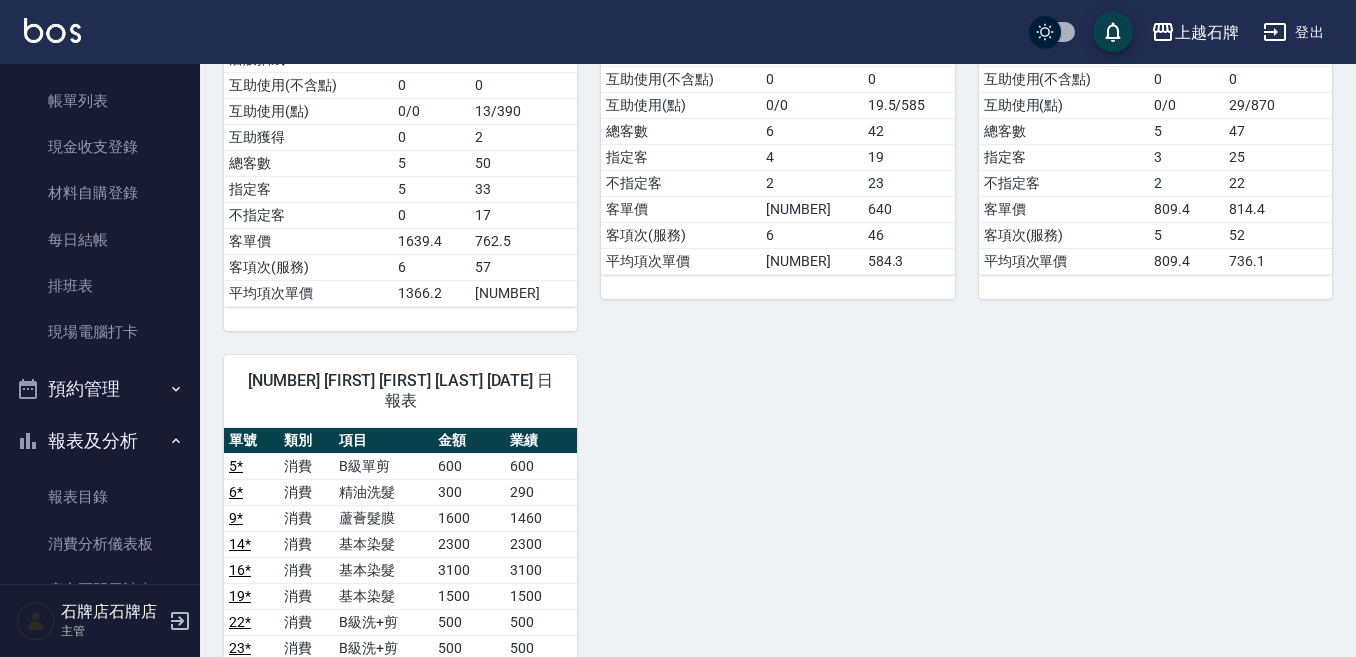 scroll, scrollTop: 800, scrollLeft: 0, axis: vertical 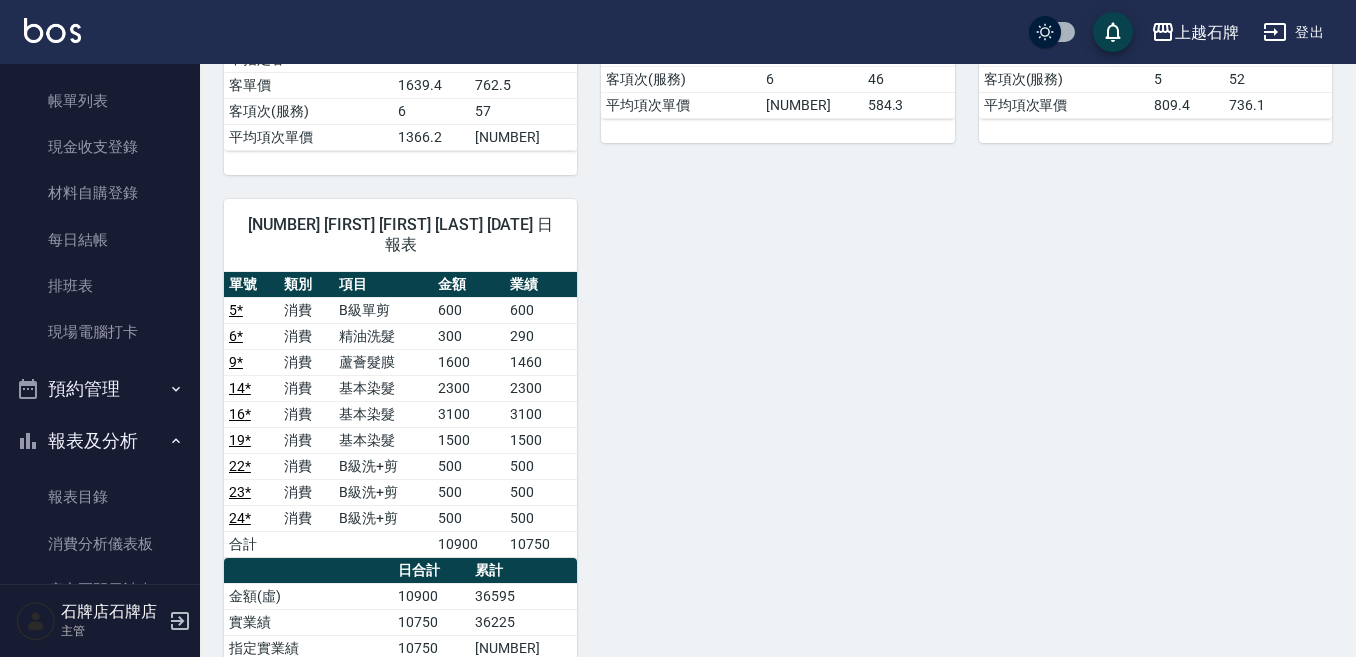 drag, startPoint x: 924, startPoint y: 271, endPoint x: 930, endPoint y: 280, distance: 10.816654 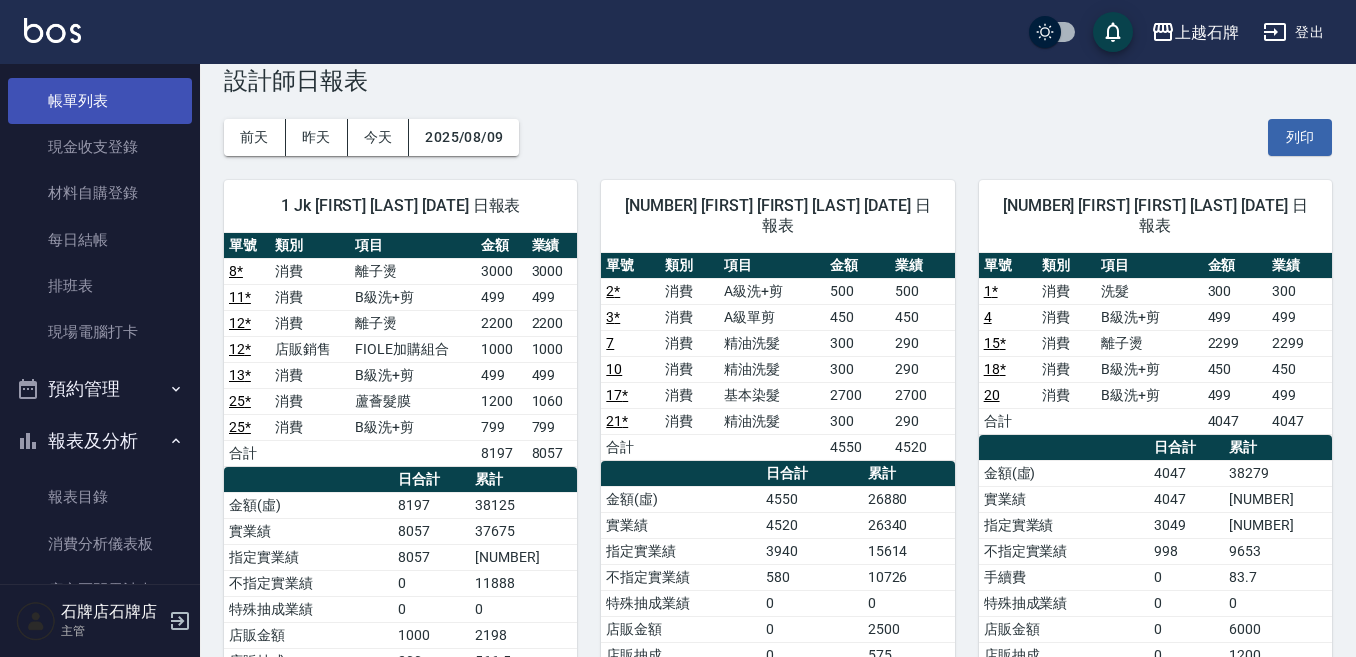 scroll, scrollTop: 0, scrollLeft: 0, axis: both 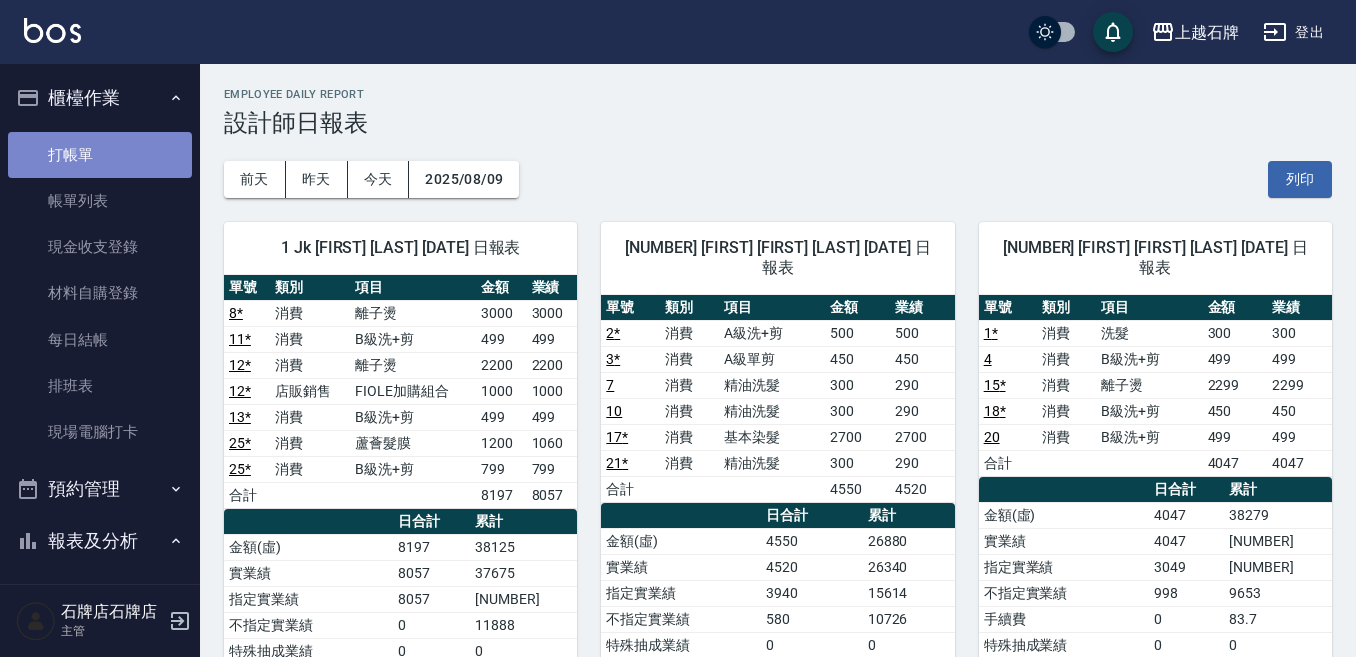 click on "打帳單" at bounding box center (100, 155) 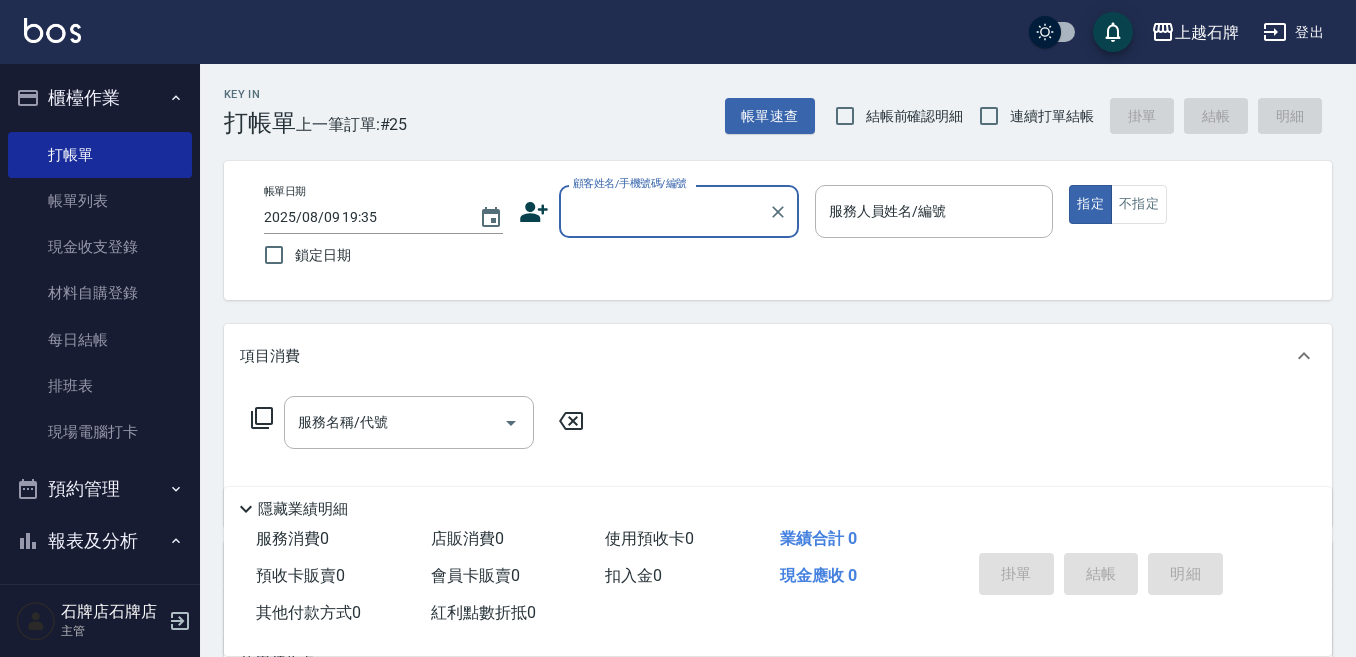 click on "顧客姓名/手機號碼/編號" at bounding box center (664, 211) 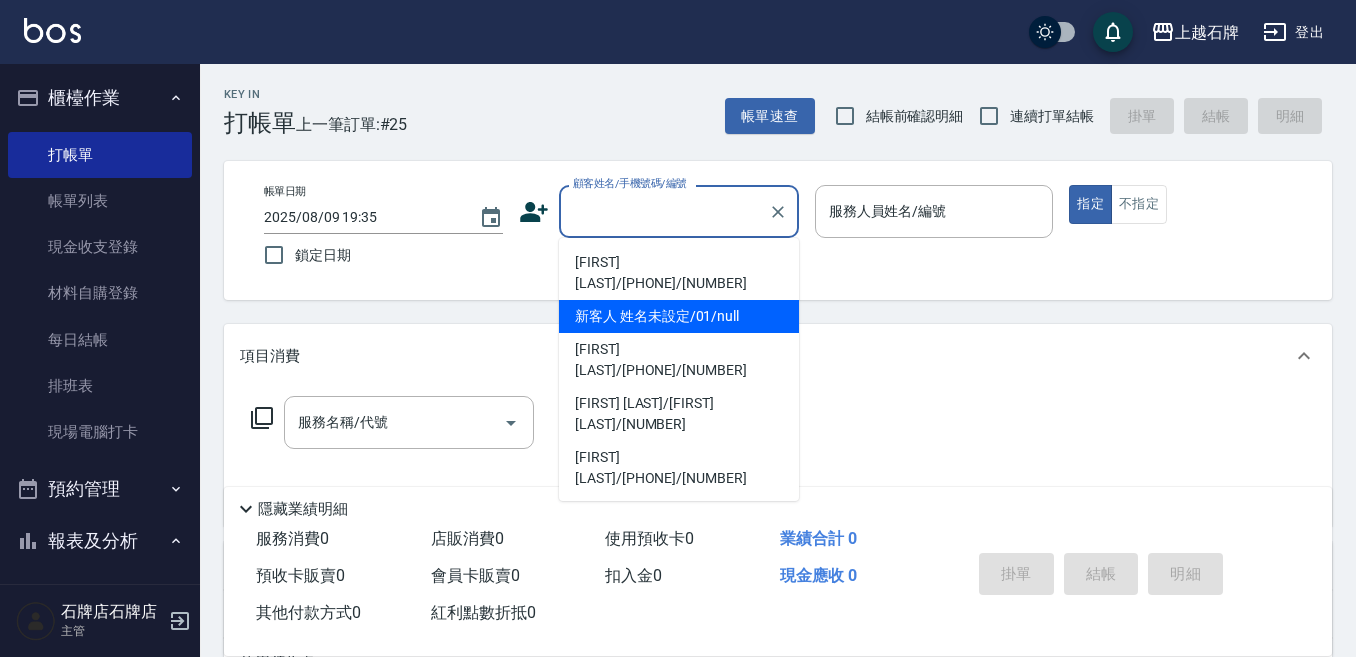 drag, startPoint x: 750, startPoint y: 293, endPoint x: 953, endPoint y: 273, distance: 203.98285 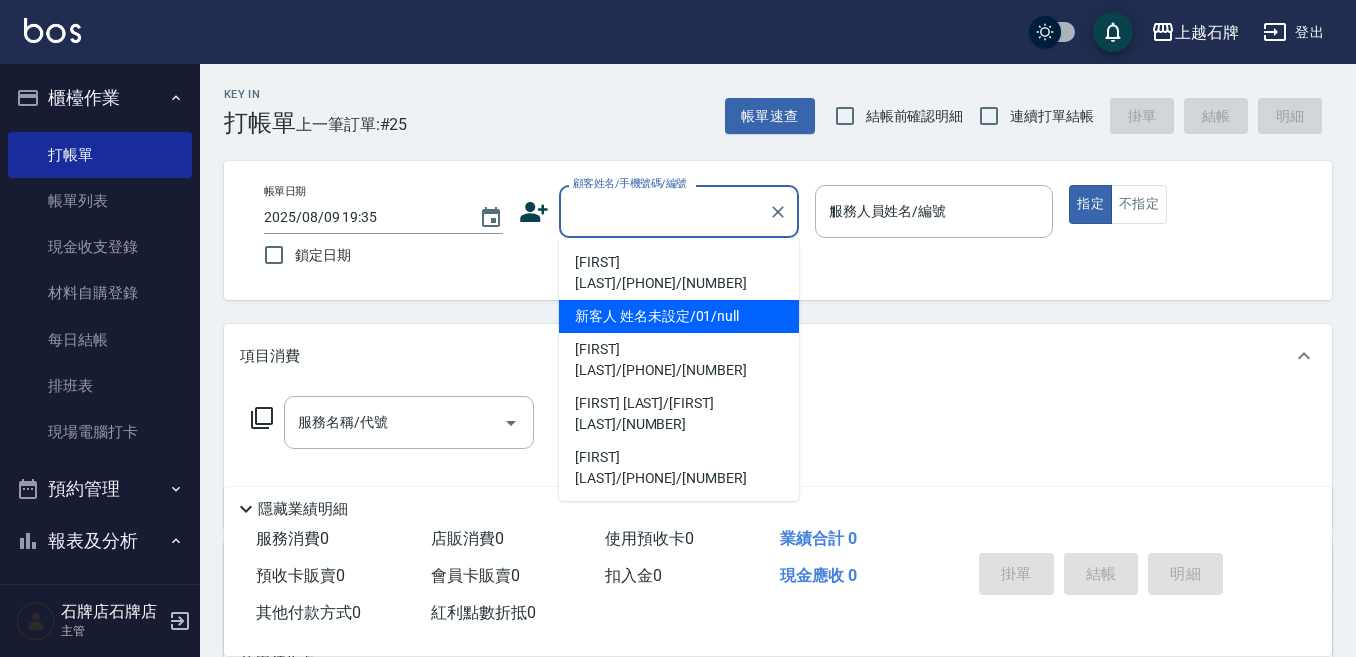 type on "新客人 姓名未設定/01/null" 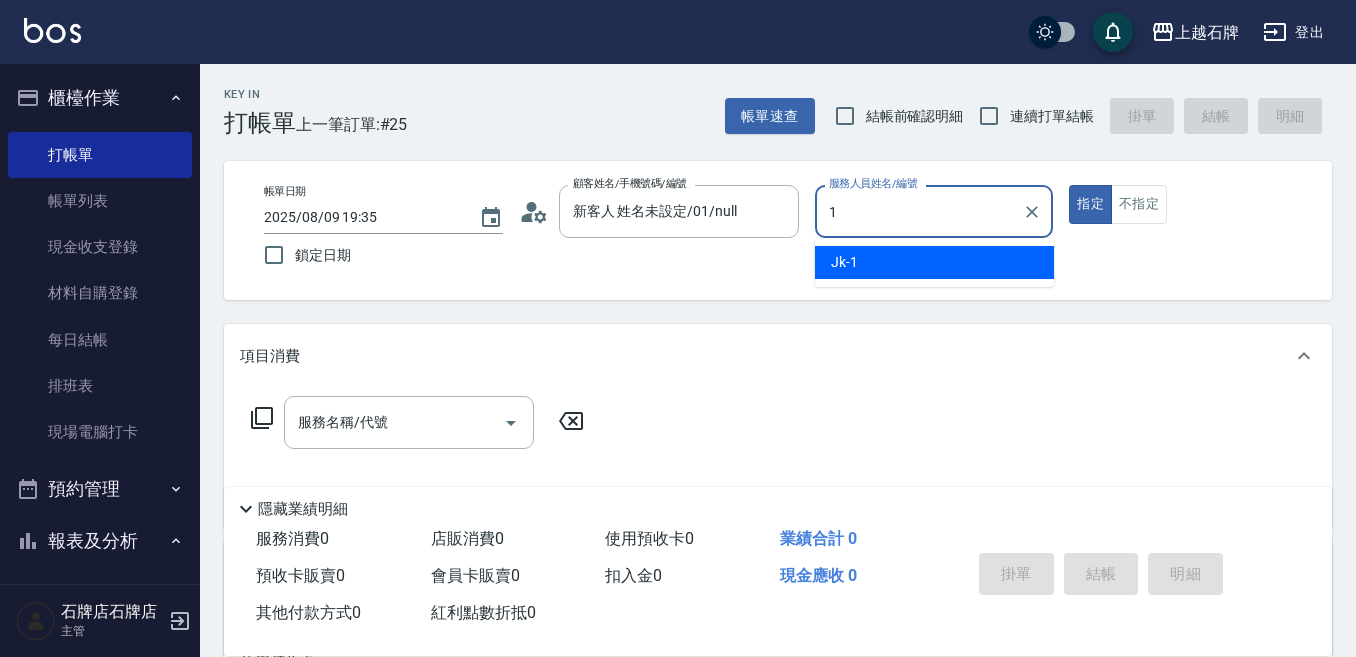 drag, startPoint x: 954, startPoint y: 267, endPoint x: 919, endPoint y: 265, distance: 35.057095 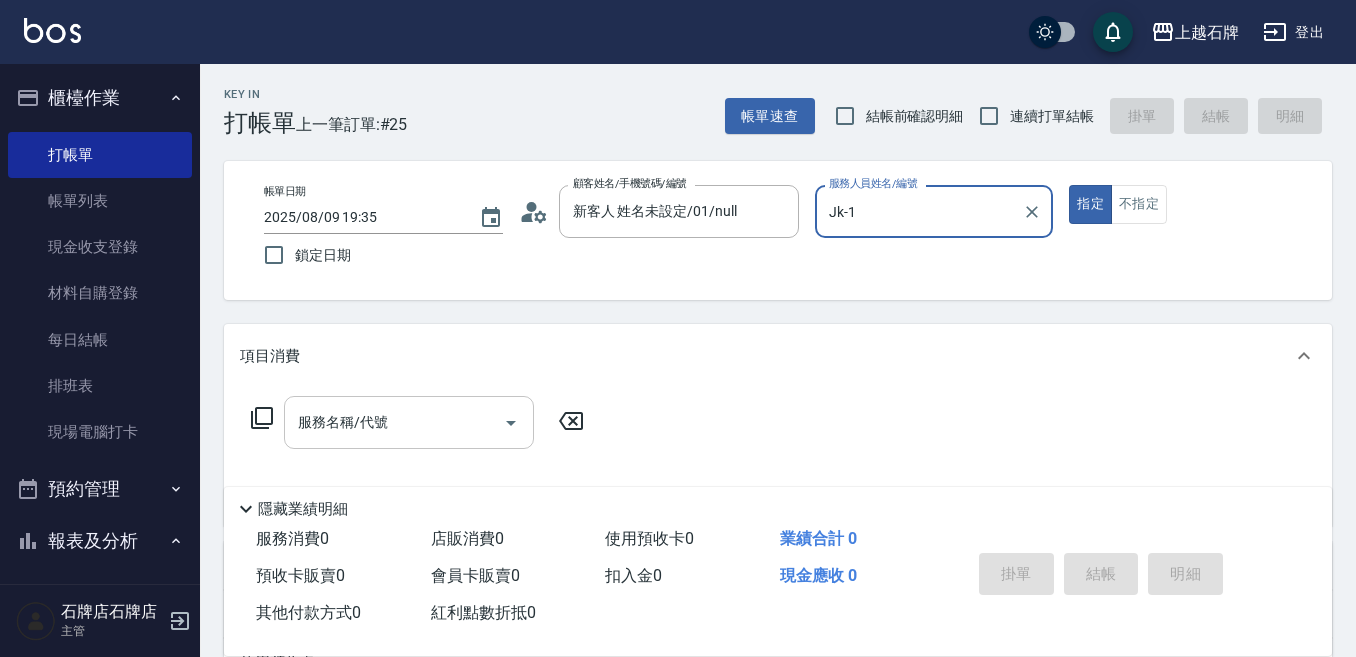 click on "服務名稱/代號" at bounding box center (409, 422) 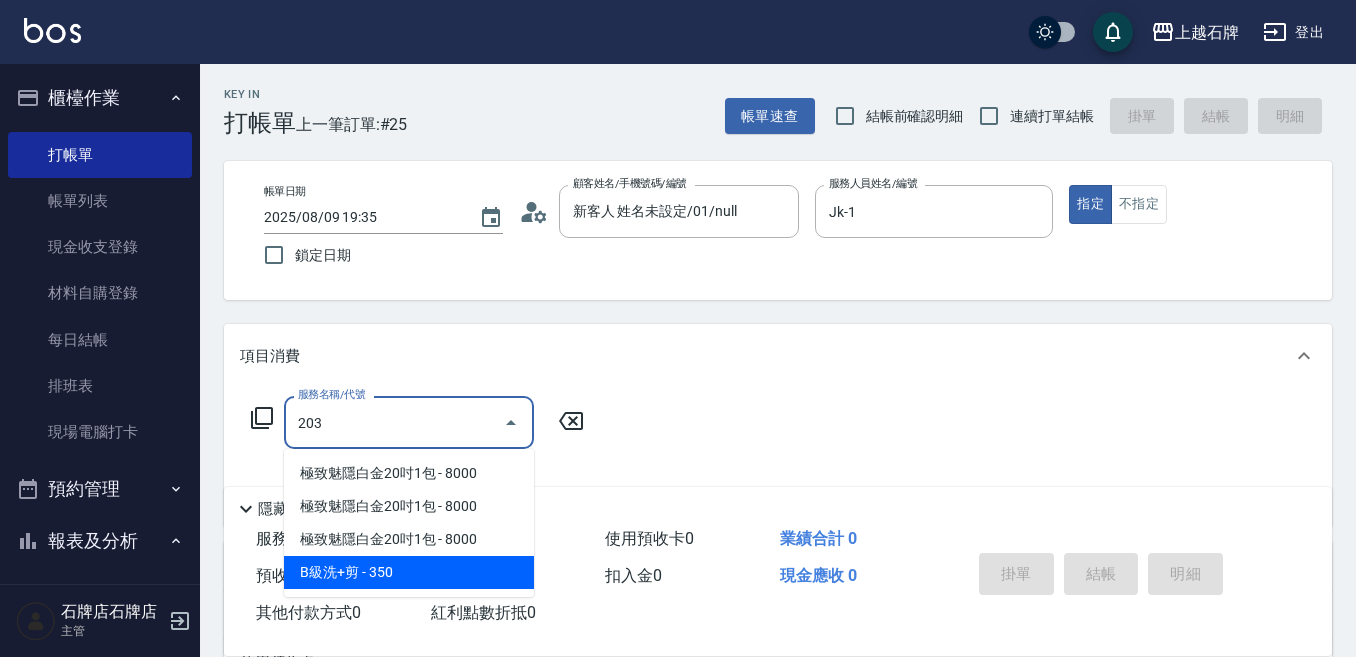 drag, startPoint x: 422, startPoint y: 567, endPoint x: 523, endPoint y: 462, distance: 145.69145 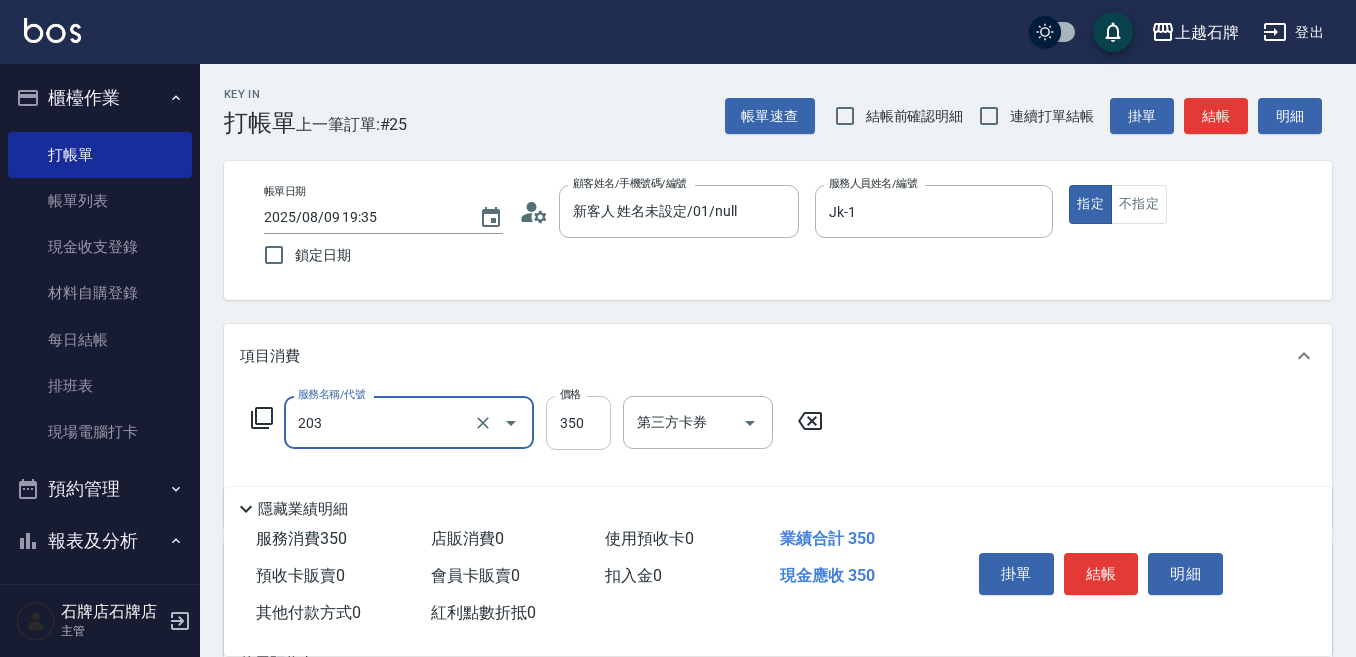 type on "B級洗+剪(203)" 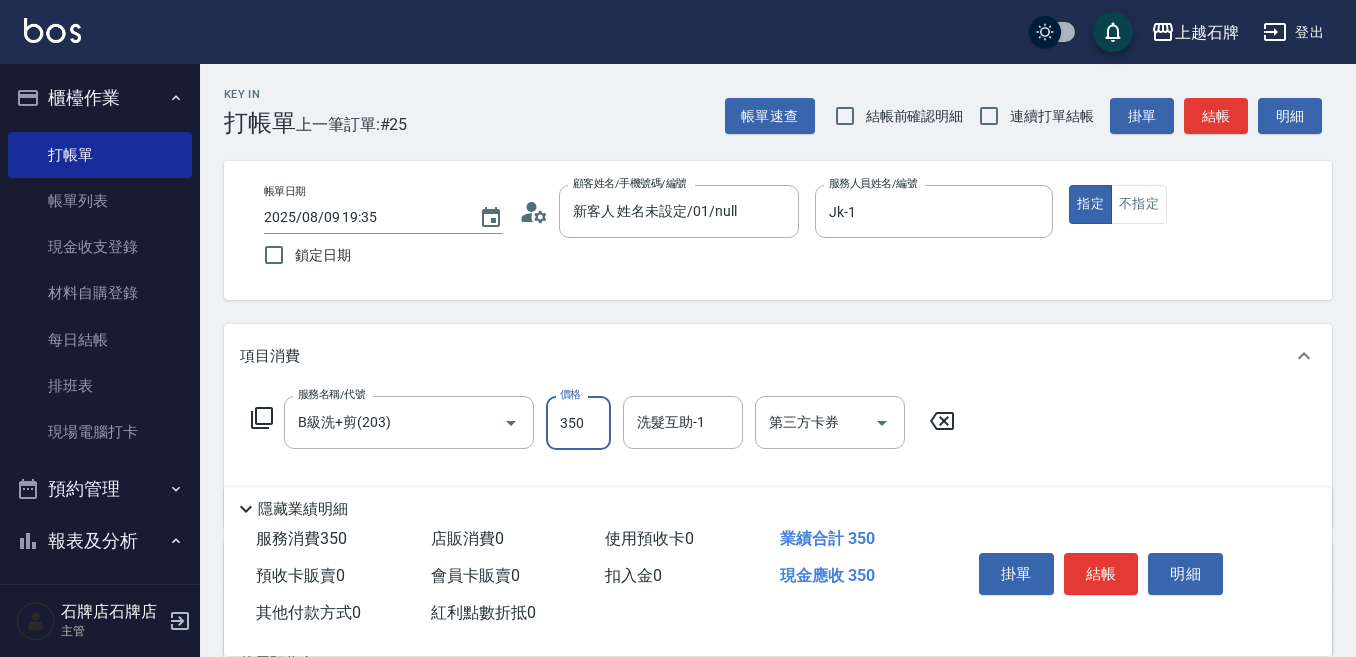 click on "350" at bounding box center (578, 423) 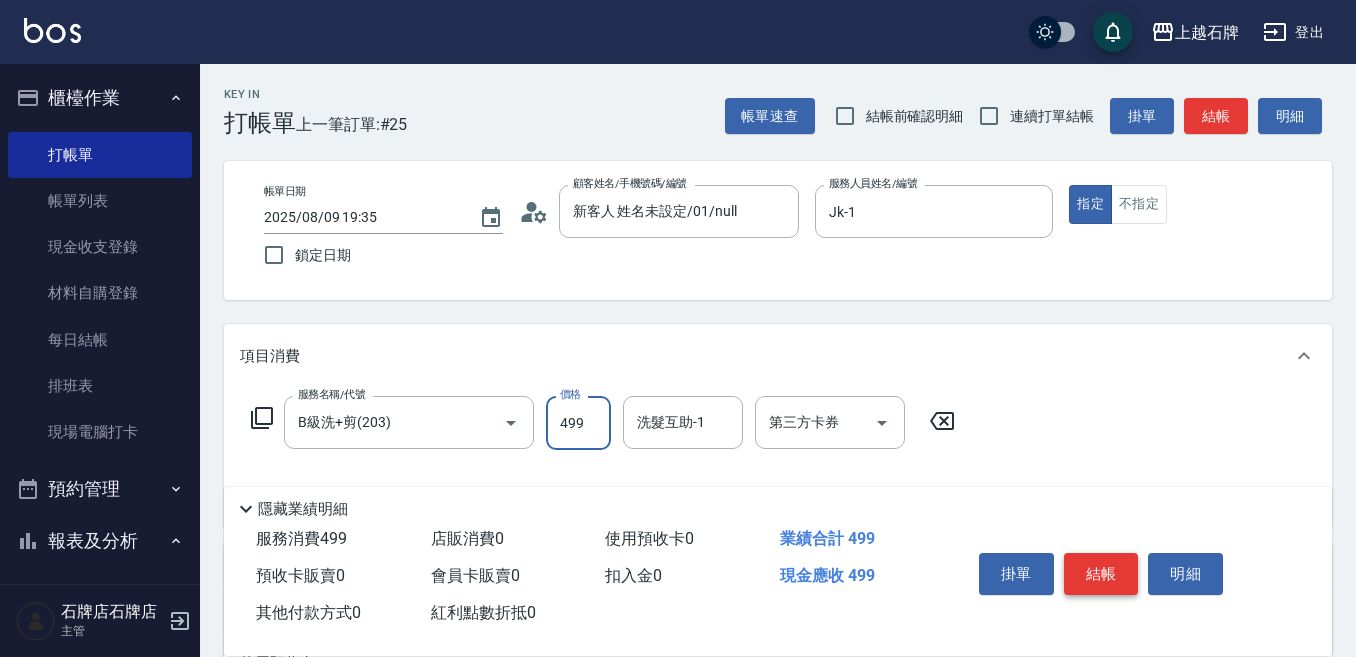 type on "499" 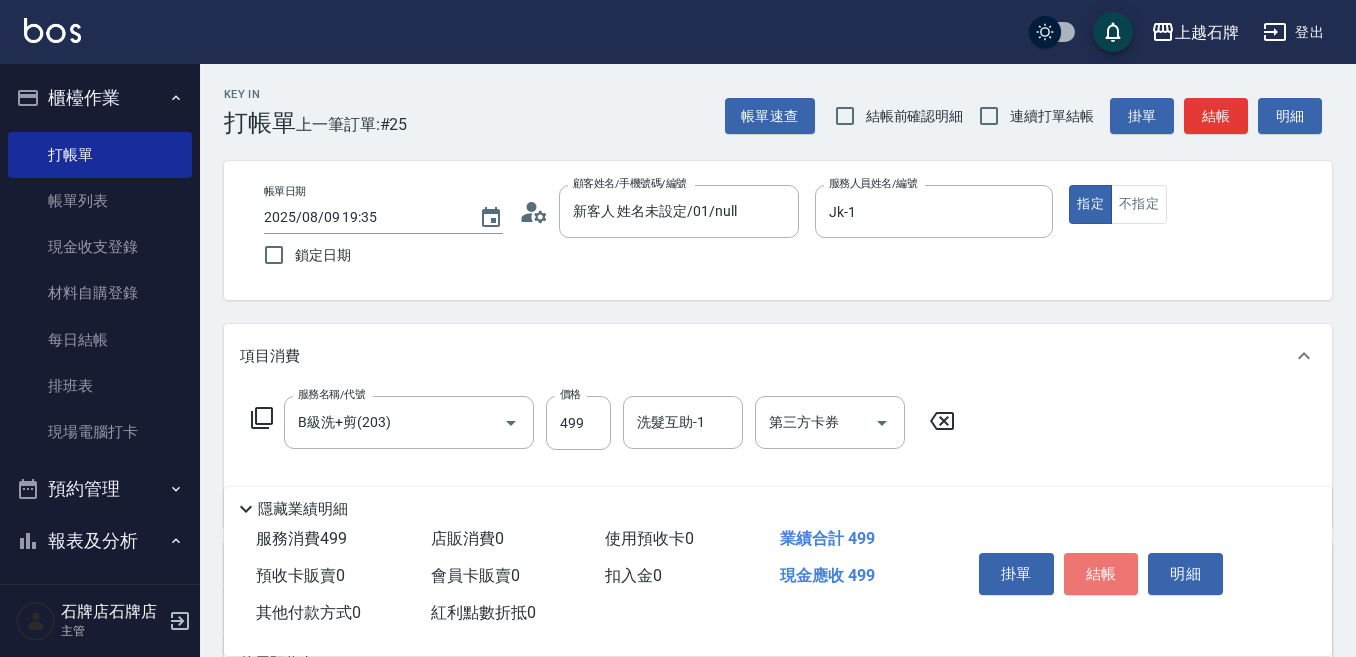 drag, startPoint x: 1127, startPoint y: 563, endPoint x: 1108, endPoint y: 554, distance: 21.023796 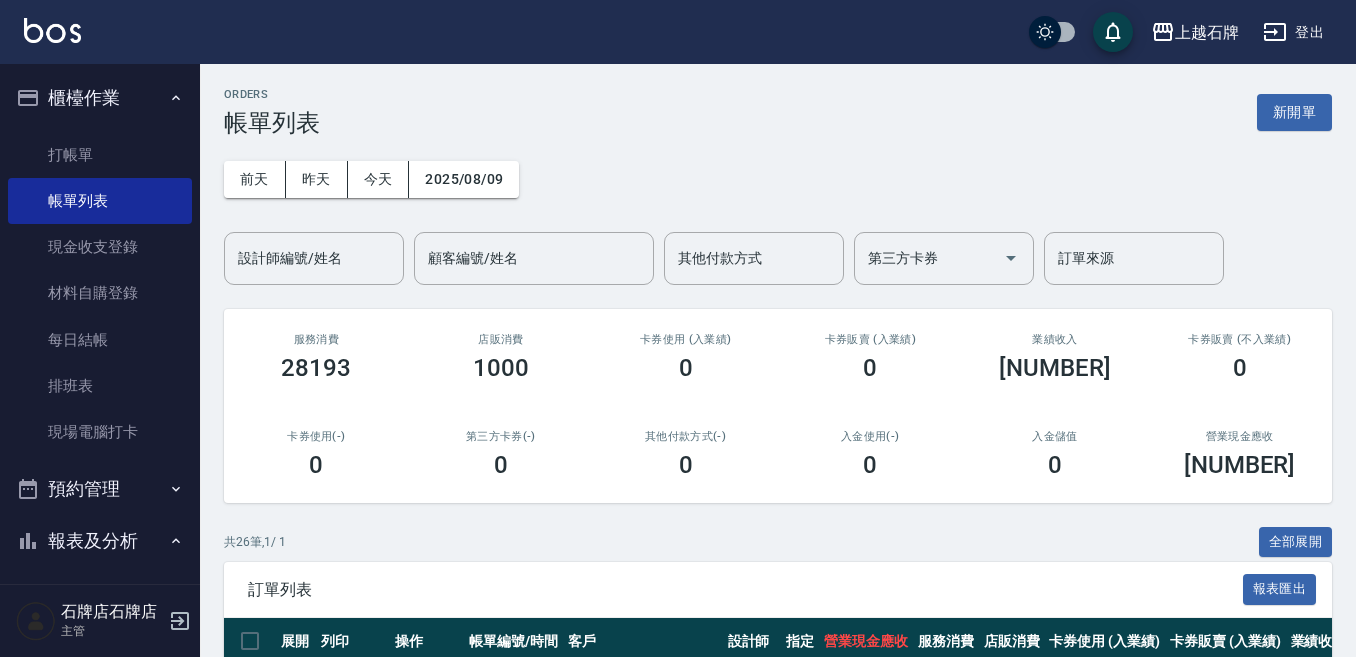 scroll, scrollTop: 100, scrollLeft: 0, axis: vertical 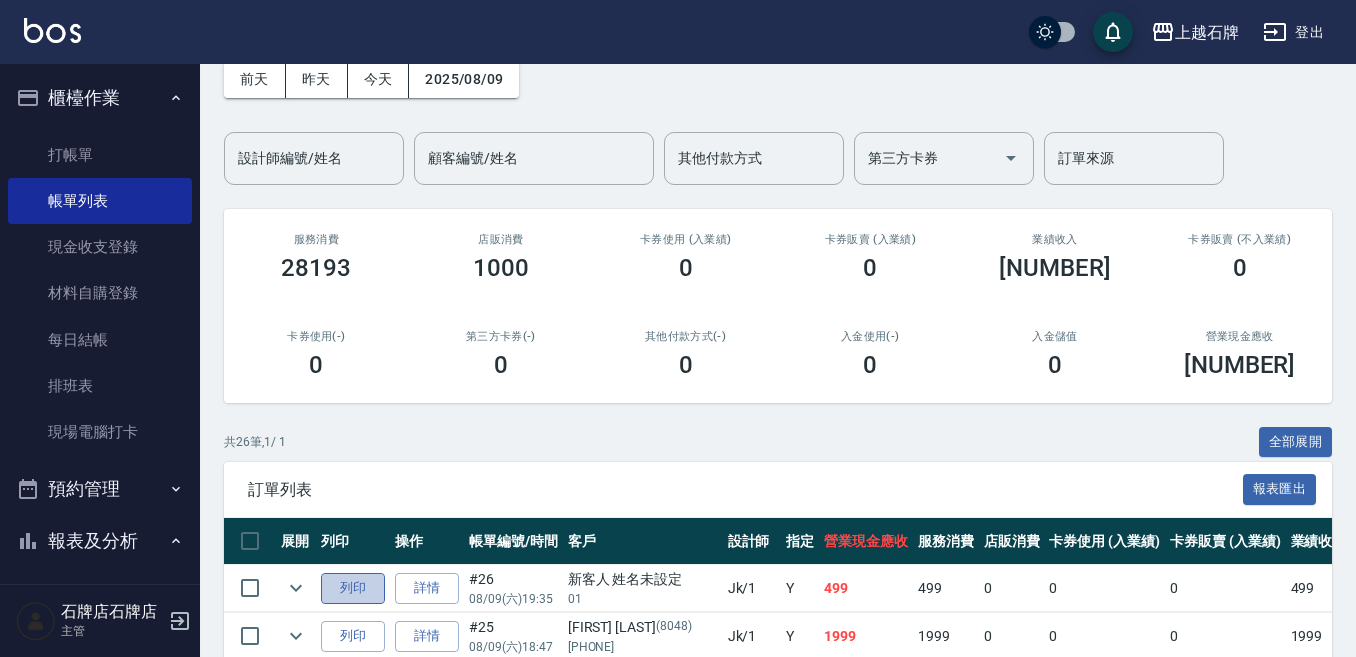 click on "列印" at bounding box center [353, 588] 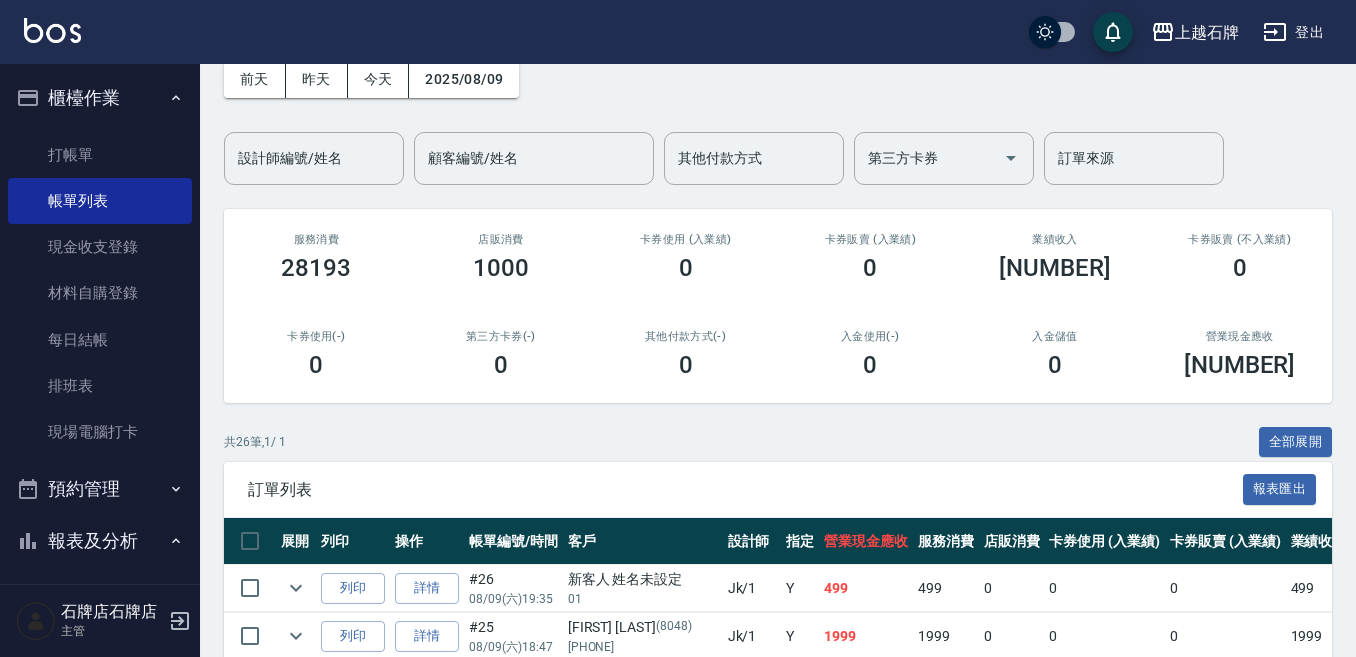 click on "共  [NUMBER]  筆,  [NUMBER]  /   [NUMBER] 全部展開" at bounding box center [778, 442] 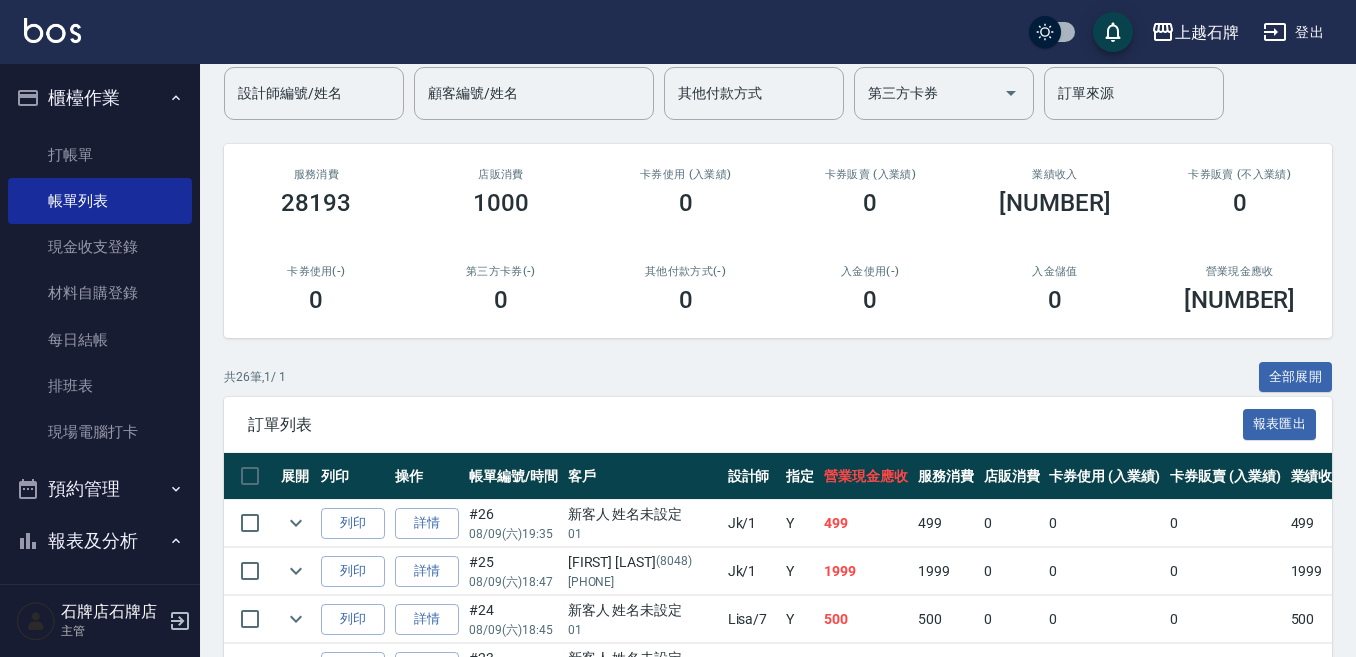 scroll, scrollTop: 200, scrollLeft: 0, axis: vertical 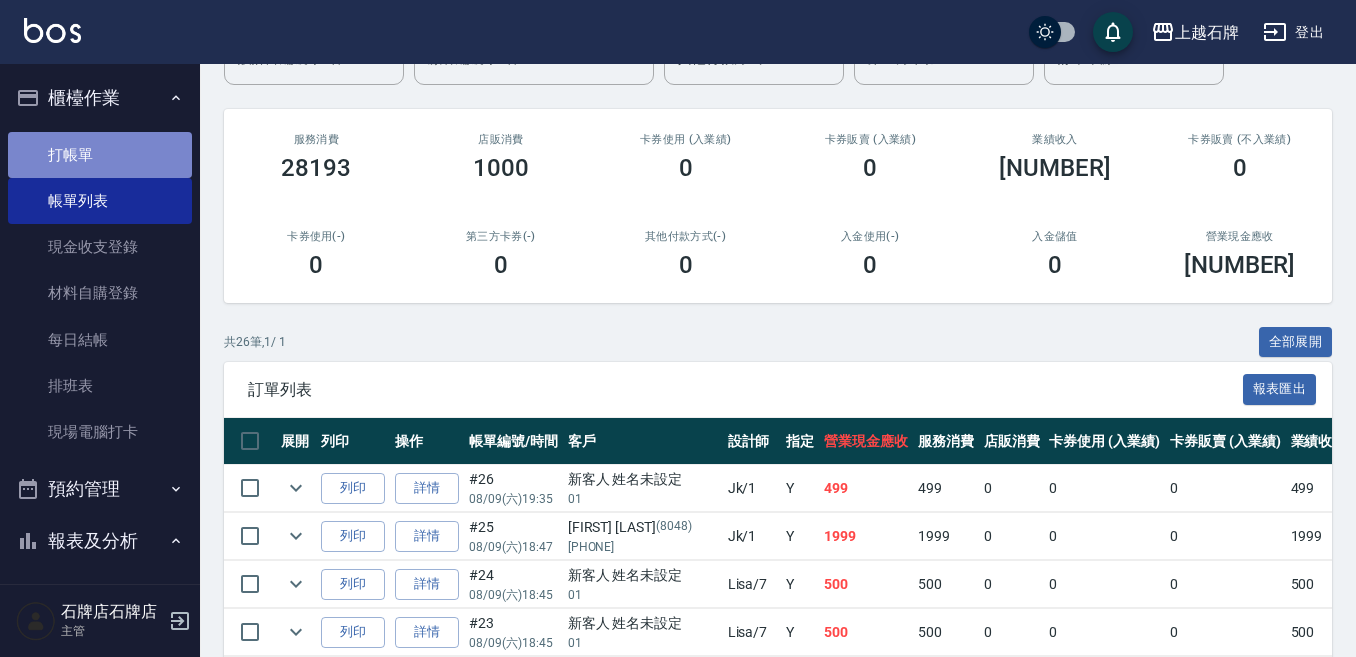 click on "打帳單" at bounding box center (100, 155) 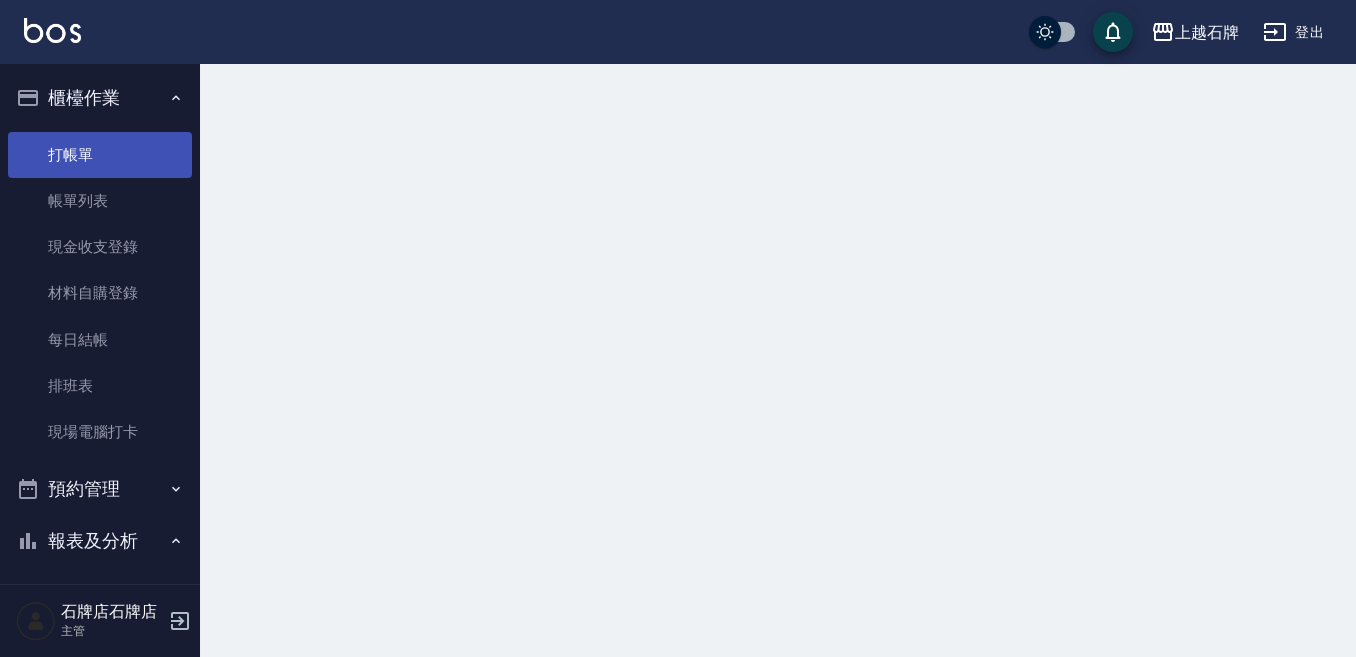 scroll, scrollTop: 0, scrollLeft: 0, axis: both 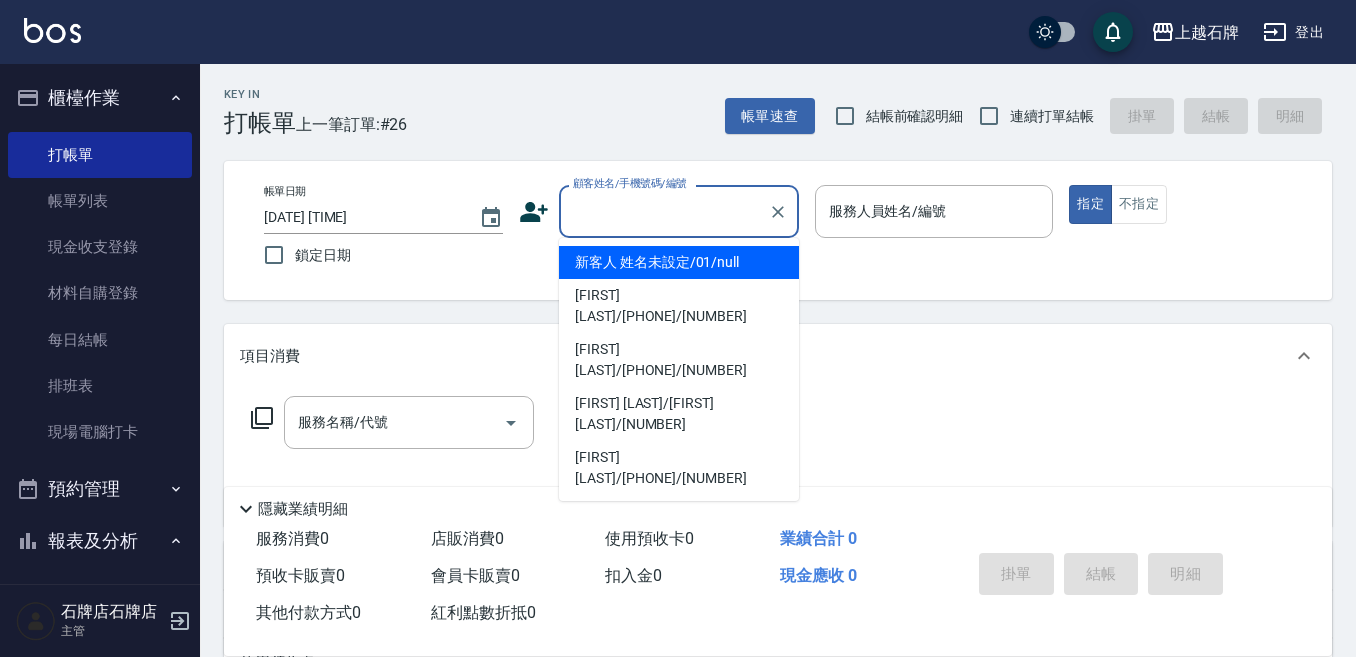 click on "顧客姓名/手機號碼/編號" at bounding box center (664, 211) 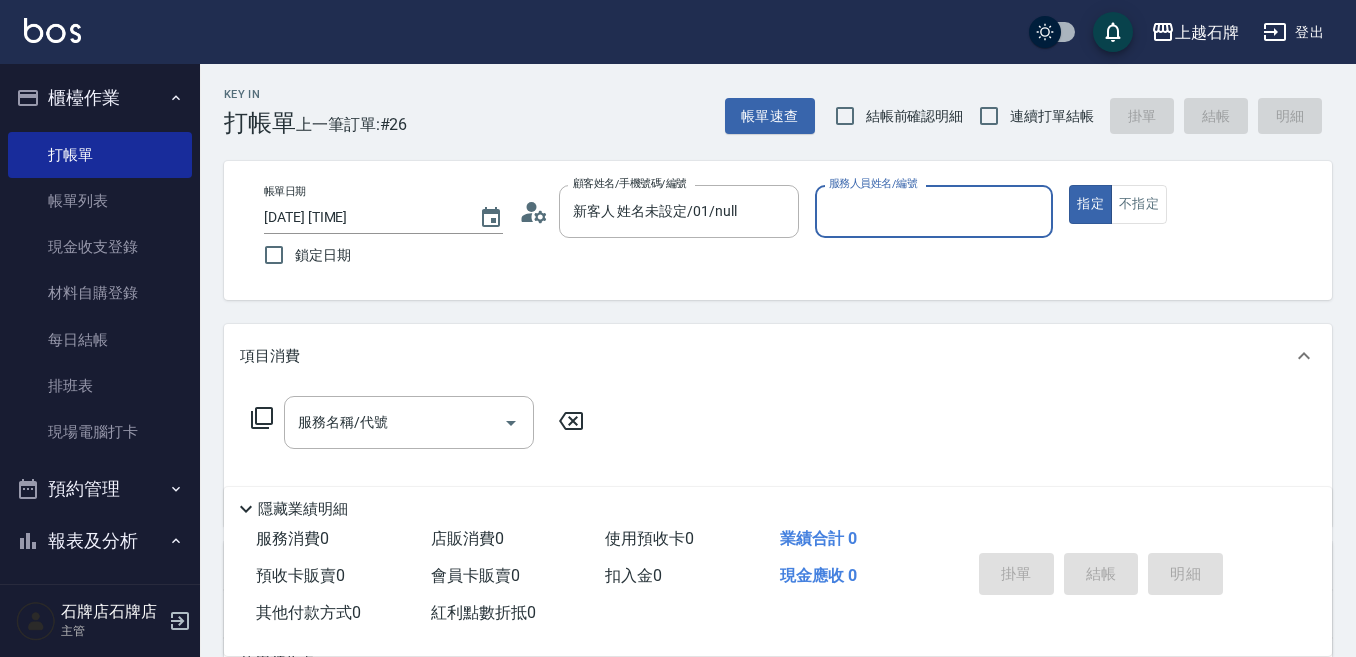 click on "服務人員姓名/編號" at bounding box center (934, 211) 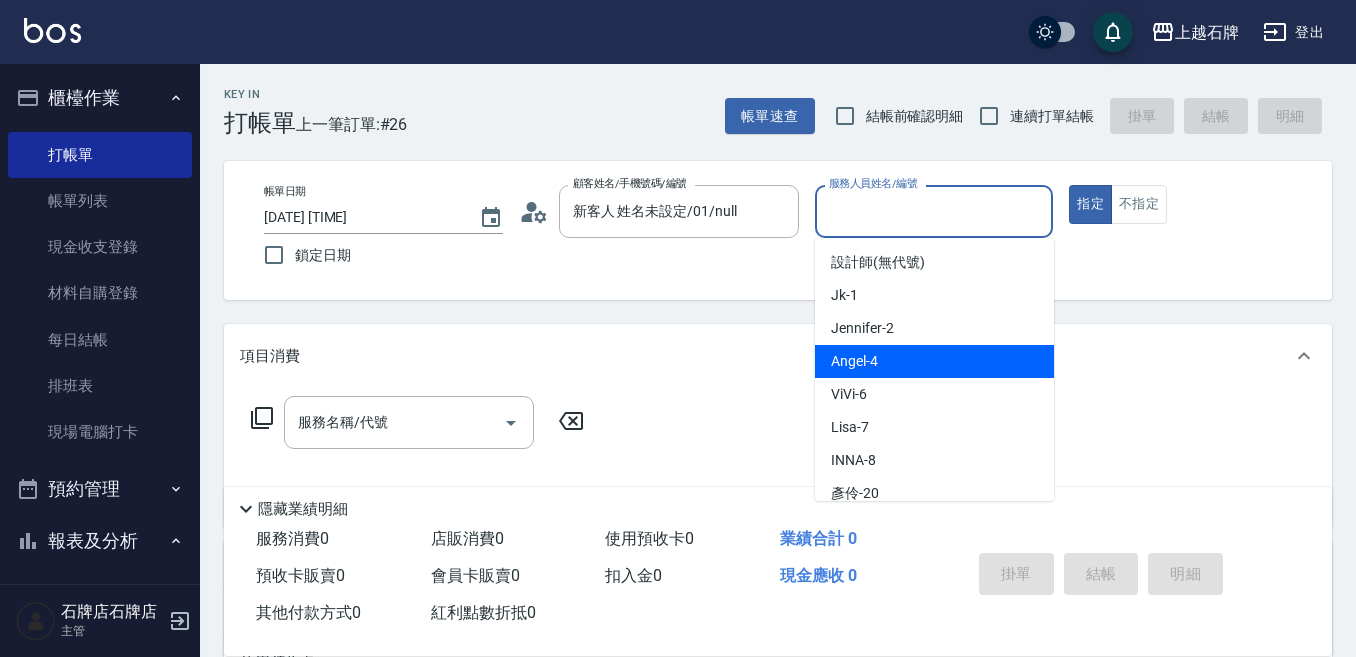 click on "Angel -4" at bounding box center [934, 361] 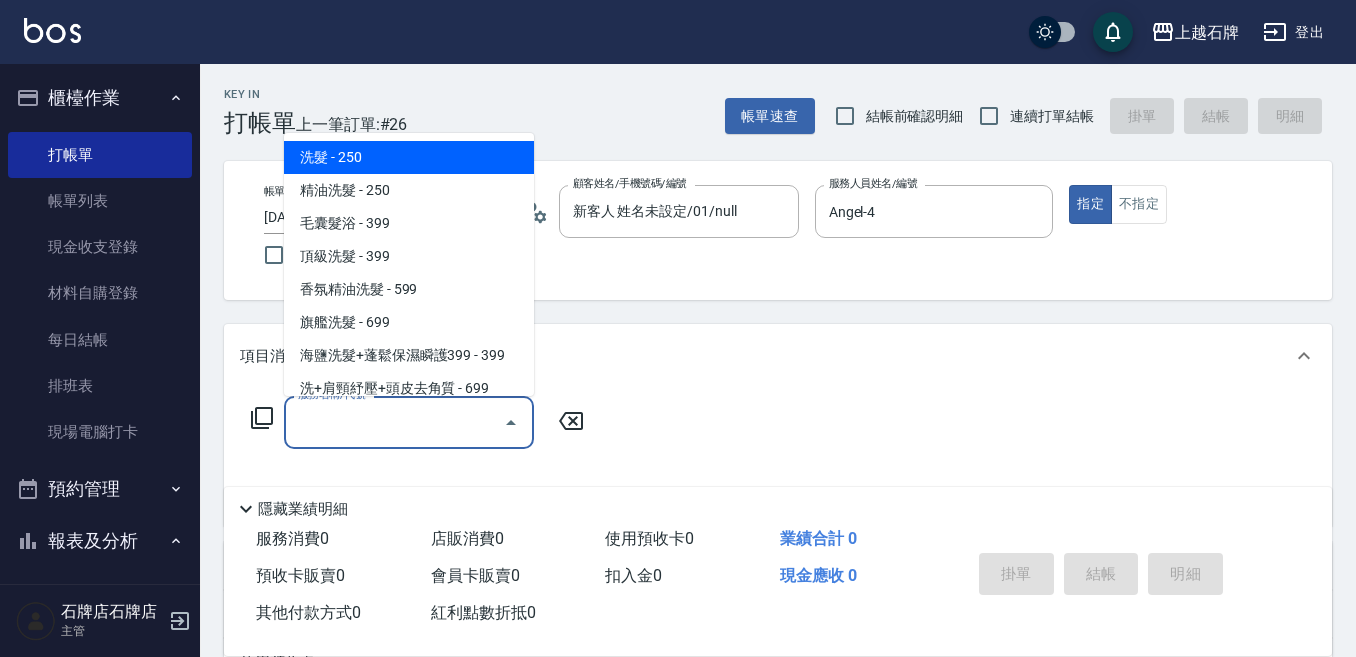 click on "服務名稱/代號" at bounding box center (394, 422) 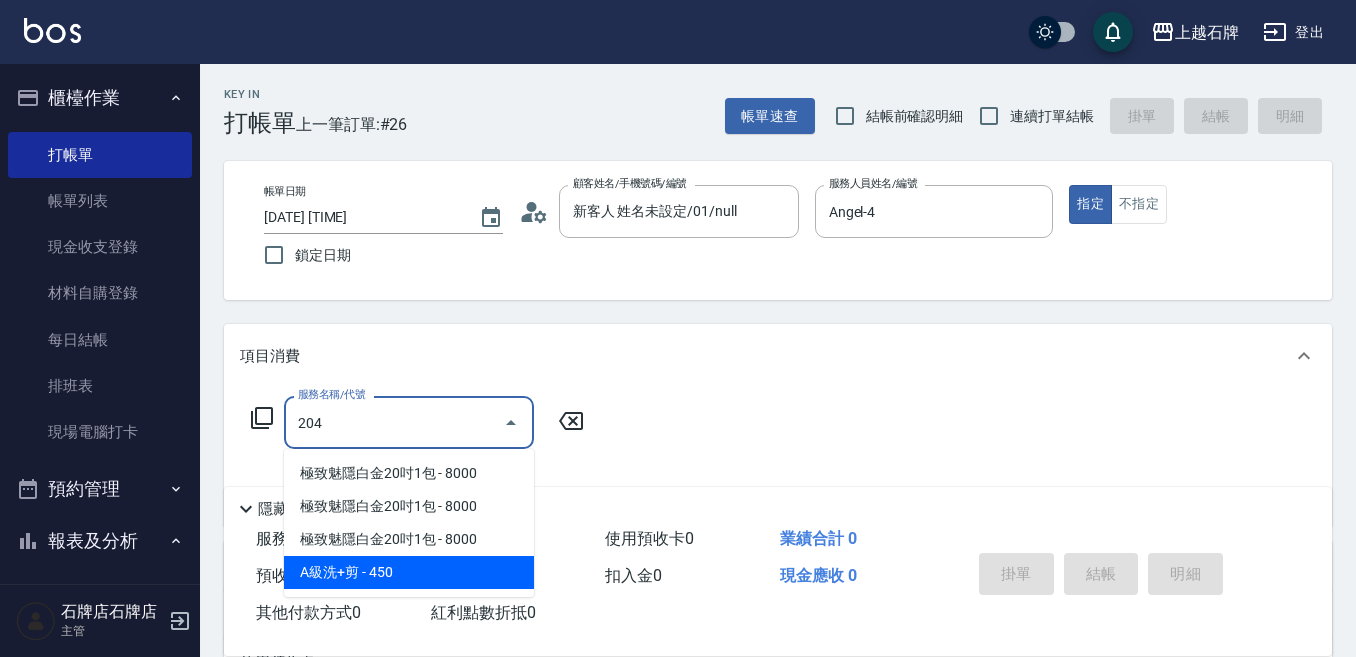 click on "A級洗+剪 - 450" at bounding box center [409, 572] 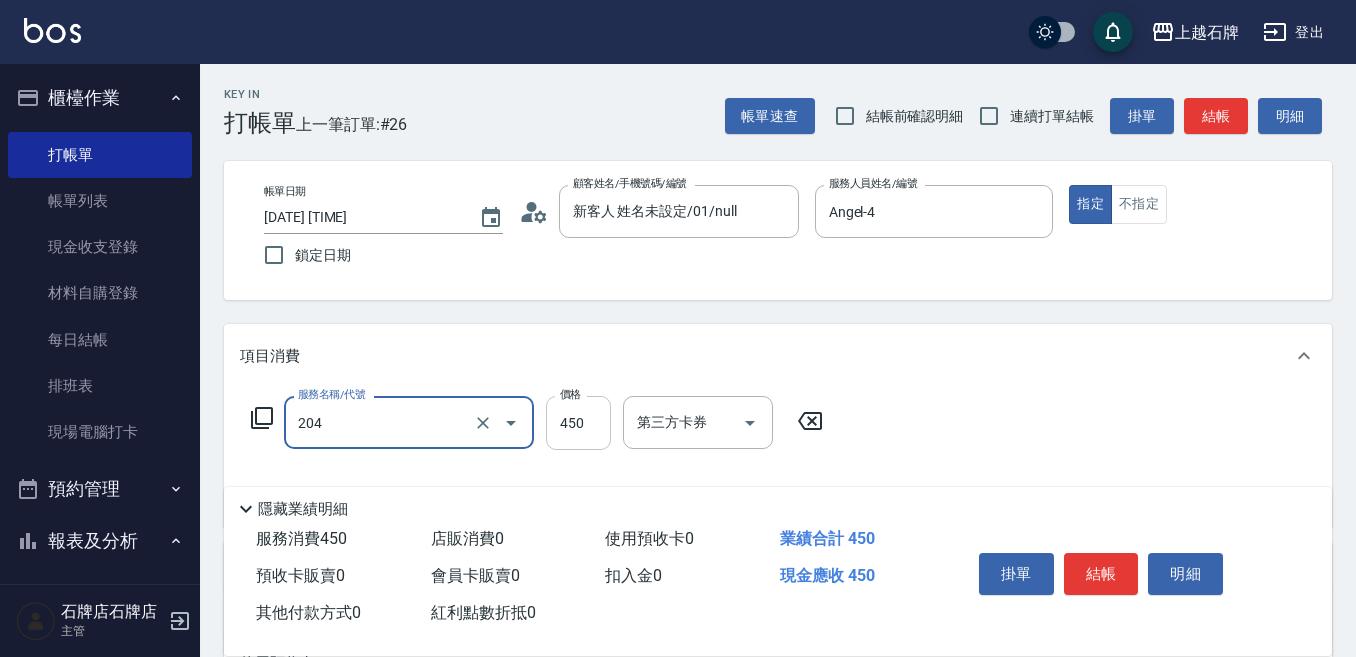 type on "A級洗+剪(204)" 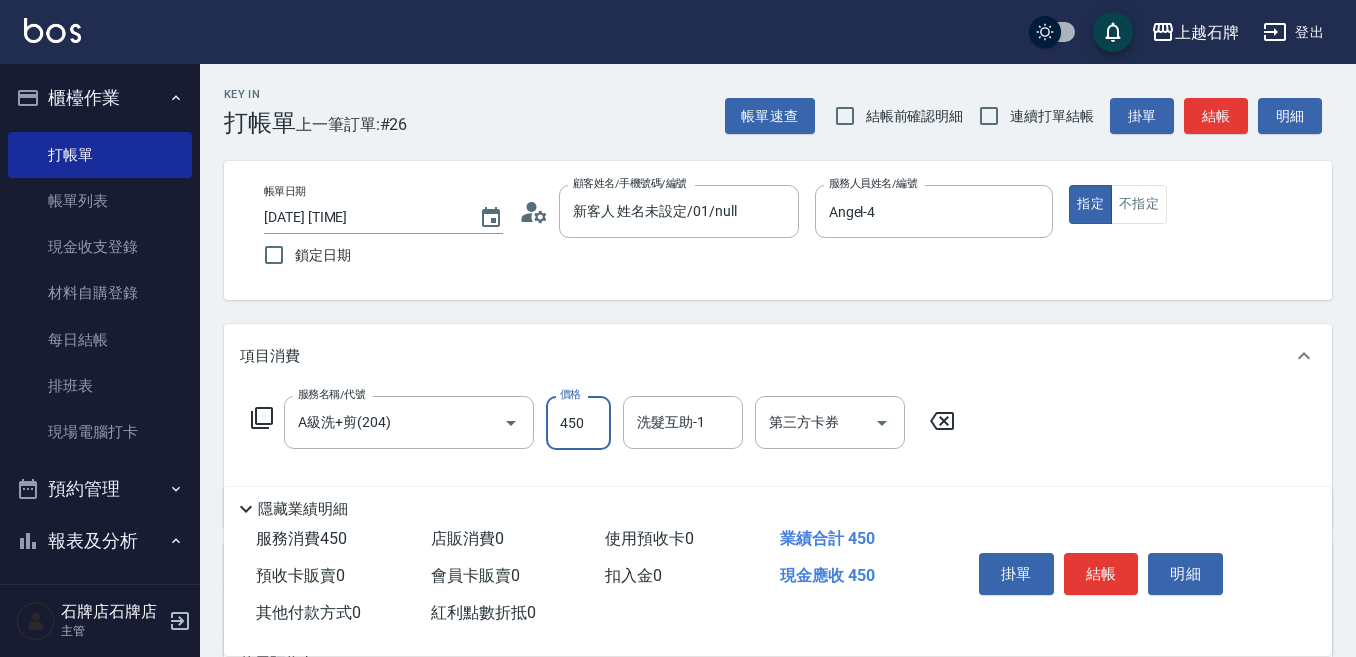 click on "450" at bounding box center (578, 423) 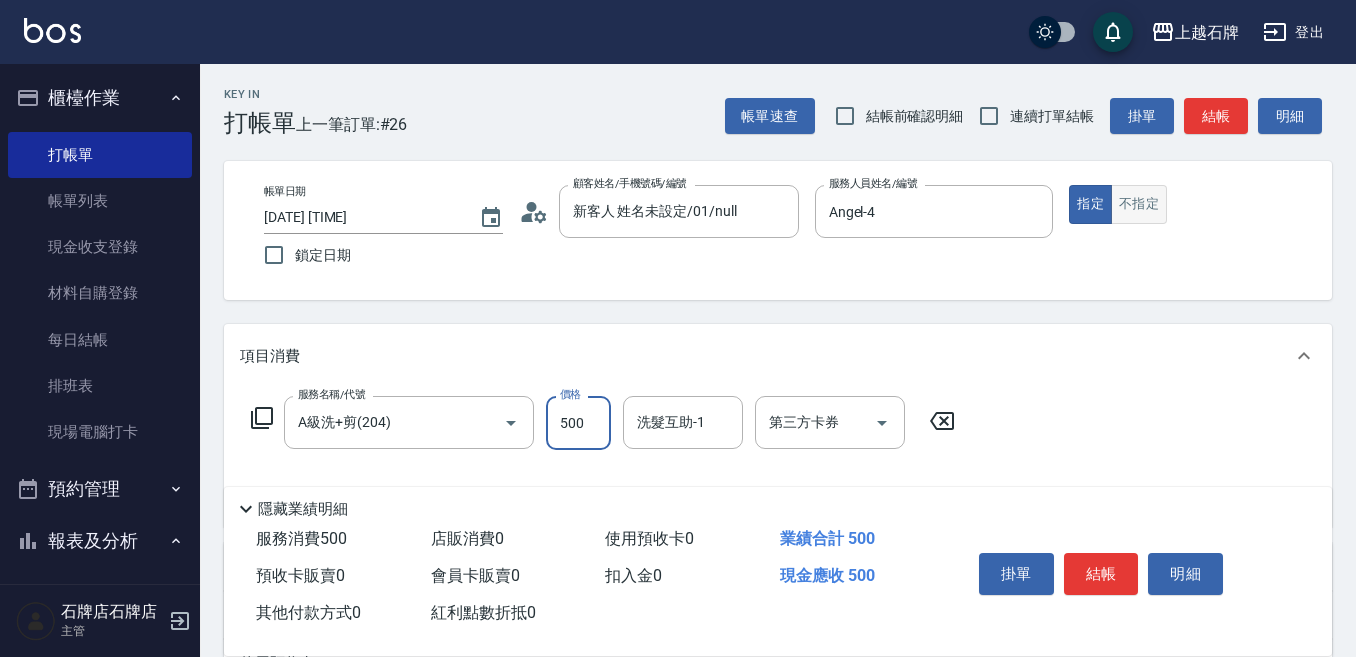 type on "500" 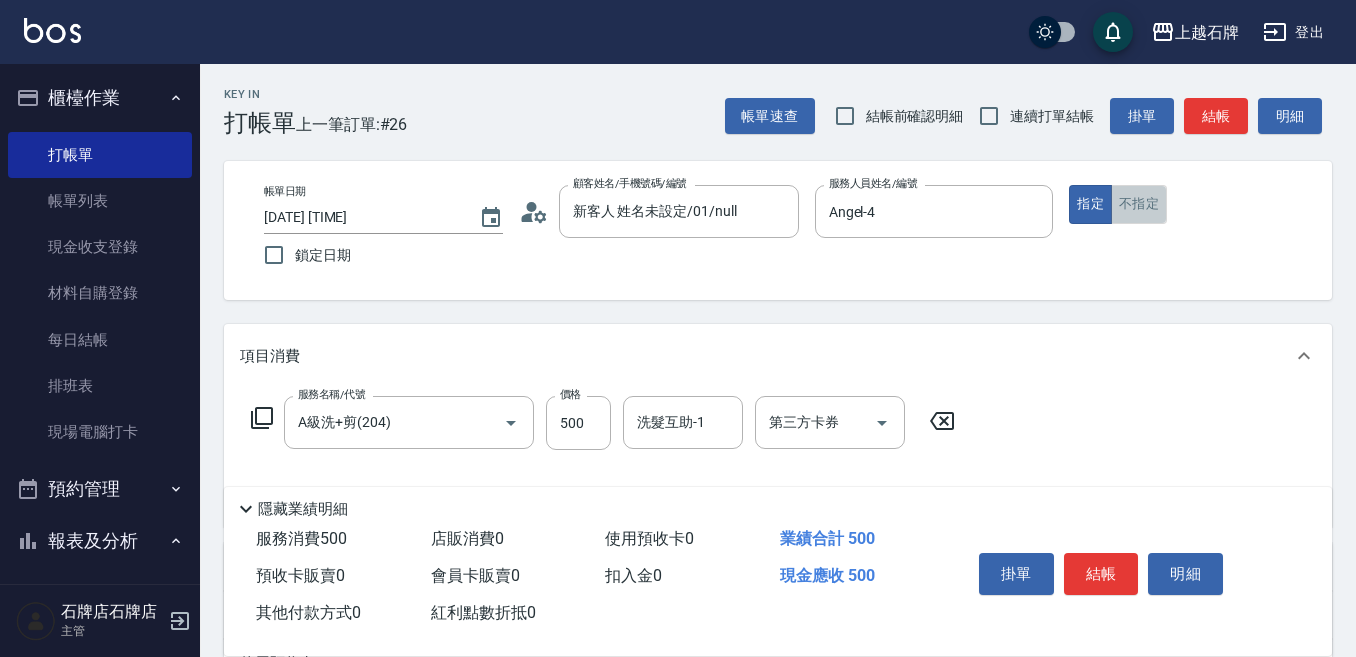 click on "不指定" at bounding box center (1139, 204) 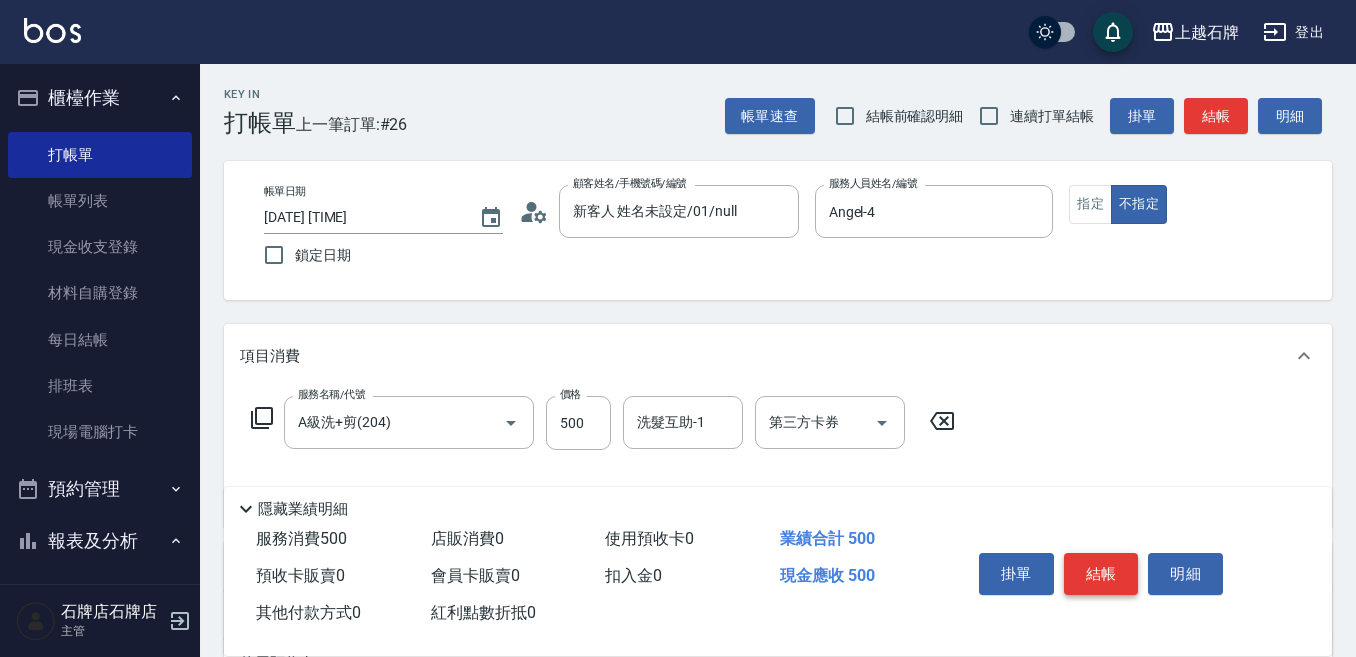 click on "結帳" at bounding box center [1101, 574] 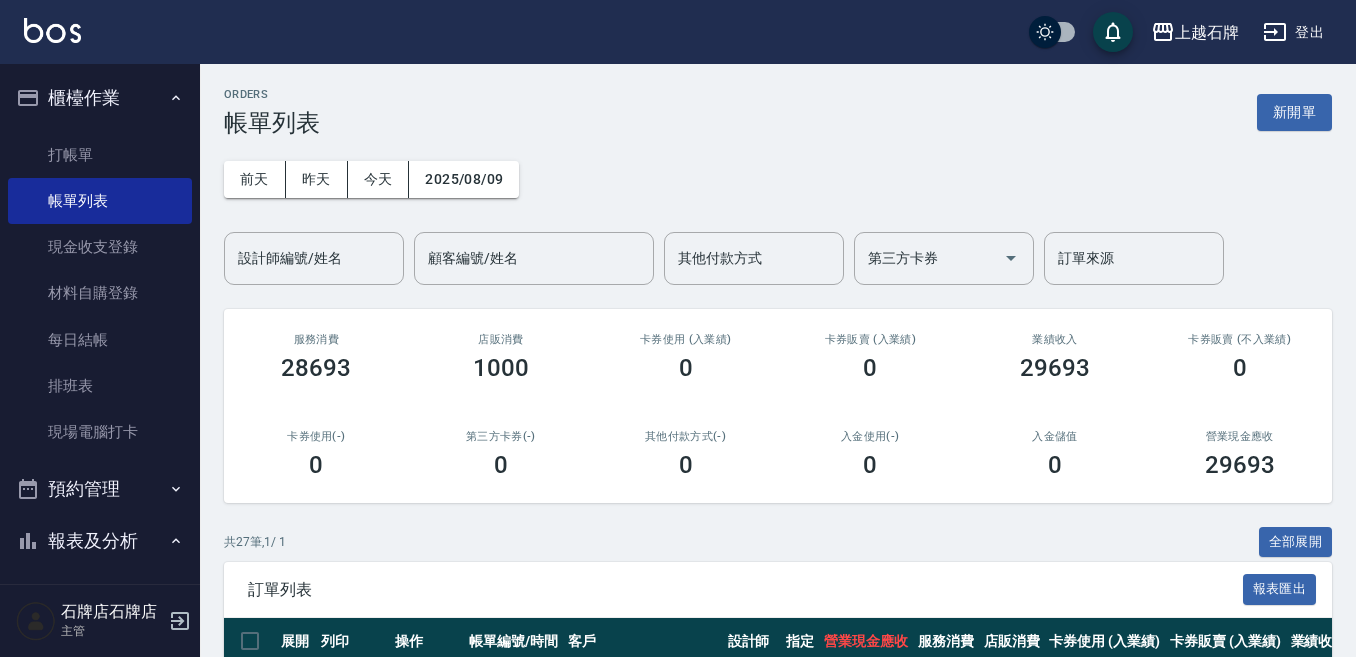 scroll, scrollTop: 200, scrollLeft: 0, axis: vertical 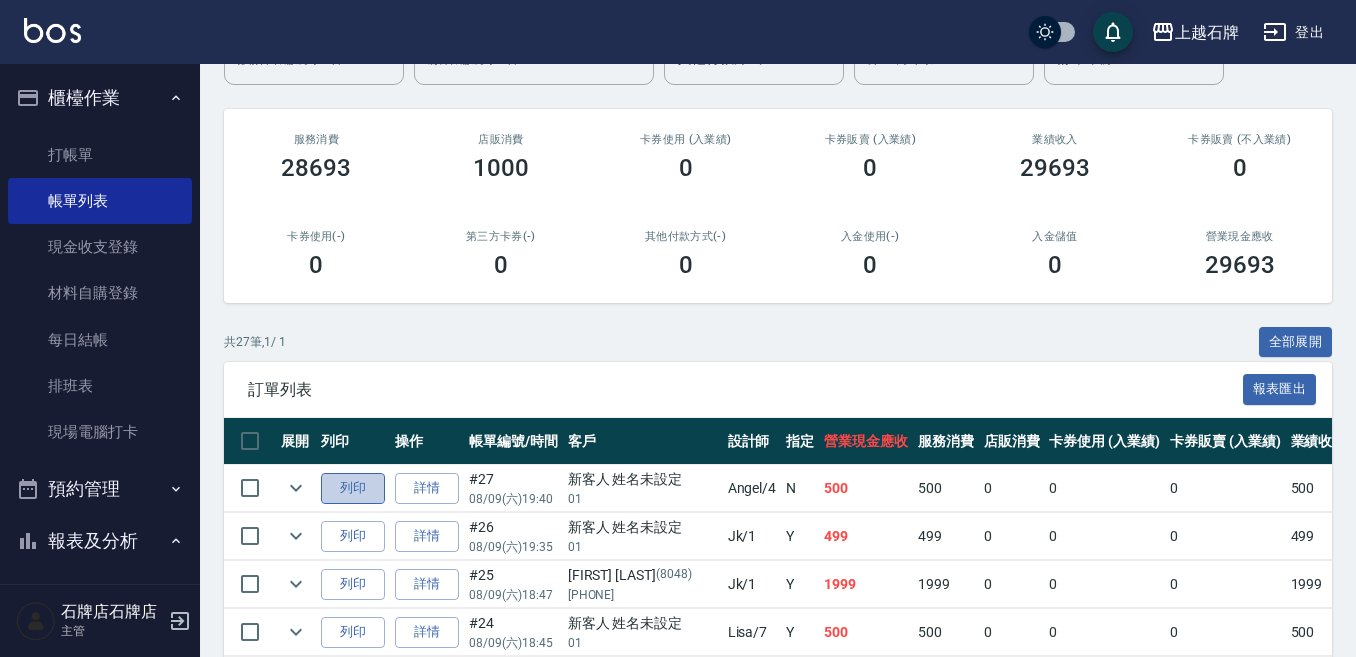 click on "列印" at bounding box center (353, 488) 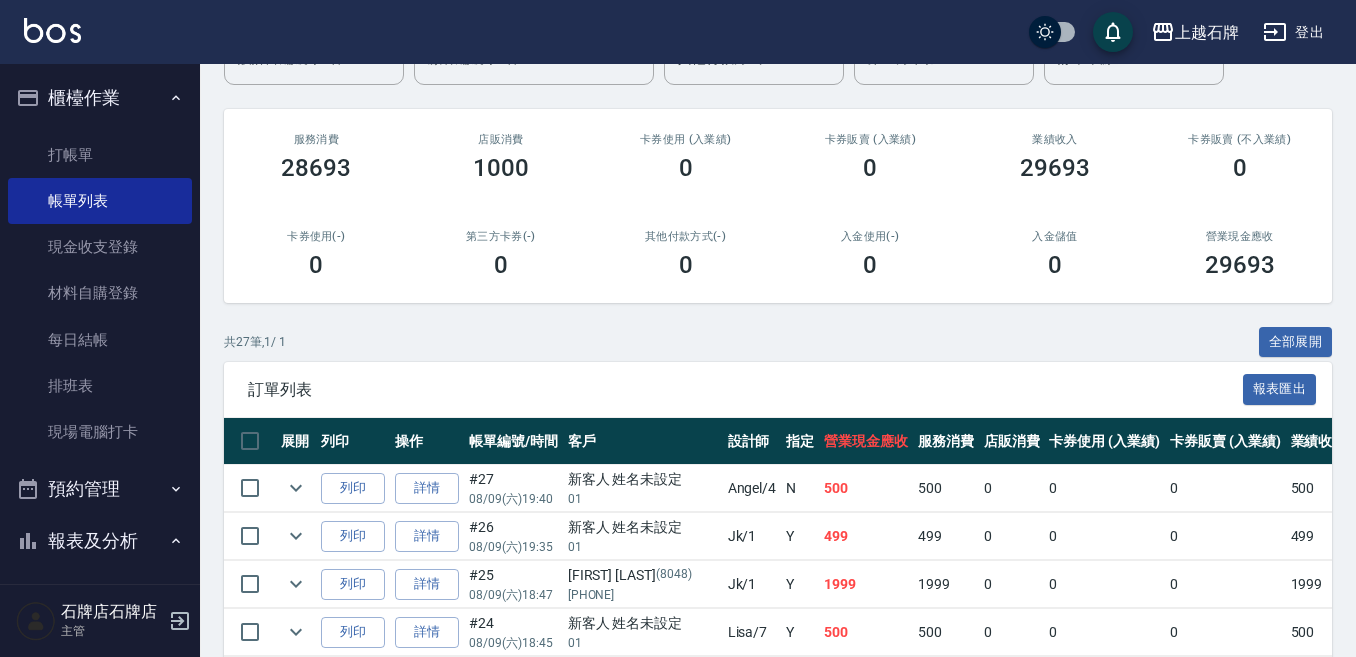 click on "店販抽成明細" at bounding box center (100, 1661) 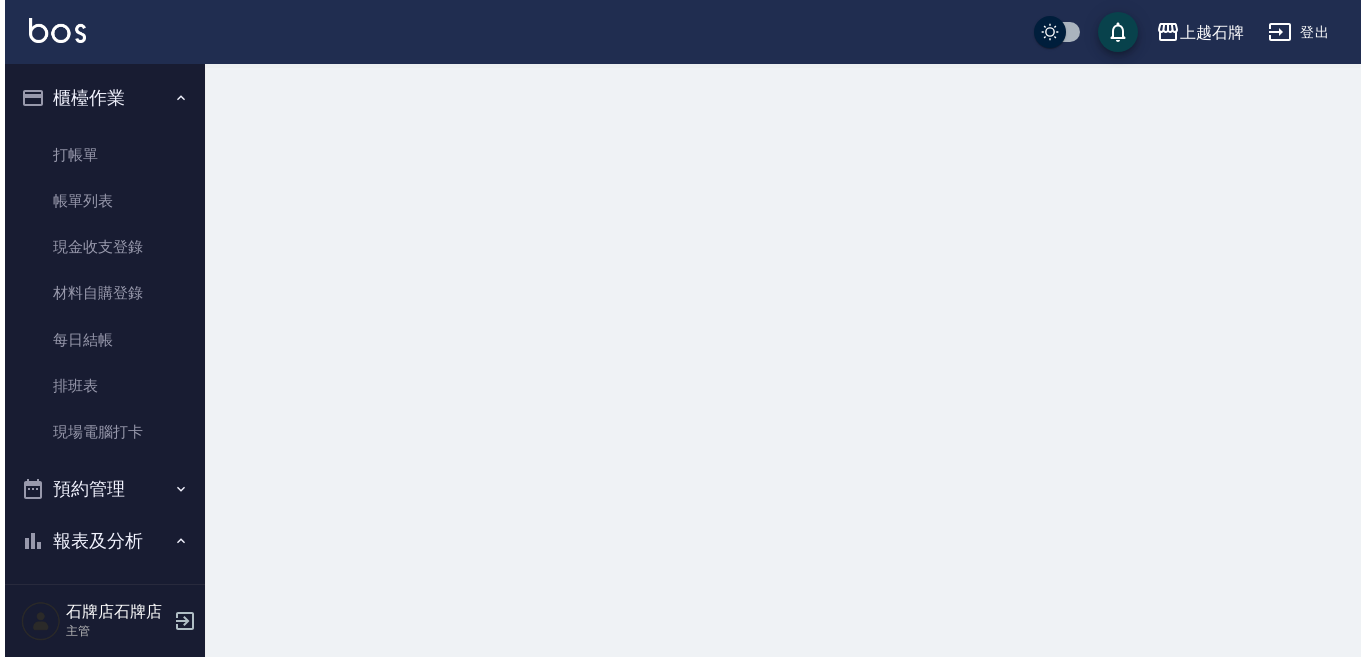 scroll, scrollTop: 0, scrollLeft: 0, axis: both 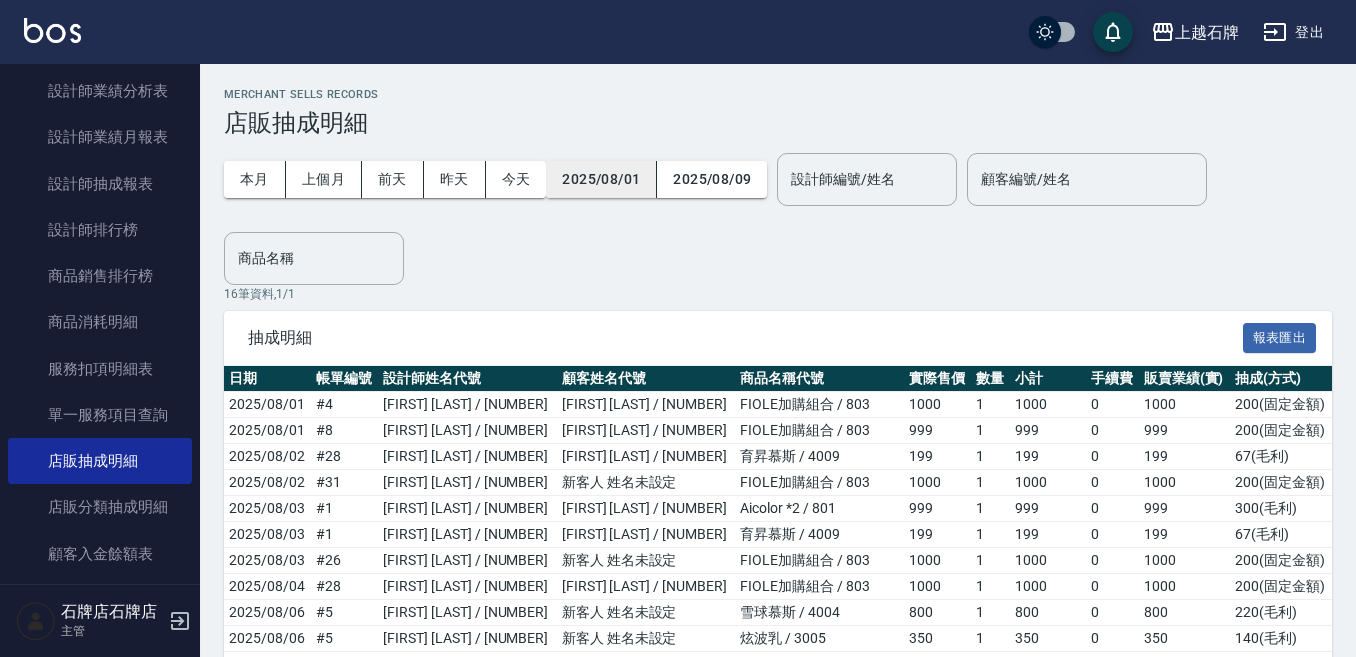 click on "2025/08/01" at bounding box center (601, 179) 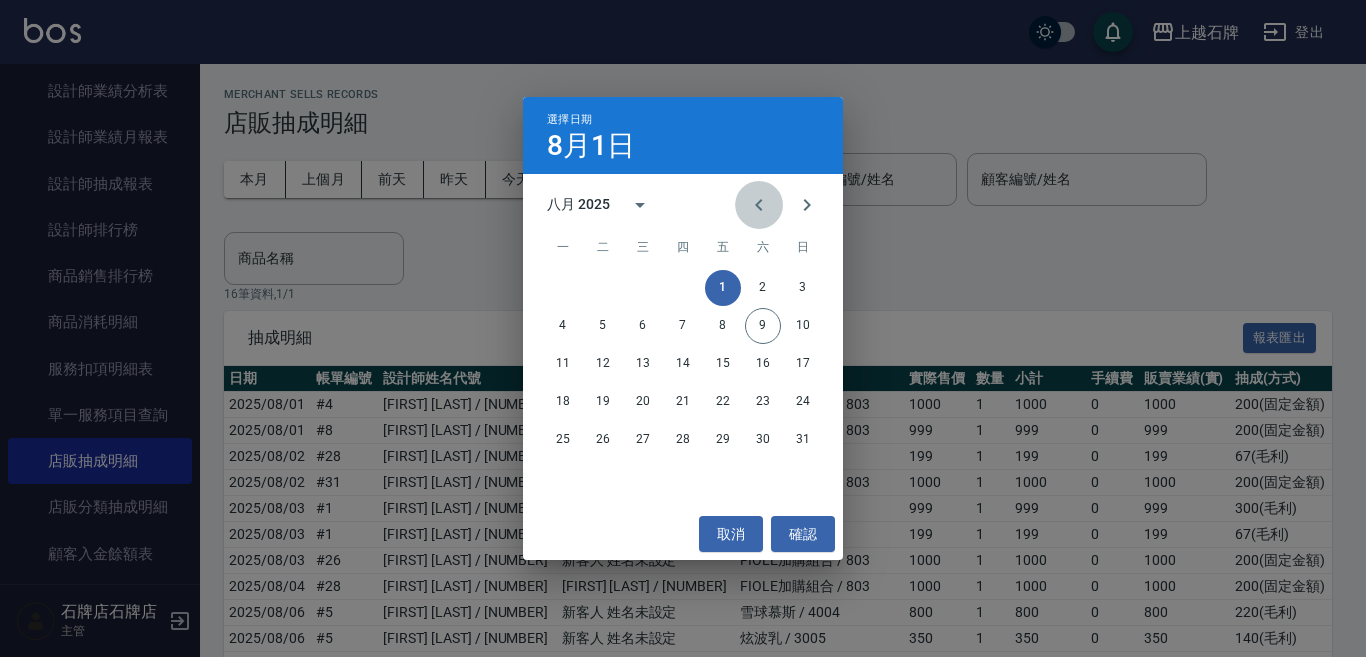 click 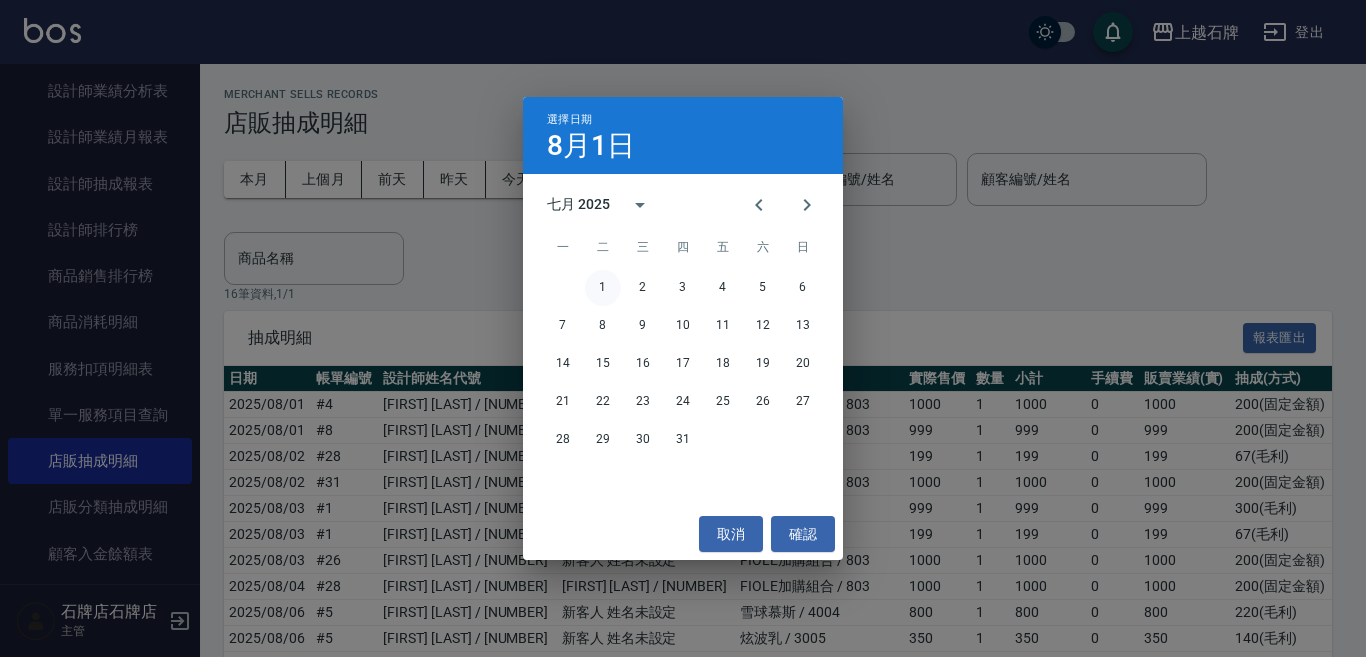 click on "1" at bounding box center [603, 288] 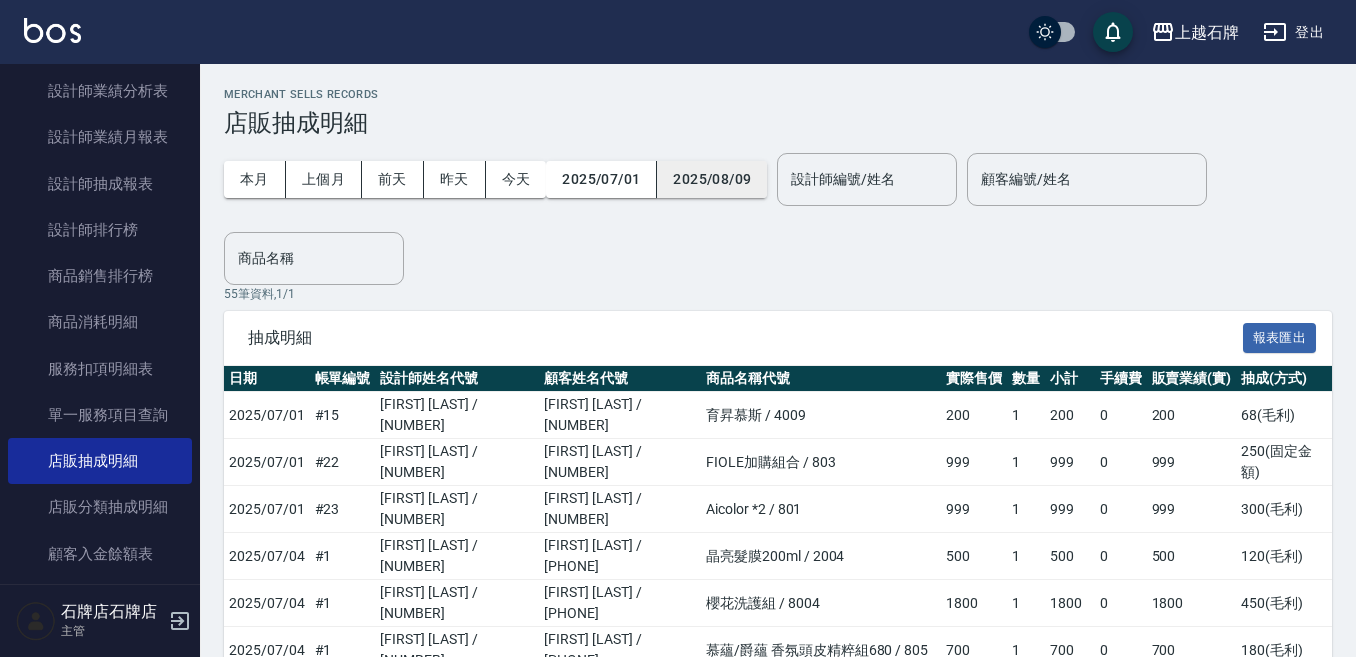 click on "2025/08/09" at bounding box center [712, 179] 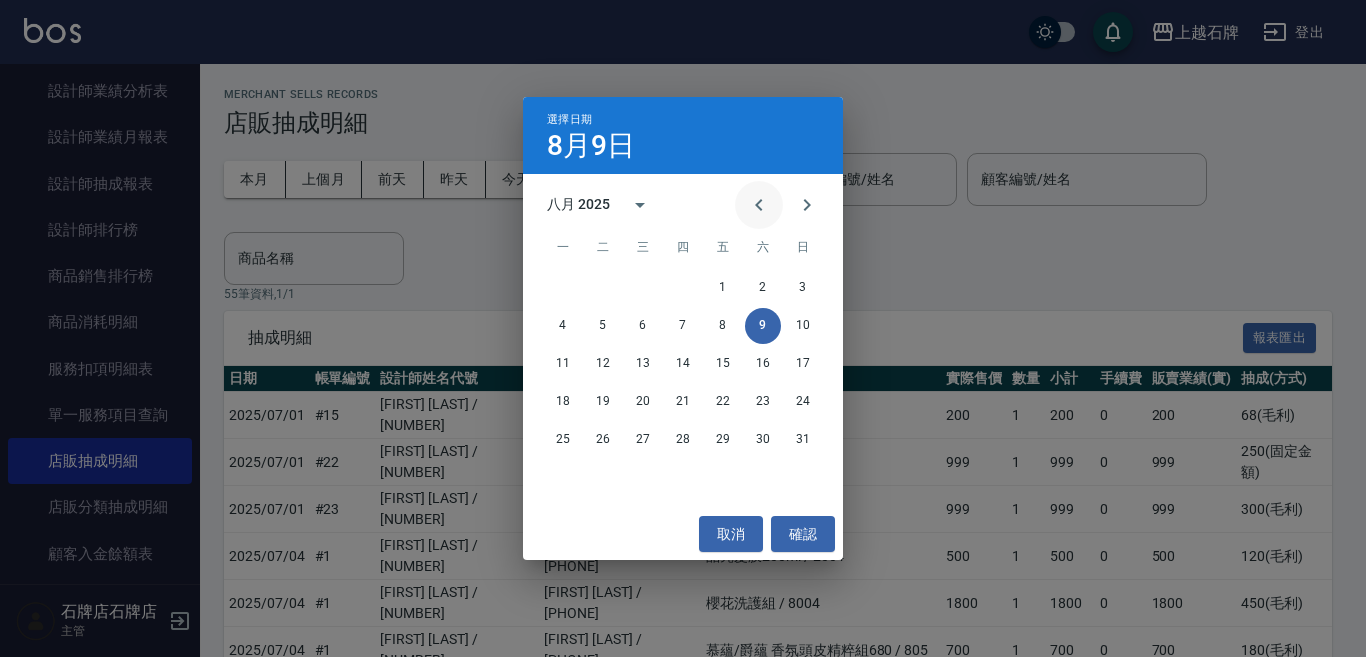 click at bounding box center (759, 205) 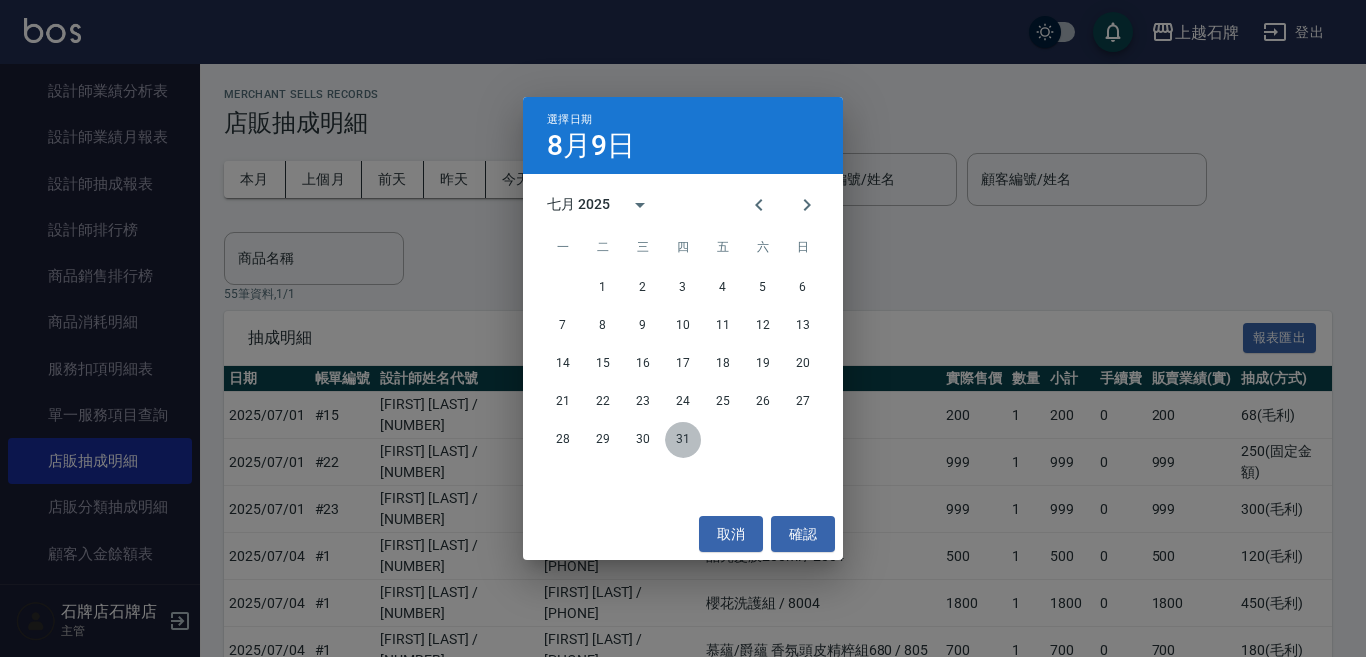 click on "31" at bounding box center (683, 440) 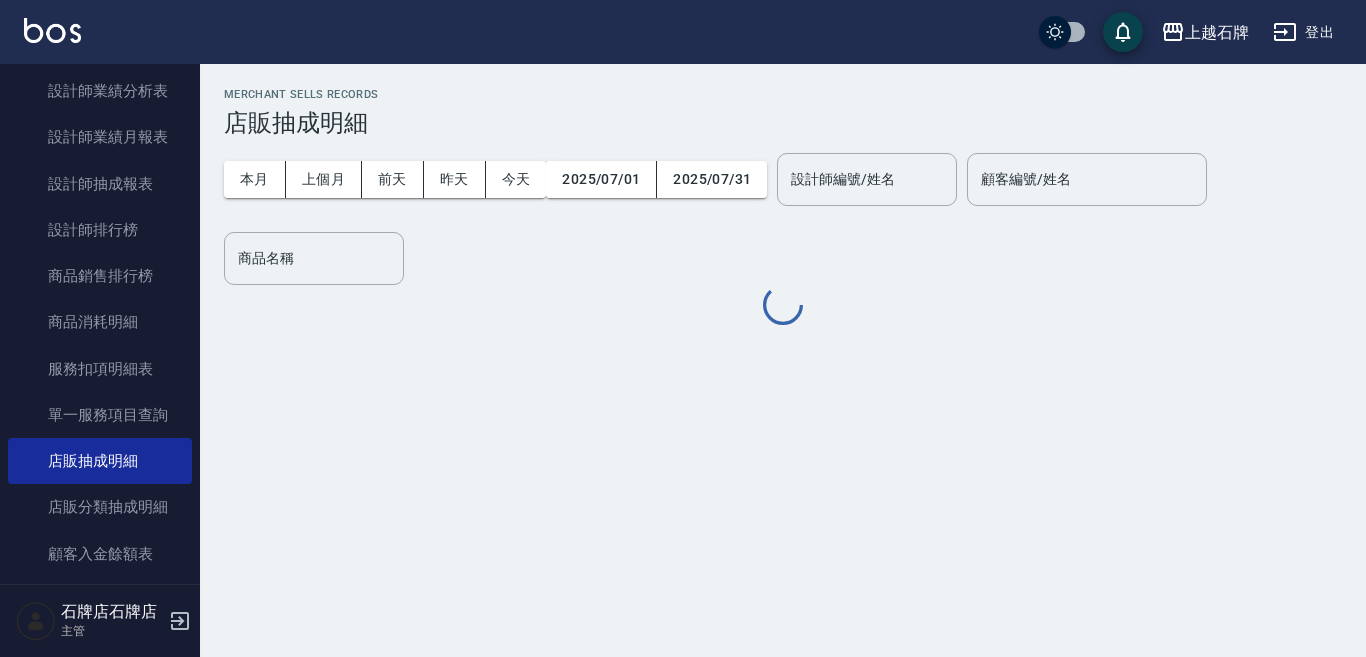 click on "Merchant Sells Records 店販抽成明細 本月 上個月 前天 昨天 今天 [DATE] [DATE] 設計師編號/姓名 設計師編號/姓名 顧客編號/姓名 顧客編號/姓名 商品名稱 商品名稱" at bounding box center (683, 328) 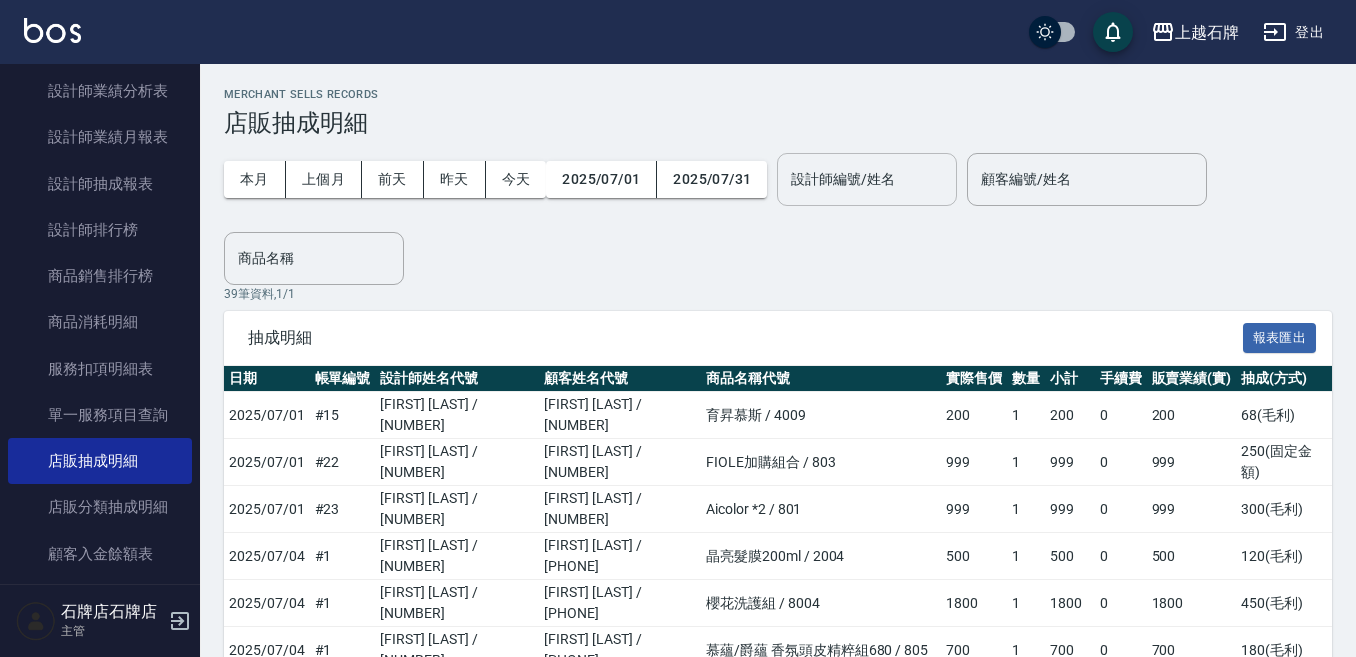 click on "設計師編號/姓名" at bounding box center [867, 179] 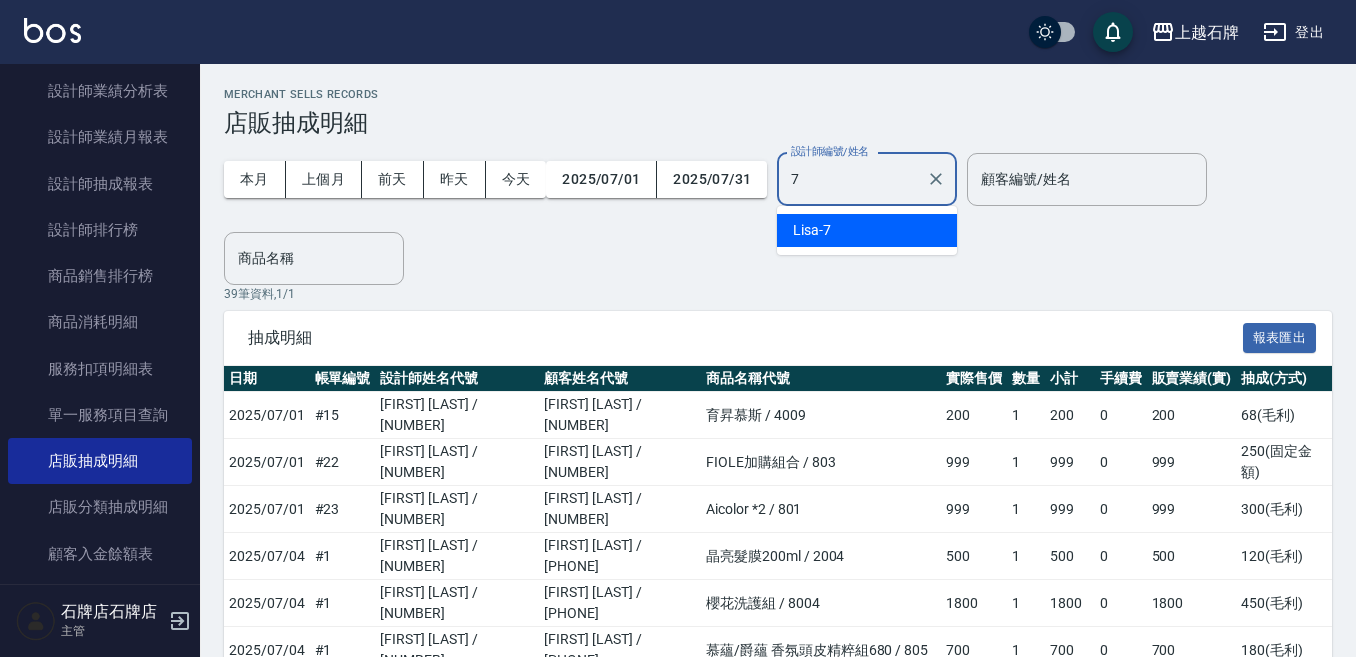 click on "Lisa -7" at bounding box center [867, 230] 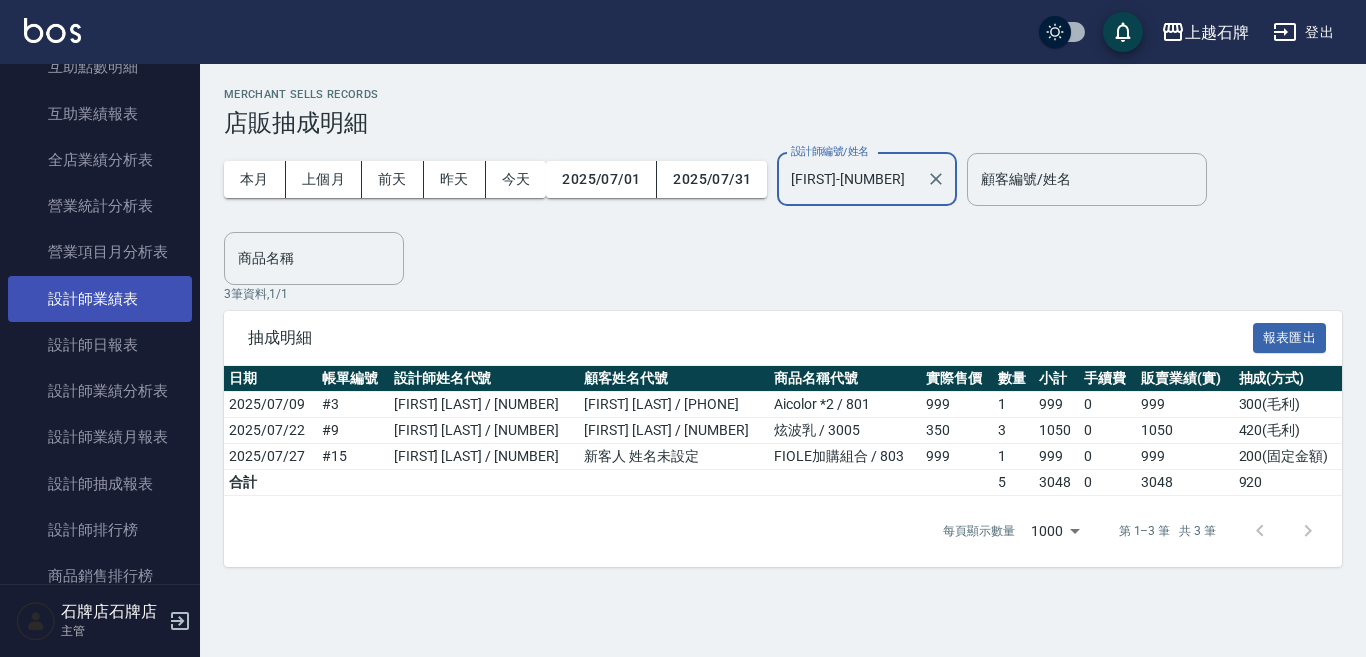 scroll, scrollTop: 1000, scrollLeft: 0, axis: vertical 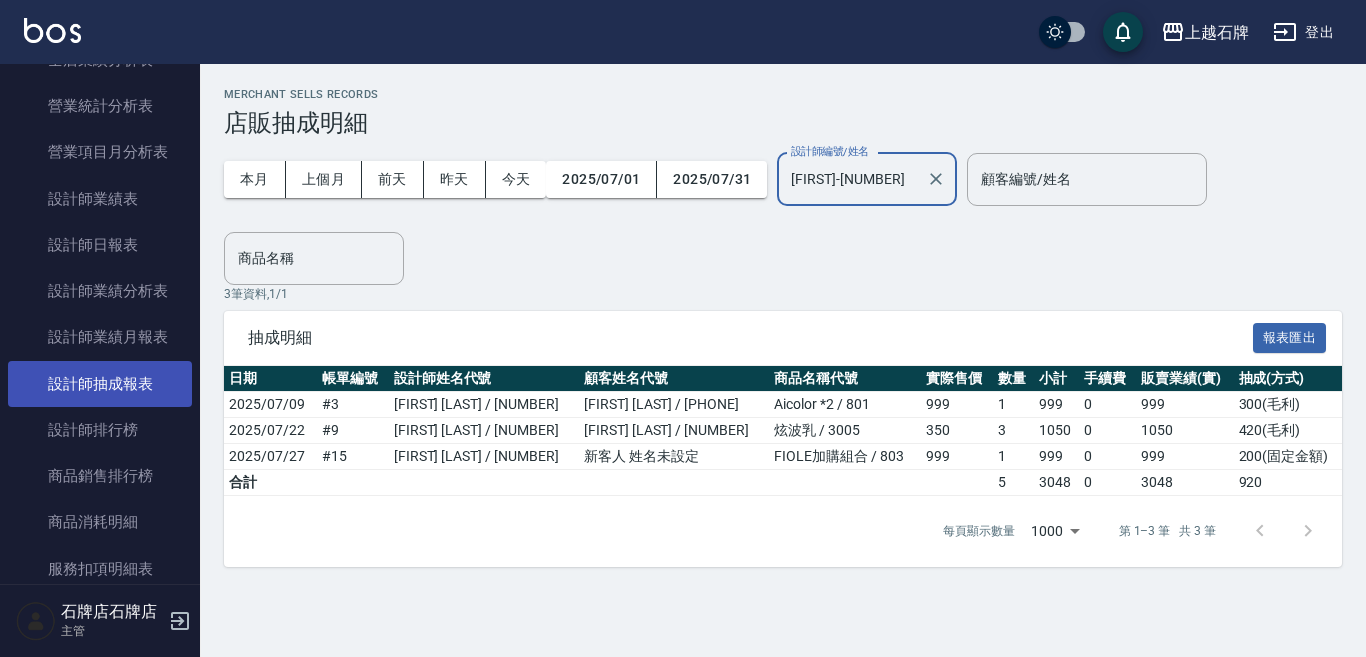 type on "[FIRST]-[NUMBER]" 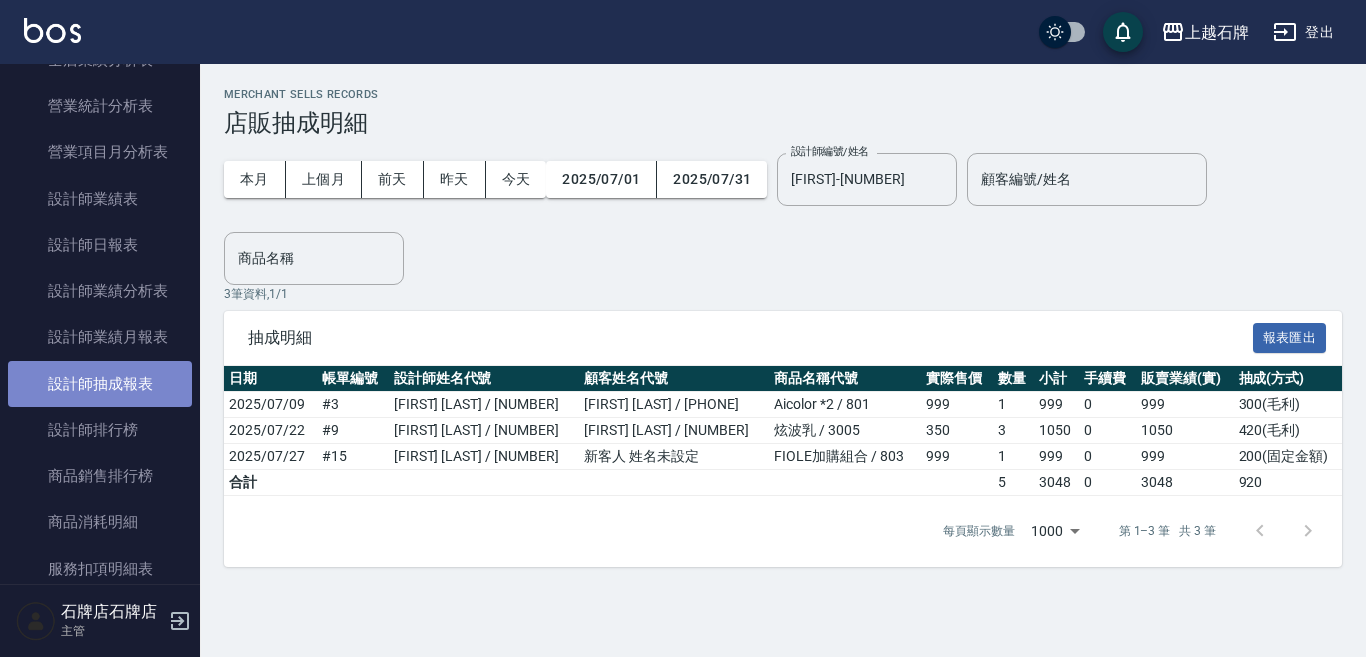 click on "設計師抽成報表" at bounding box center [100, 384] 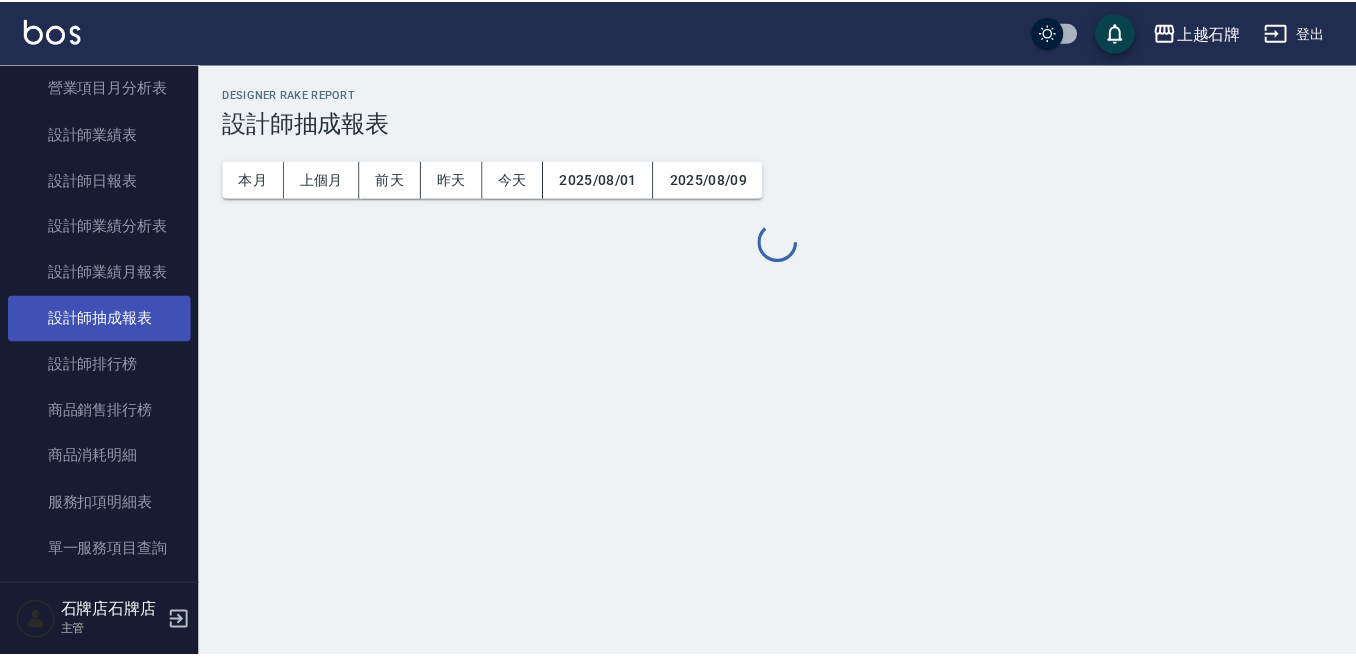 scroll, scrollTop: 1100, scrollLeft: 0, axis: vertical 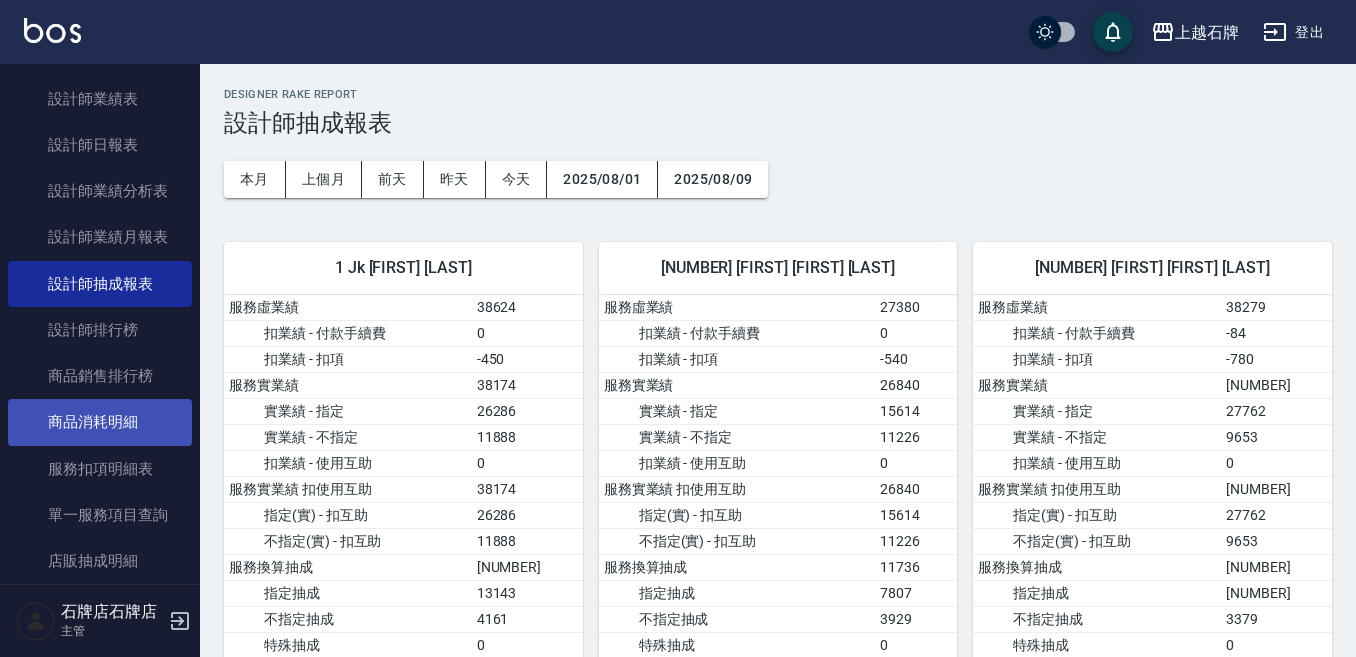 click on "商品消耗明細" at bounding box center (100, 422) 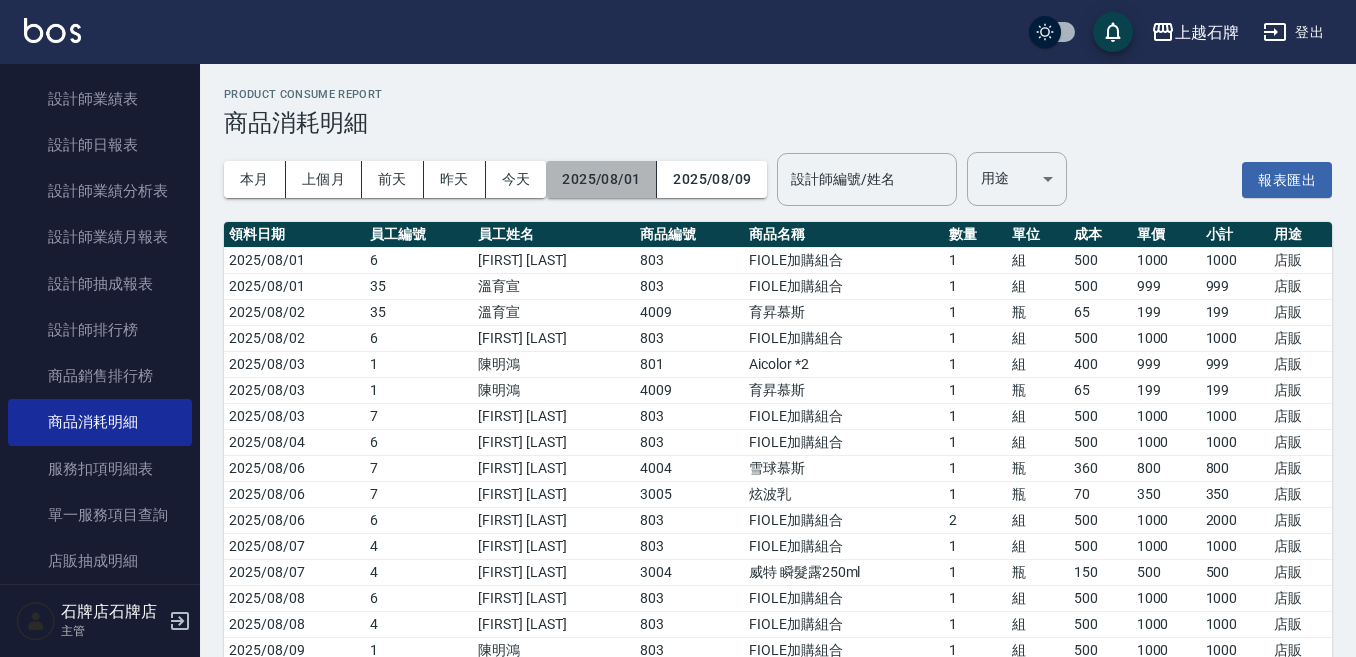 click on "2025/08/01" at bounding box center (601, 179) 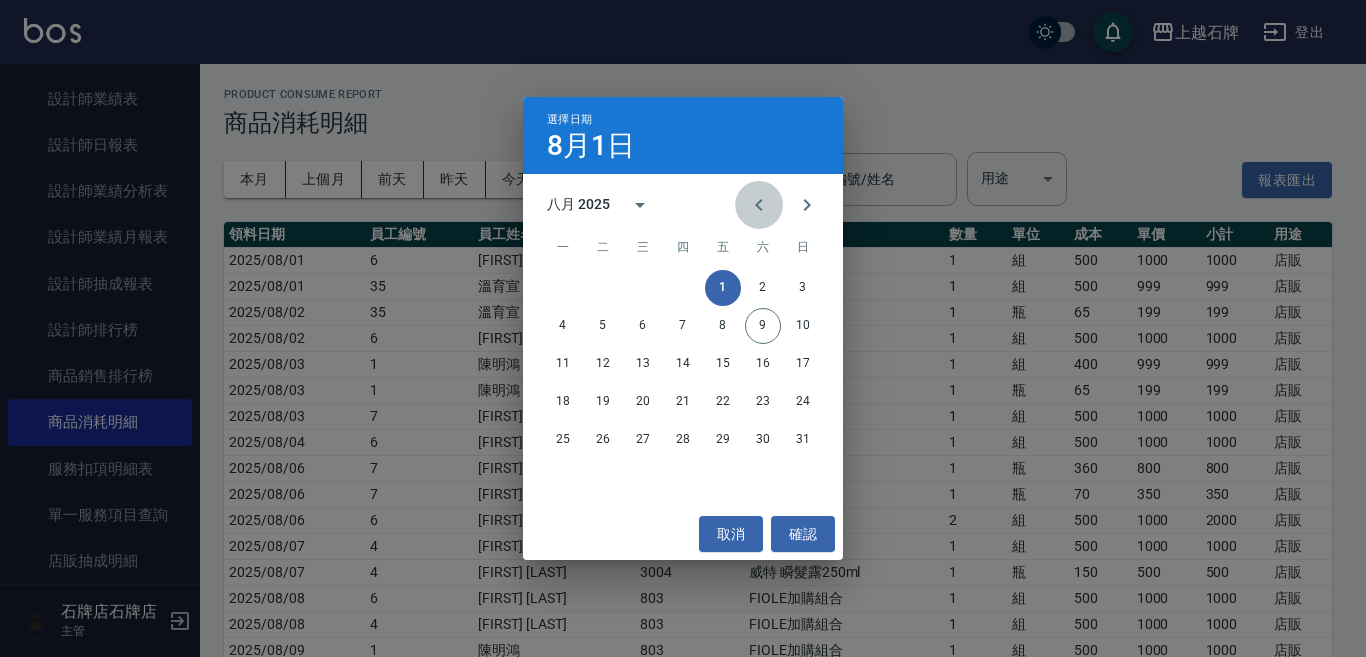 click 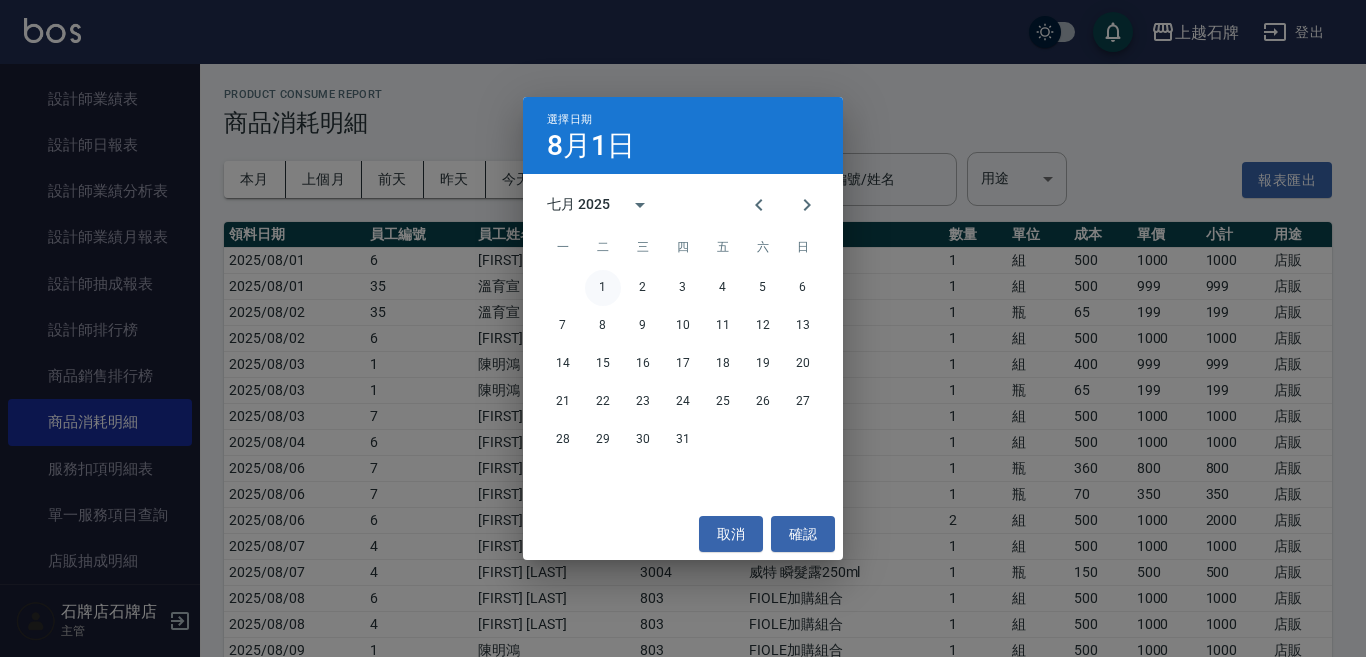 click on "1" at bounding box center [603, 288] 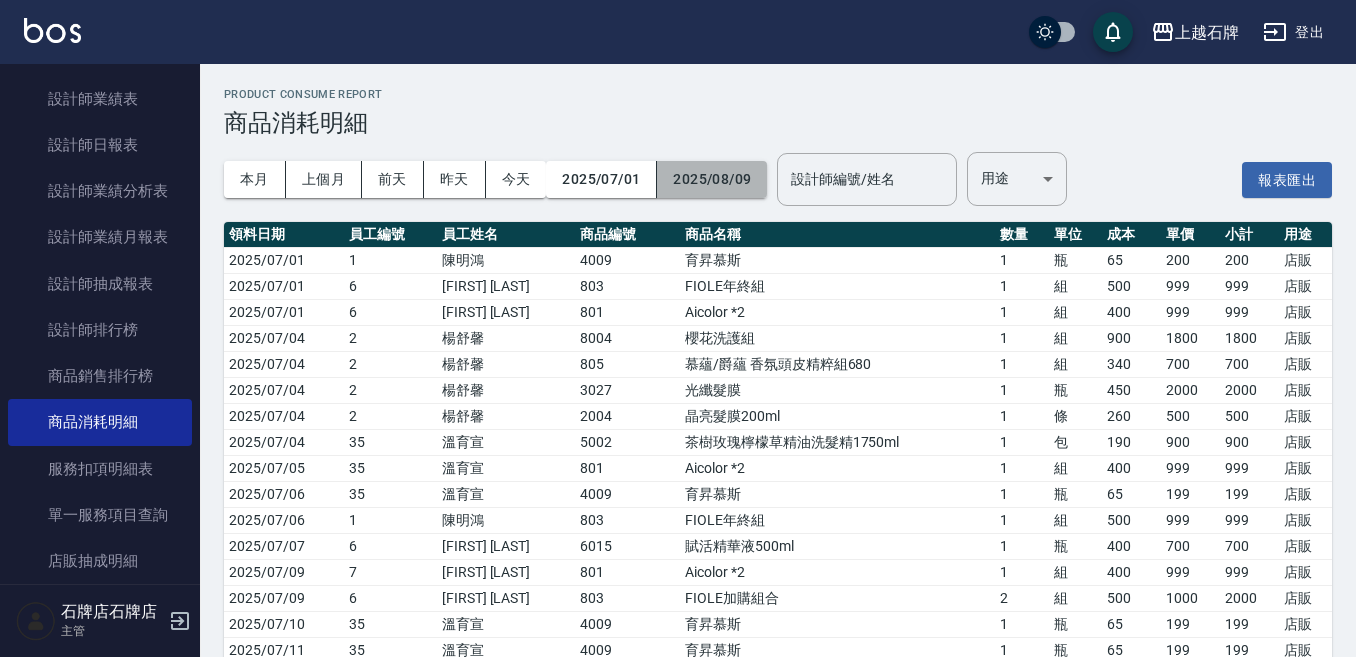 click on "2025/08/09" at bounding box center (712, 179) 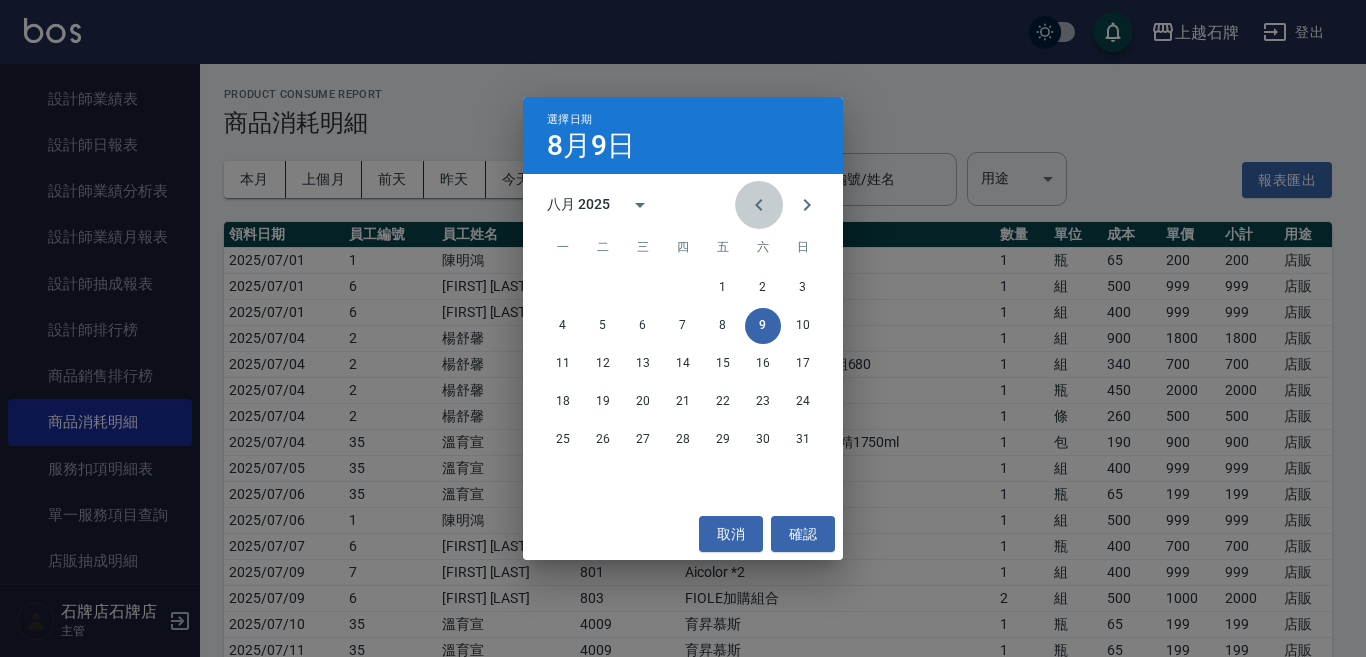 click 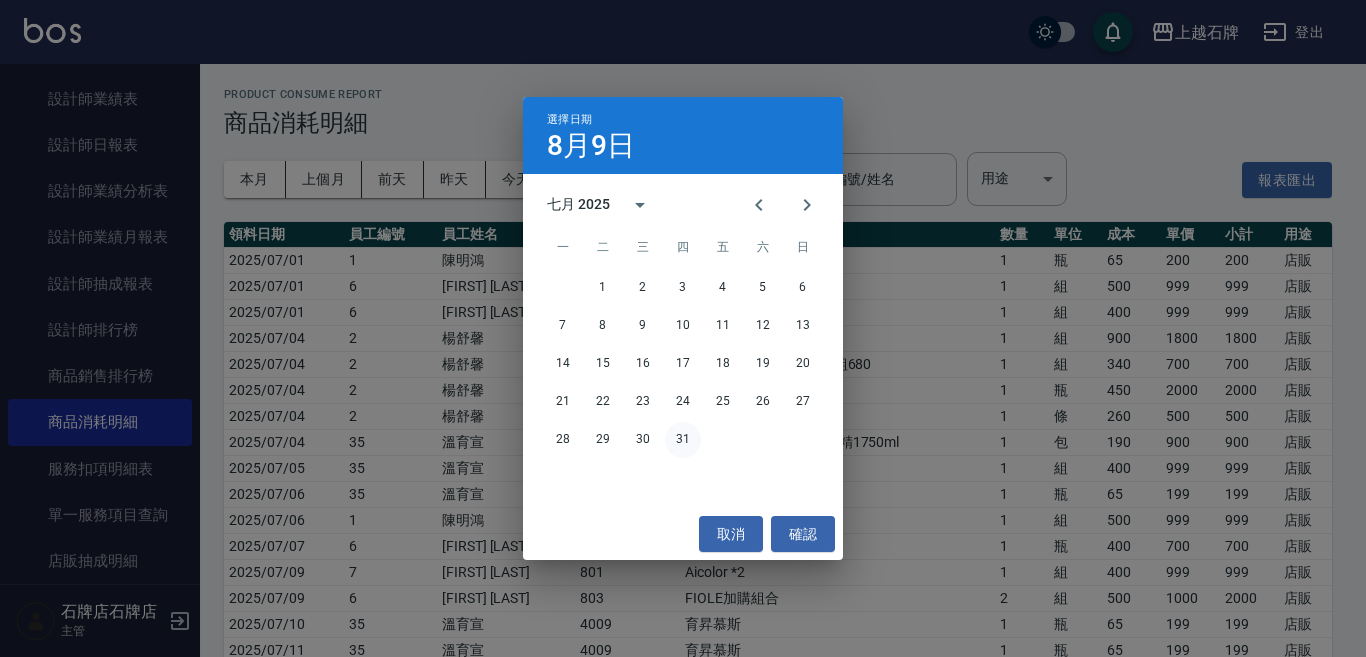 click on "31" at bounding box center (683, 440) 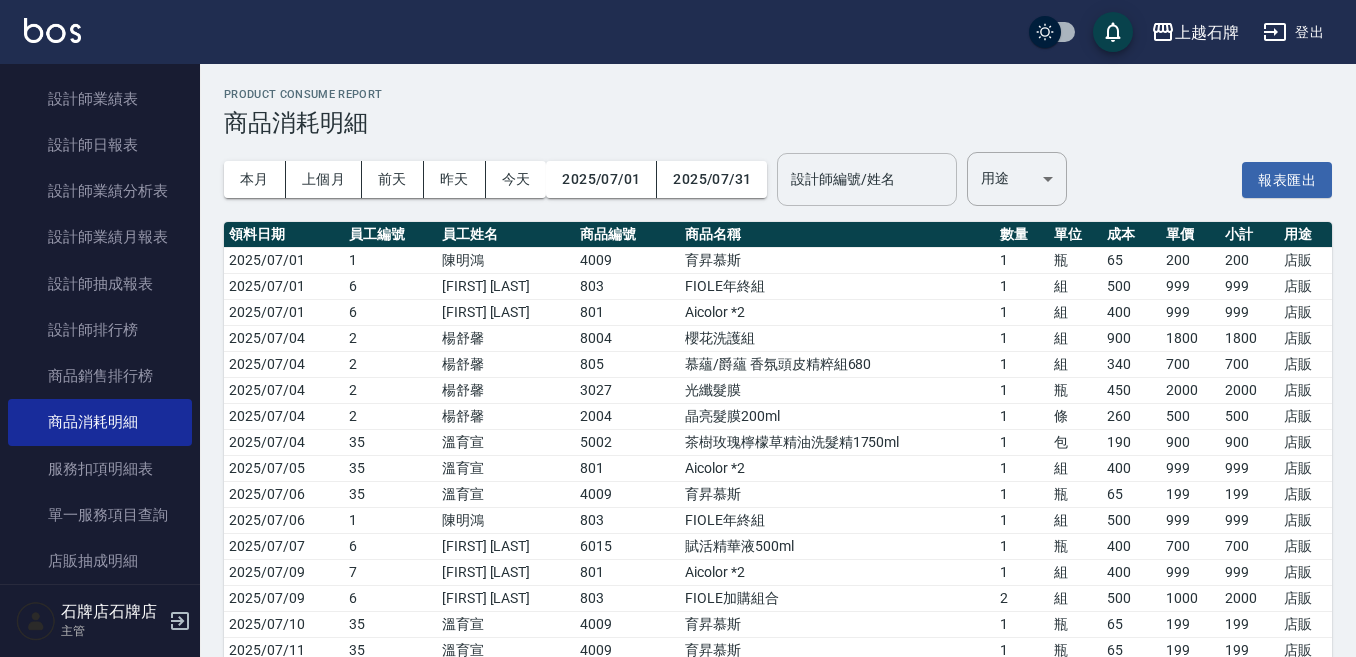 click on "設計師編號/姓名" at bounding box center [867, 179] 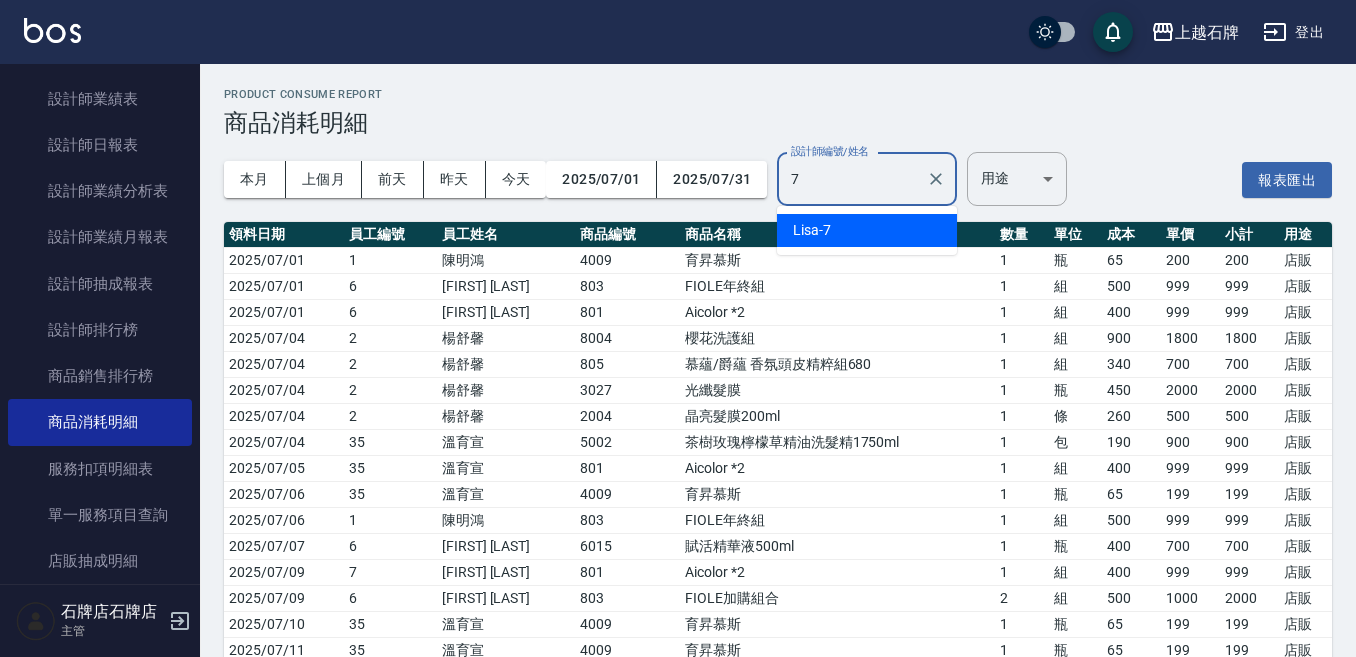 click on "Lisa -7" at bounding box center [867, 230] 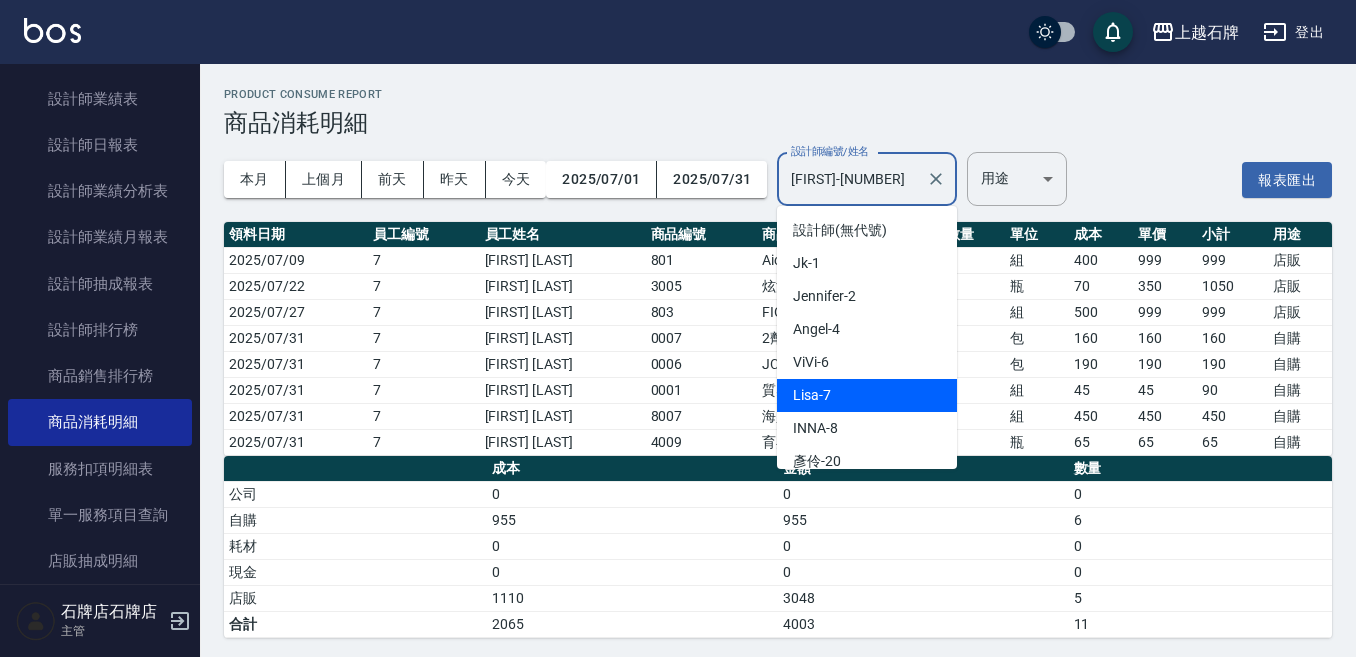 click on "[FIRST]-[NUMBER]" at bounding box center (852, 179) 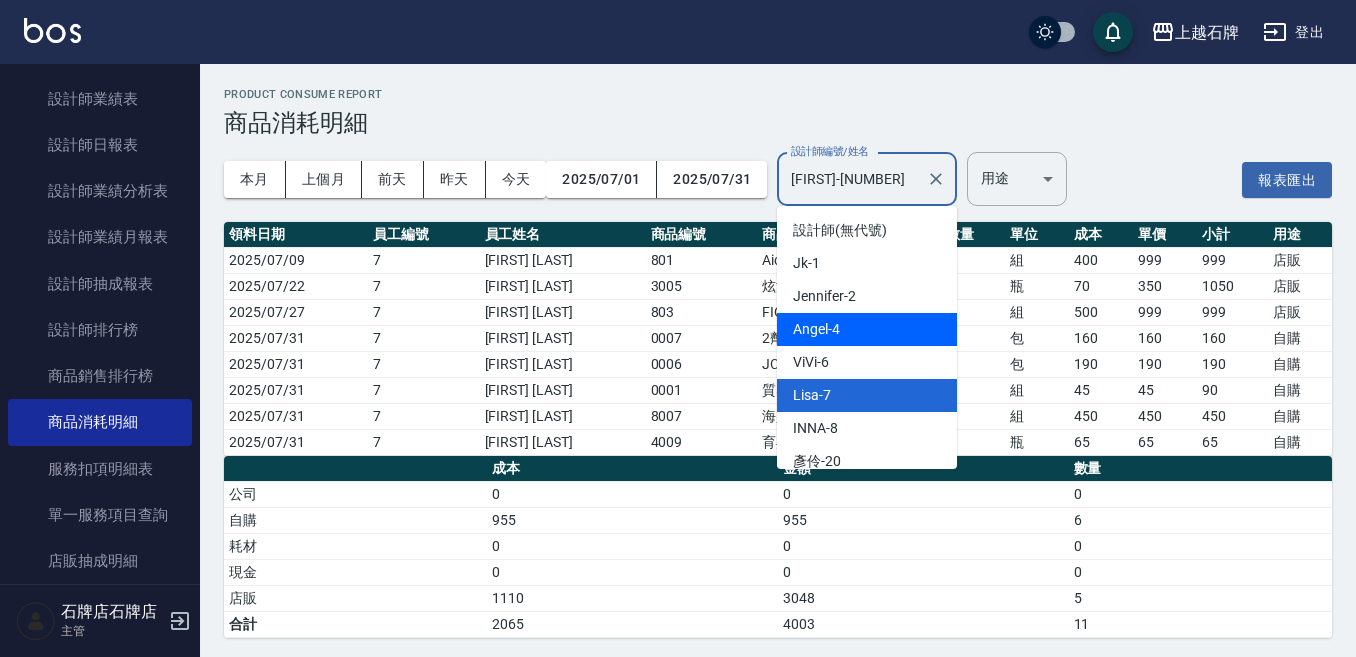 click on "Angel -4" at bounding box center [867, 329] 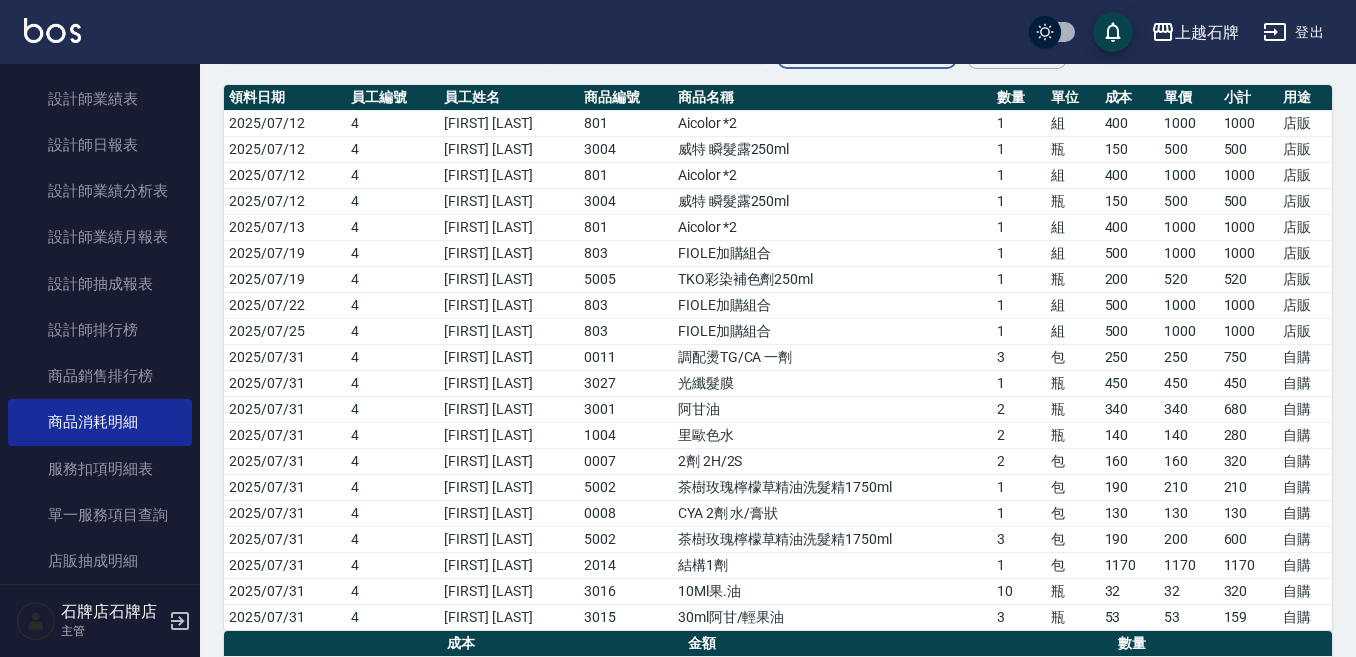 scroll, scrollTop: 100, scrollLeft: 0, axis: vertical 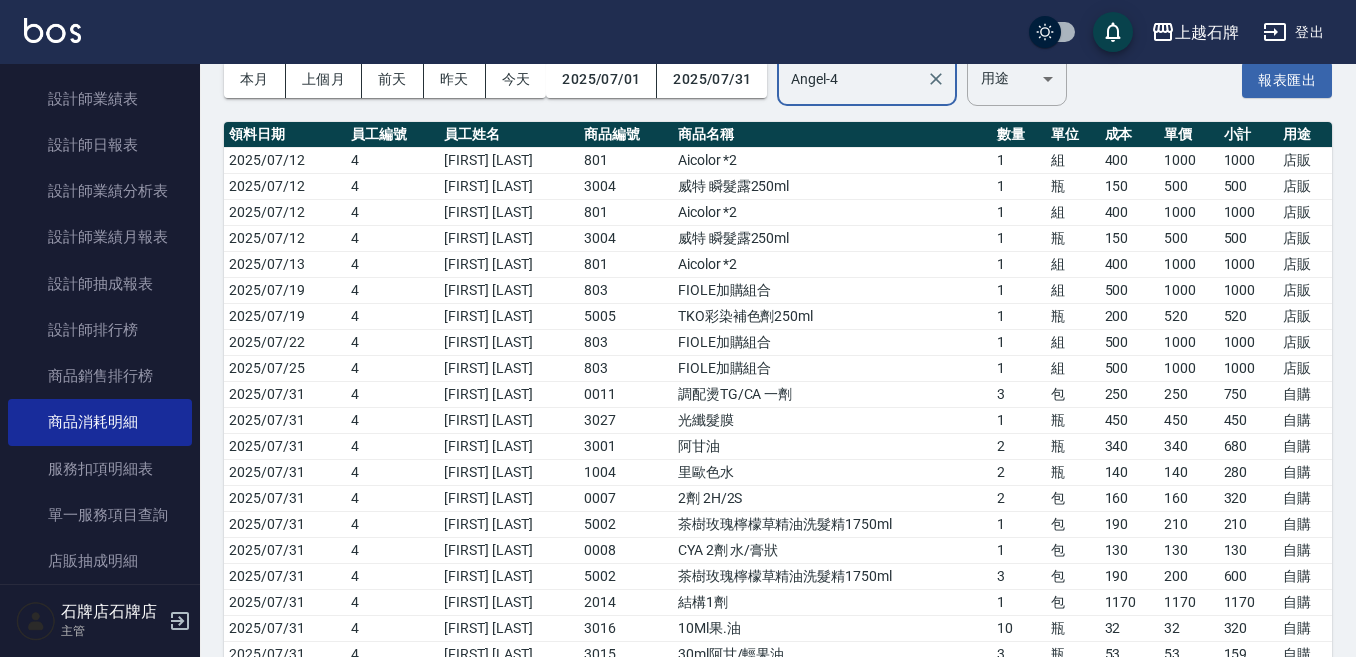 click on "Angel-4" at bounding box center [852, 79] 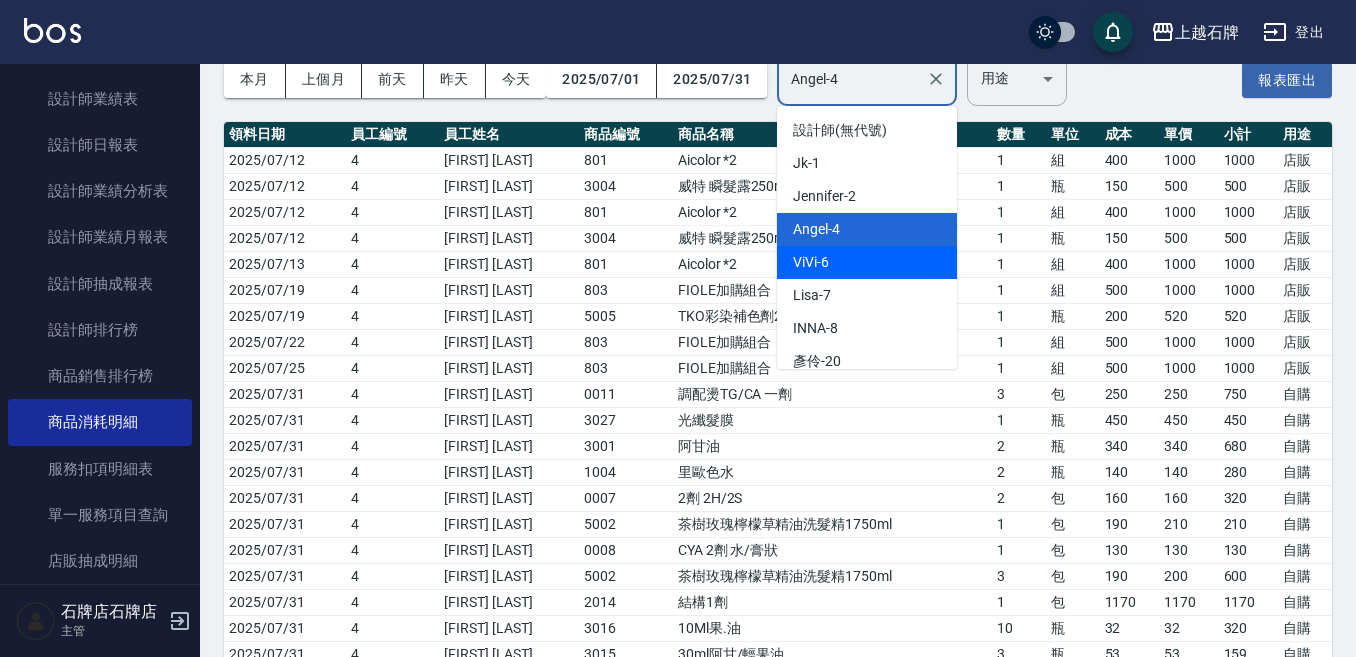 click on "ViVi -6" at bounding box center (867, 262) 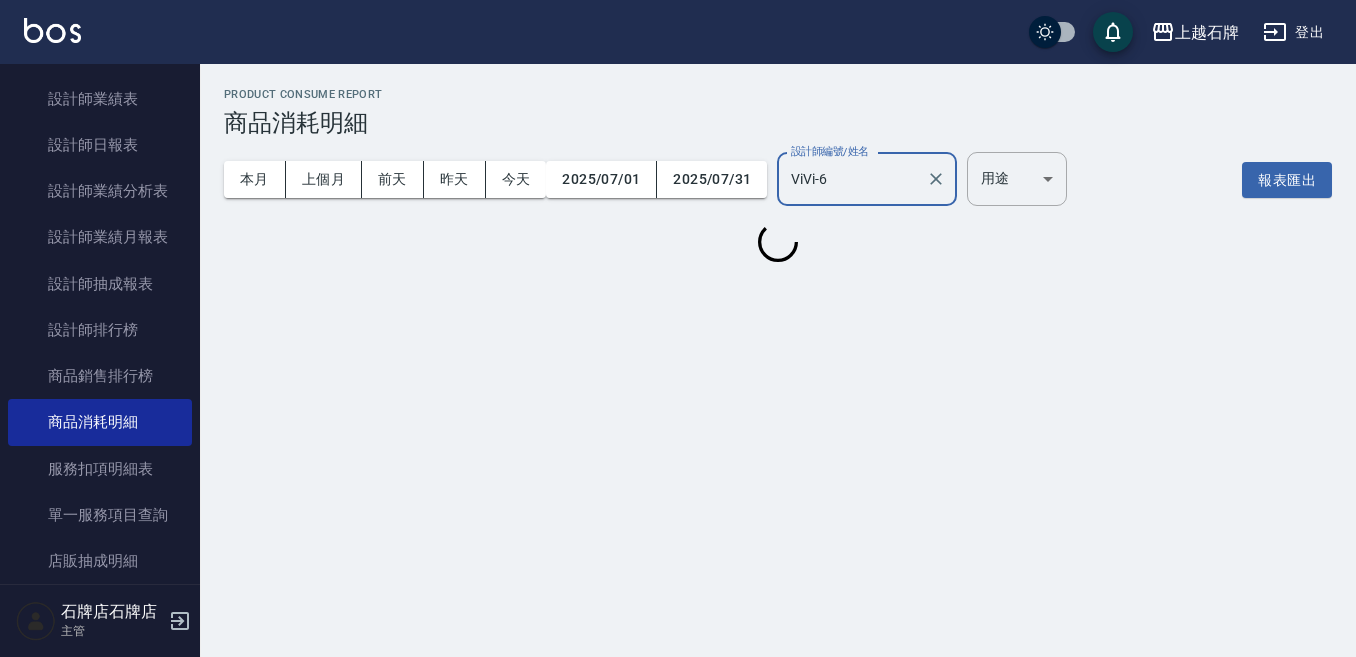 scroll, scrollTop: 0, scrollLeft: 0, axis: both 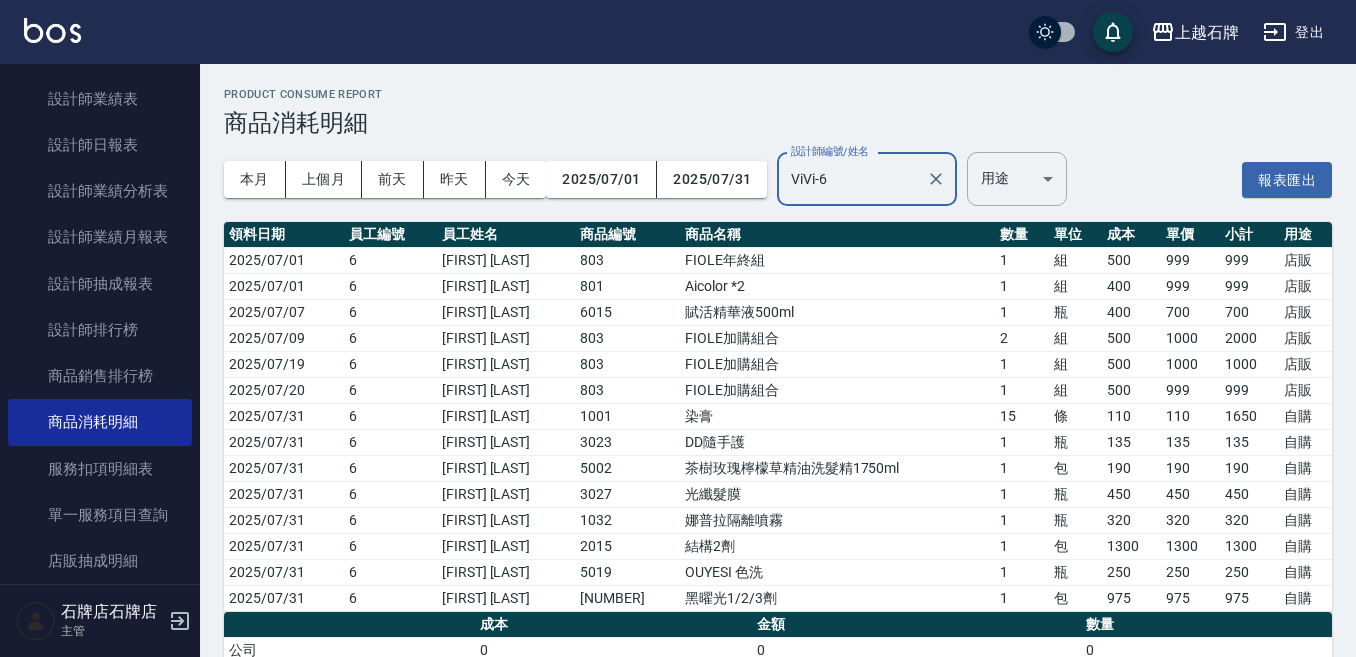 click on "ViVi-6" at bounding box center (852, 179) 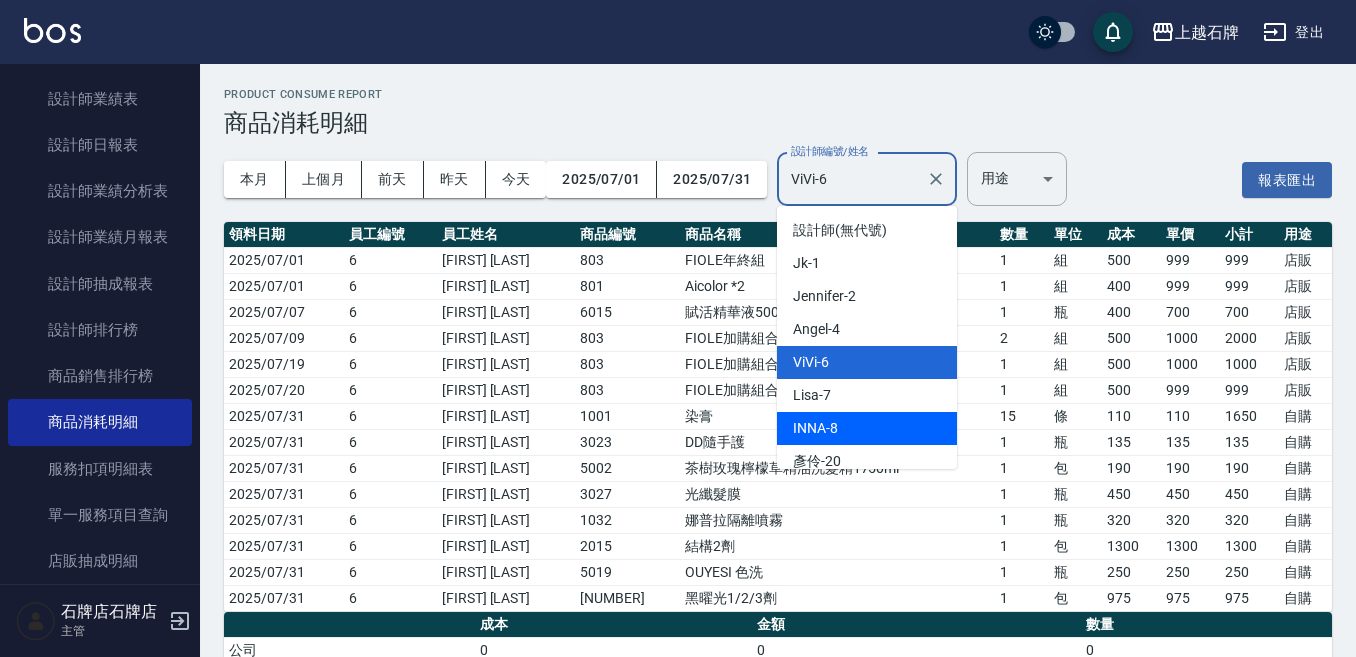 click on "[FIRST]-[NUMBER]" at bounding box center [867, 428] 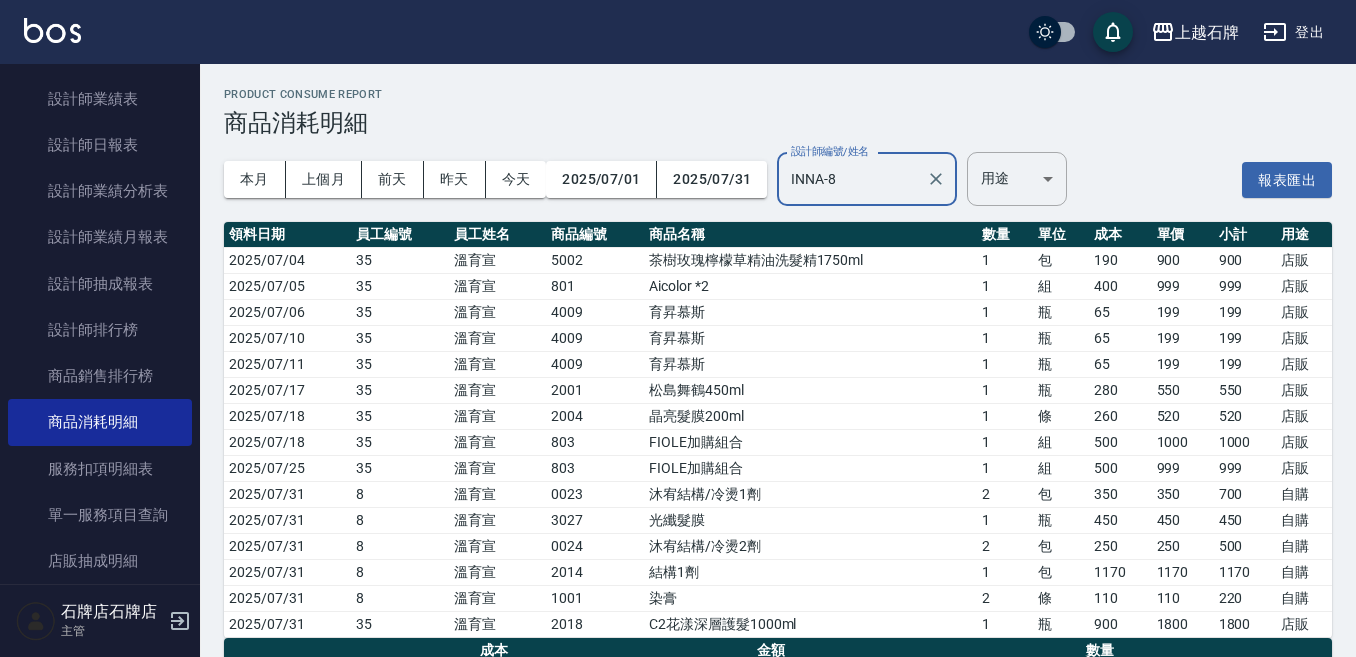 scroll, scrollTop: 100, scrollLeft: 0, axis: vertical 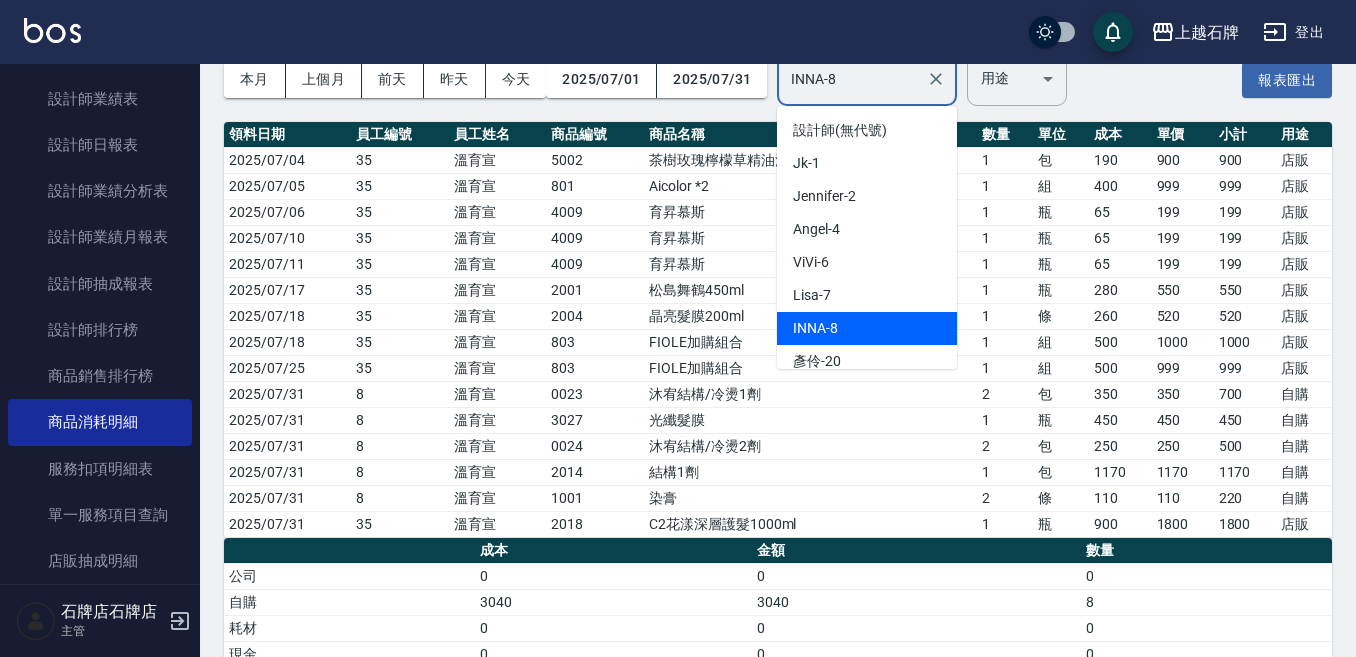 click on "INNA-8" at bounding box center [852, 79] 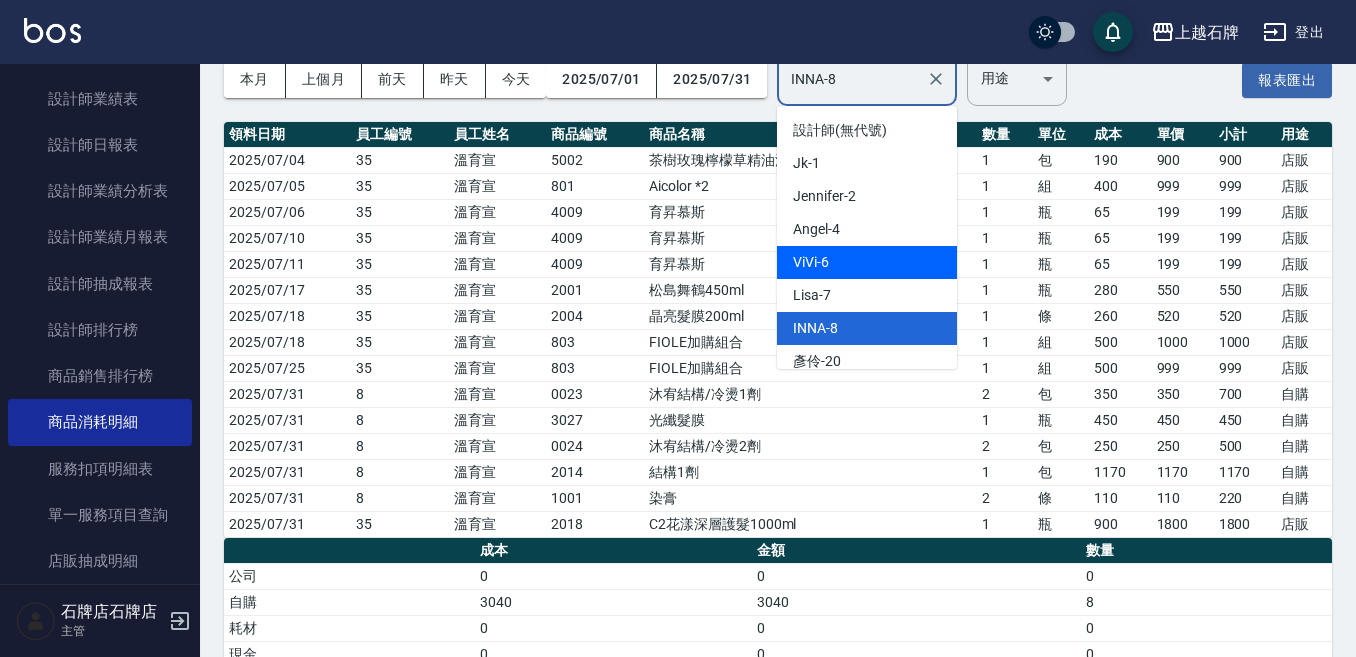 click on "ViVi -6" at bounding box center [867, 262] 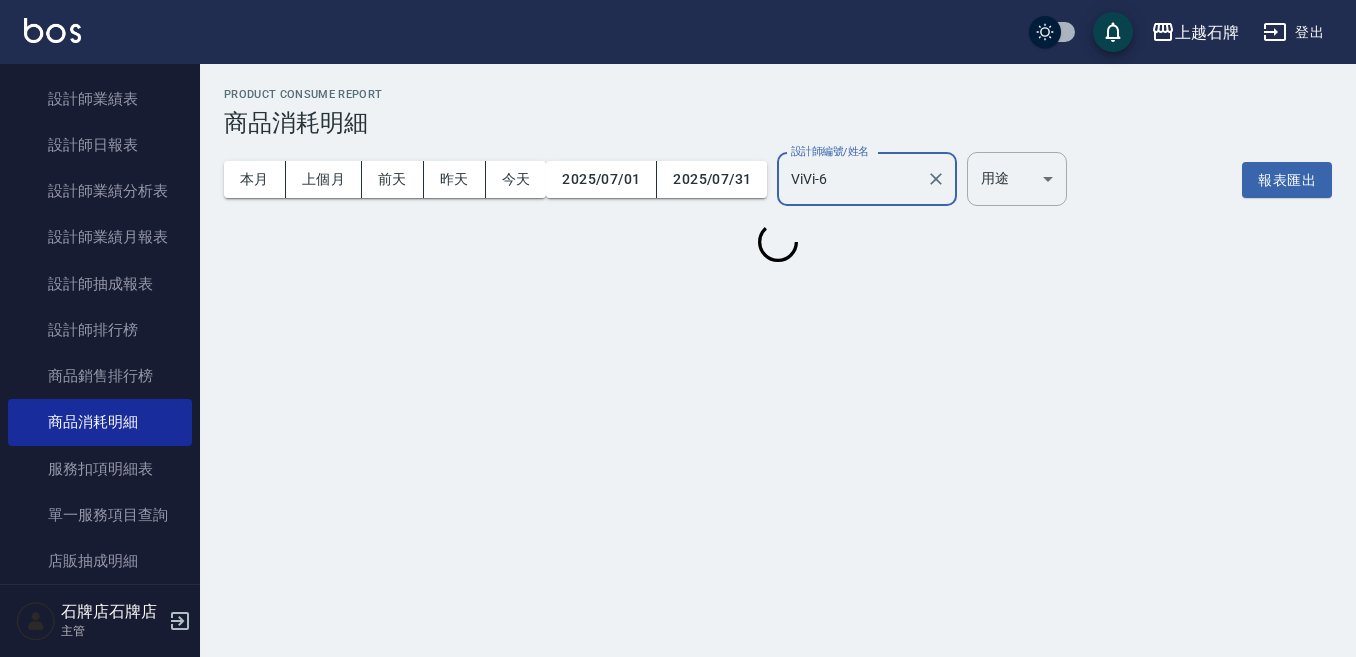 scroll, scrollTop: 0, scrollLeft: 0, axis: both 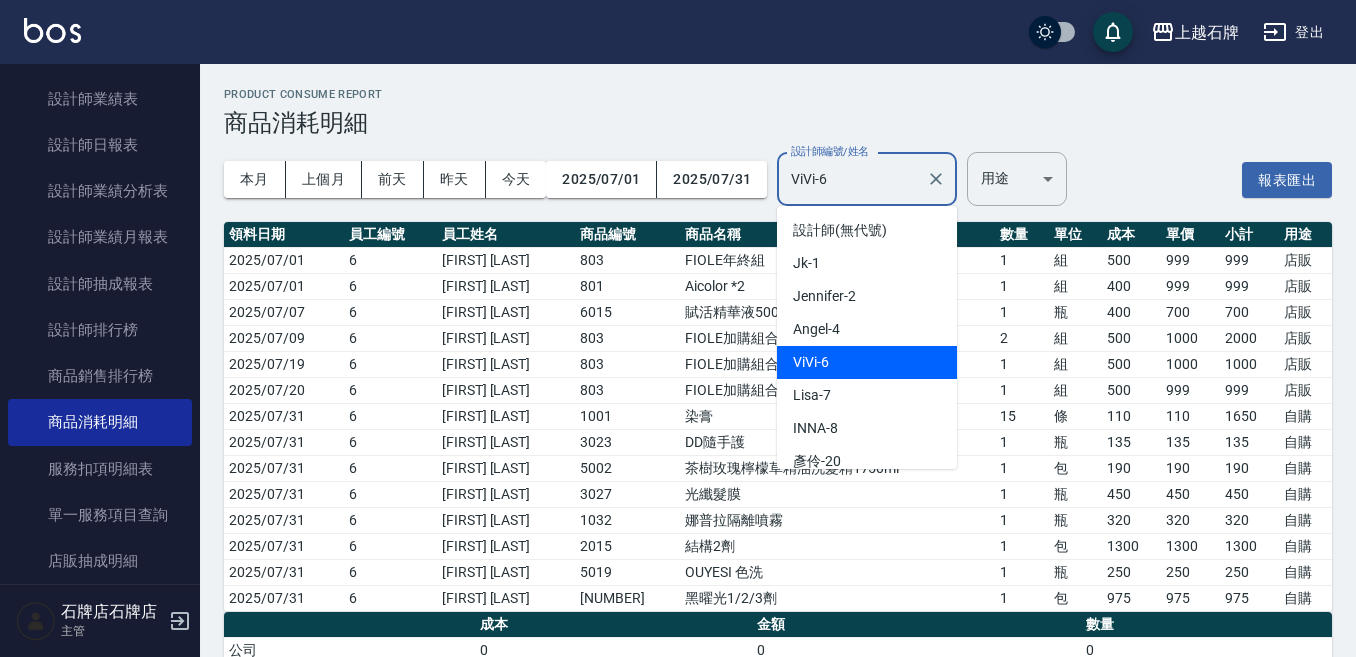 drag, startPoint x: 837, startPoint y: 174, endPoint x: 821, endPoint y: 183, distance: 18.35756 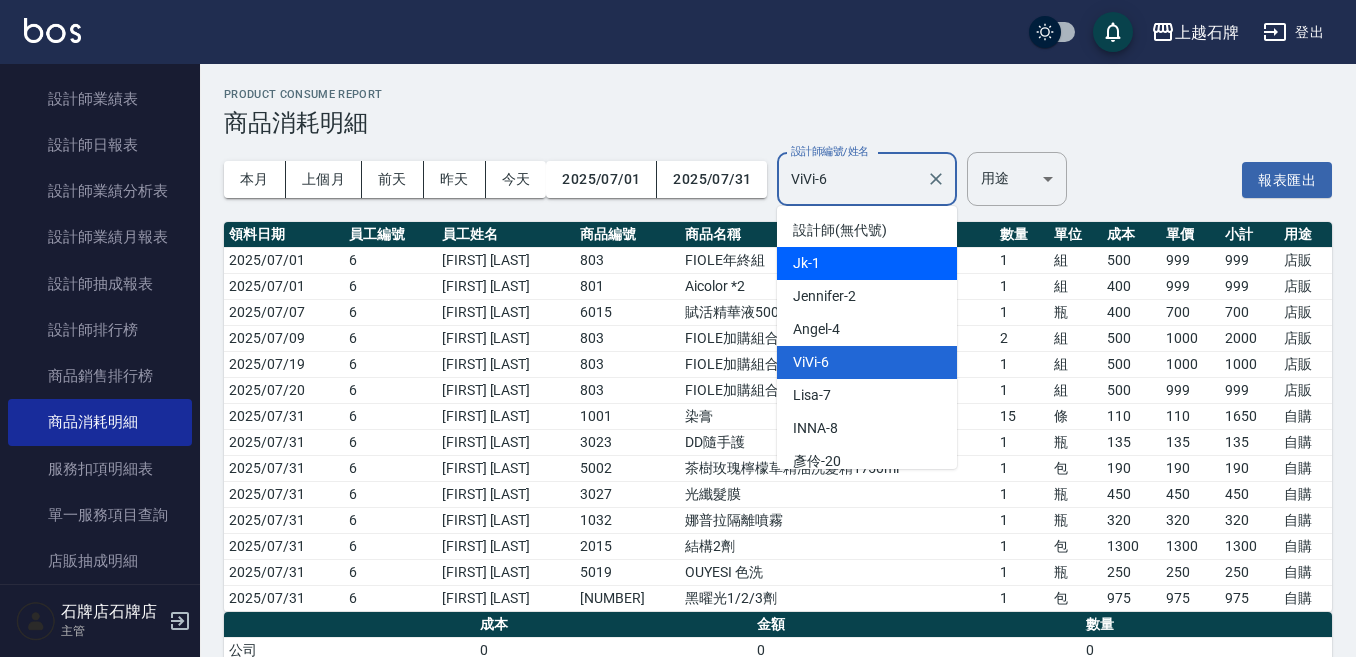 click on "Jk -1" at bounding box center [806, 263] 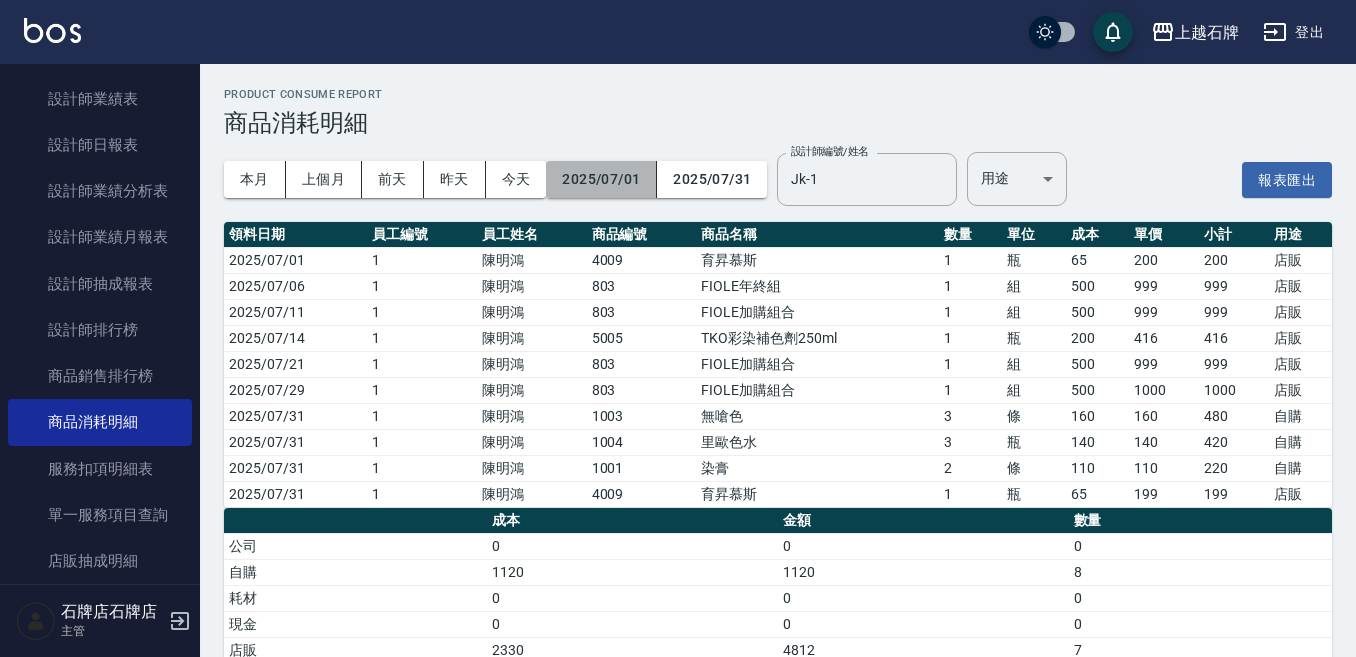 click on "2025/07/01" at bounding box center [601, 179] 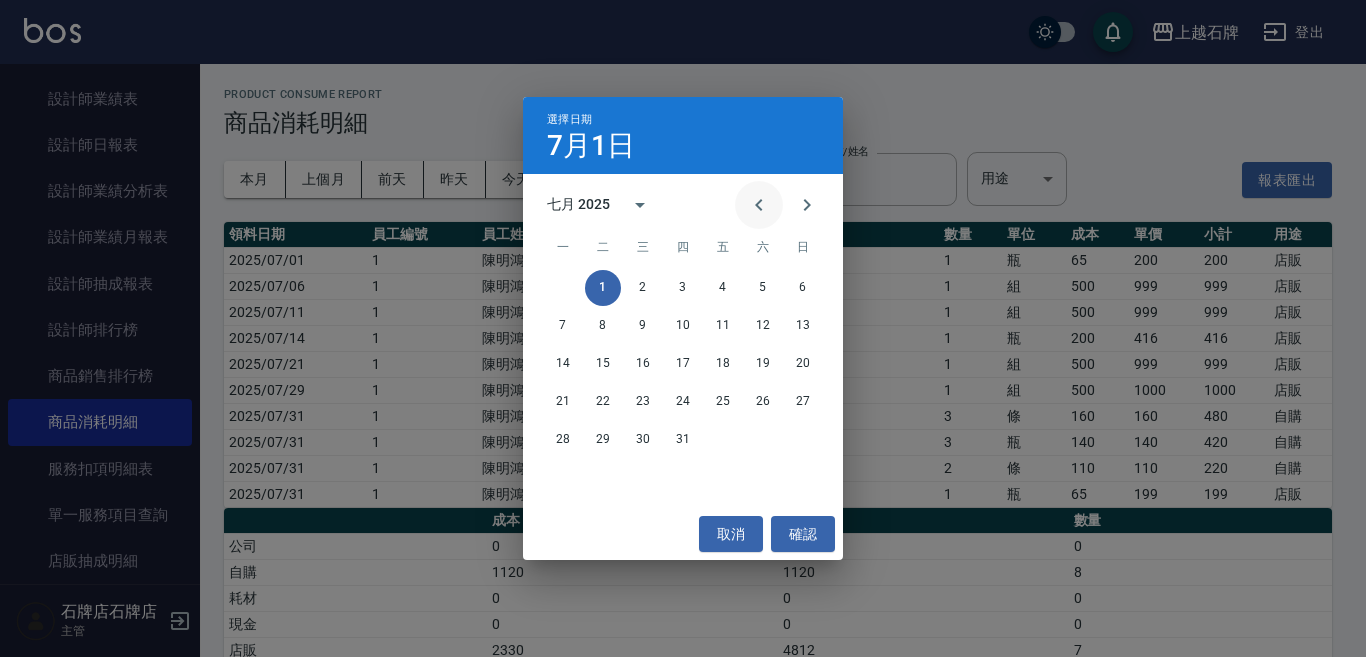 click 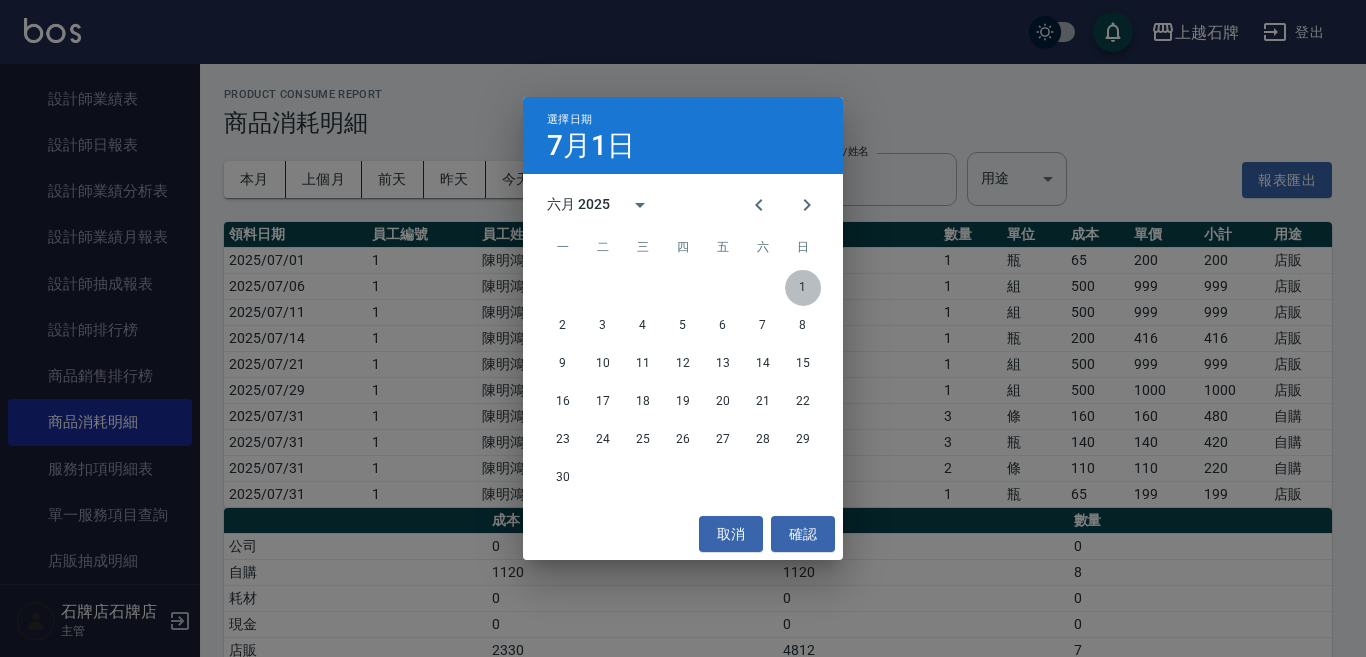 click on "1" at bounding box center (803, 288) 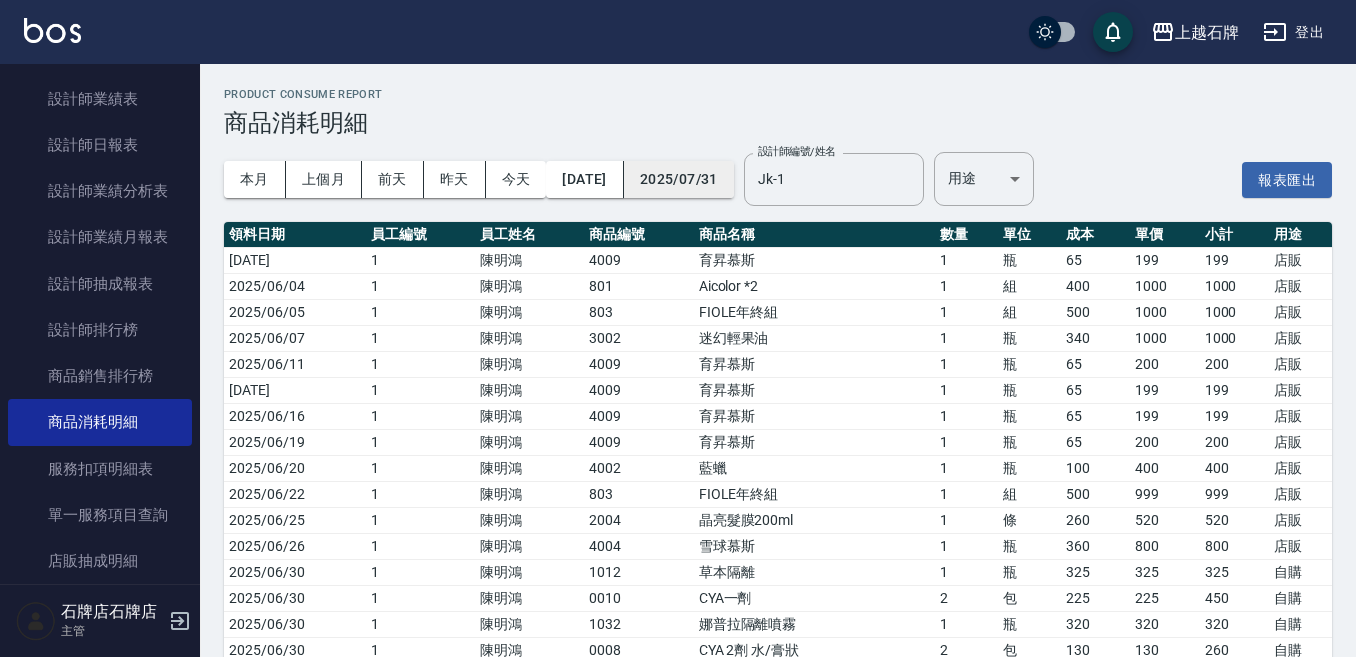 click on "2025/07/31" at bounding box center [679, 179] 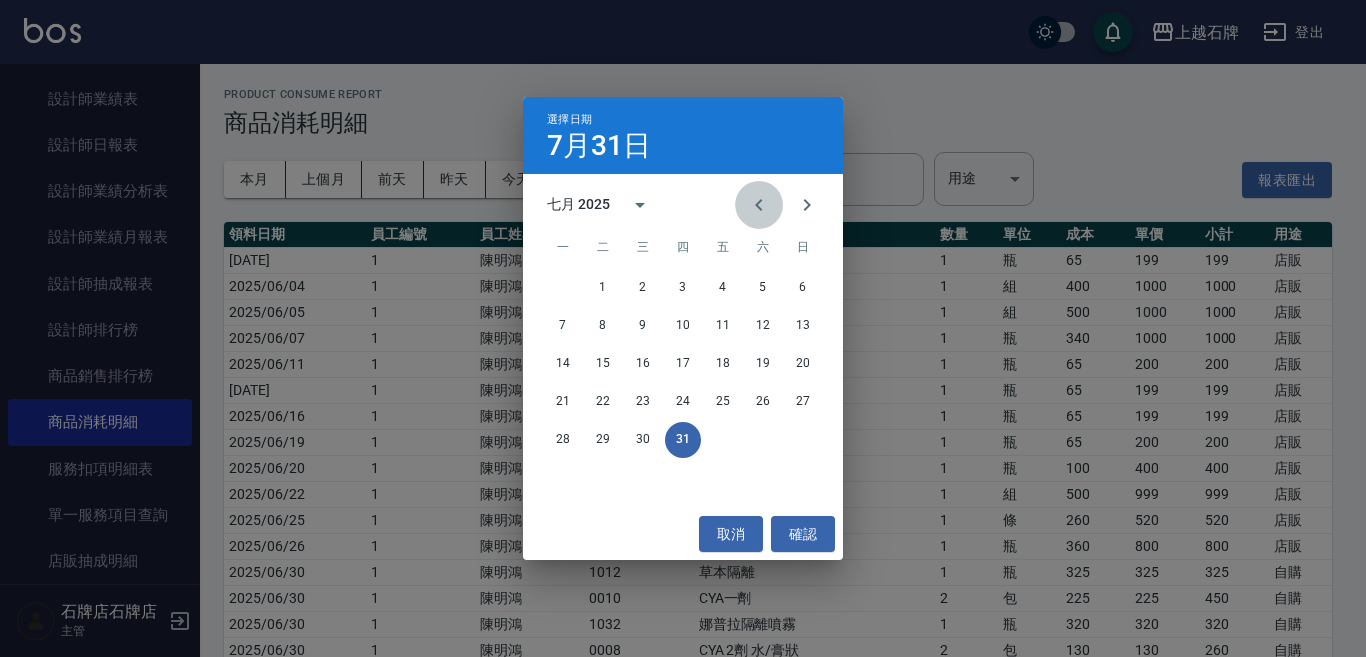 click 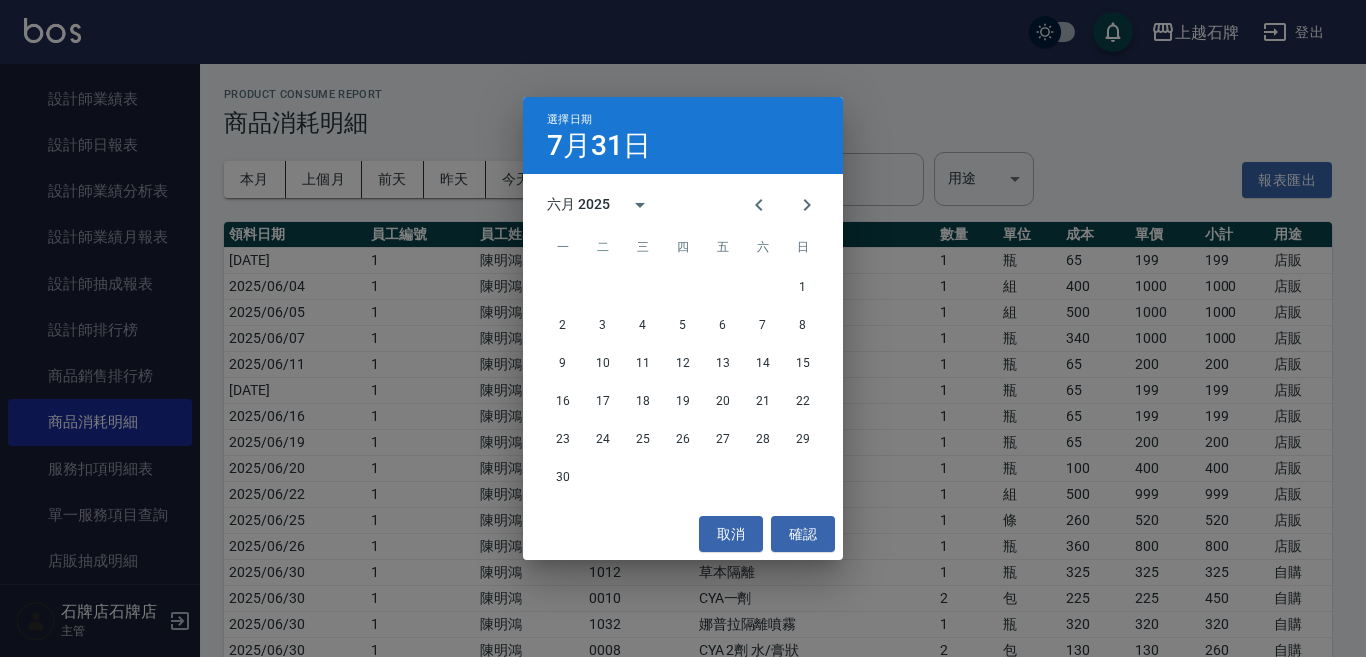 click on "1 2 3 4 5 6 7 8 9 10 11 12 13 14 15 16 17 18 19 20 21 22 23 24 25 26 27 28 29 30" at bounding box center (683, 383) 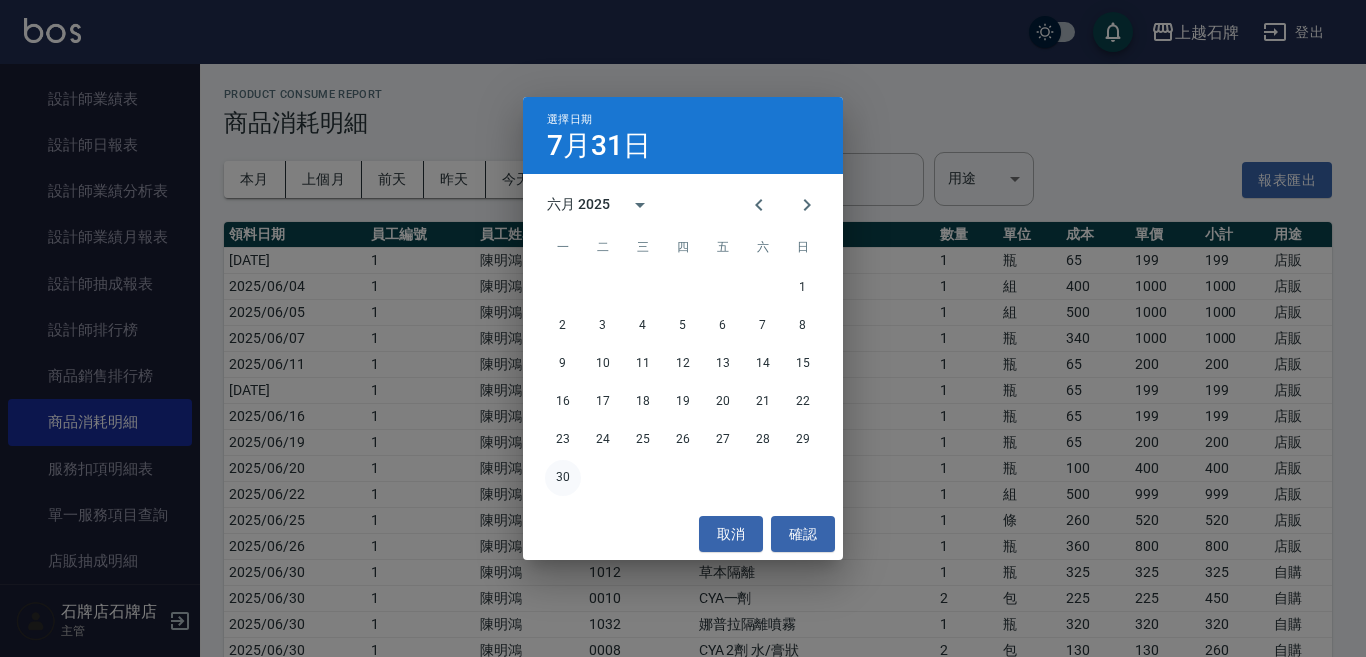 click on "30" at bounding box center (563, 478) 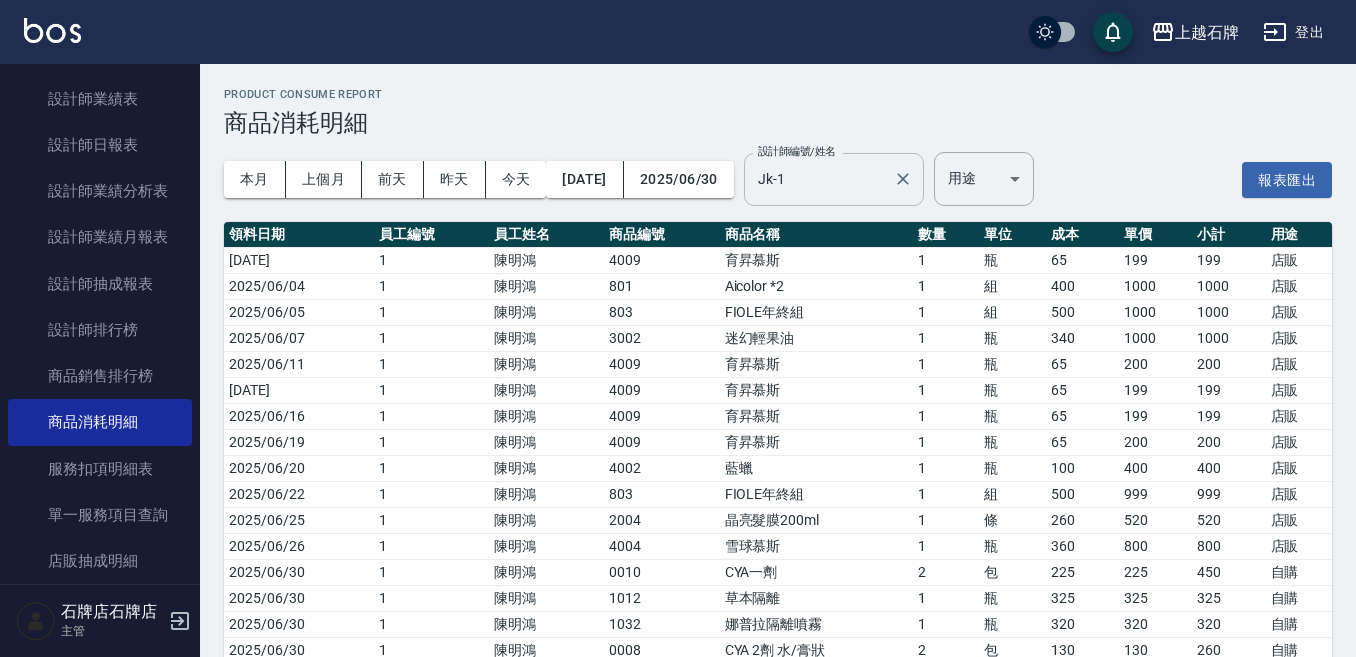 click on "Jk-1" at bounding box center (819, 179) 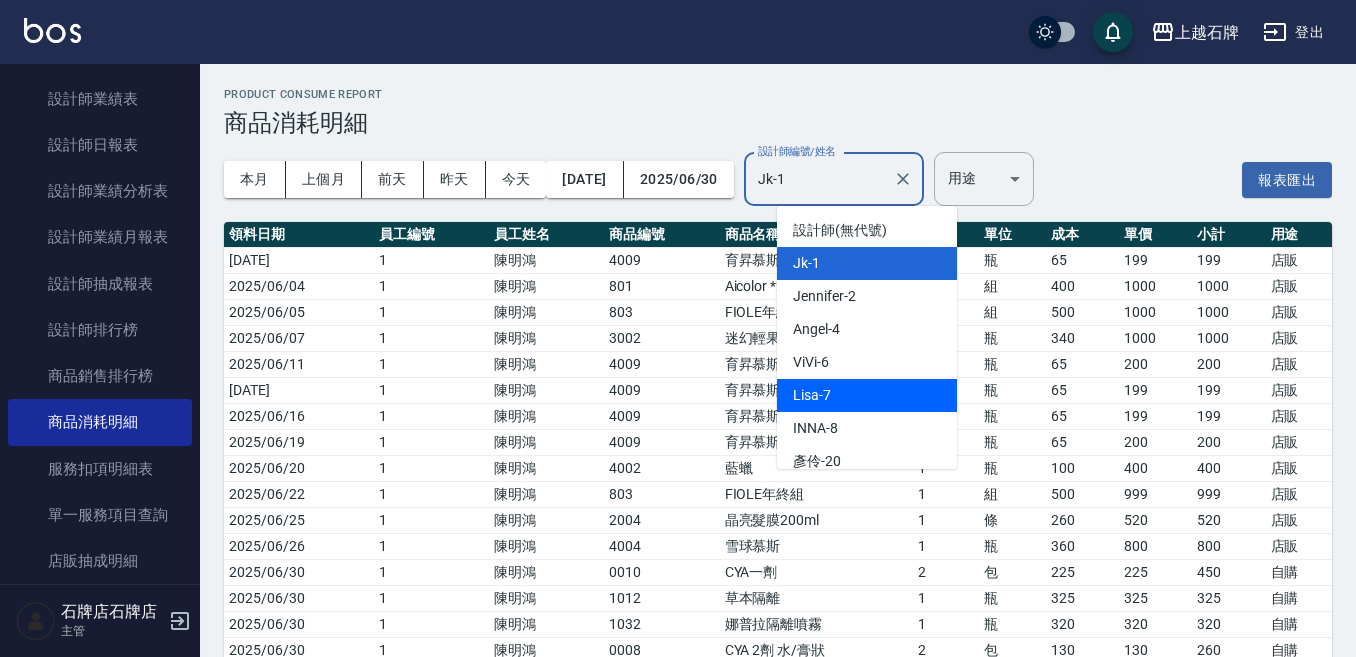 click on "Lisa -7" at bounding box center (867, 395) 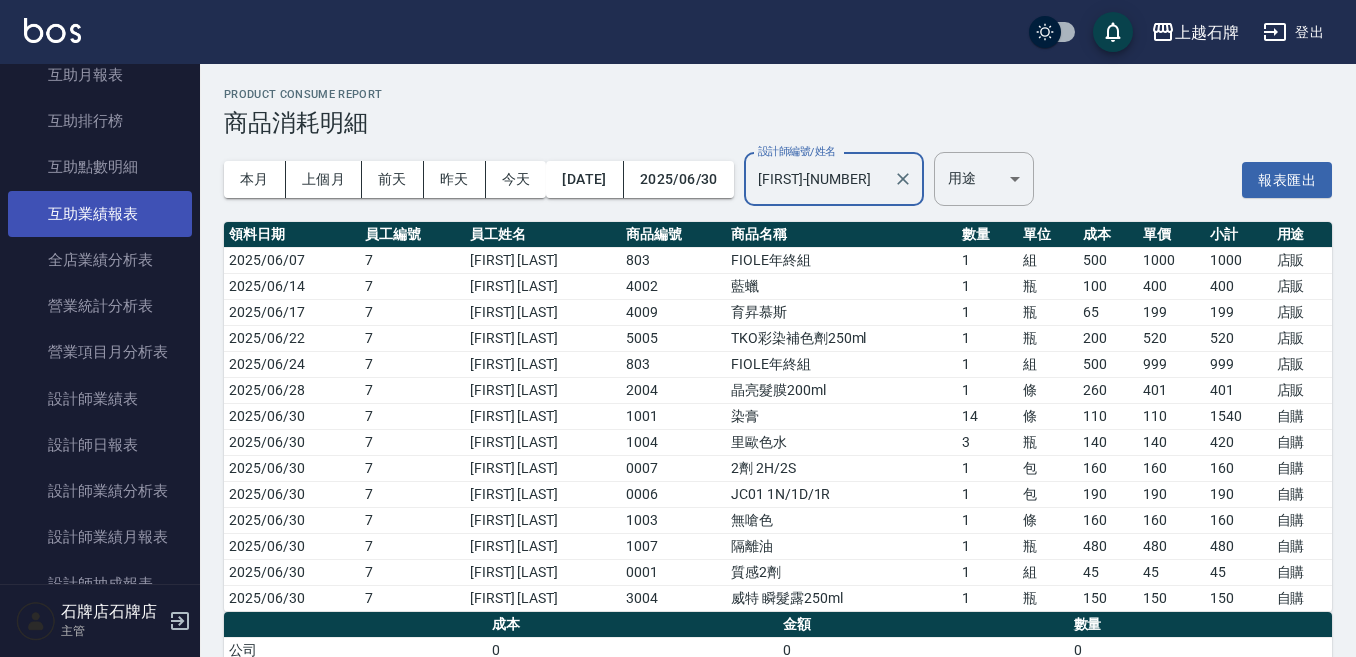 scroll, scrollTop: 700, scrollLeft: 0, axis: vertical 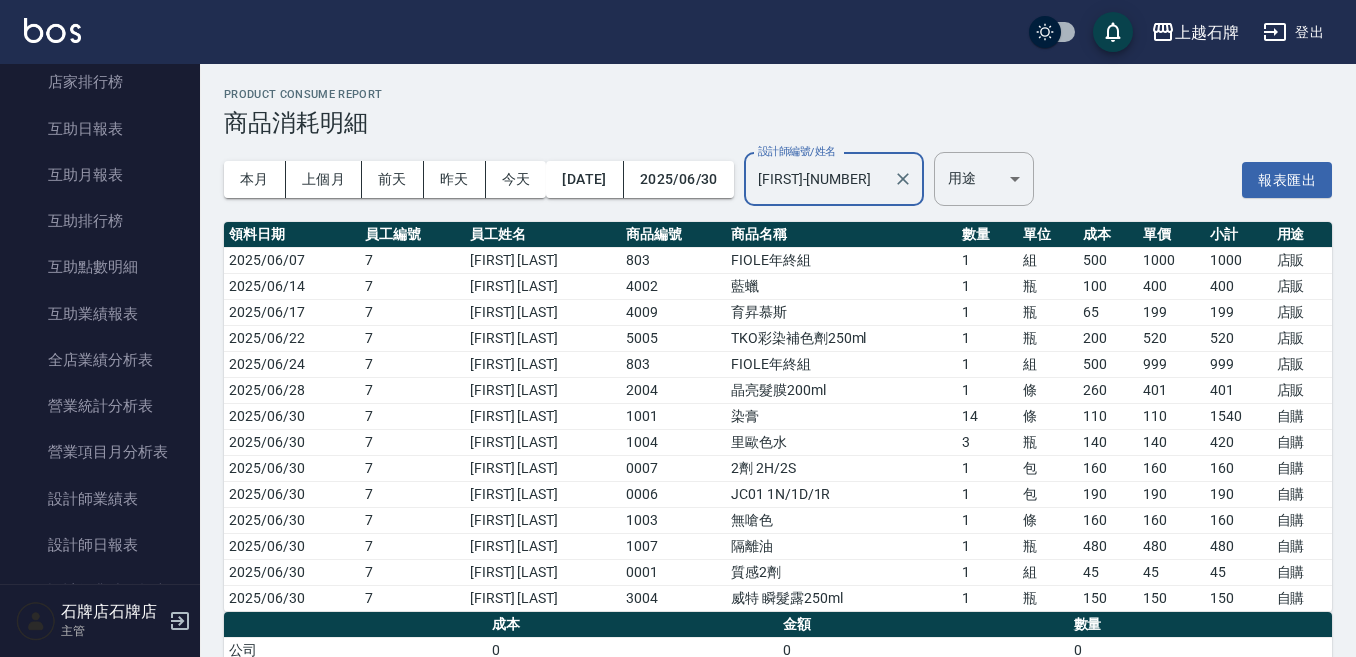 click 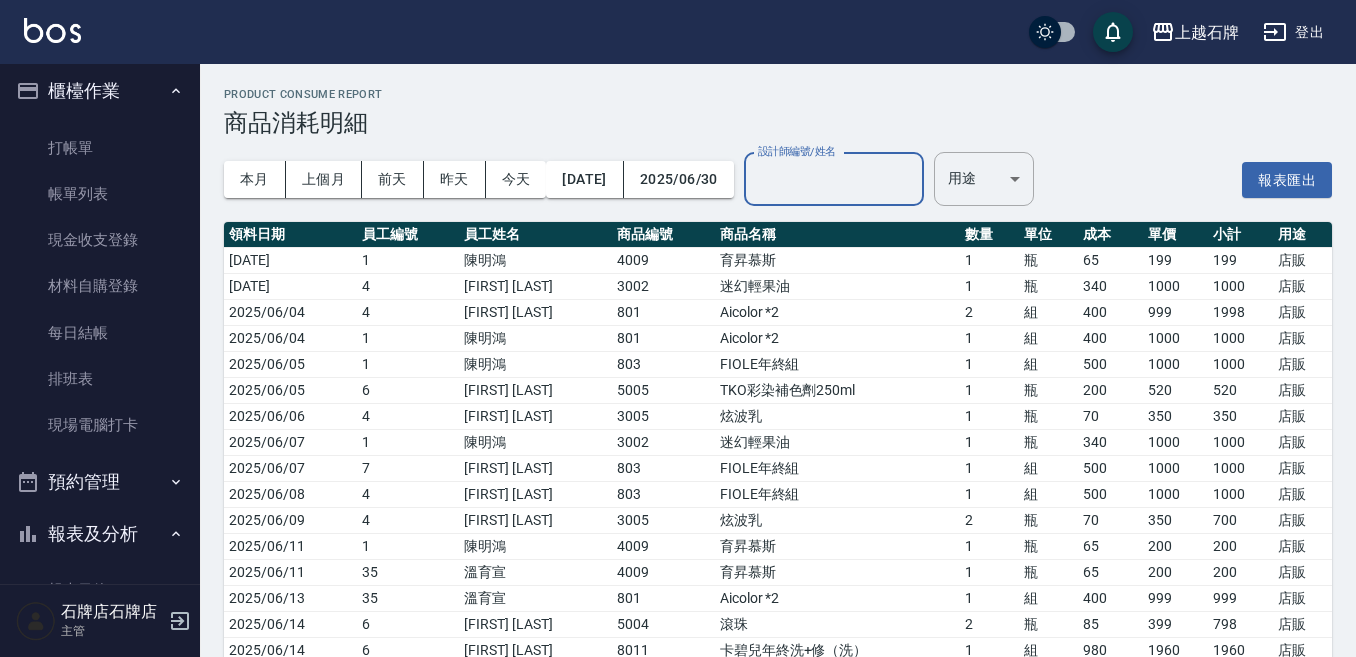 scroll, scrollTop: 0, scrollLeft: 0, axis: both 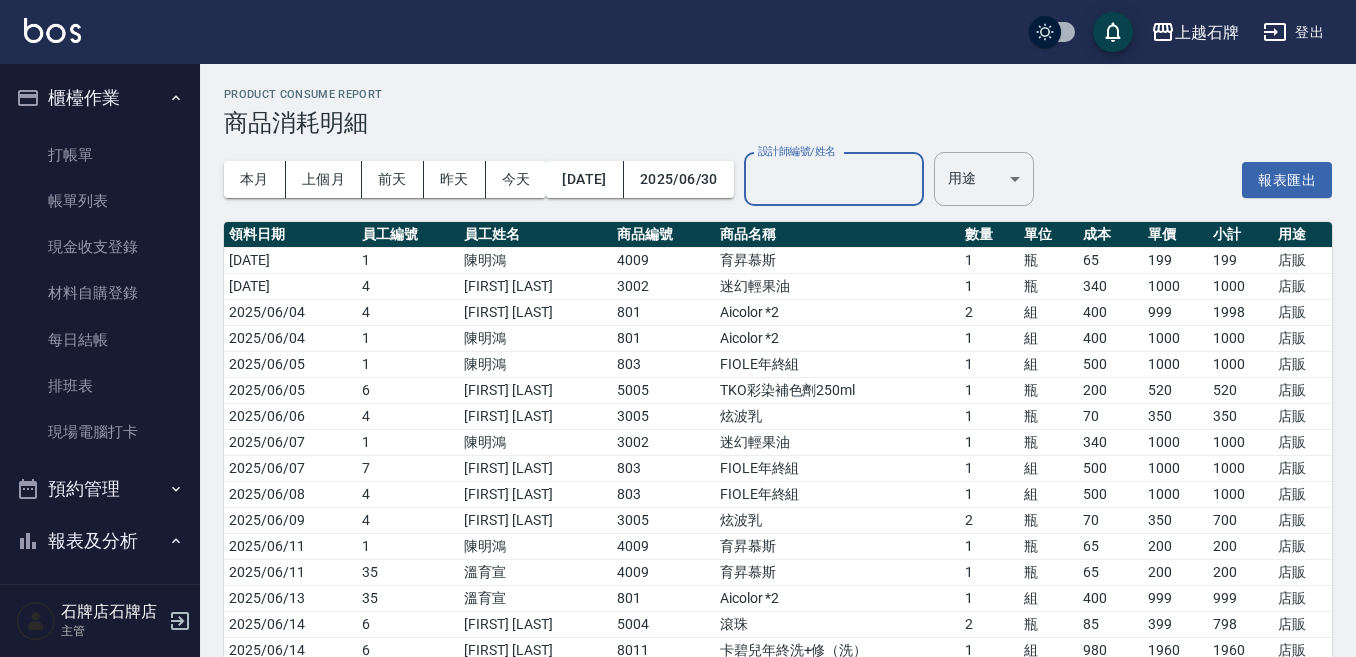 click on "櫃檯作業" at bounding box center [100, 98] 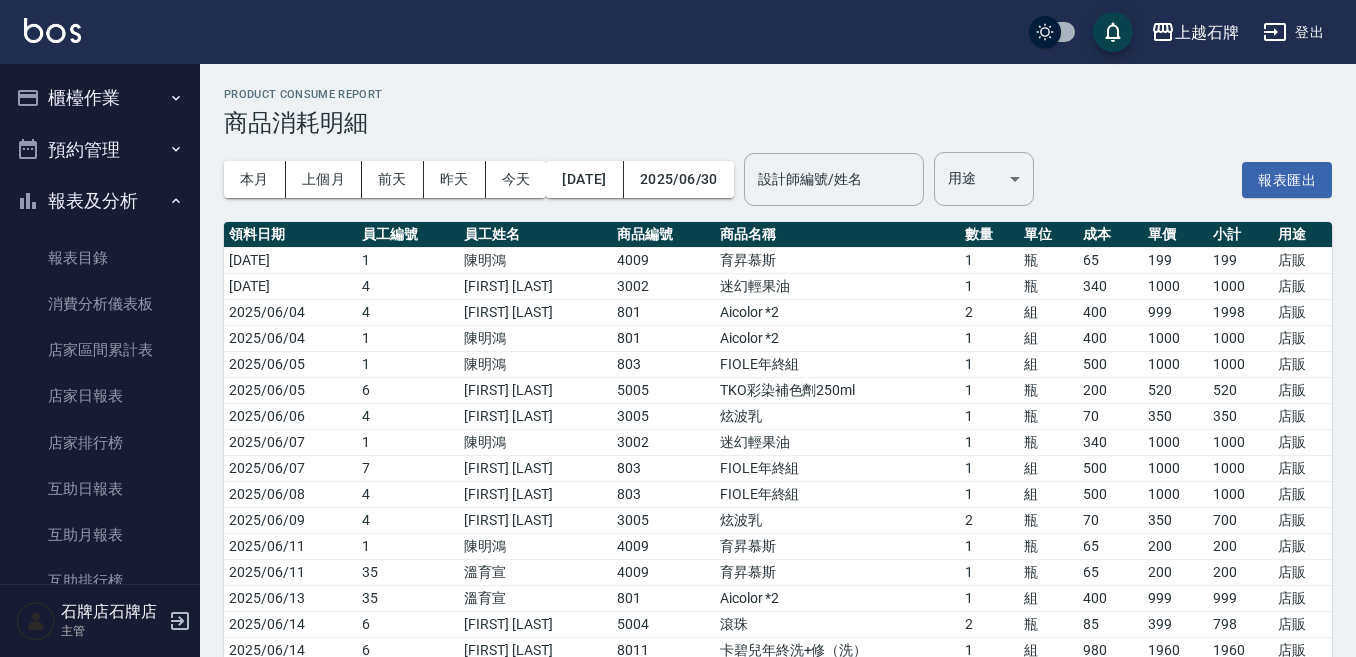click on "報表及分析" at bounding box center (100, 201) 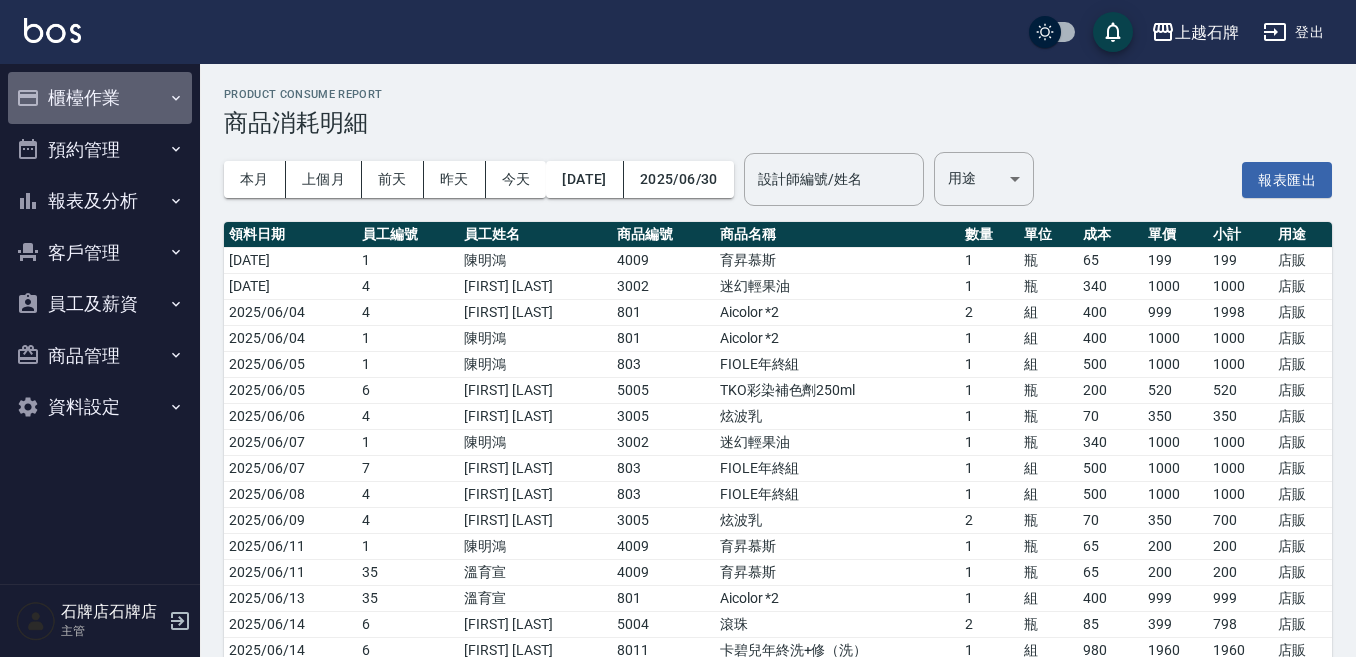 click on "櫃檯作業" at bounding box center [100, 98] 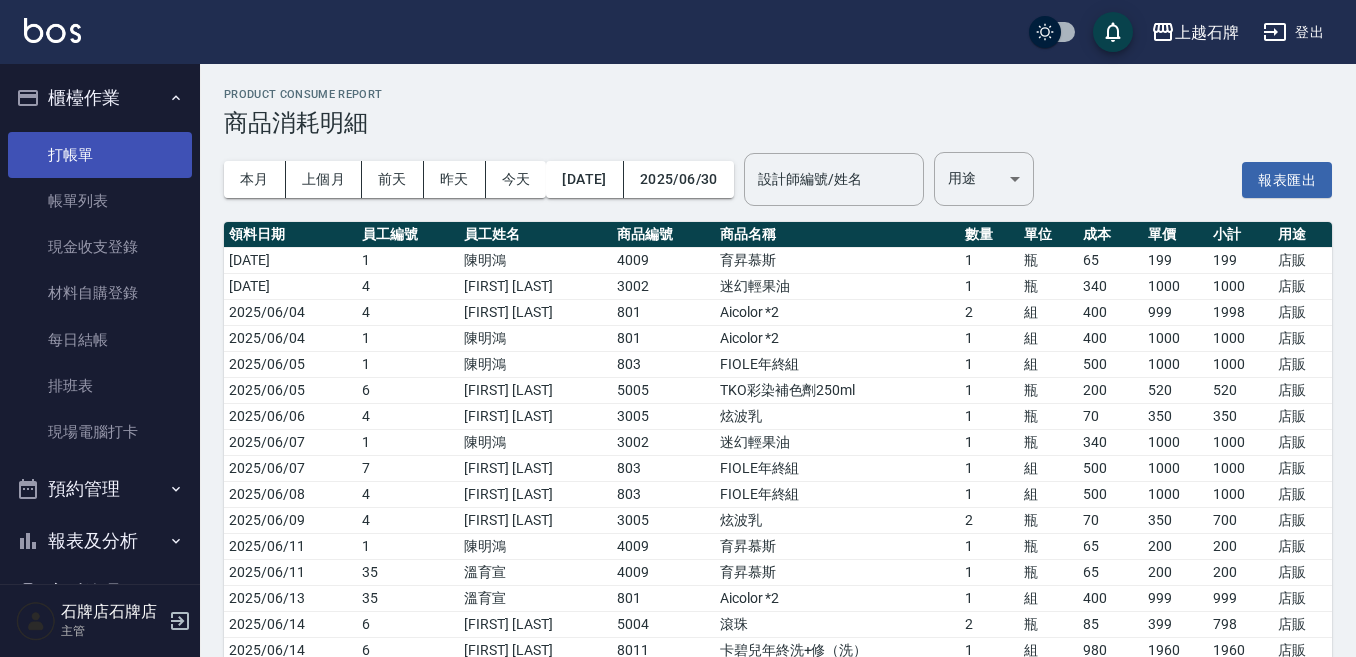 click on "打帳單" at bounding box center [100, 155] 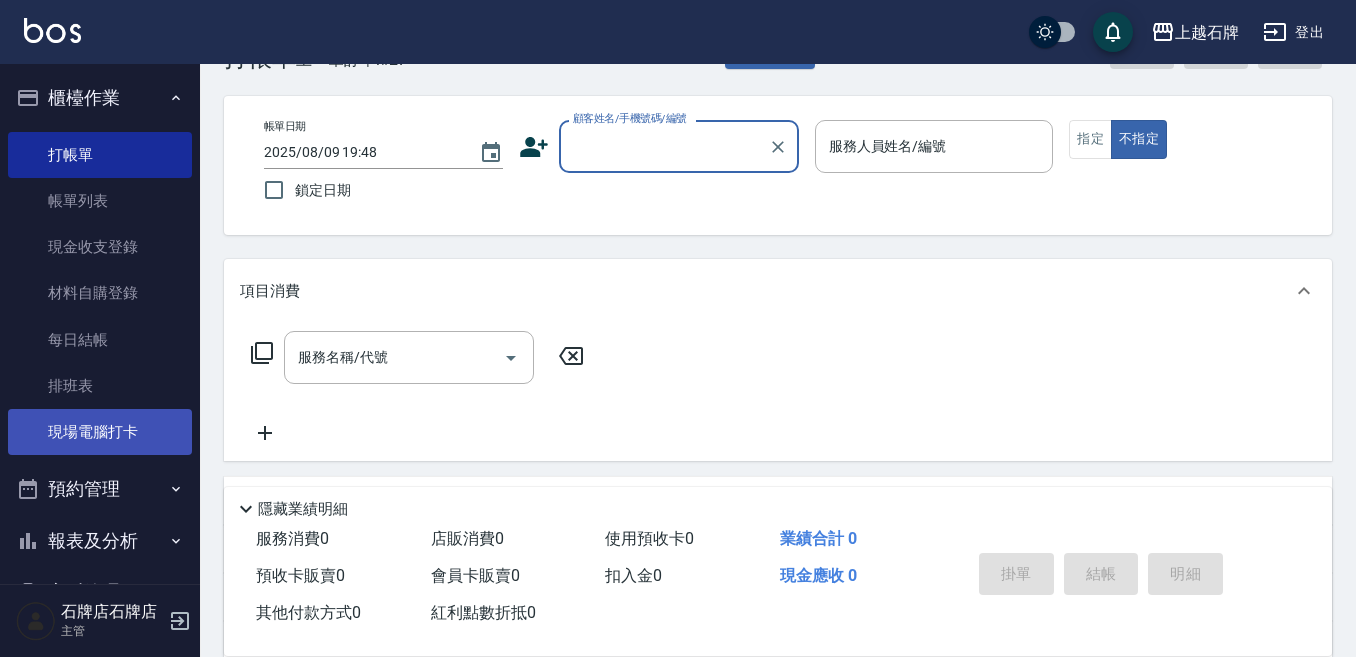 scroll, scrollTop: 100, scrollLeft: 0, axis: vertical 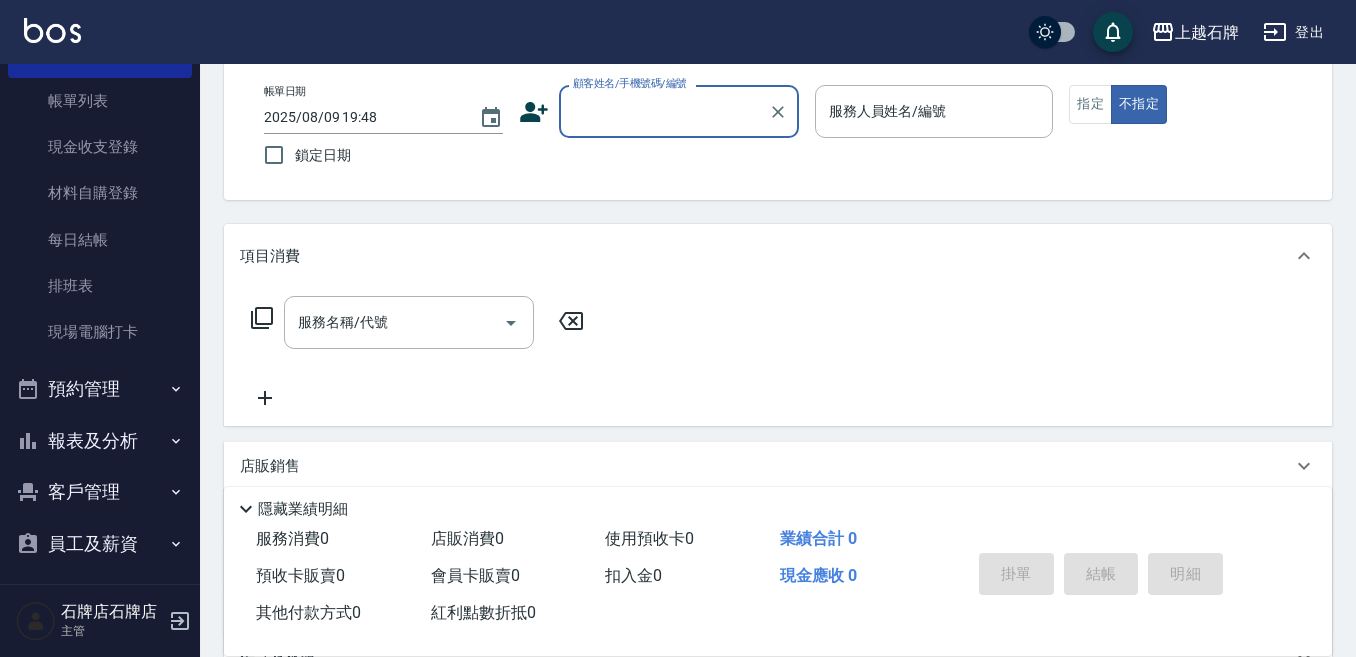 click on "報表及分析" at bounding box center (100, 441) 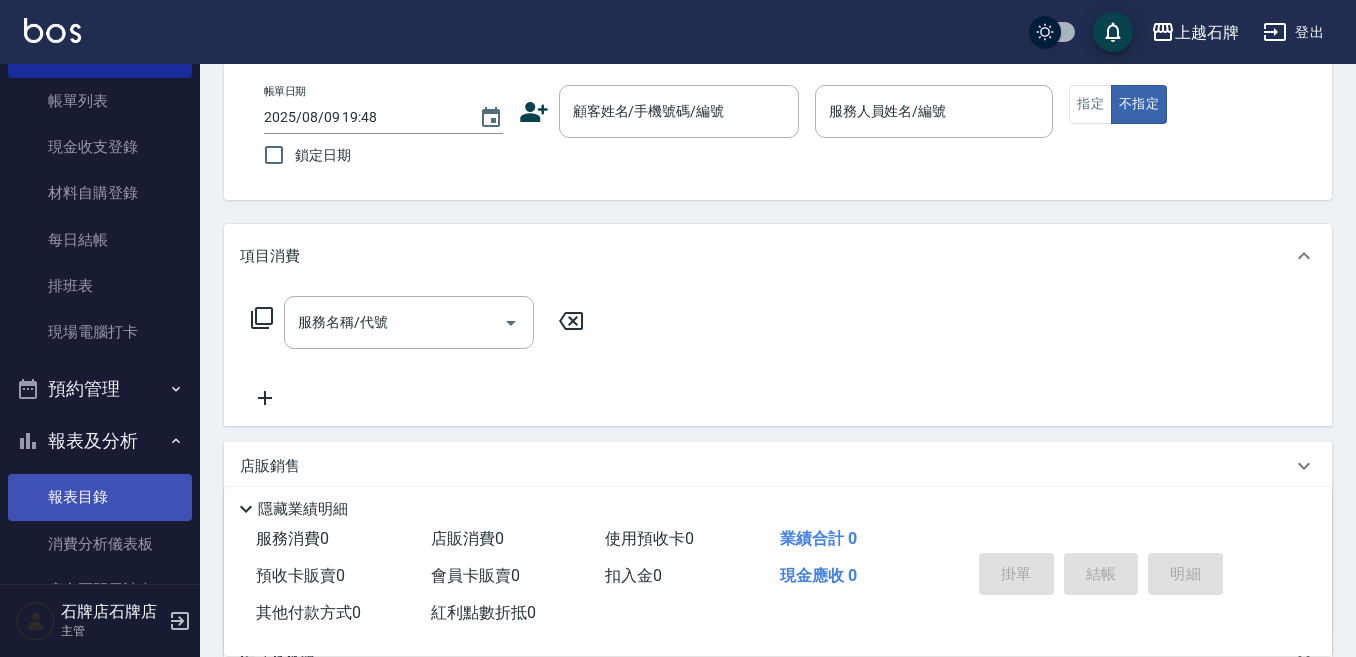 click on "報表目錄" at bounding box center (100, 497) 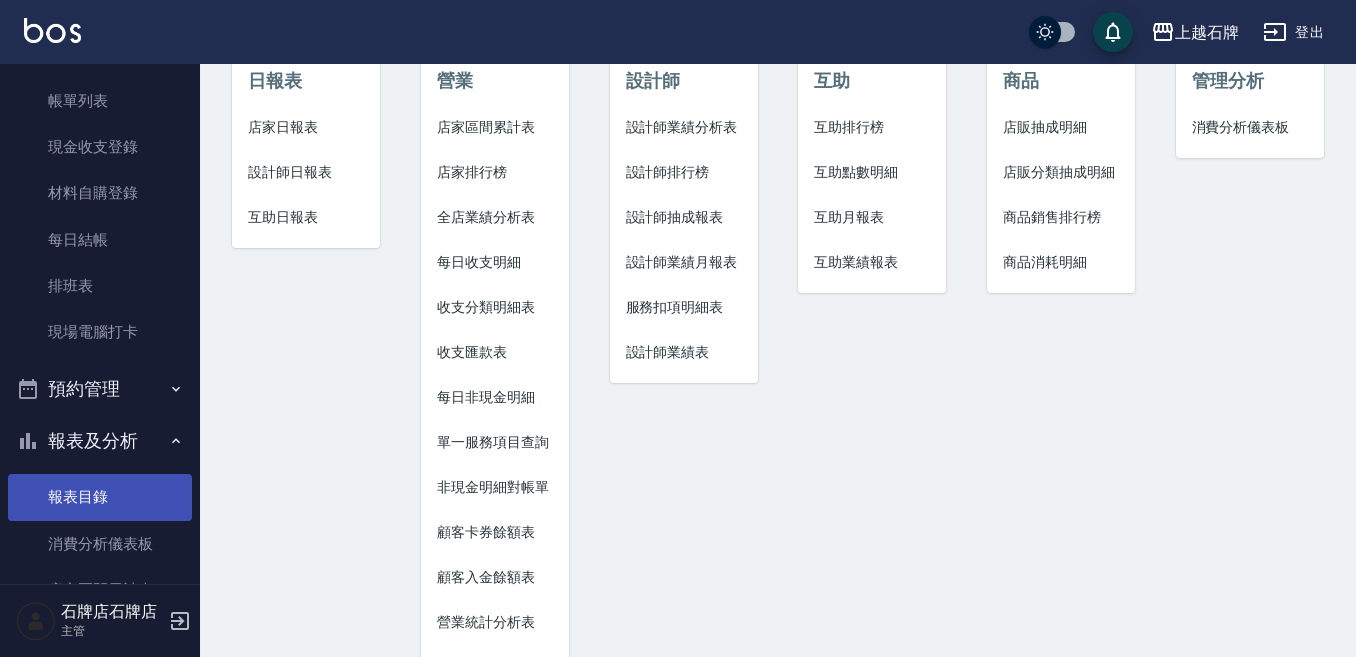 scroll, scrollTop: 0, scrollLeft: 0, axis: both 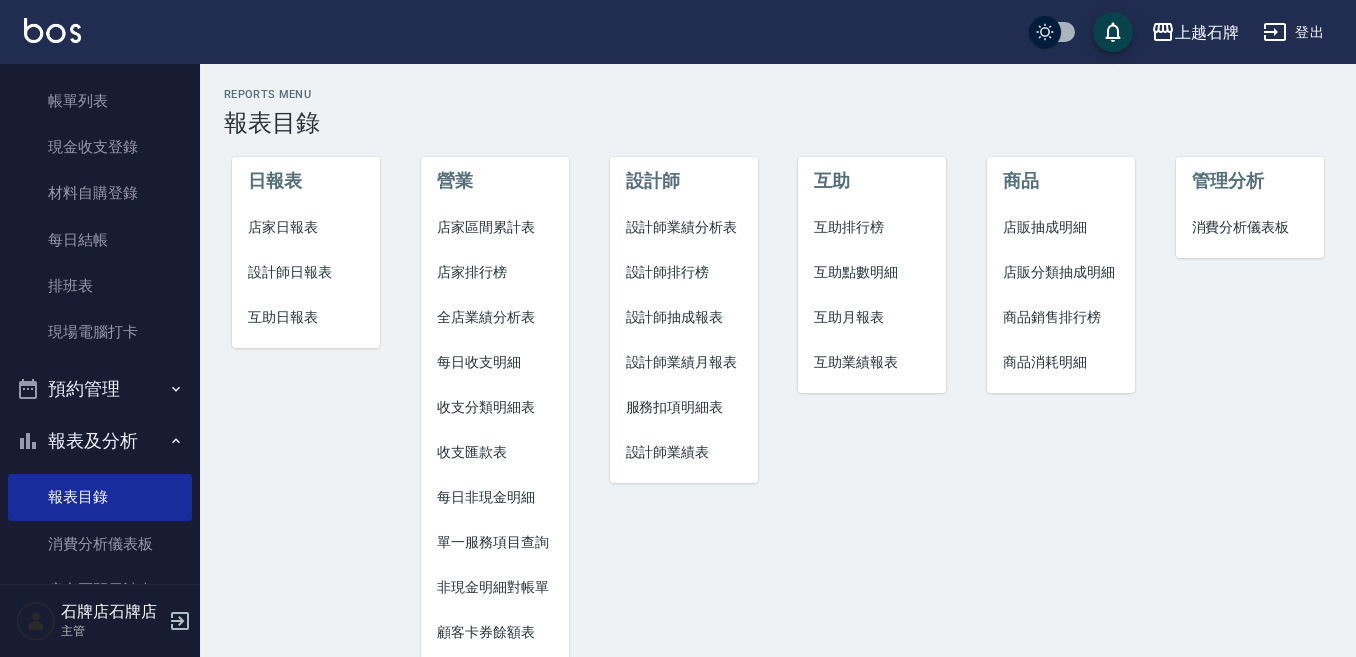 click on "設計師日報表" at bounding box center [306, 272] 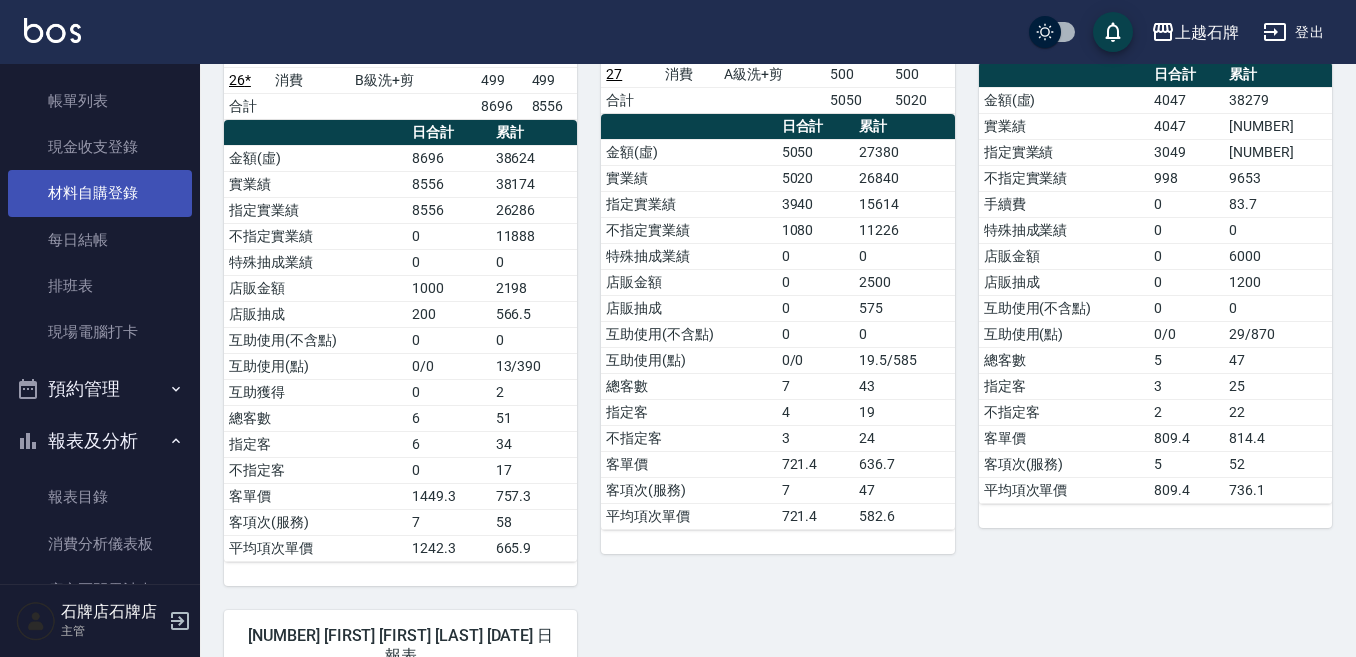 scroll, scrollTop: 400, scrollLeft: 0, axis: vertical 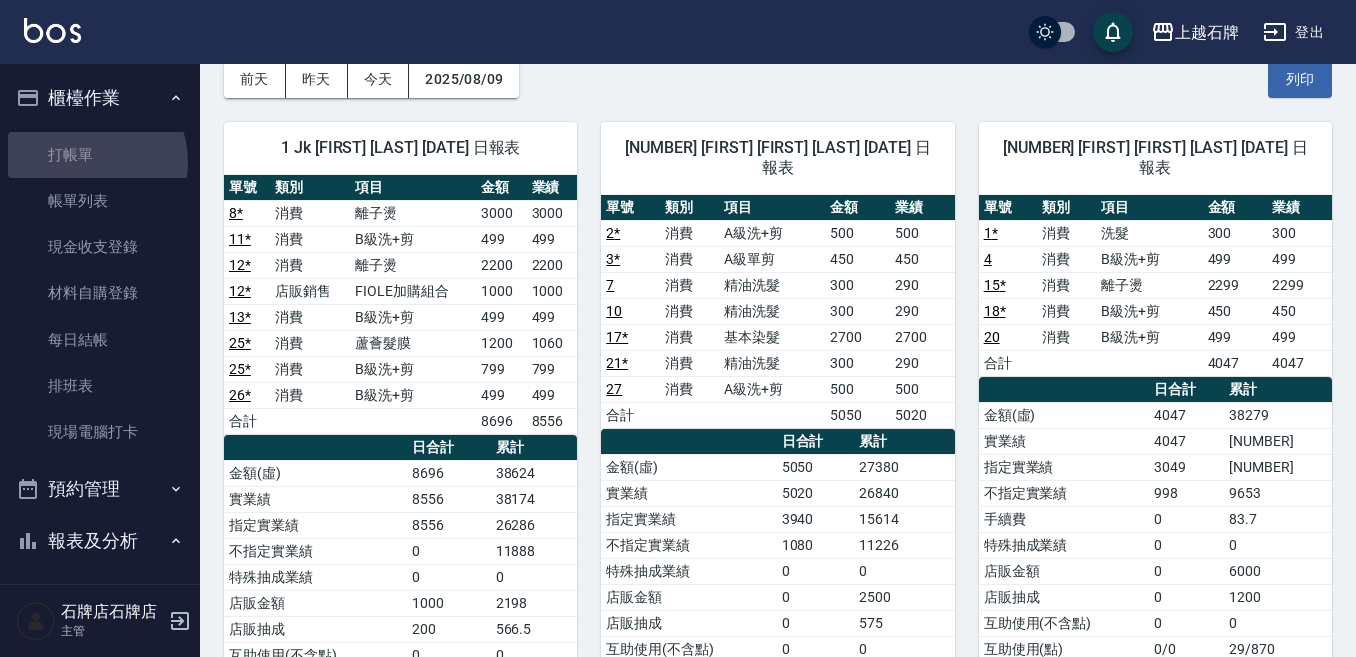 drag, startPoint x: 80, startPoint y: 162, endPoint x: 0, endPoint y: 207, distance: 91.787796 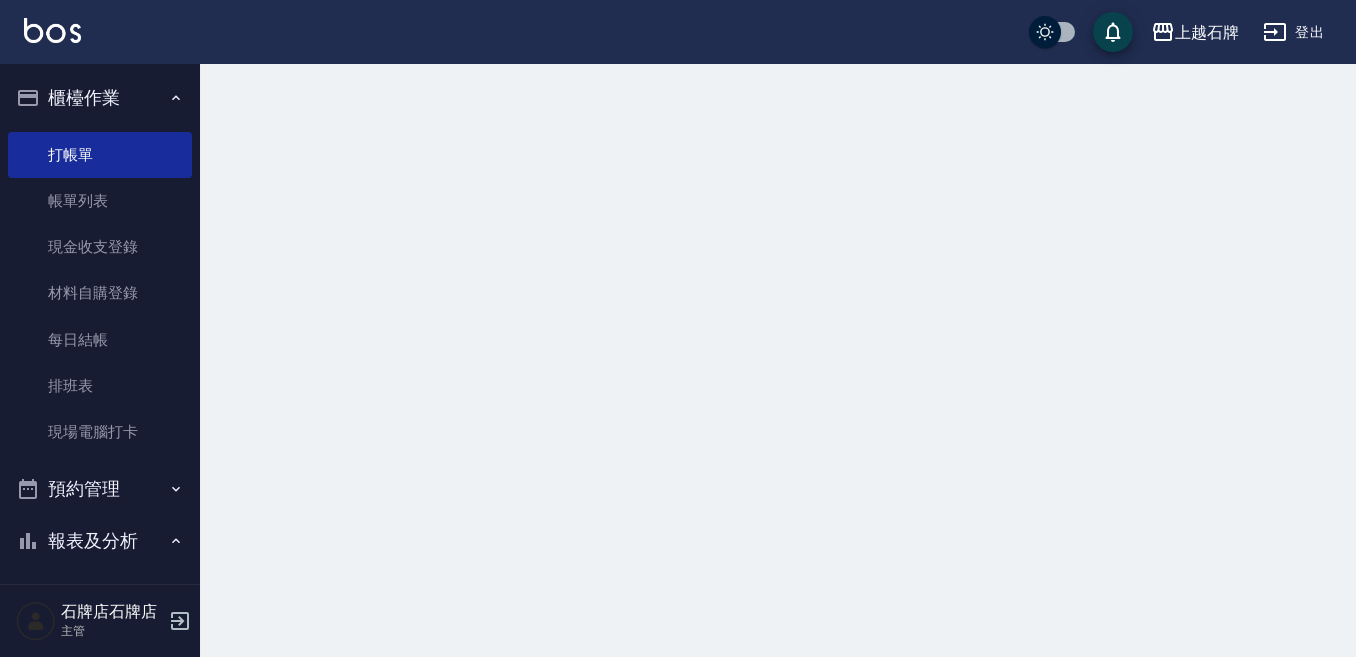 scroll, scrollTop: 0, scrollLeft: 0, axis: both 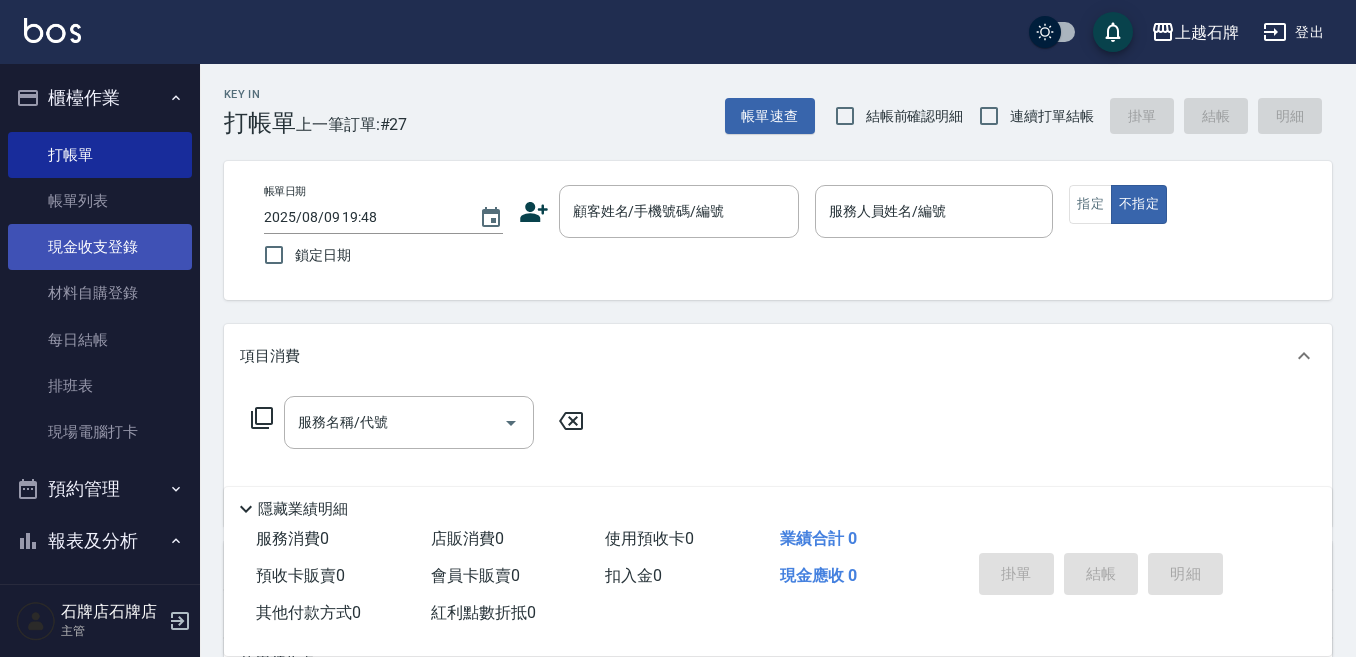 click on "現金收支登錄" at bounding box center [100, 247] 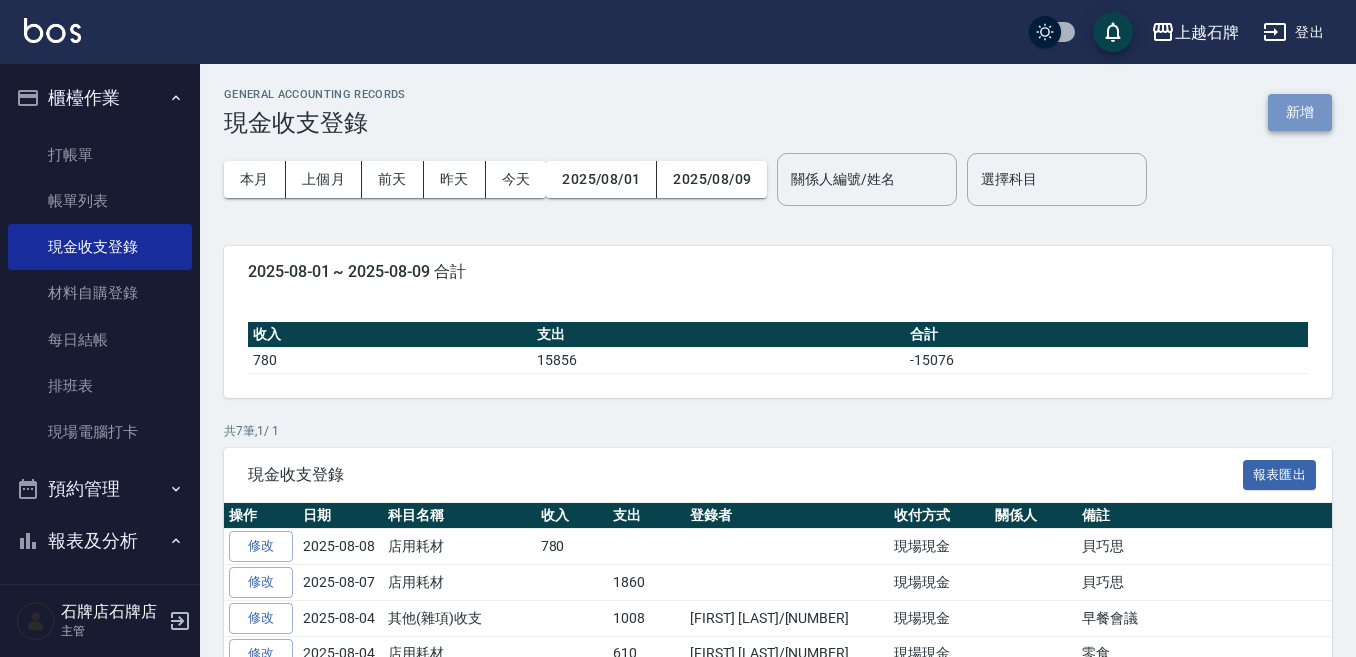 click on "新增" at bounding box center [1300, 112] 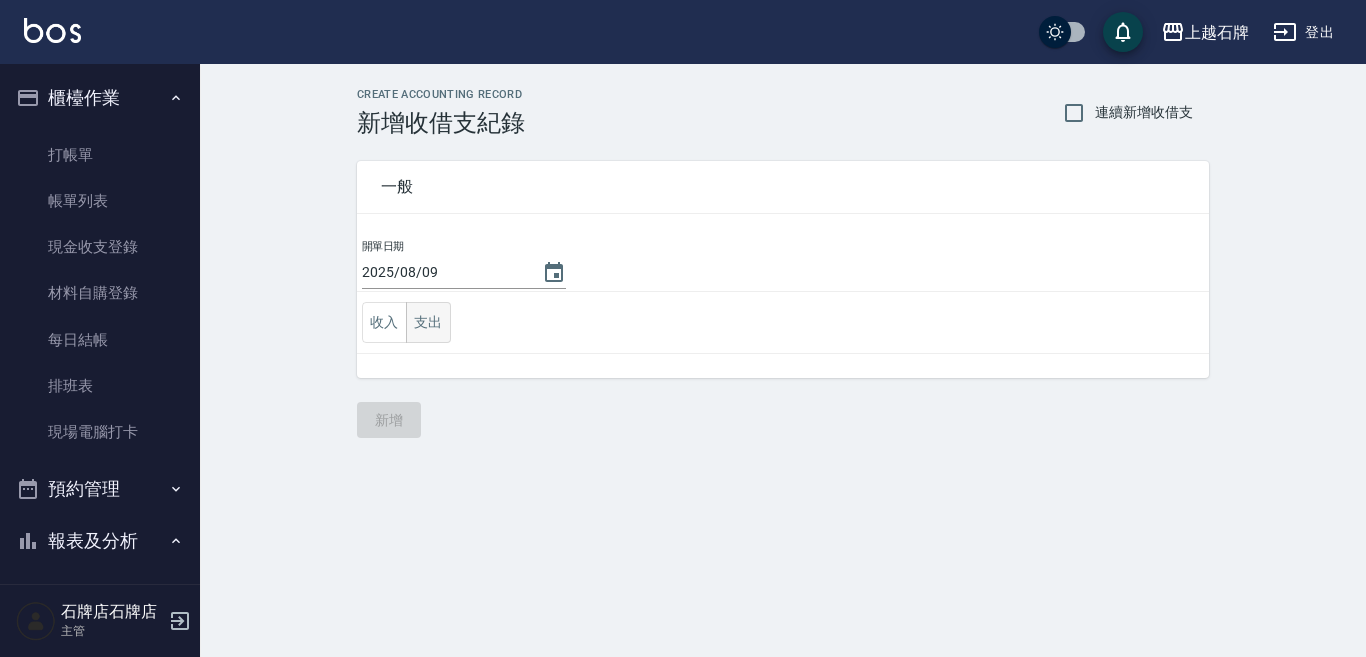 click on "支出" at bounding box center [428, 322] 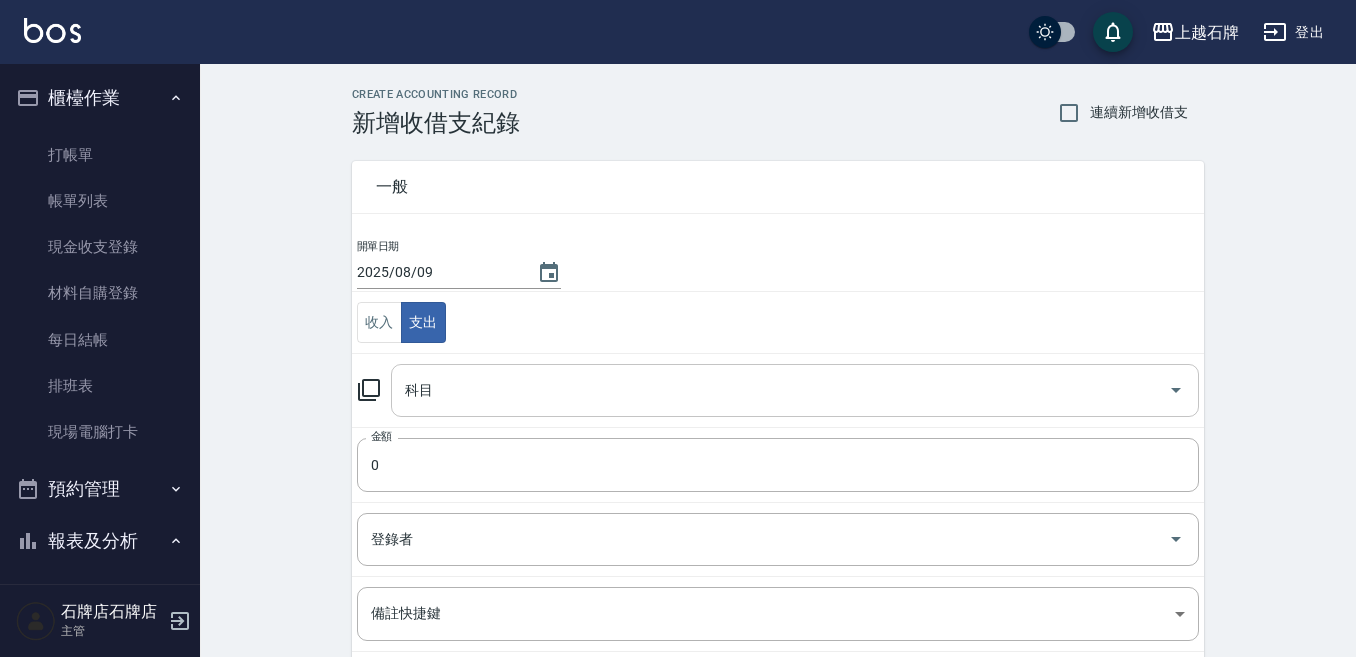 click on "科目" at bounding box center (780, 390) 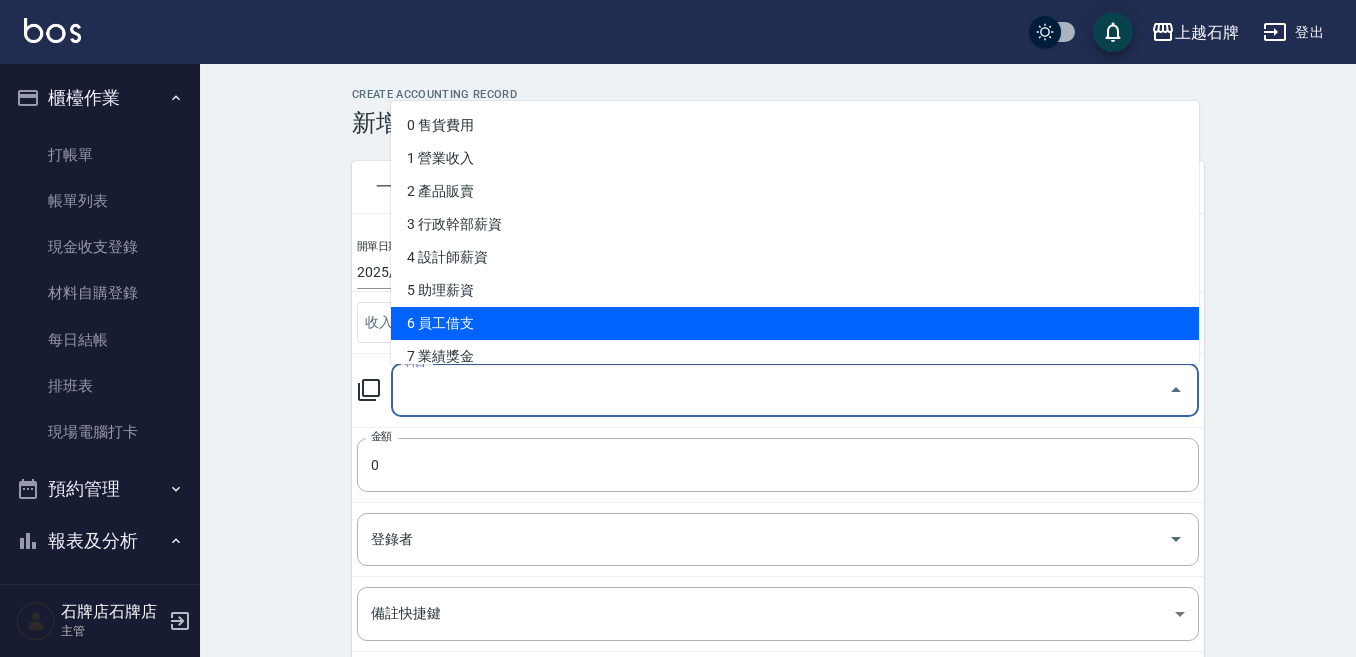 click on "6 員工借支" at bounding box center [795, 323] 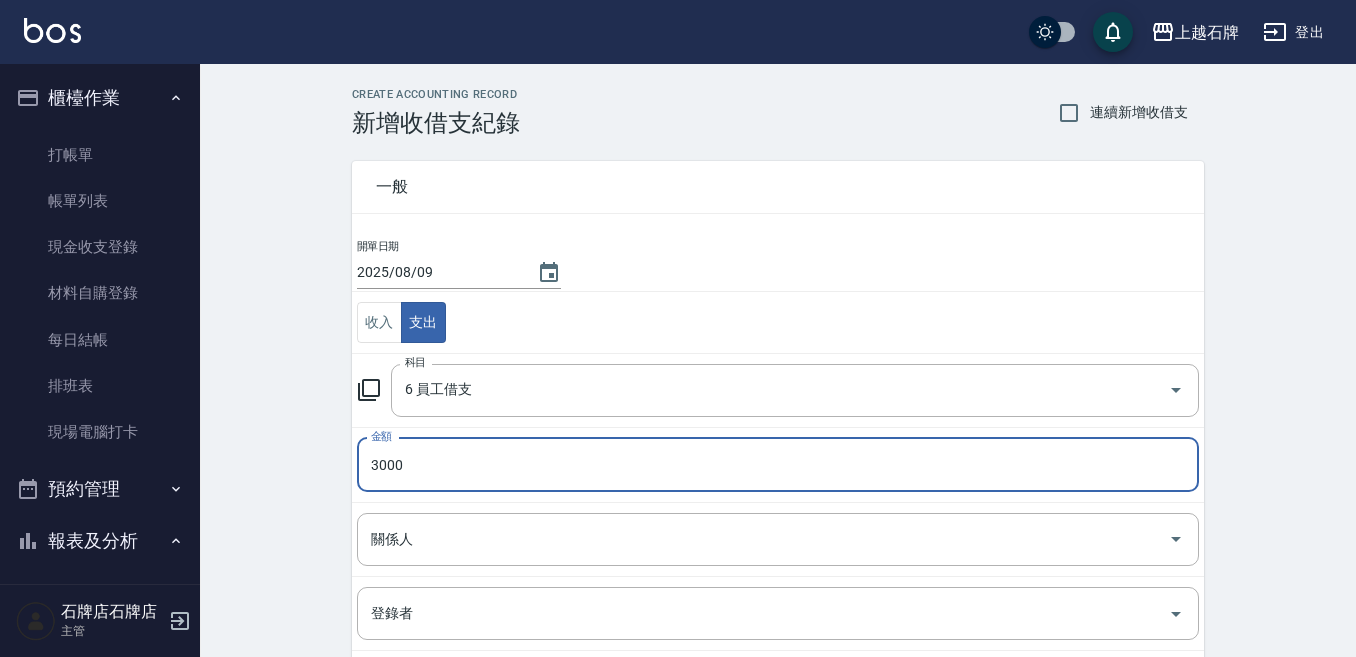 type on "3000" 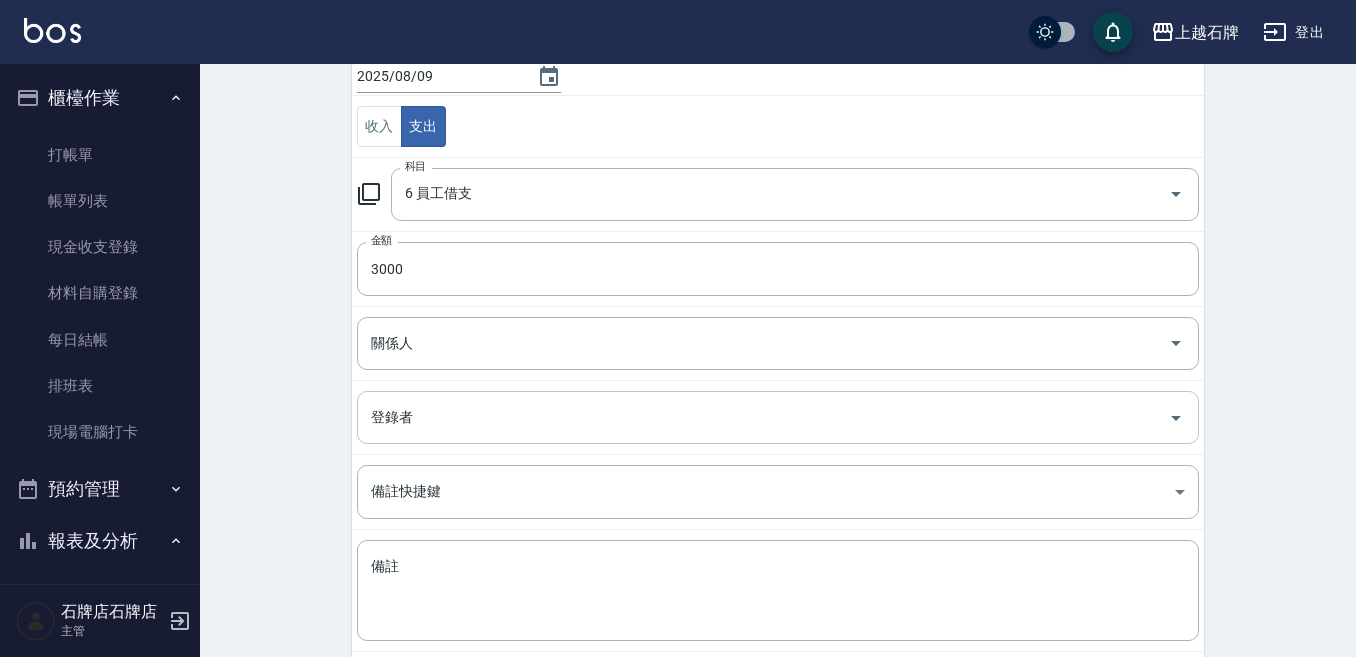 scroll, scrollTop: 200, scrollLeft: 0, axis: vertical 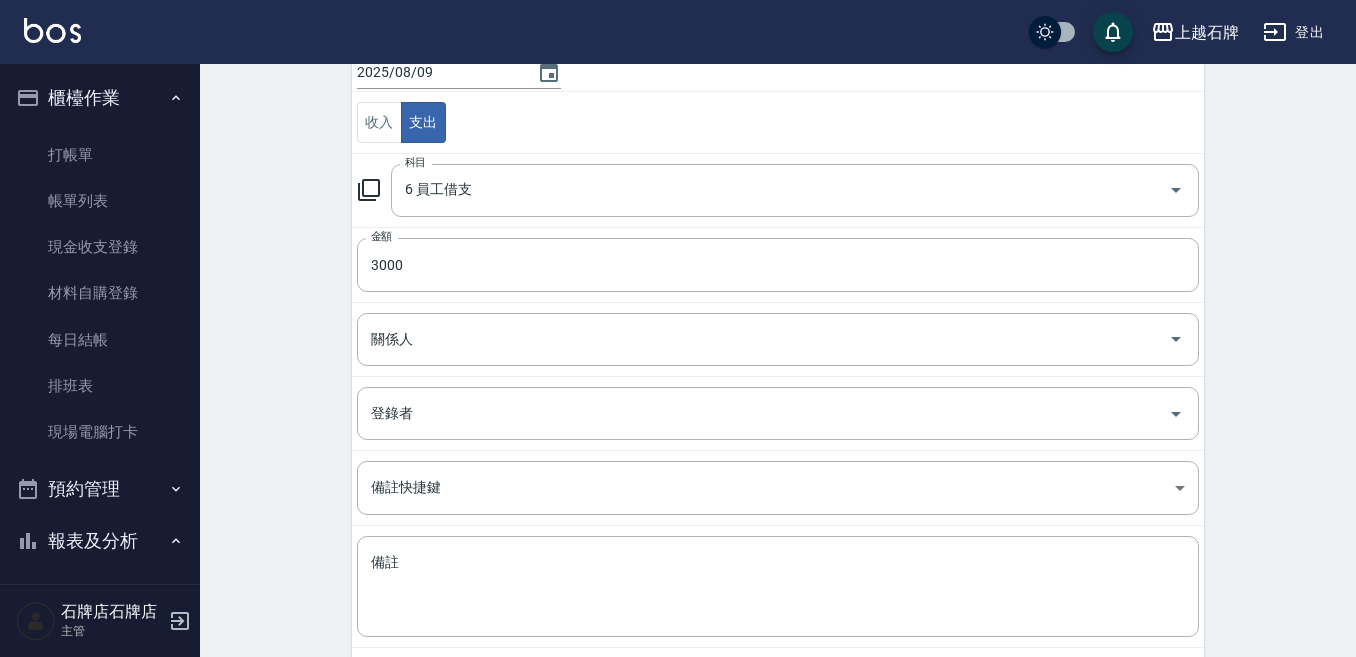 click on "關係人 關係人" at bounding box center (778, 339) 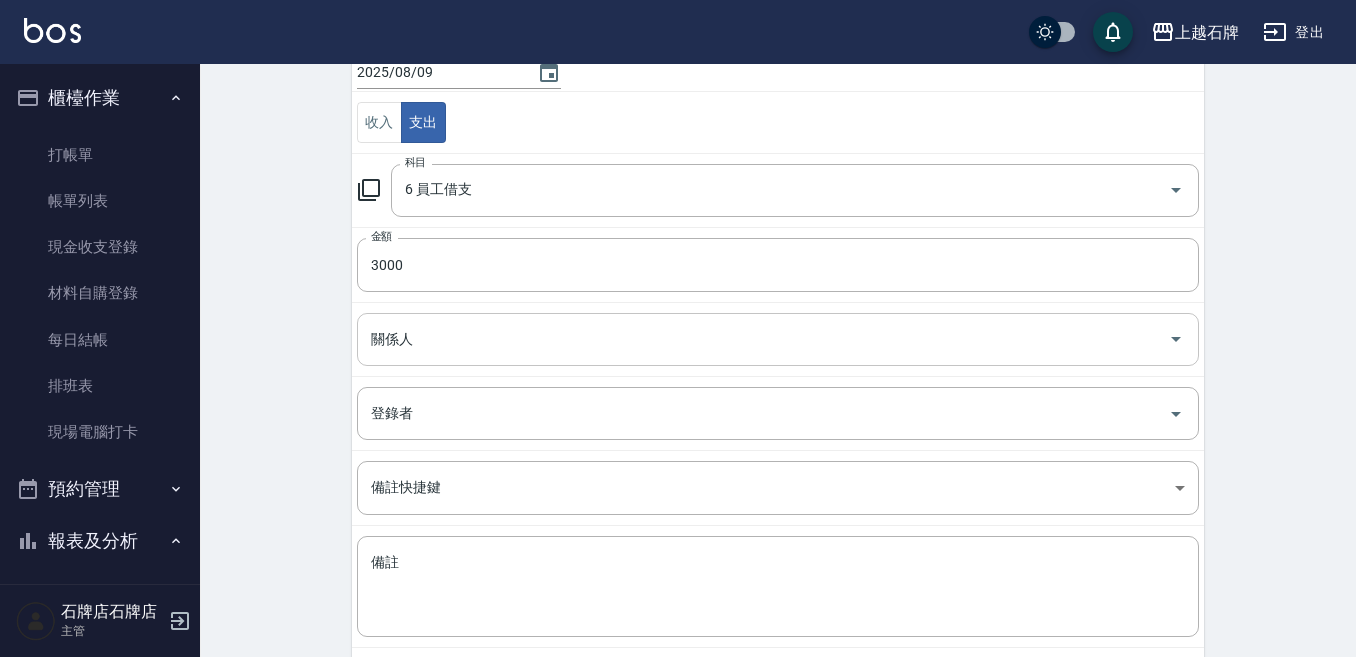 click on "關係人" at bounding box center (778, 339) 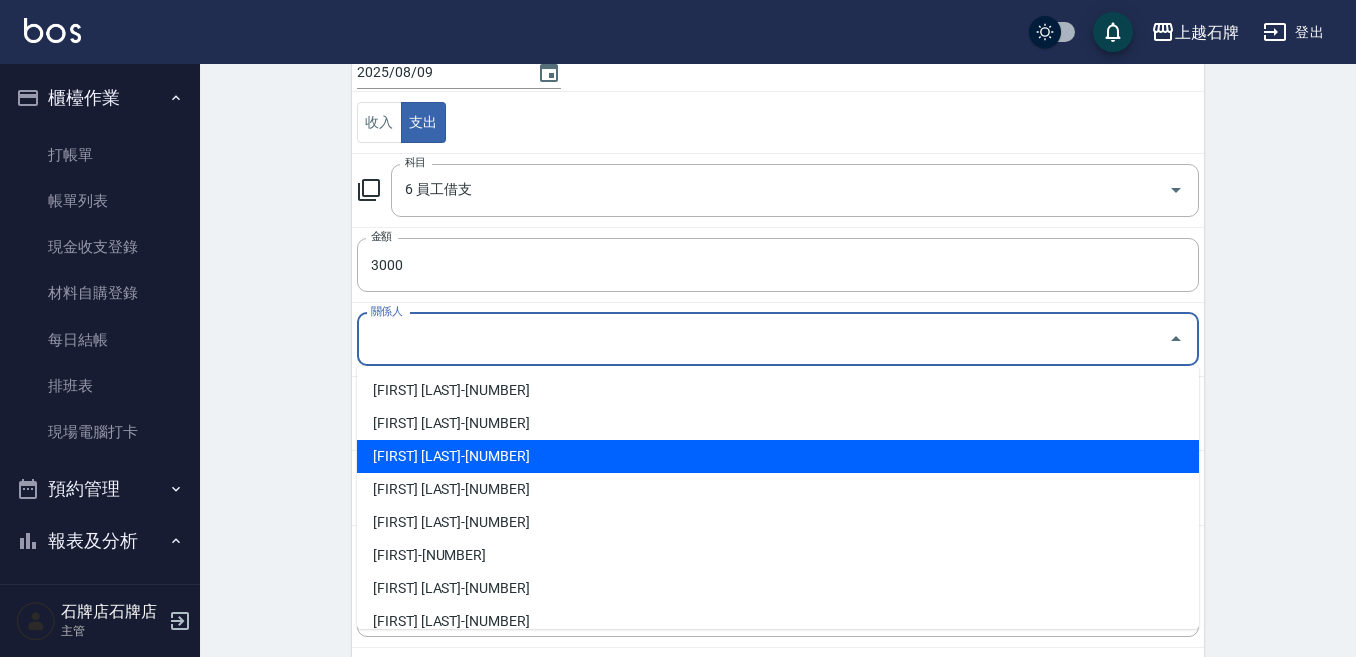 click on "[FIRST] [LAST]-[NUMBER]" at bounding box center [778, 456] 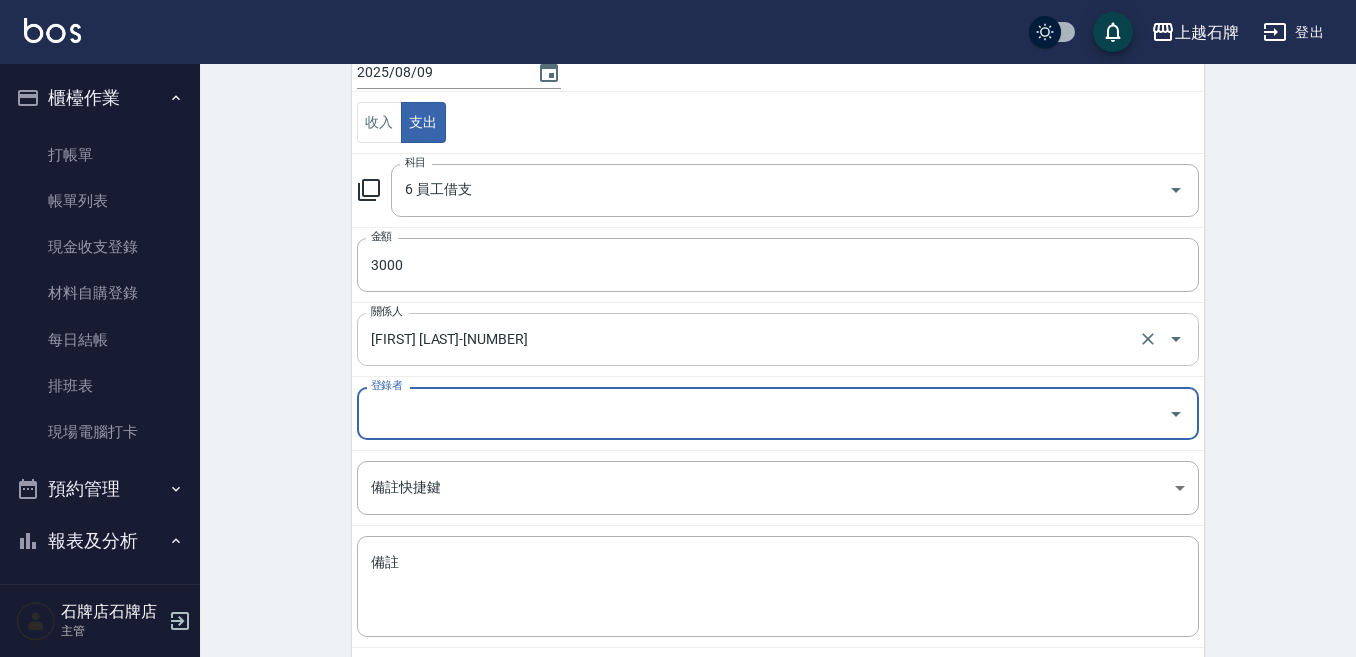 click on "[FIRST] [LAST]-[NUMBER]" at bounding box center [750, 339] 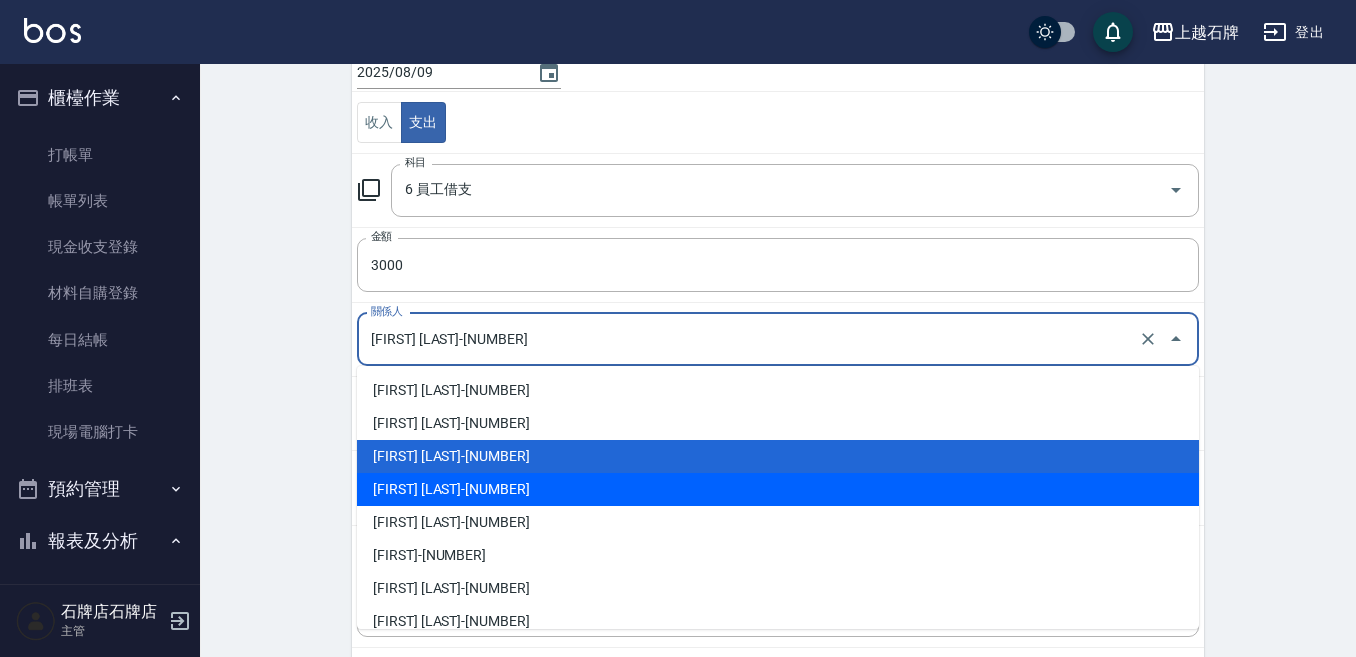 click on "[FIRST] [LAST]-[NUMBER]" at bounding box center (778, 522) 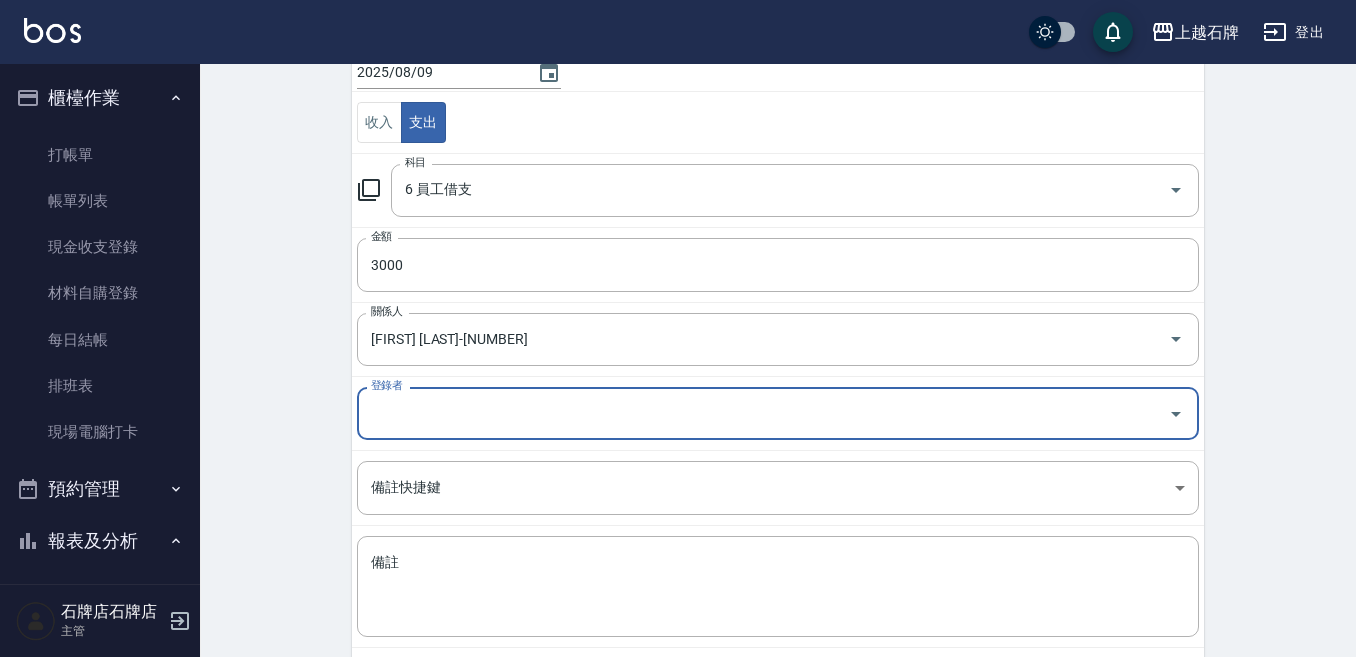 click on "登錄者" at bounding box center (763, 413) 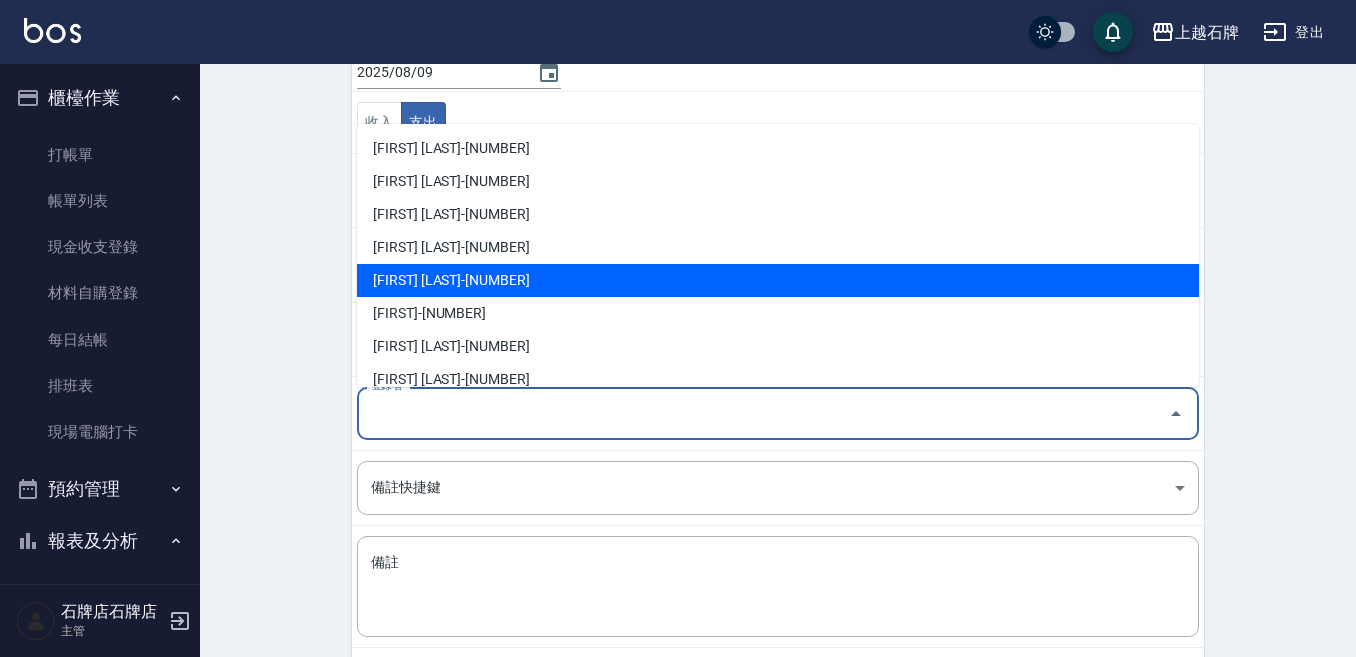 click on "[FIRST] [LAST]-[NUMBER]" at bounding box center (778, 280) 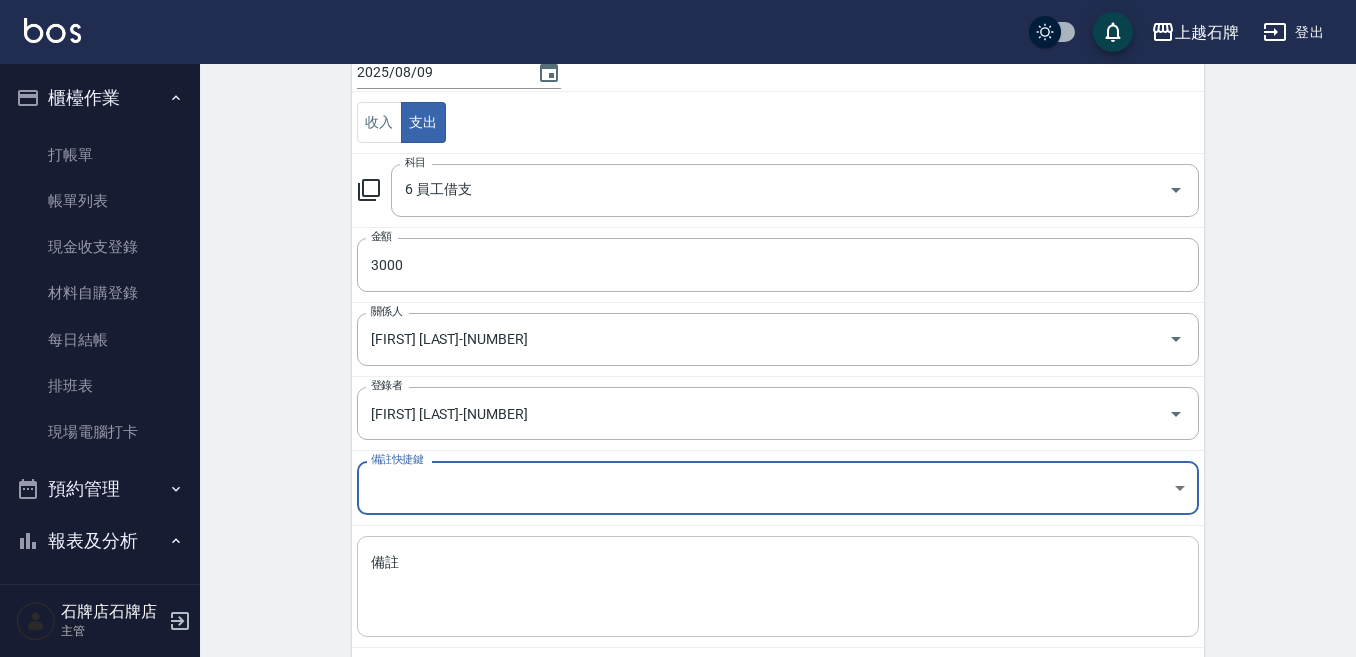 click on "備註" at bounding box center (778, 587) 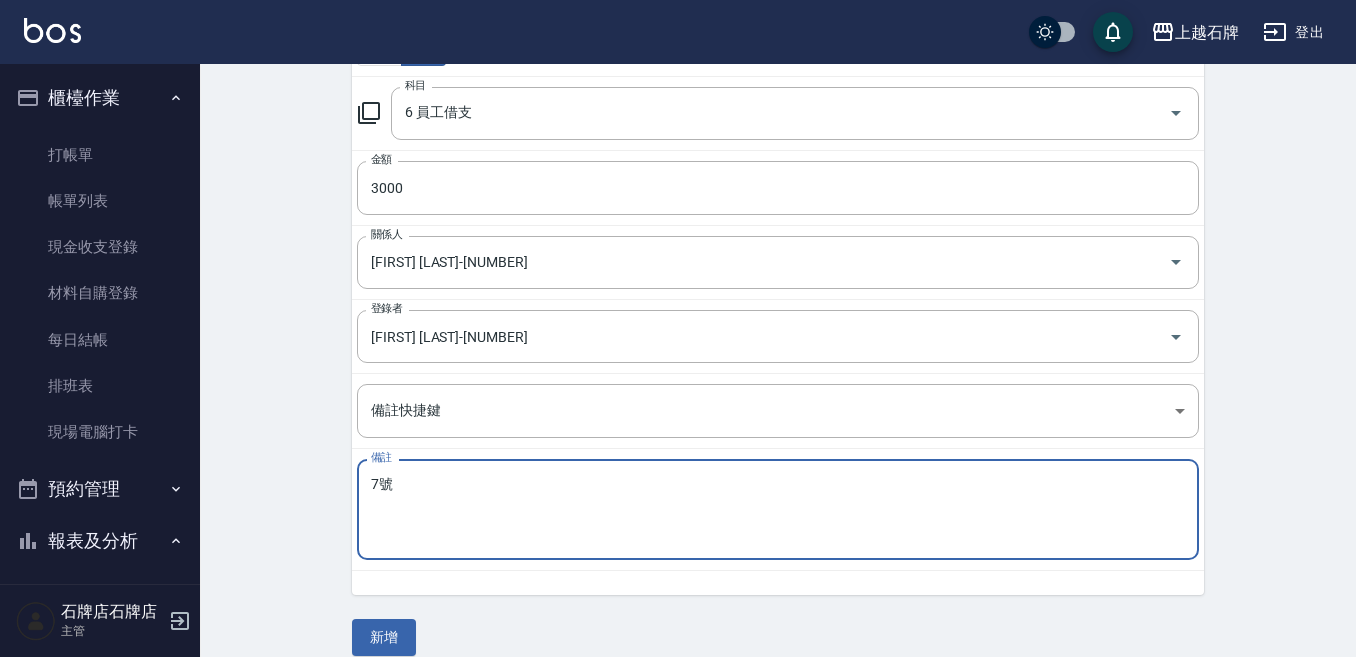scroll, scrollTop: 300, scrollLeft: 0, axis: vertical 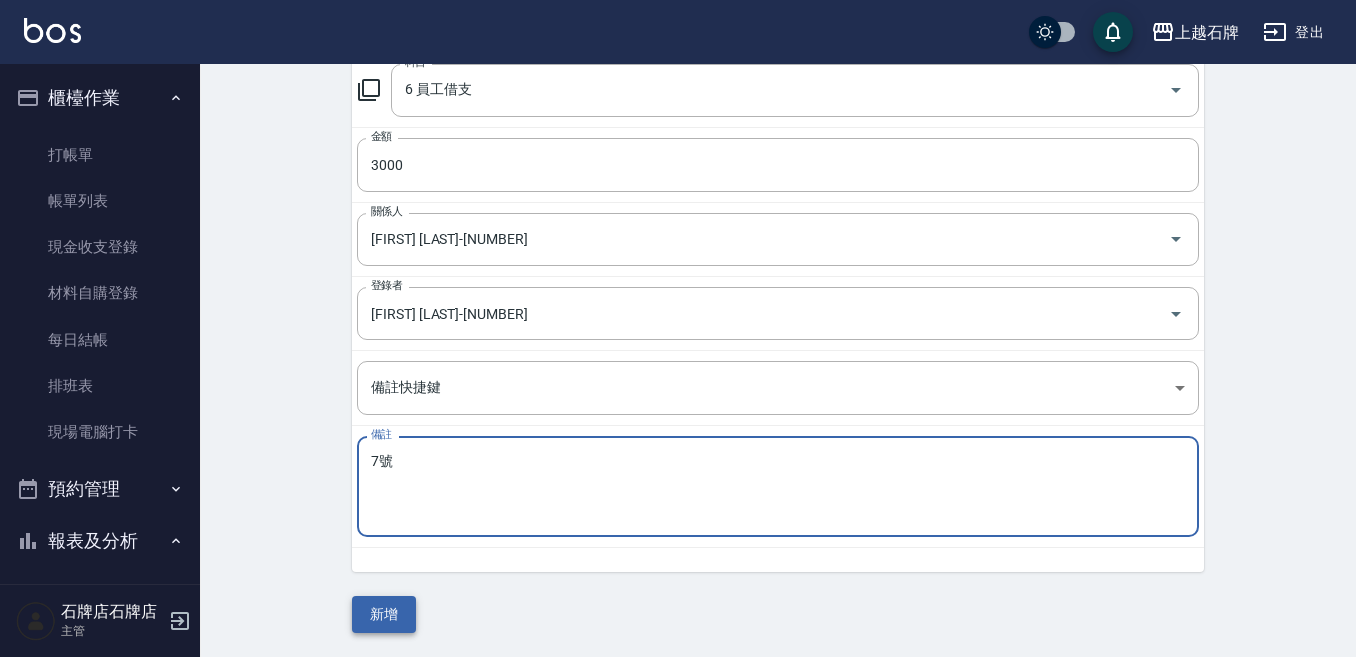 type on "7號" 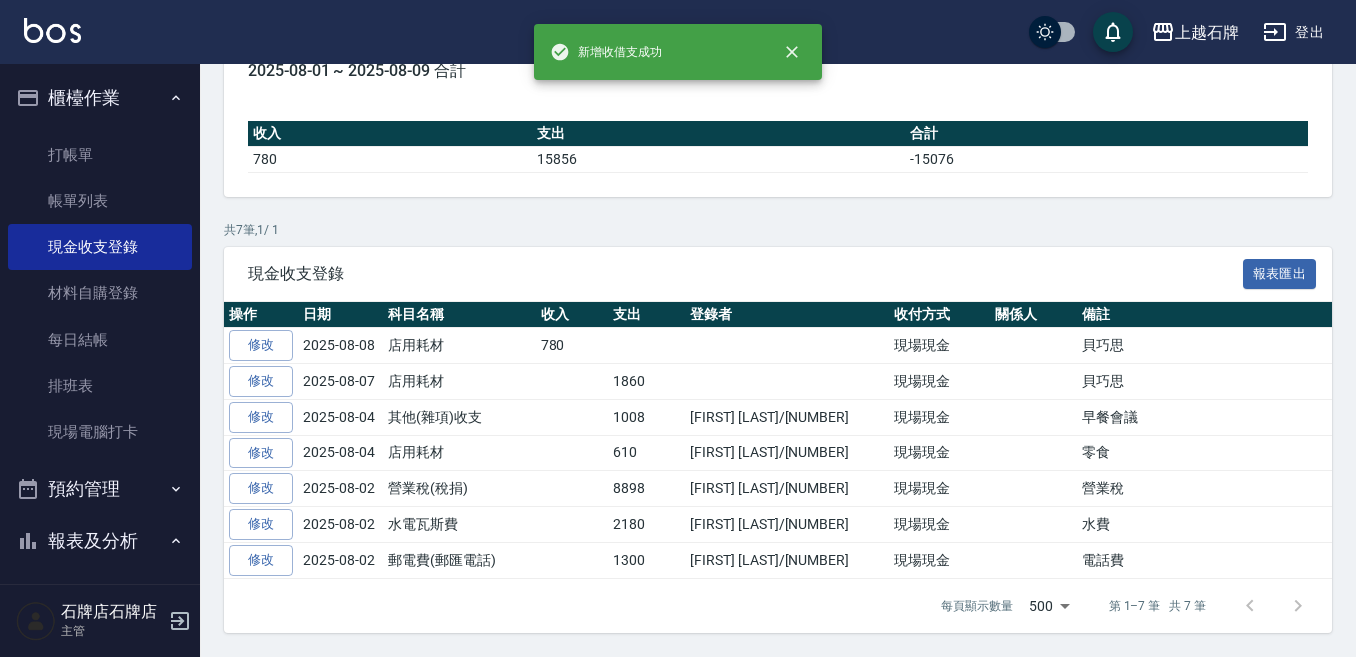 scroll, scrollTop: 0, scrollLeft: 0, axis: both 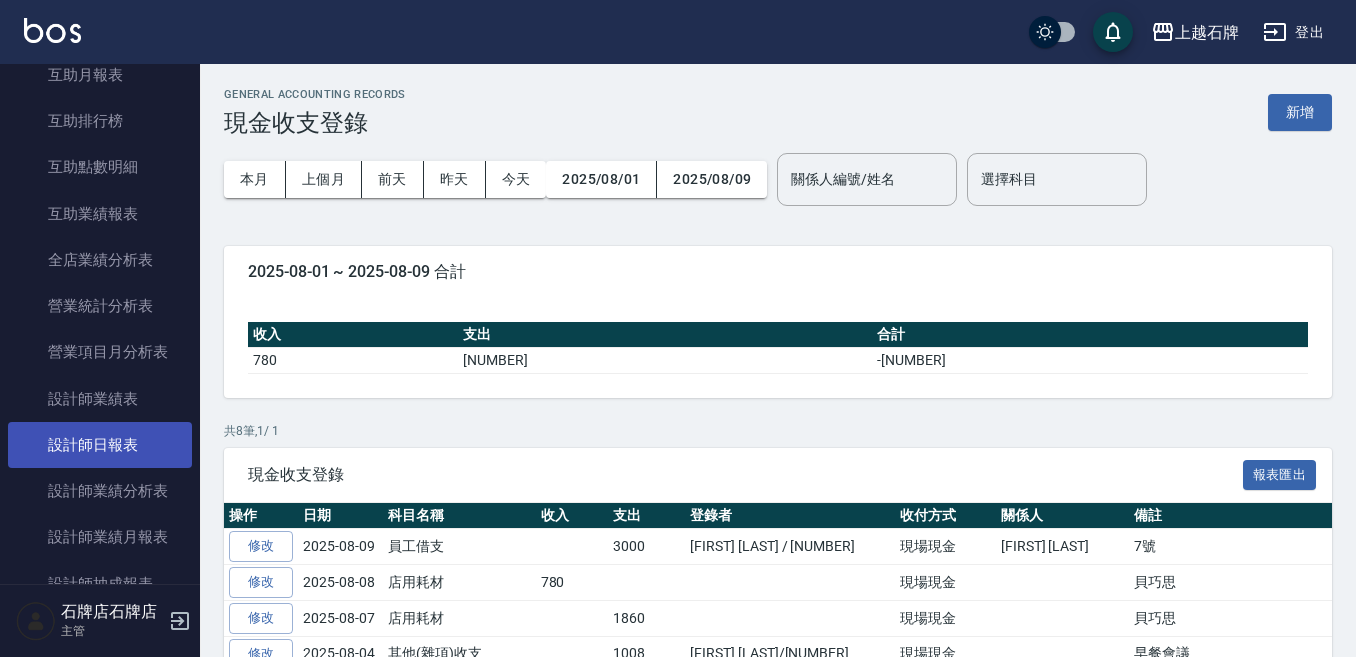 click on "設計師日報表" at bounding box center [100, 445] 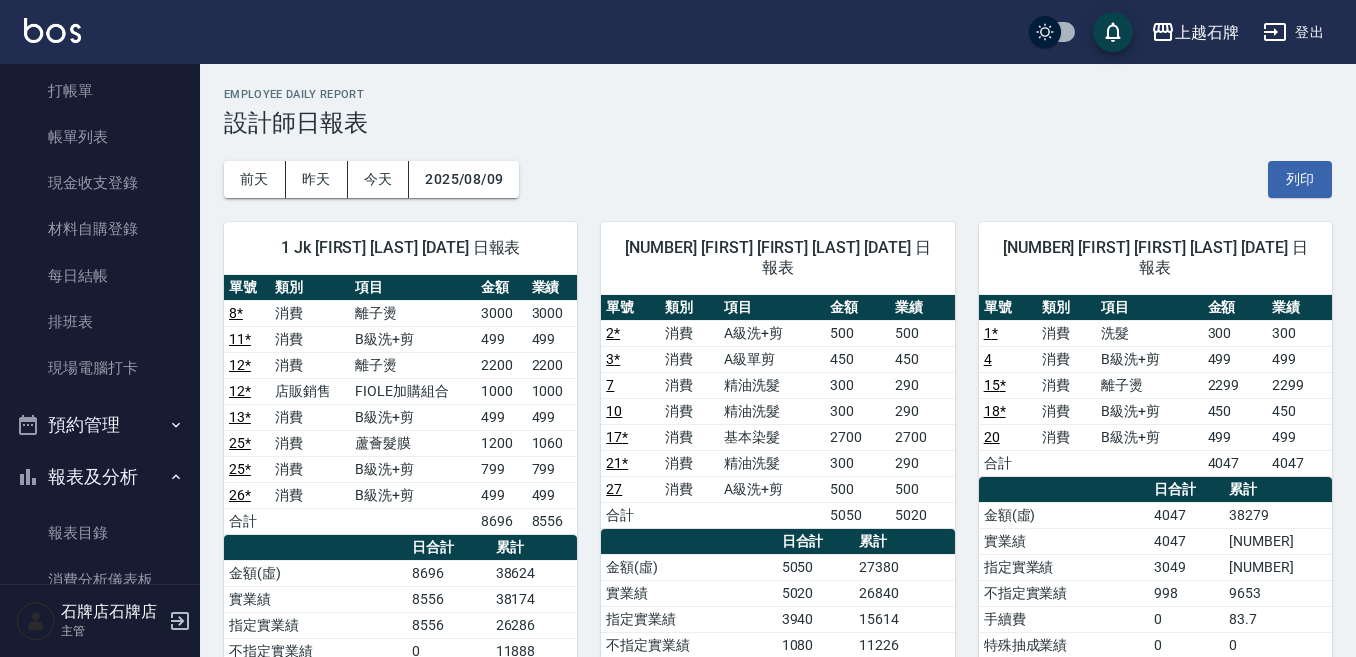 scroll, scrollTop: 0, scrollLeft: 0, axis: both 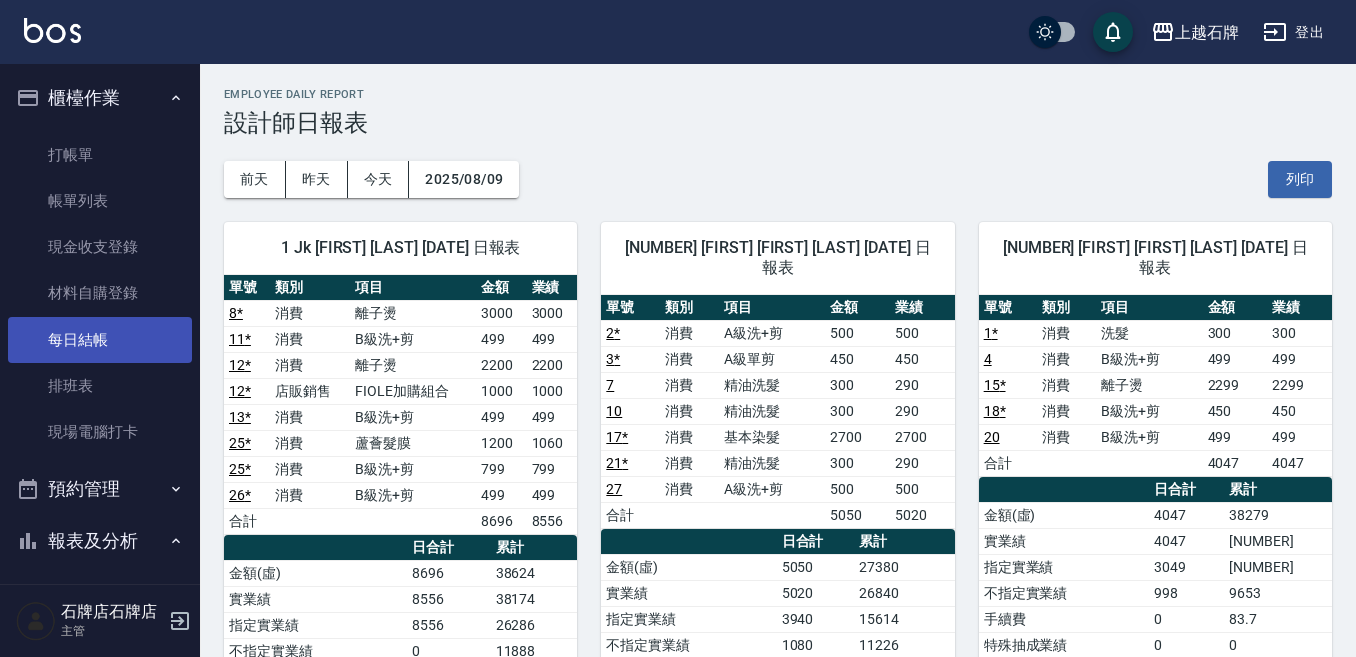 click on "每日結帳" at bounding box center (100, 340) 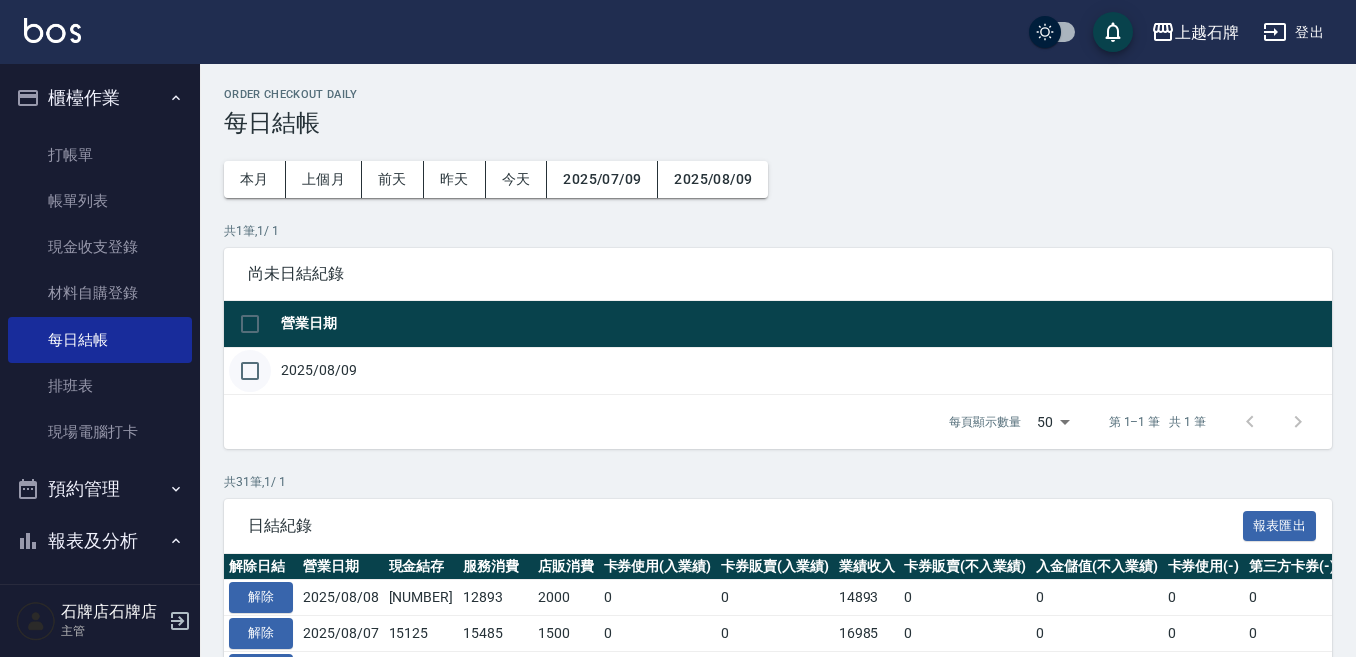 click at bounding box center [250, 371] 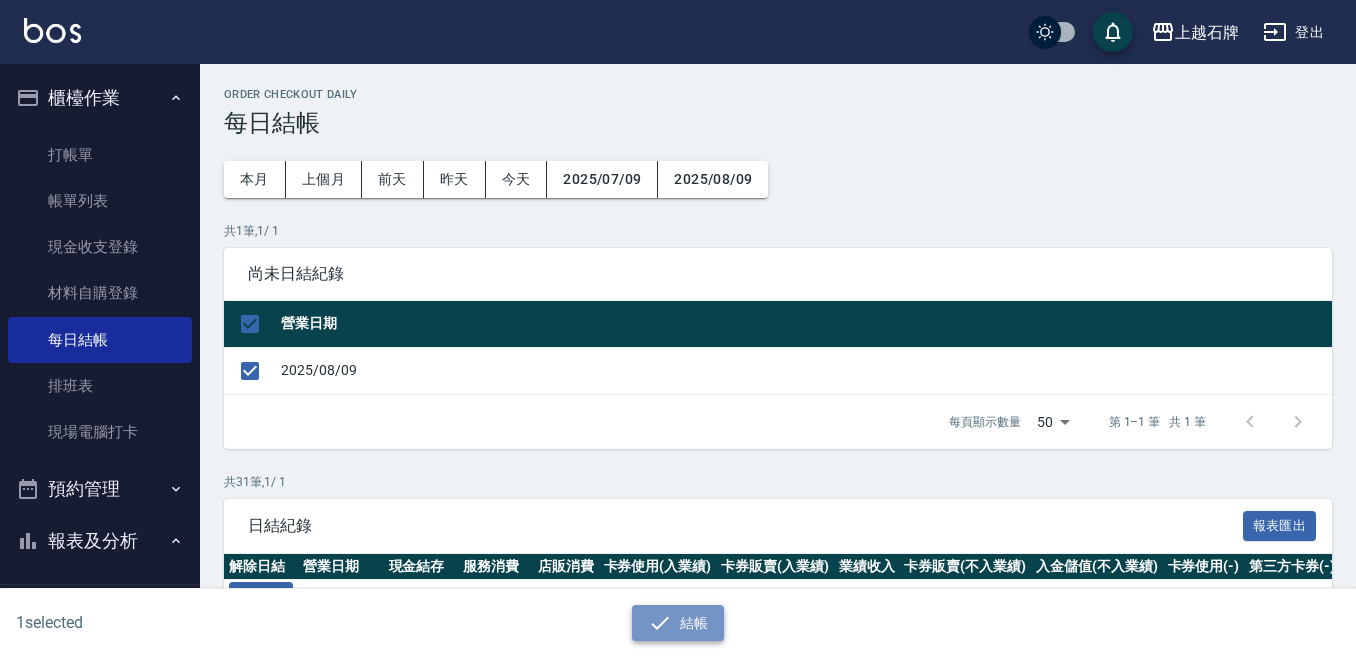click on "結帳" at bounding box center [678, 623] 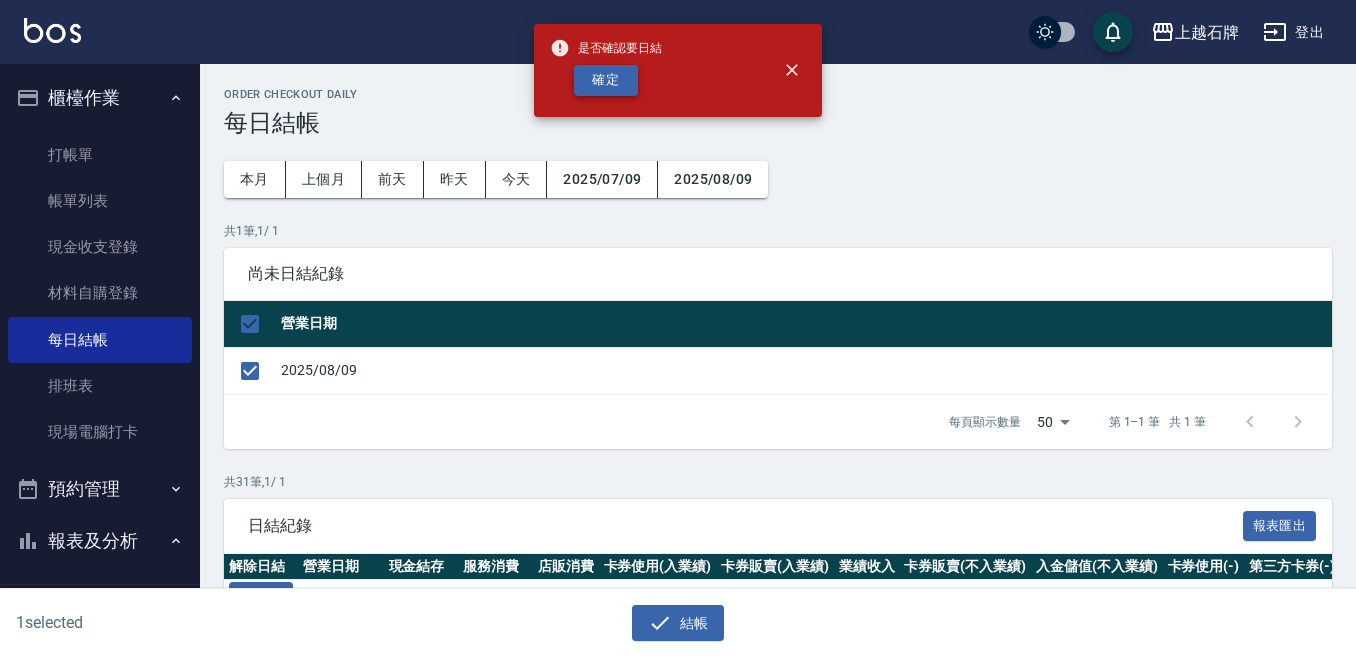 click on "確定" at bounding box center [606, 80] 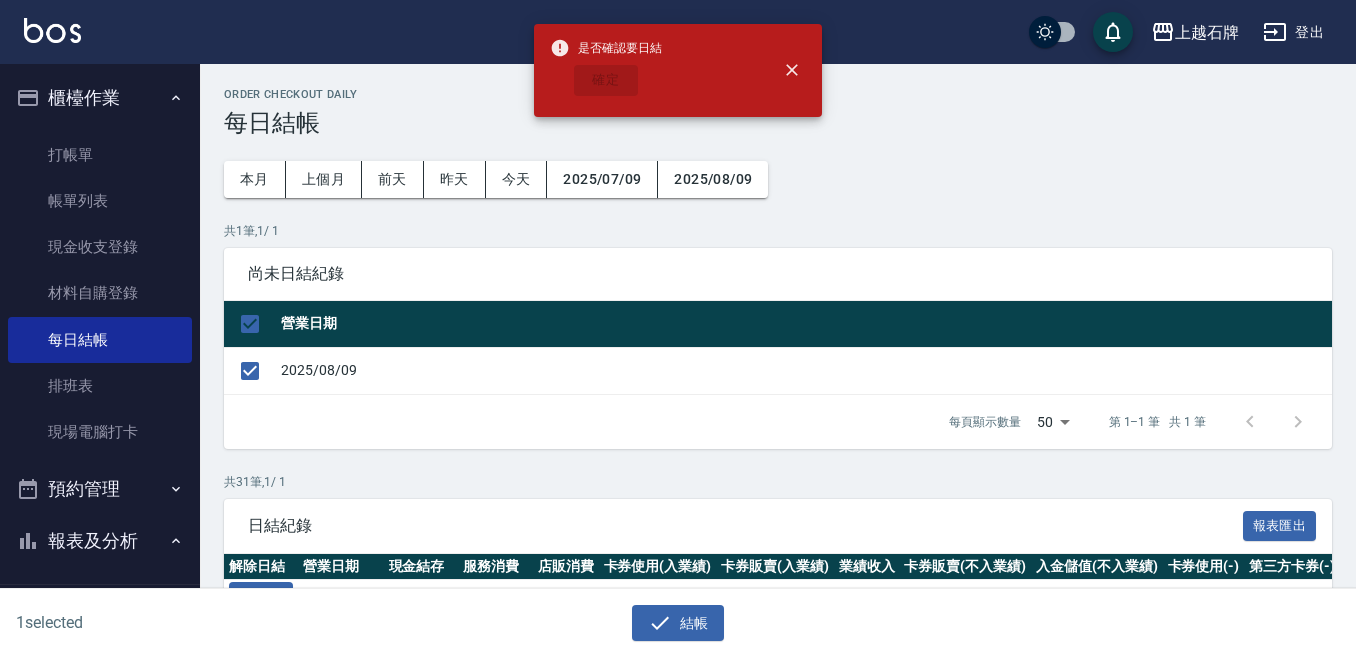 checkbox on "false" 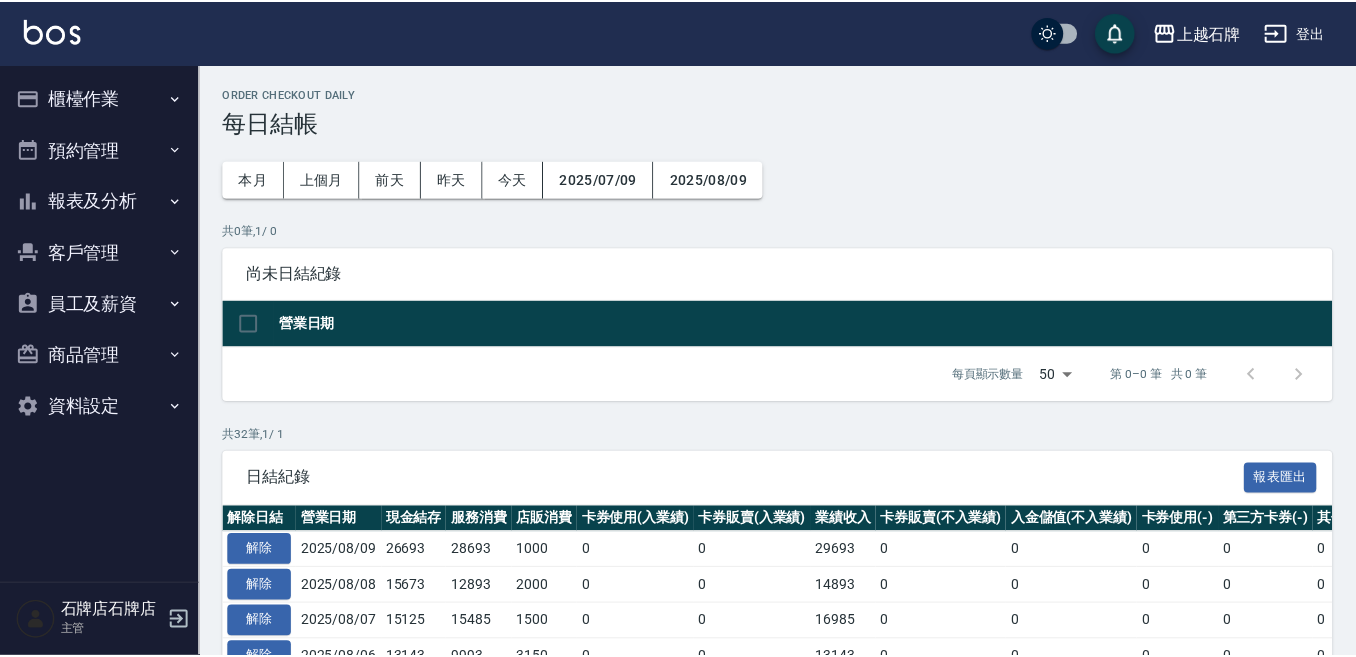scroll, scrollTop: 0, scrollLeft: 0, axis: both 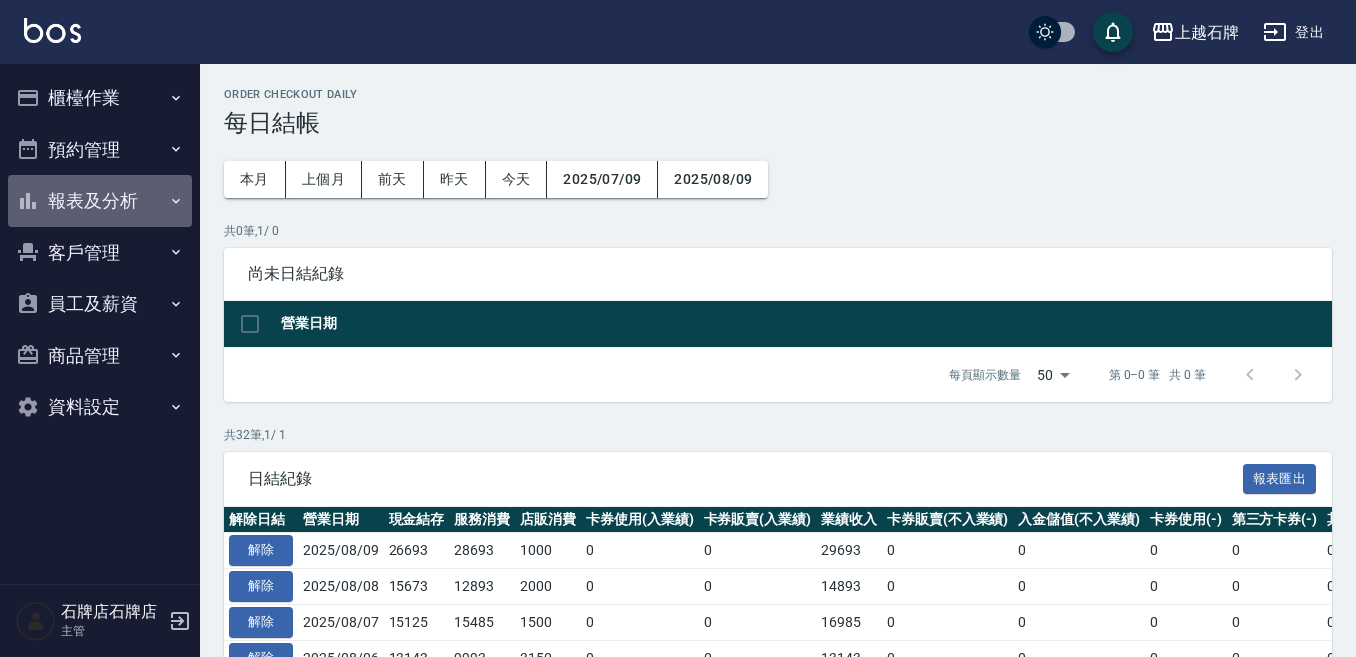 click on "報表及分析" at bounding box center (100, 201) 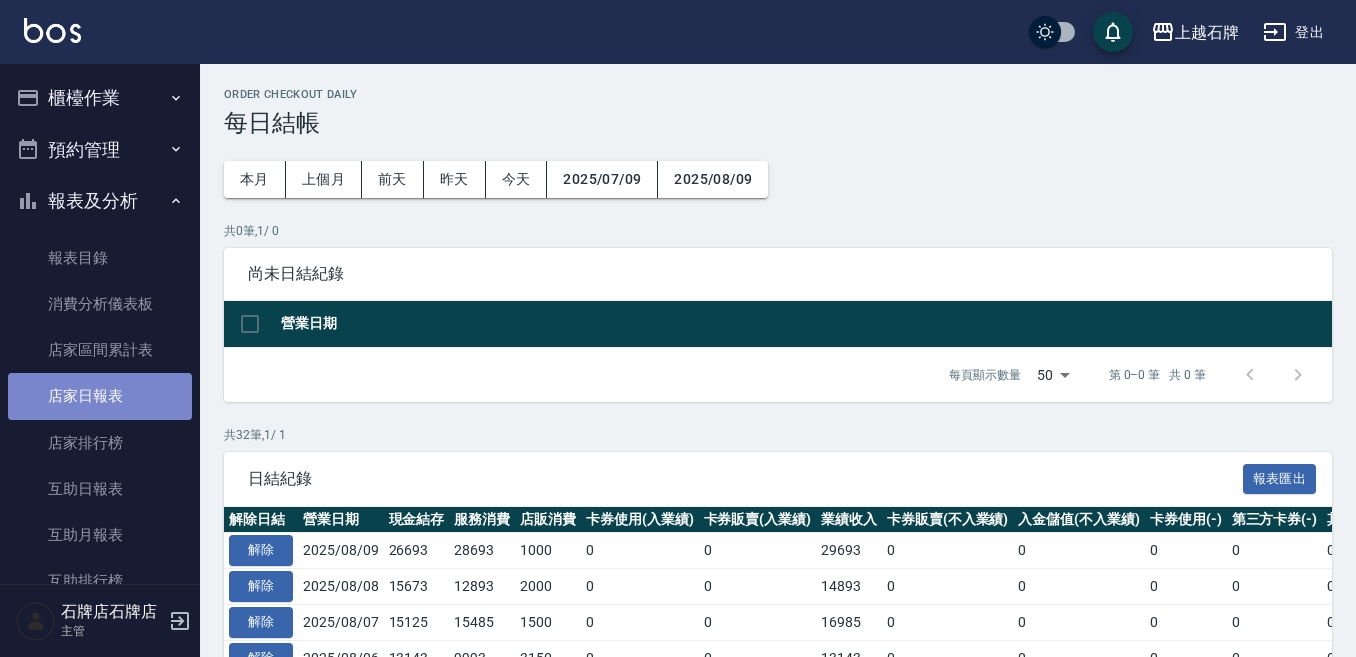 click on "店家日報表" at bounding box center (100, 396) 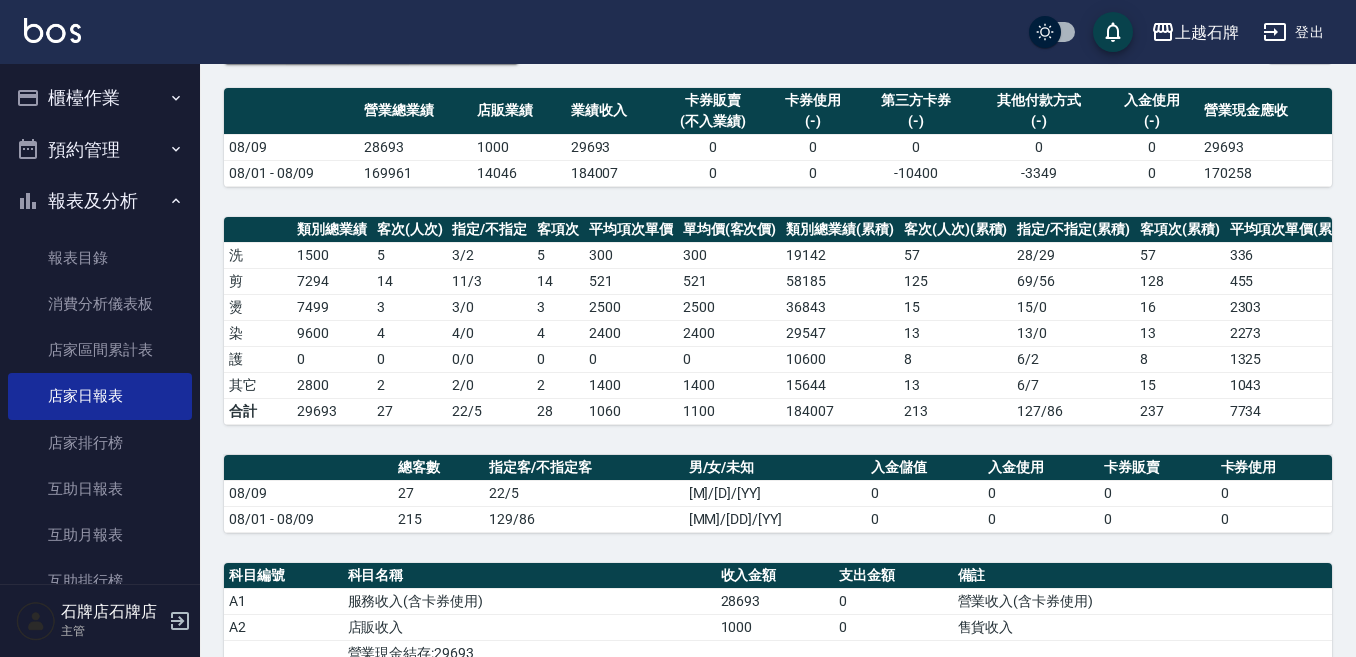 scroll, scrollTop: 100, scrollLeft: 0, axis: vertical 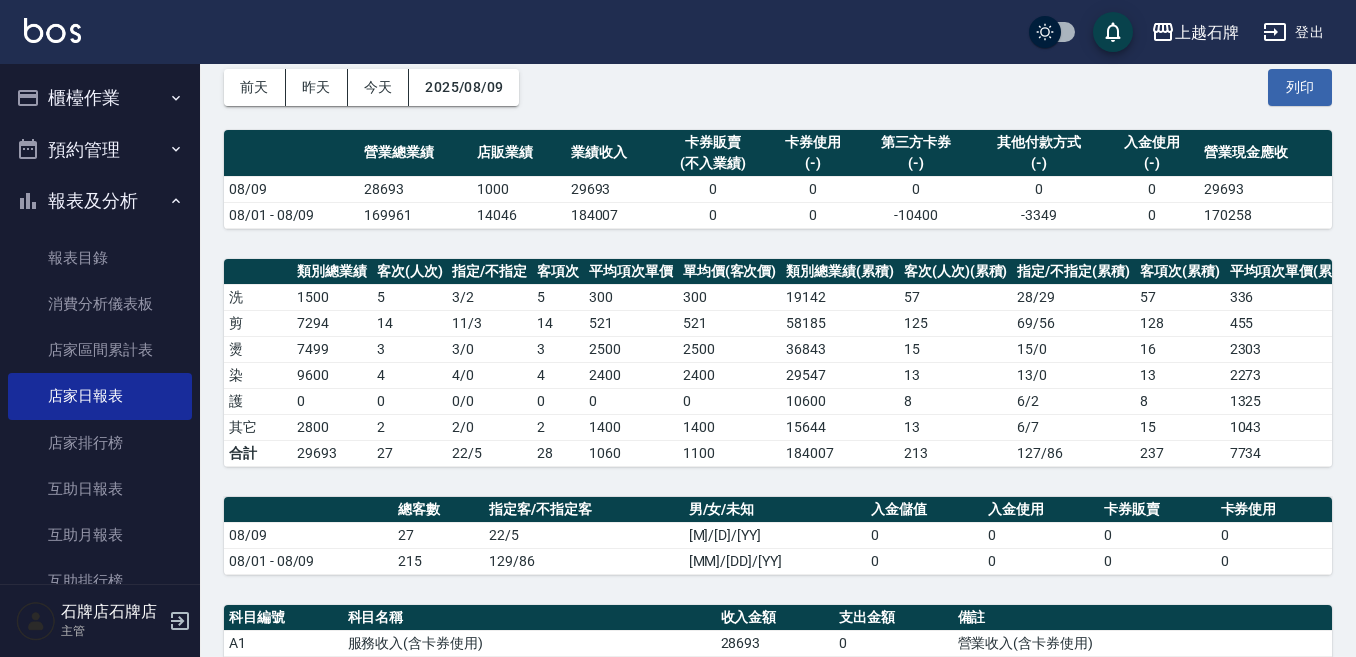 click on "前天 昨天 今天 2025/08/09 列印" at bounding box center (778, 87) 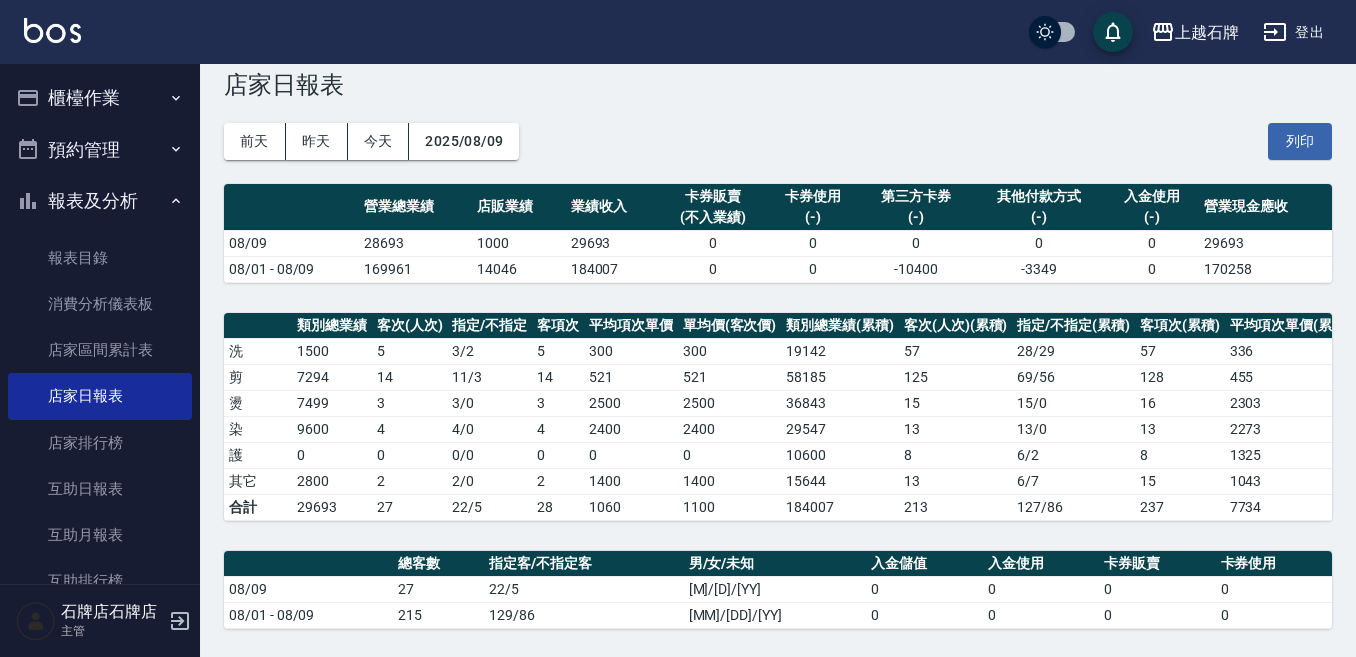 scroll, scrollTop: 35, scrollLeft: 0, axis: vertical 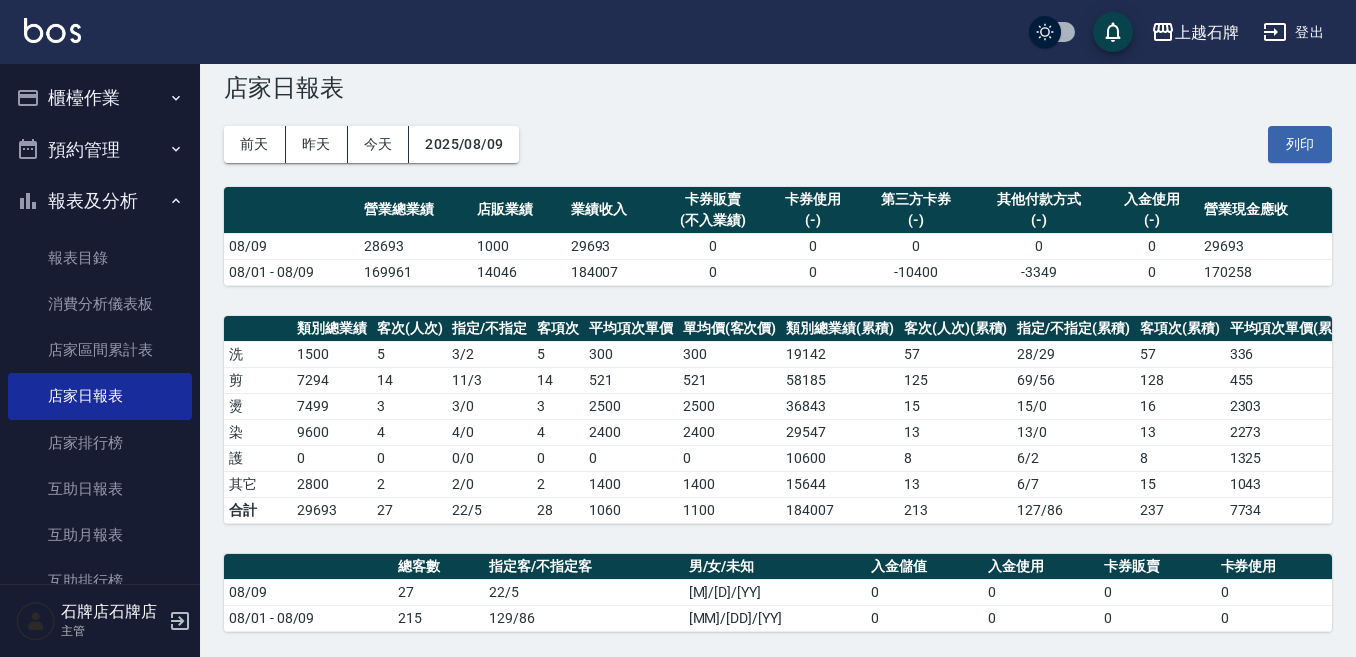 click on "前天 昨天 今天 2025/08/09 列印" at bounding box center [778, 144] 